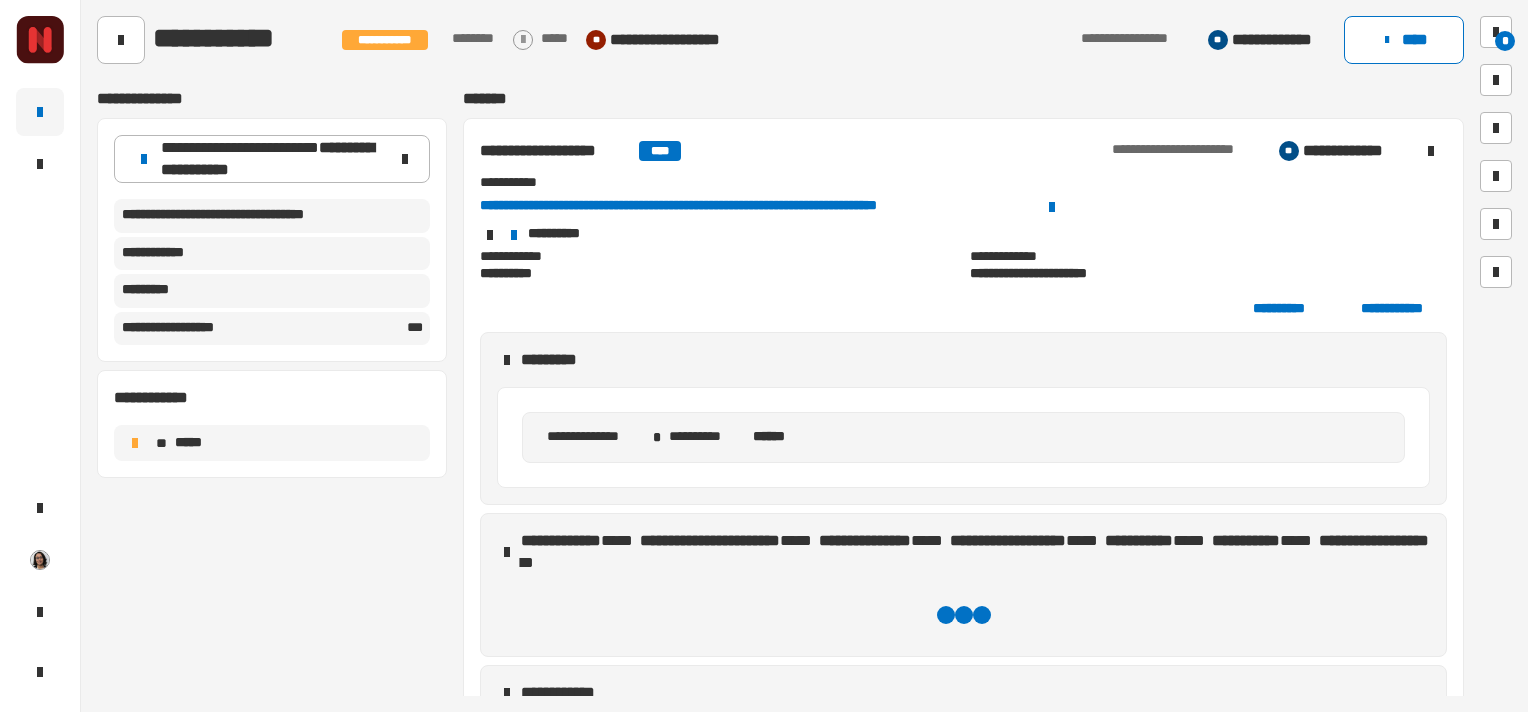 scroll, scrollTop: 0, scrollLeft: 0, axis: both 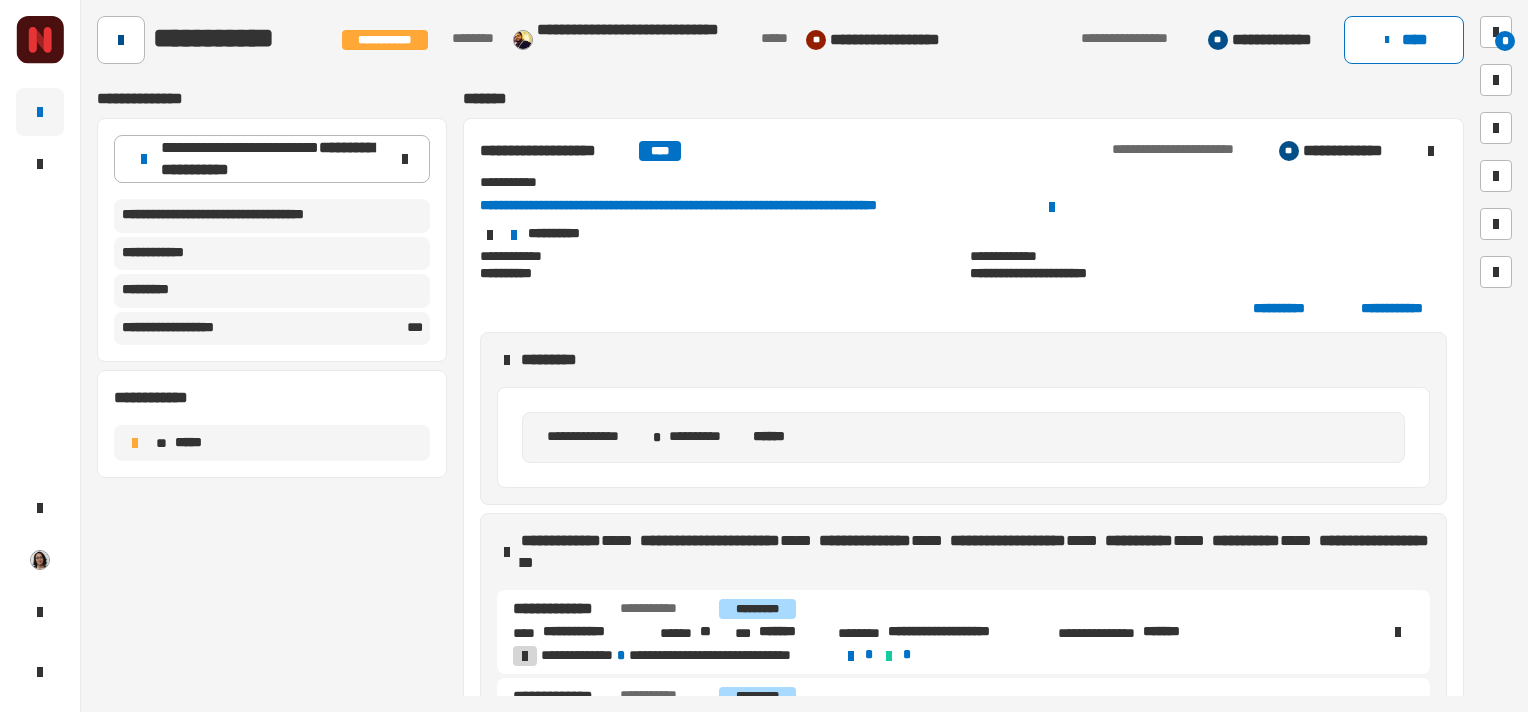 click 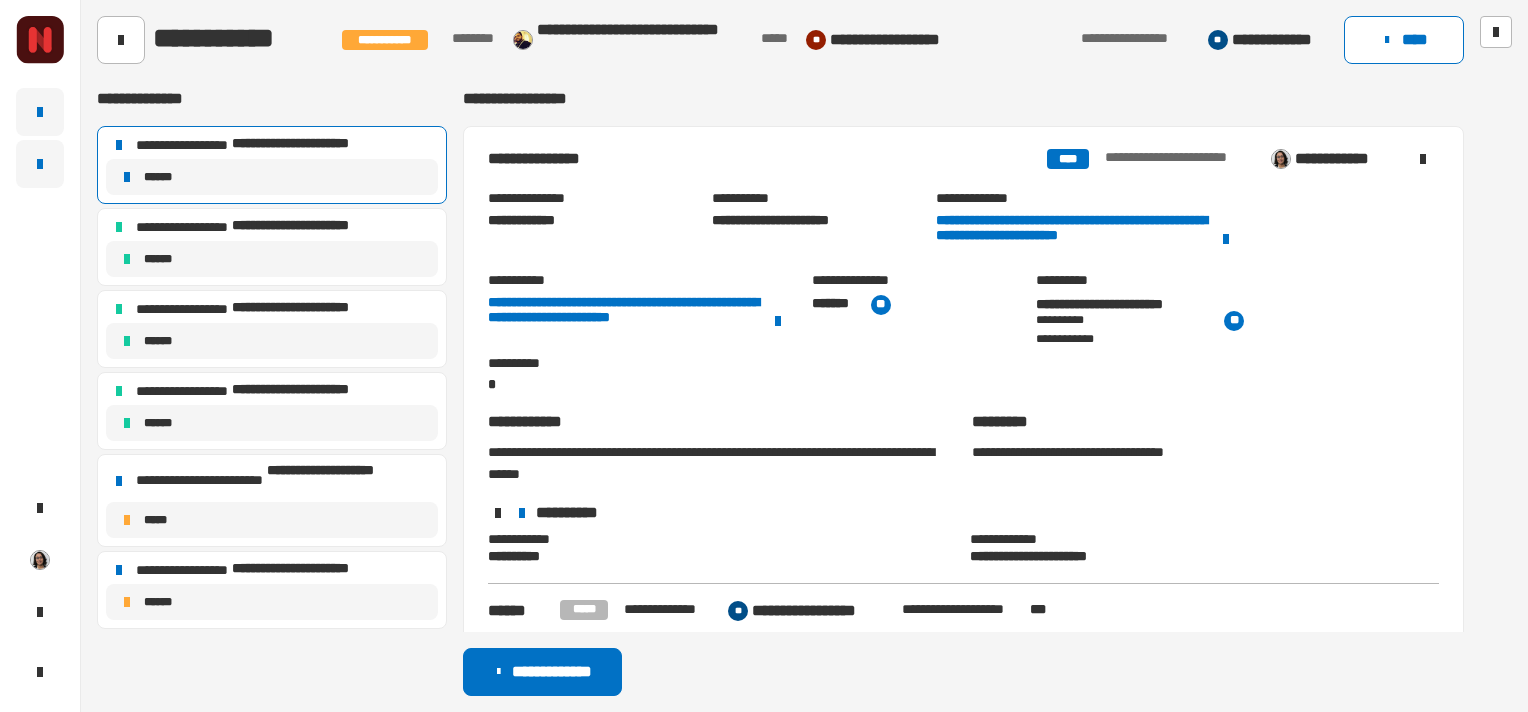 click 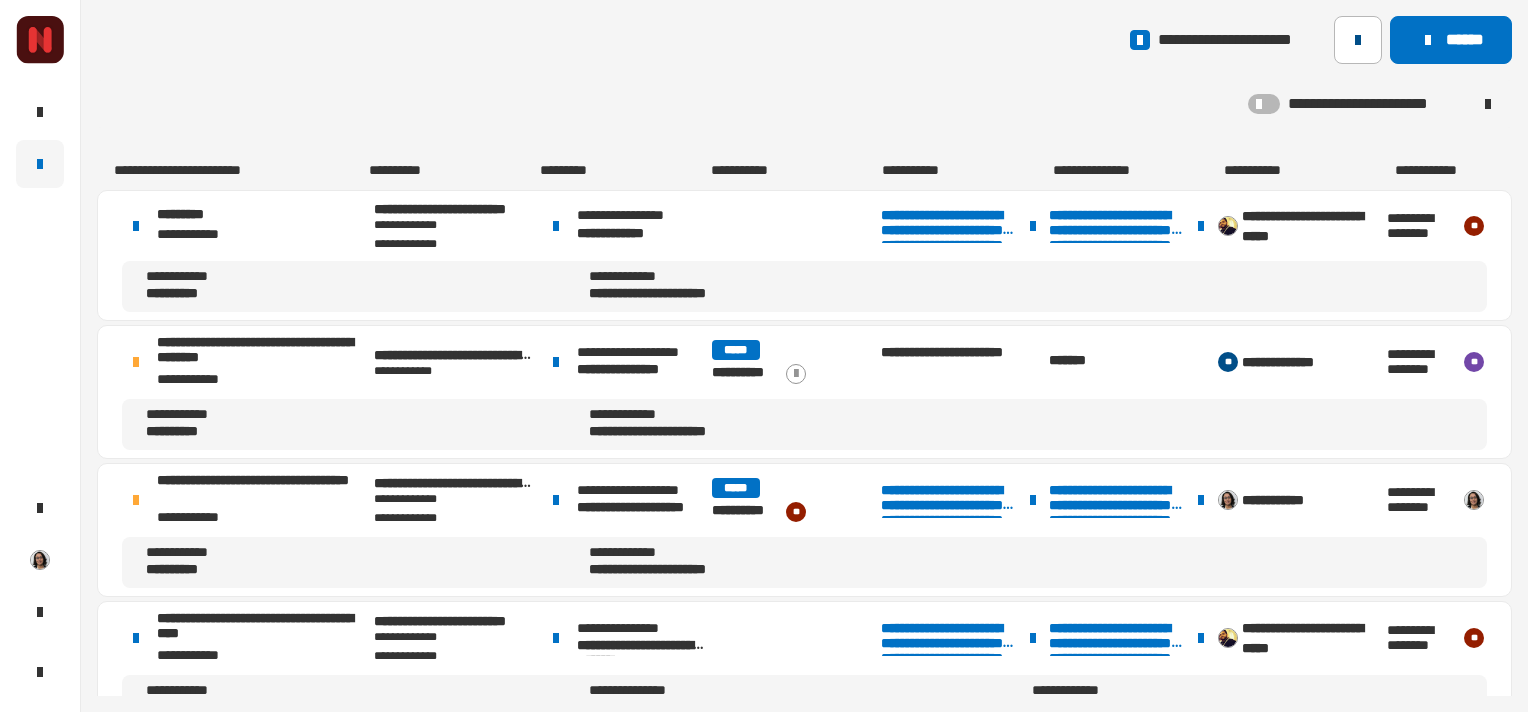 click 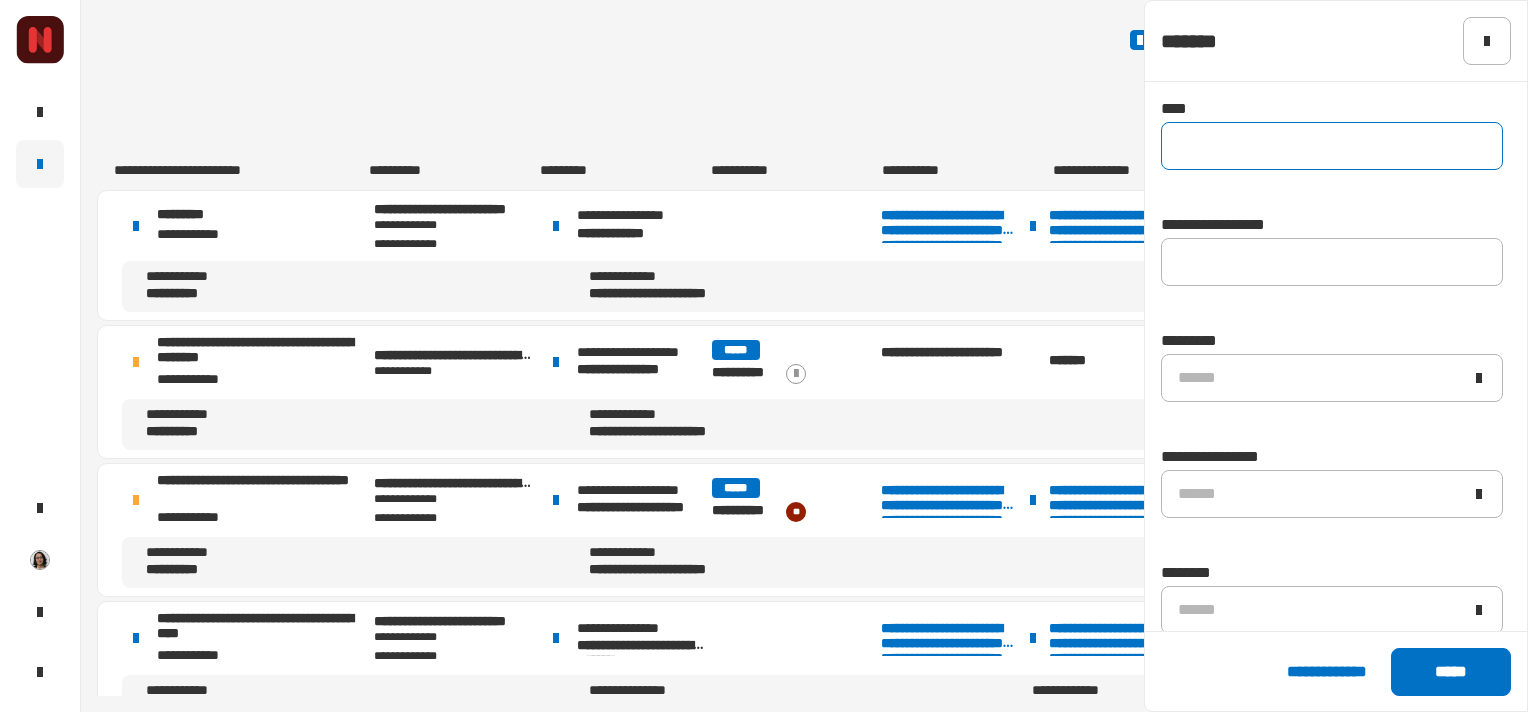 click 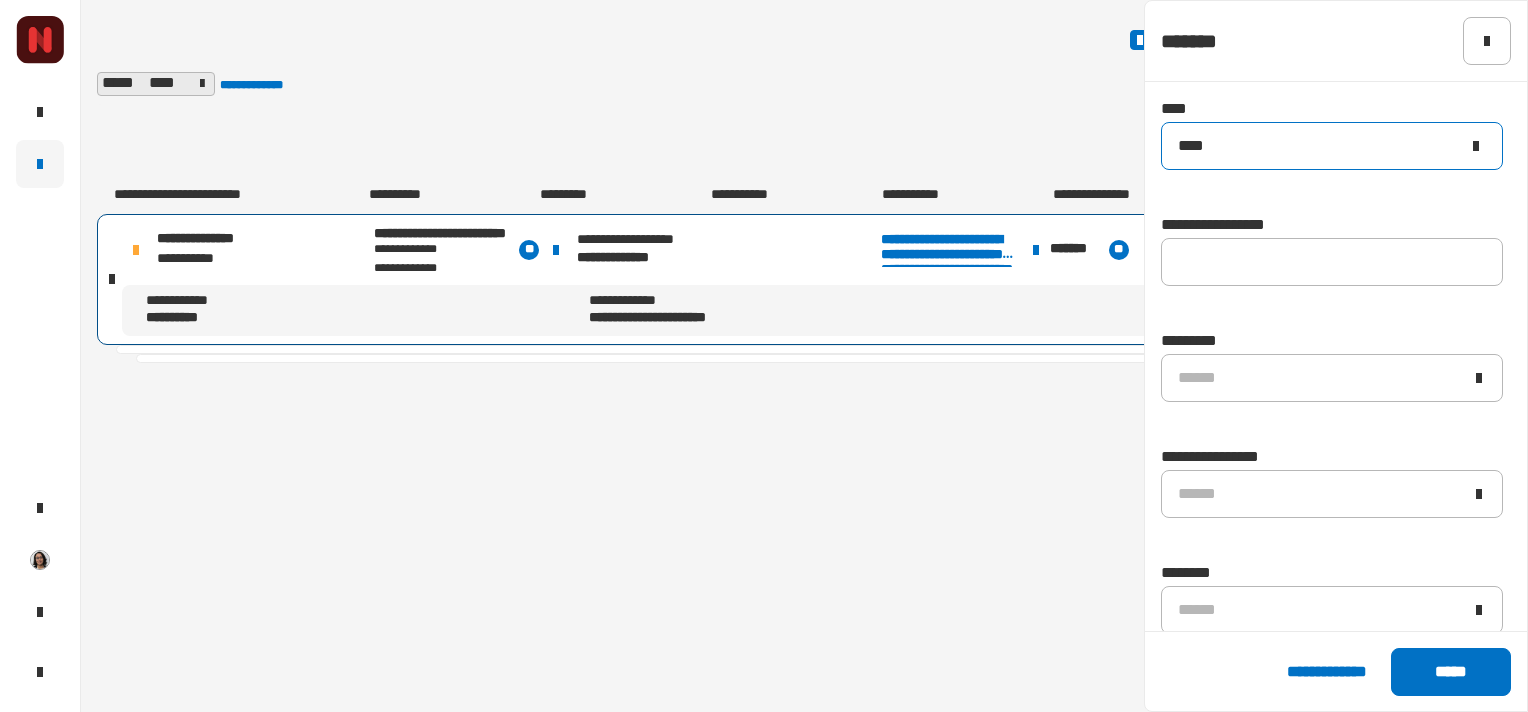 type on "****" 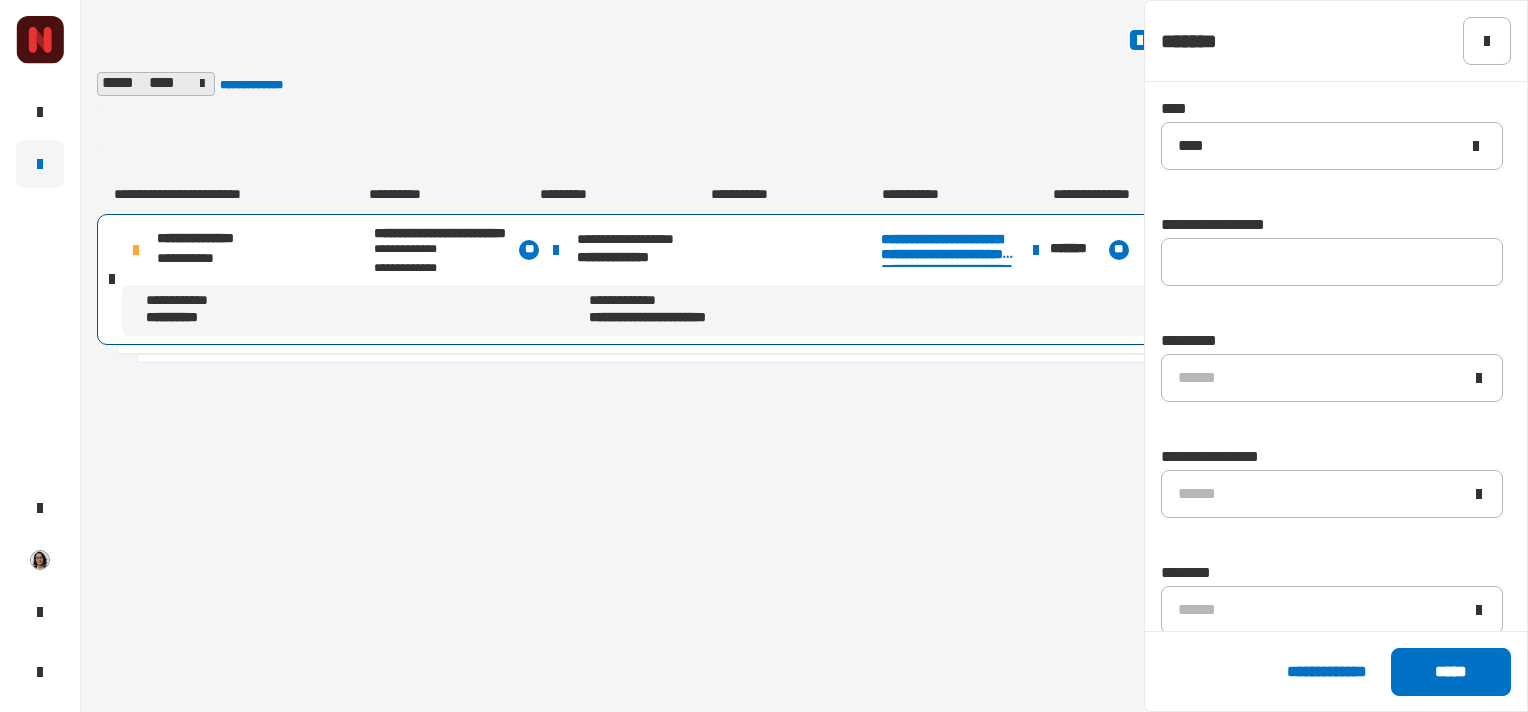 click on "[FIRST] [LAST] [STREET] [CITY], [STATE] [ZIP] [COUNTRY] [PHONE] [EMAIL] [DOB] [SSN] [CC] [DL]" at bounding box center [804, 279] 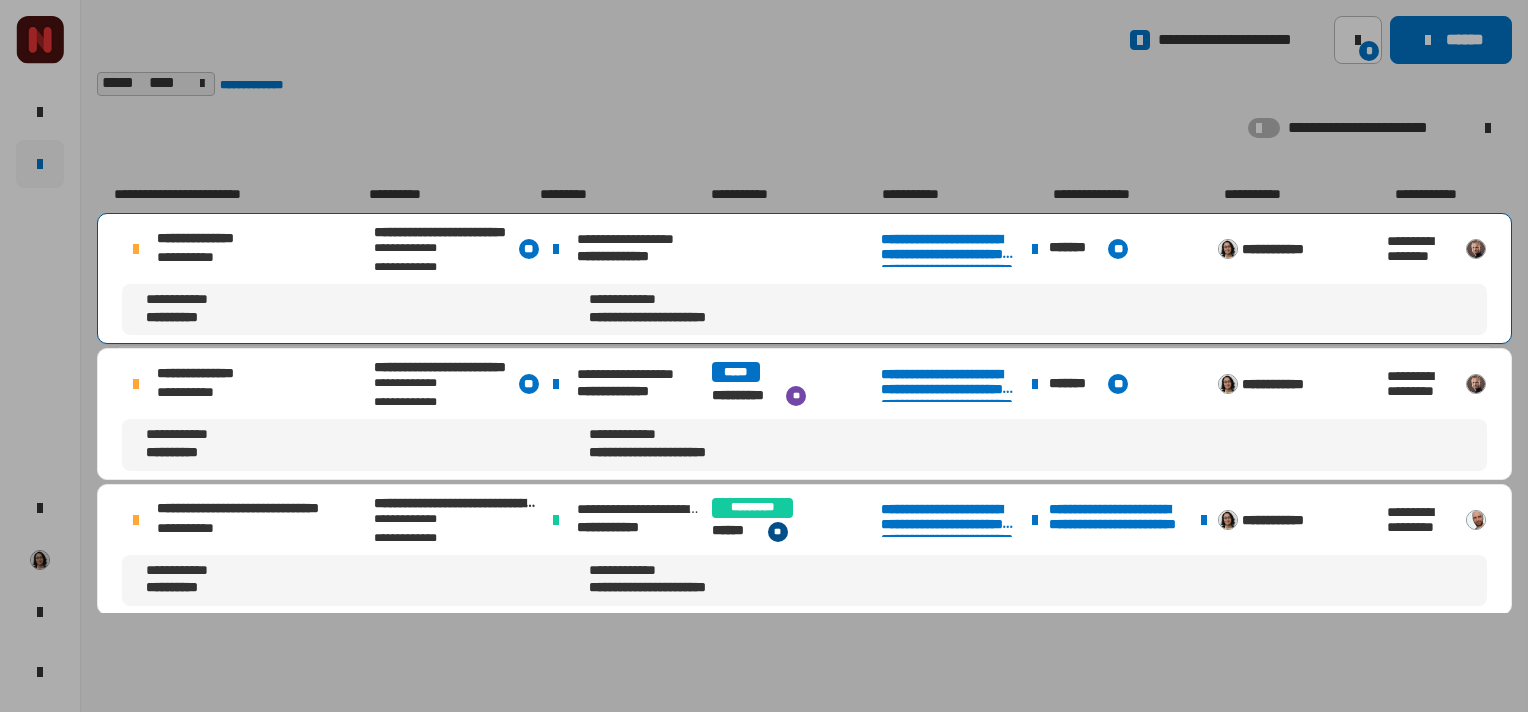 click on "**********" 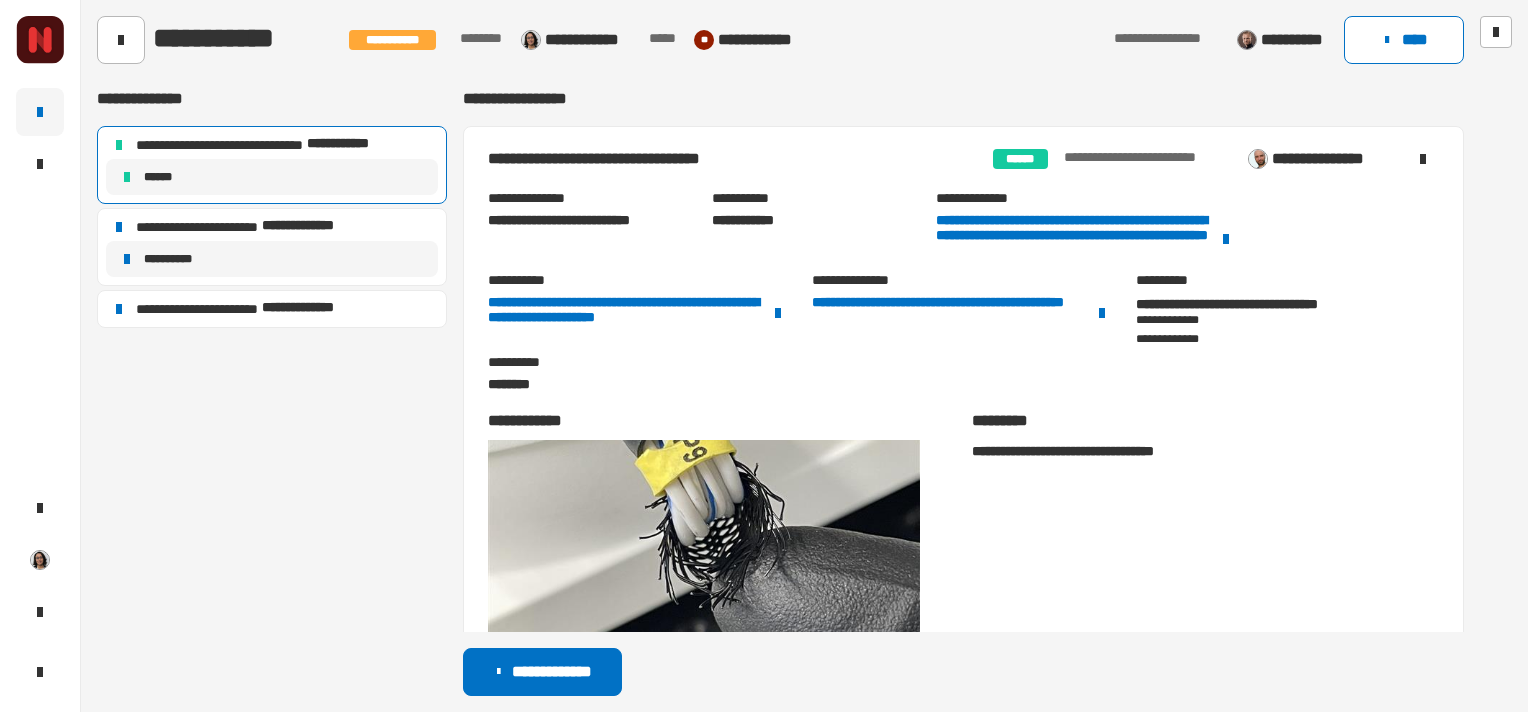 scroll, scrollTop: 686, scrollLeft: 0, axis: vertical 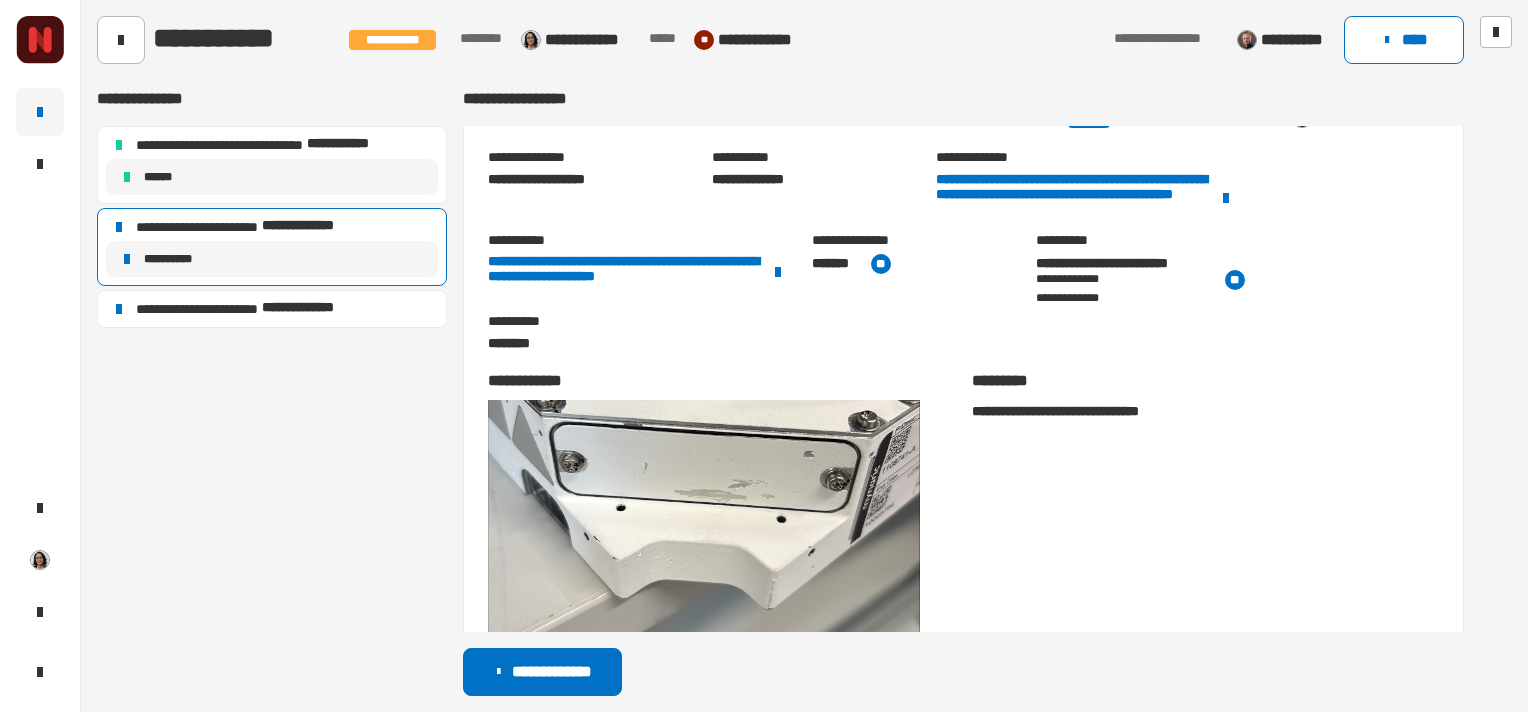 click on "[FIRST] [LAST] [STREET] [CITY], [STATE] [ZIP]" at bounding box center [963, 510] 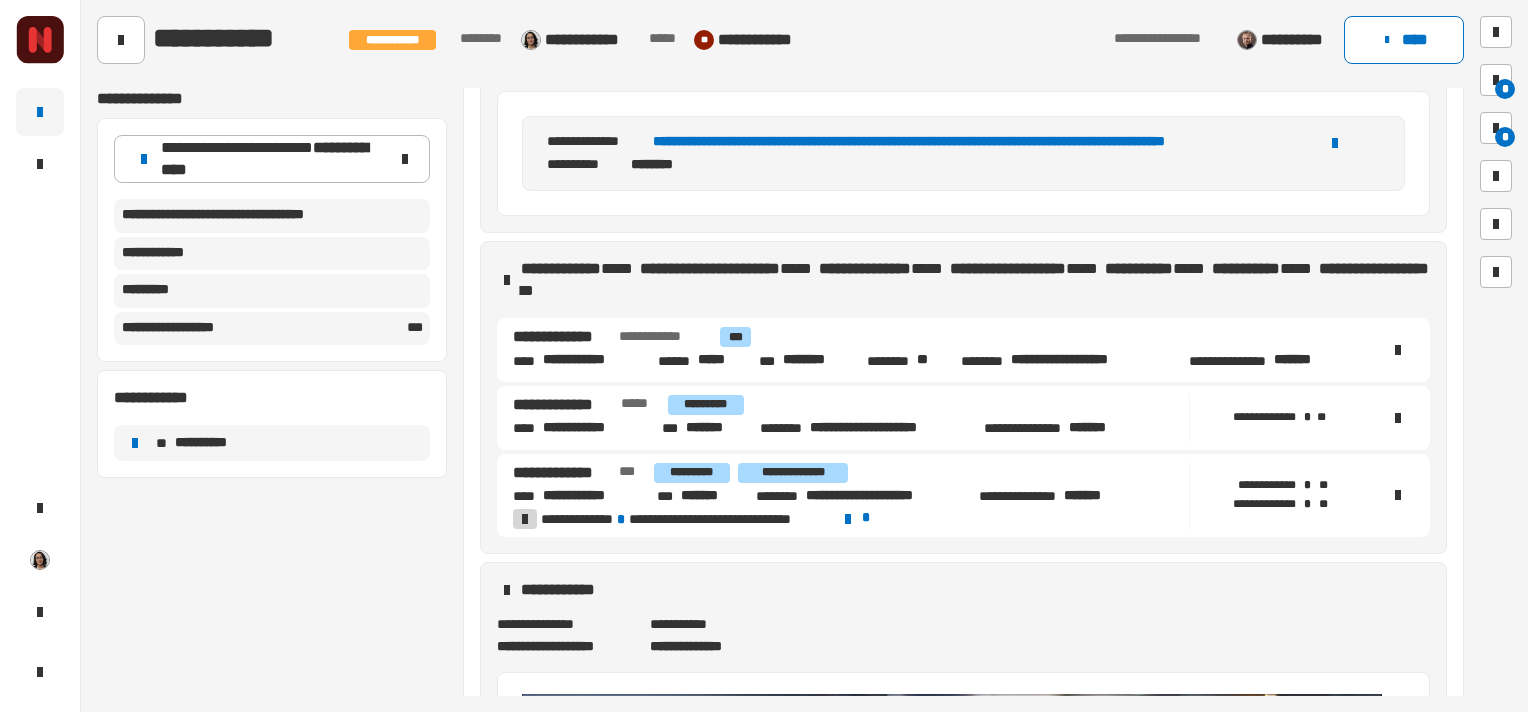 scroll, scrollTop: 304, scrollLeft: 0, axis: vertical 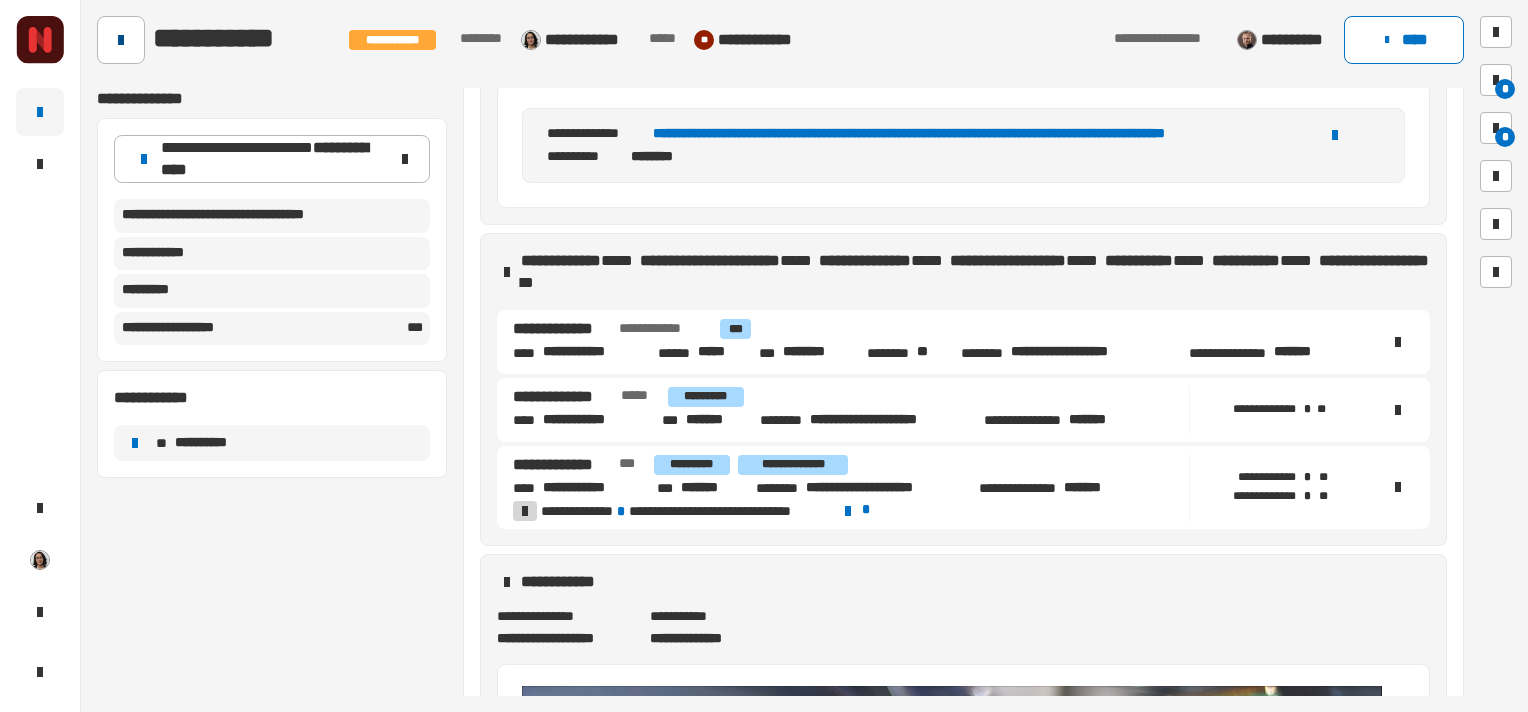 click 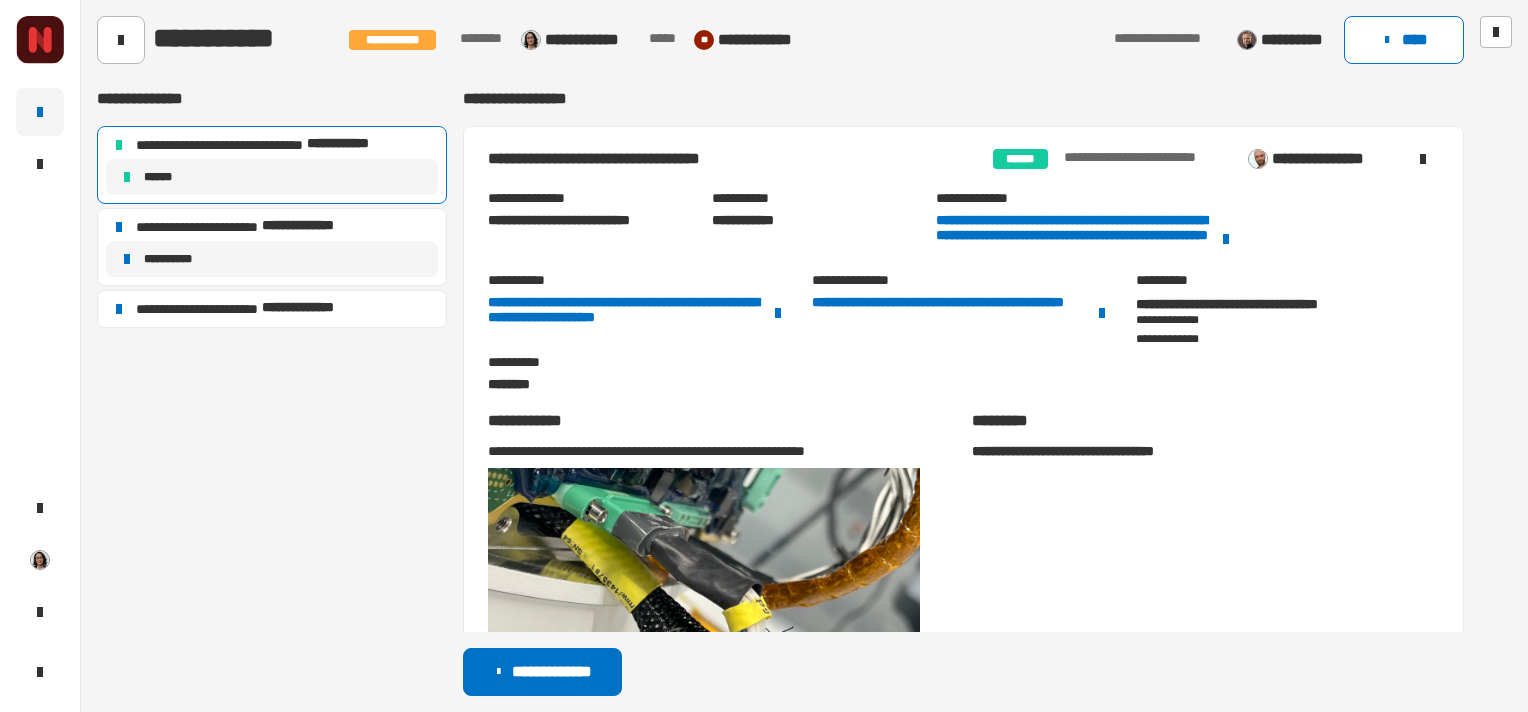 click on "**********" 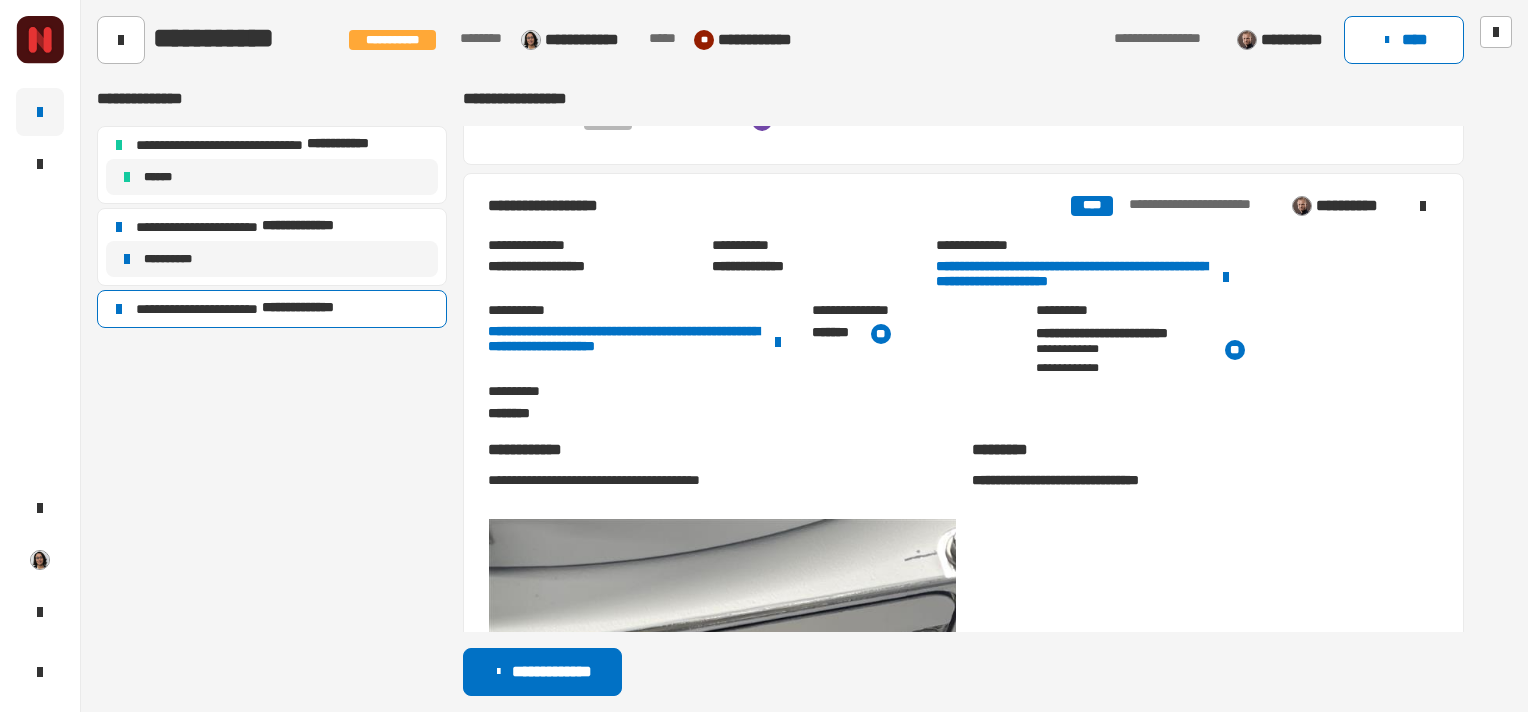 scroll, scrollTop: 1466, scrollLeft: 0, axis: vertical 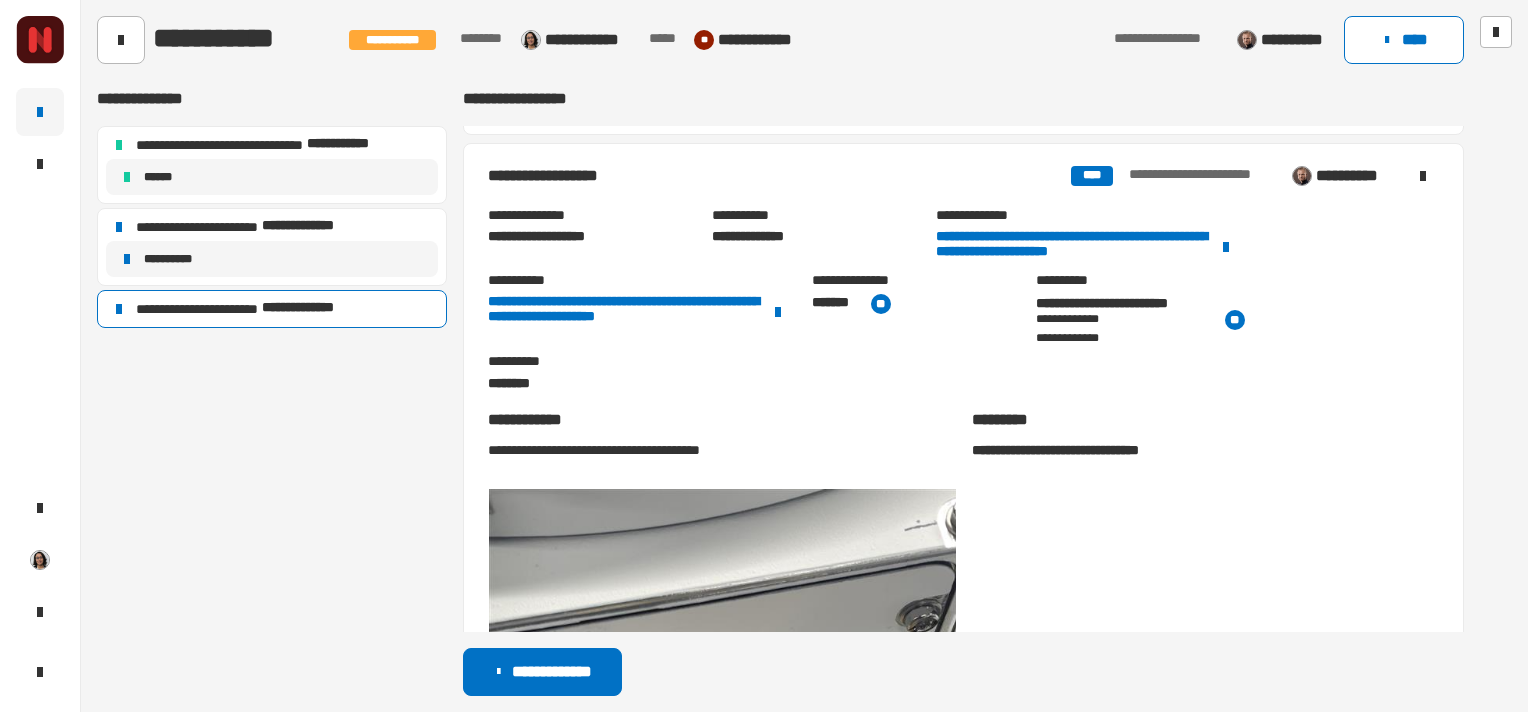 click on "[FIRST] [LAST] [STREET] [CITY], [STATE] [ZIP]" at bounding box center [963, 549] 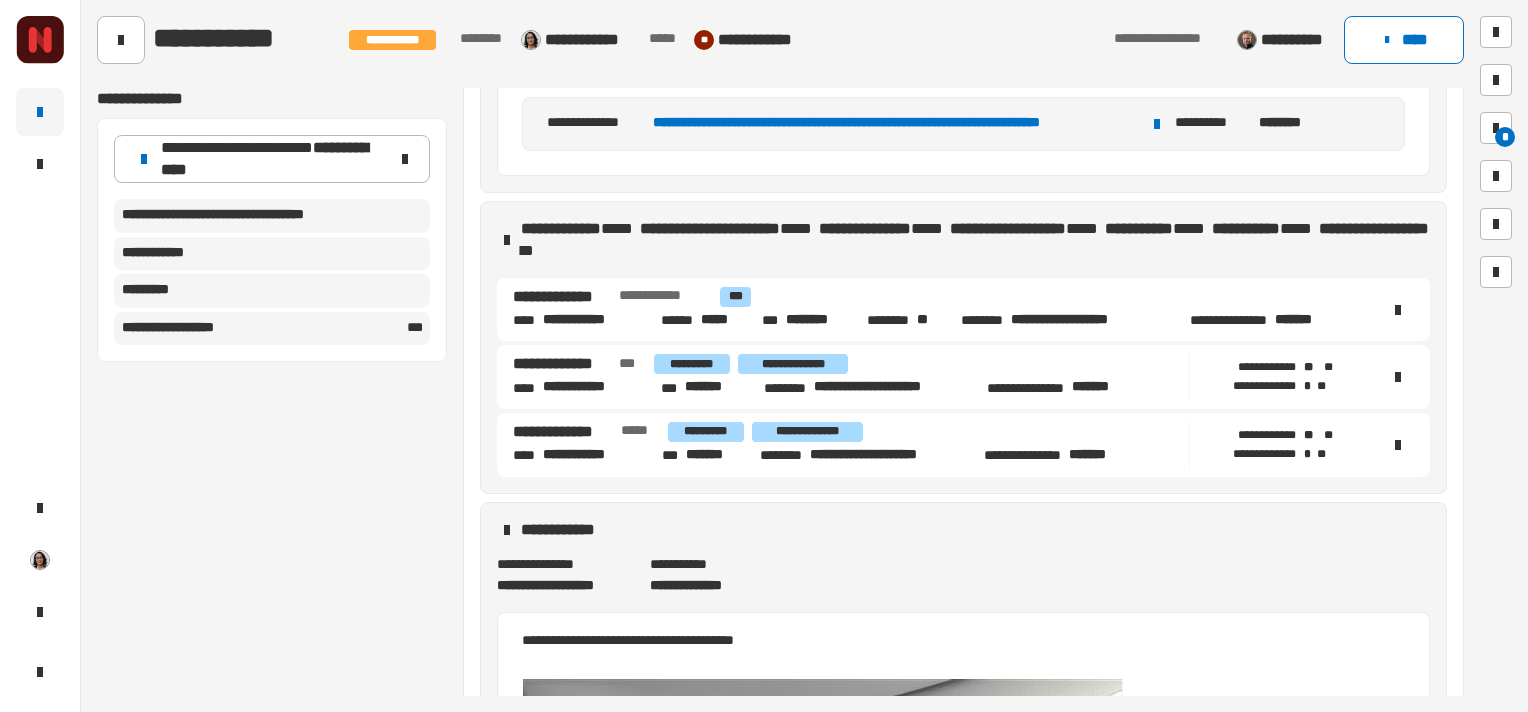 scroll, scrollTop: 316, scrollLeft: 0, axis: vertical 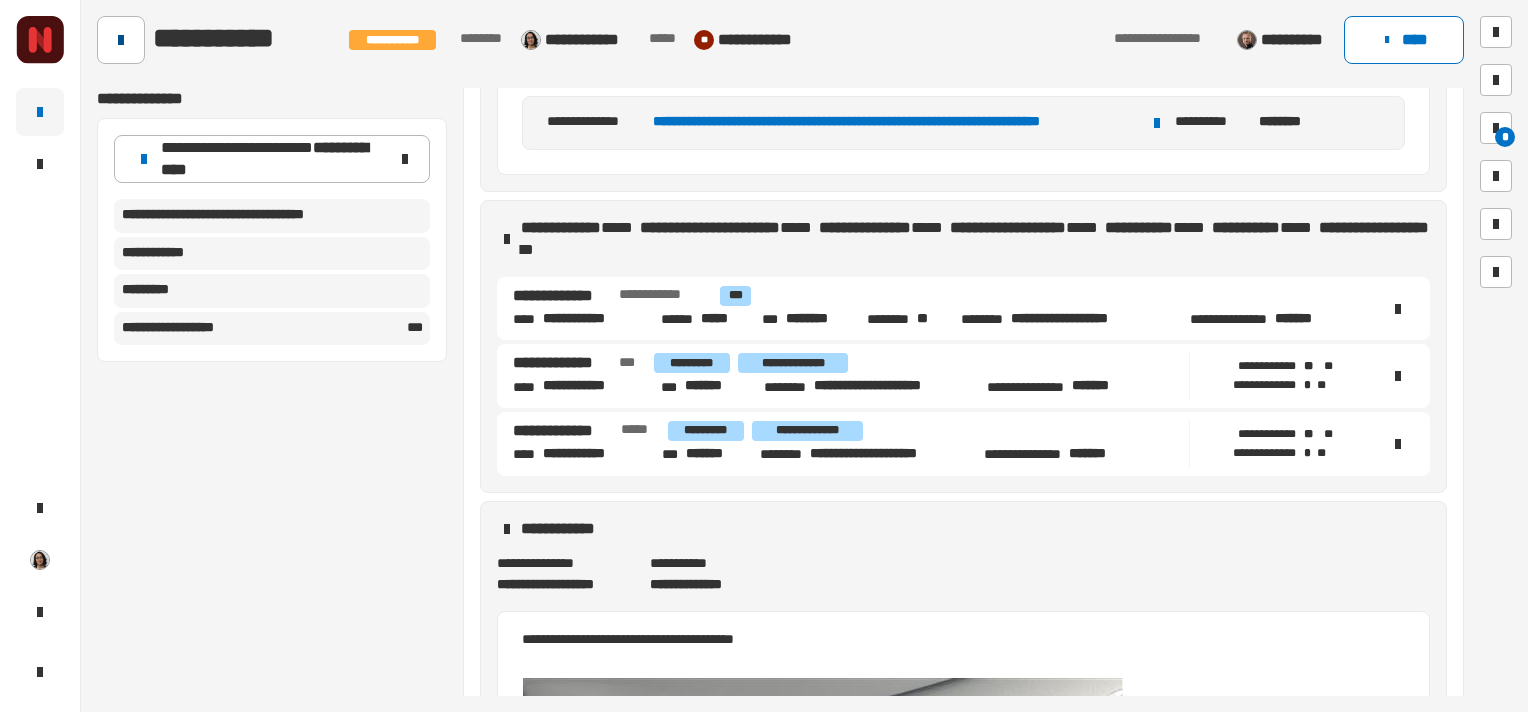 click 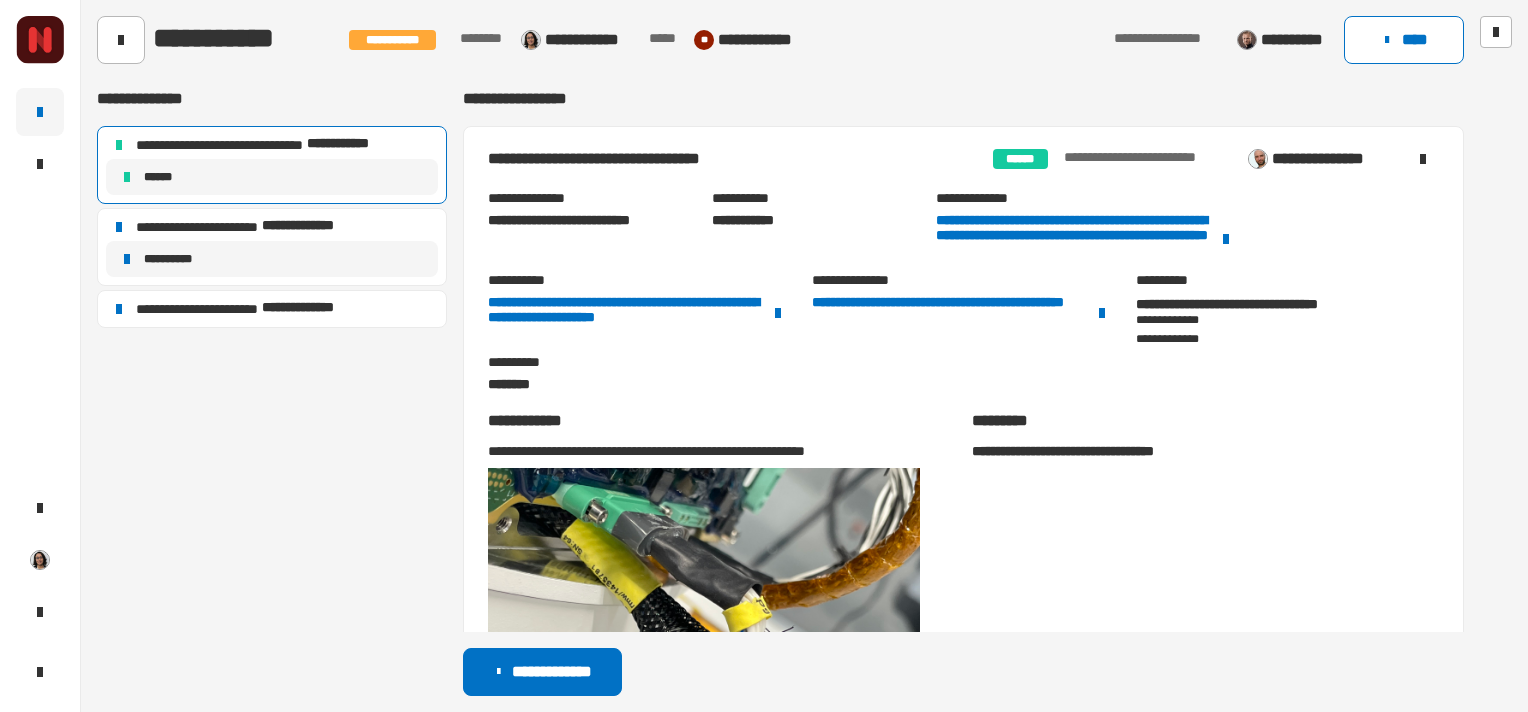 click on "**********" 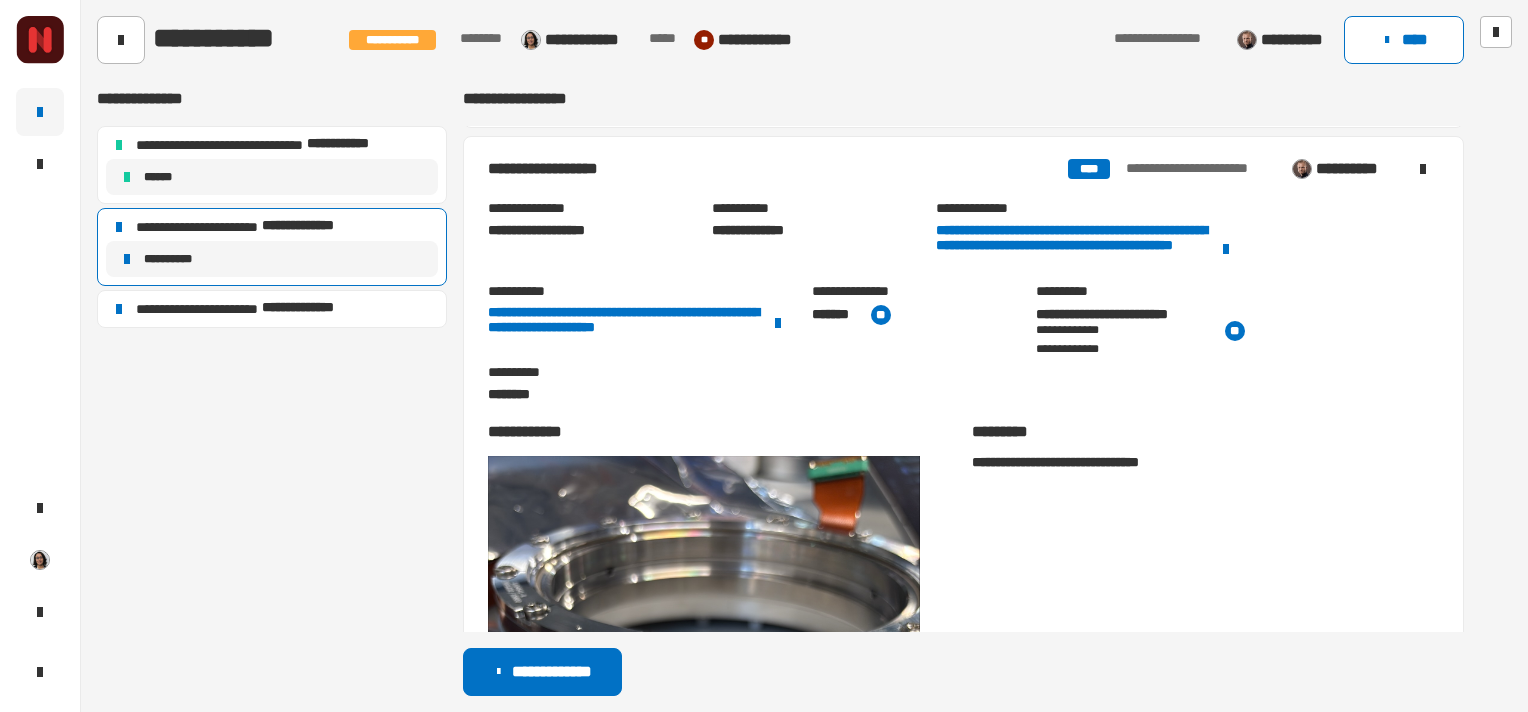 scroll, scrollTop: 732, scrollLeft: 0, axis: vertical 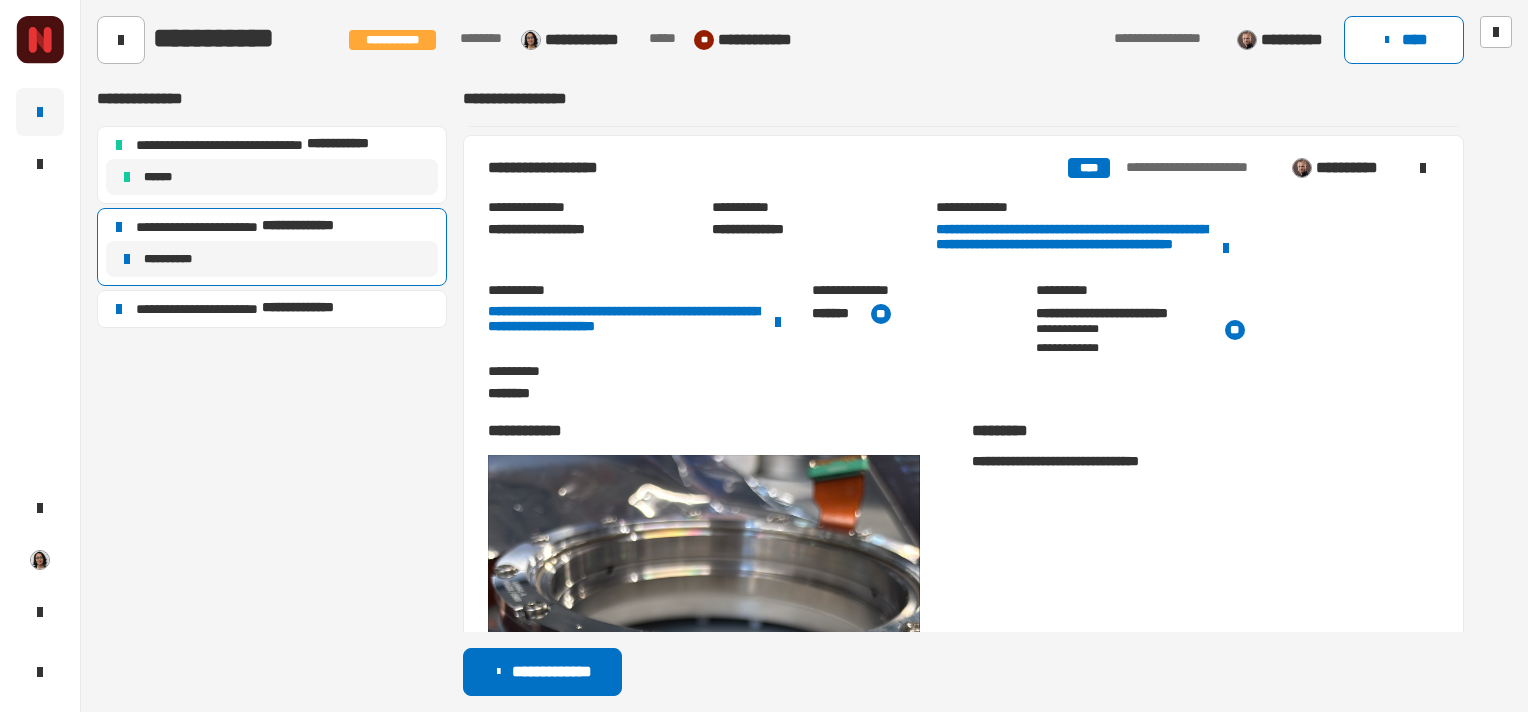 click on "[FIRST] [LAST]" at bounding box center (912, 320) 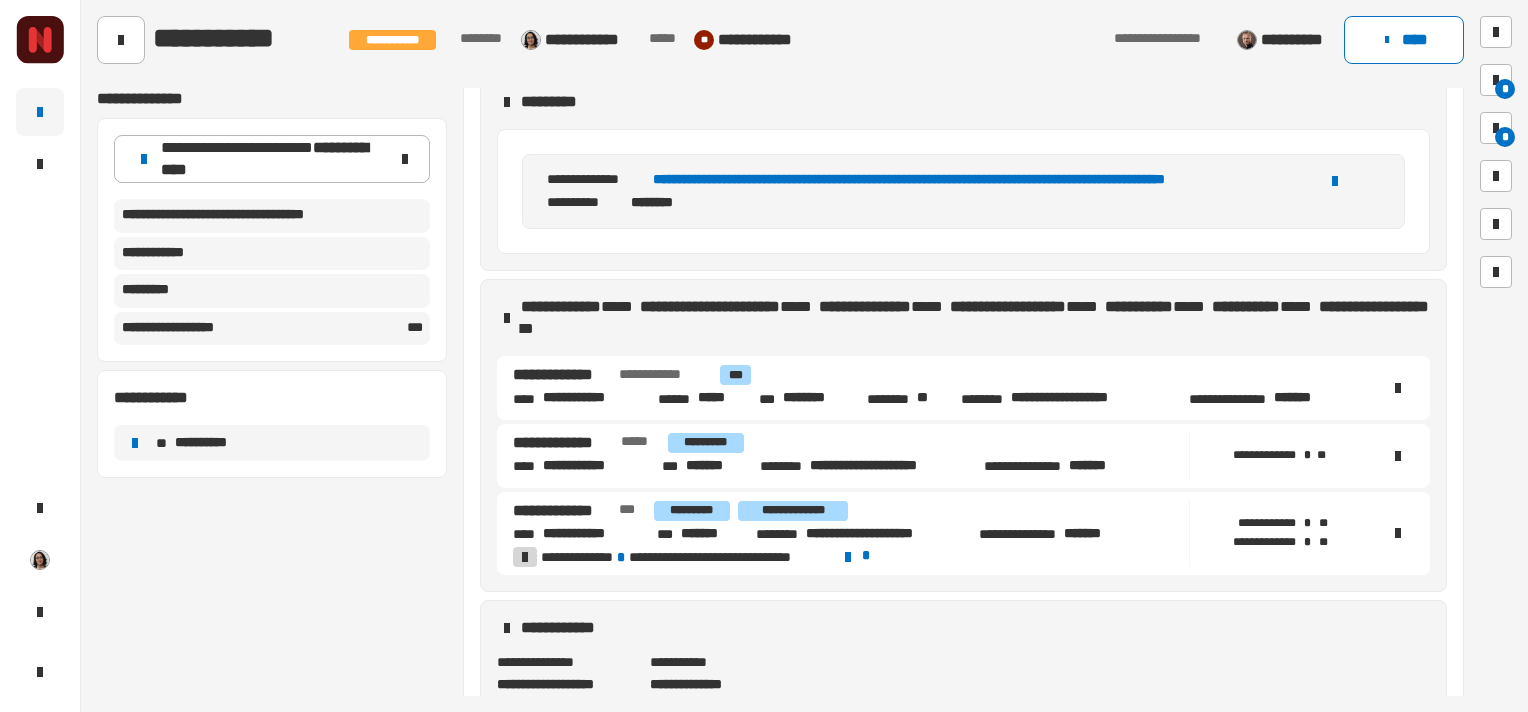 scroll, scrollTop: 279, scrollLeft: 0, axis: vertical 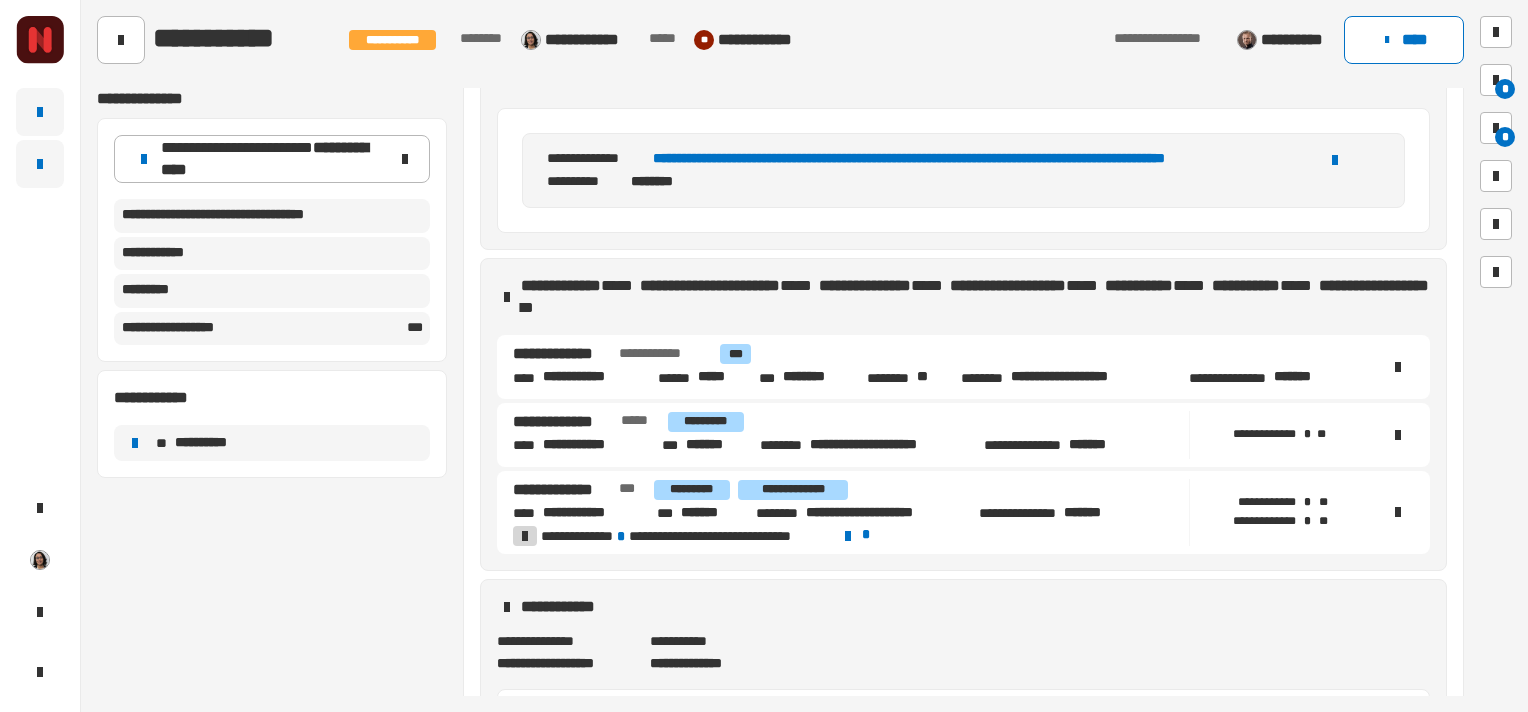 click 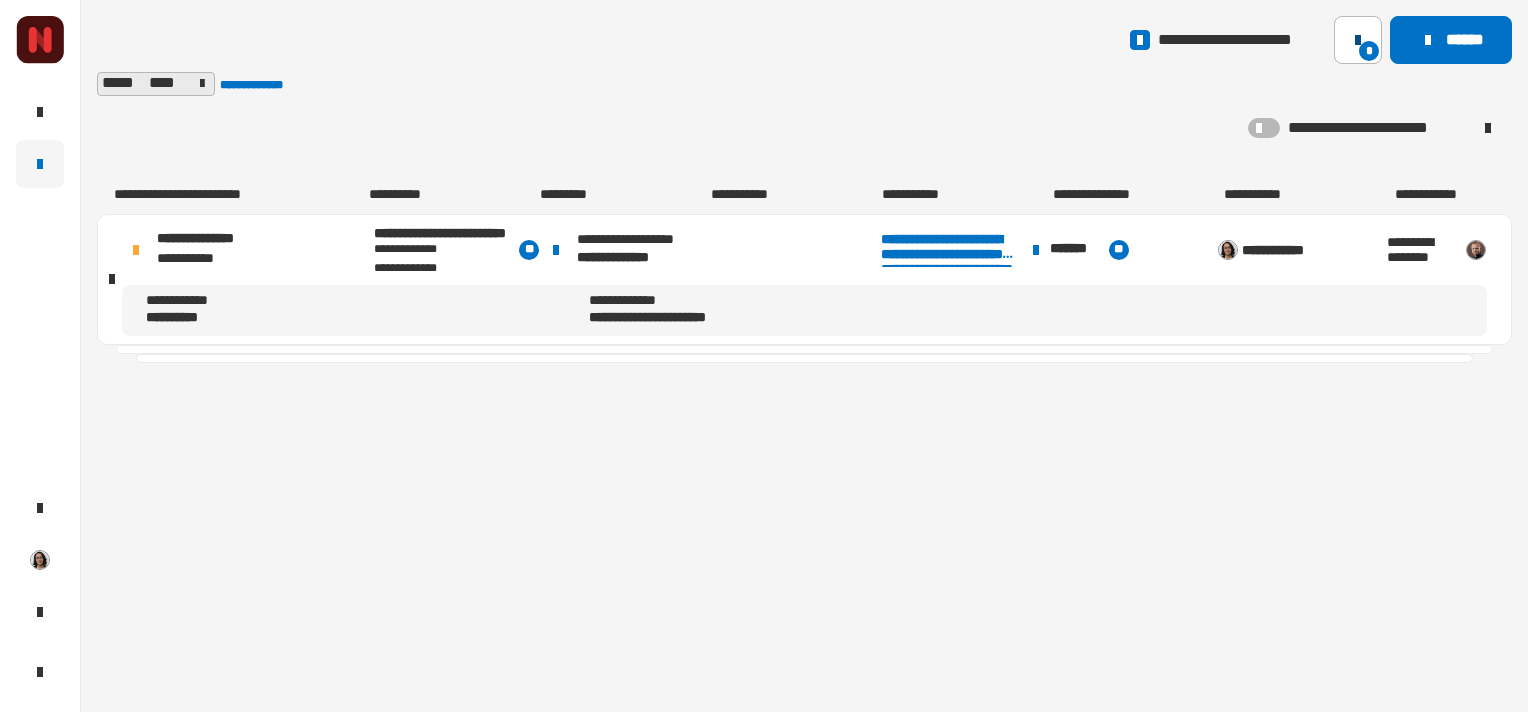 click 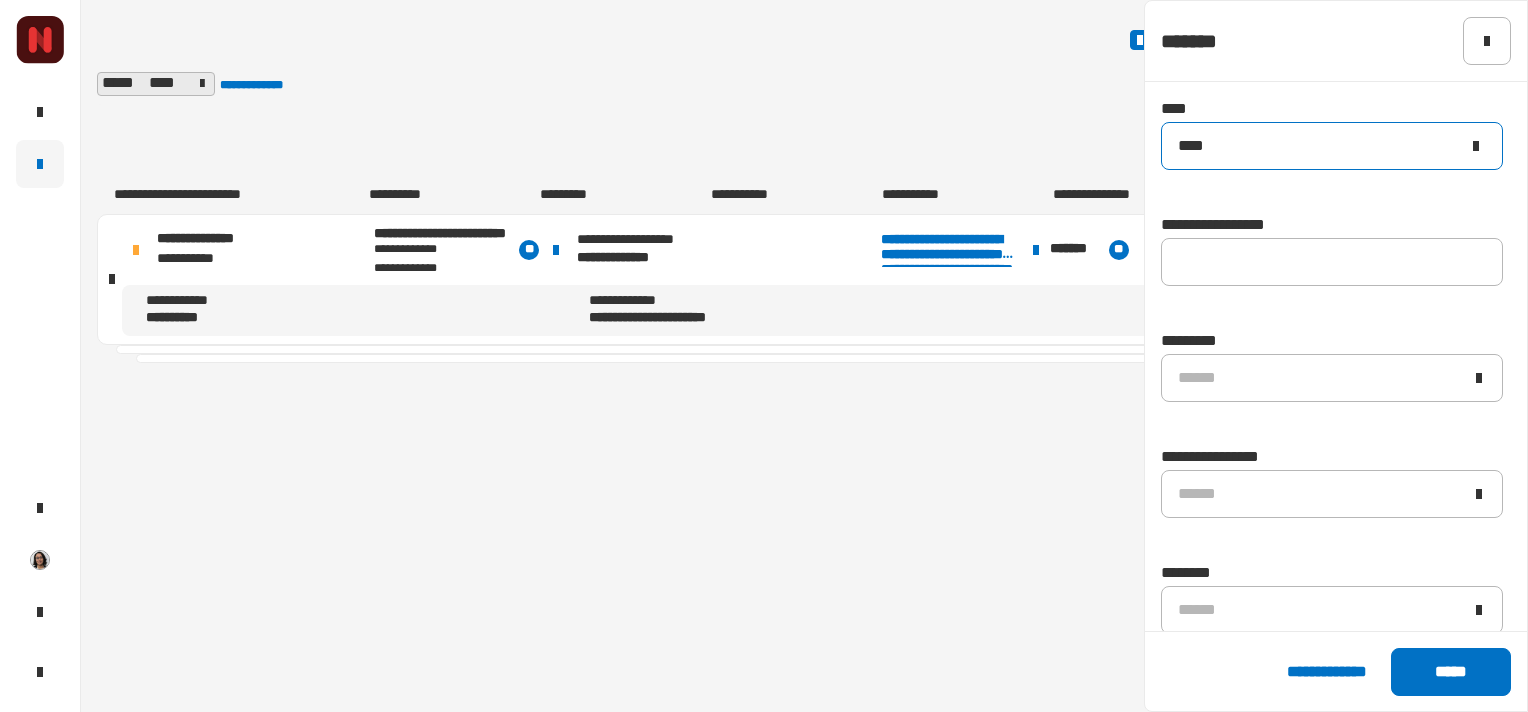 click on "****" 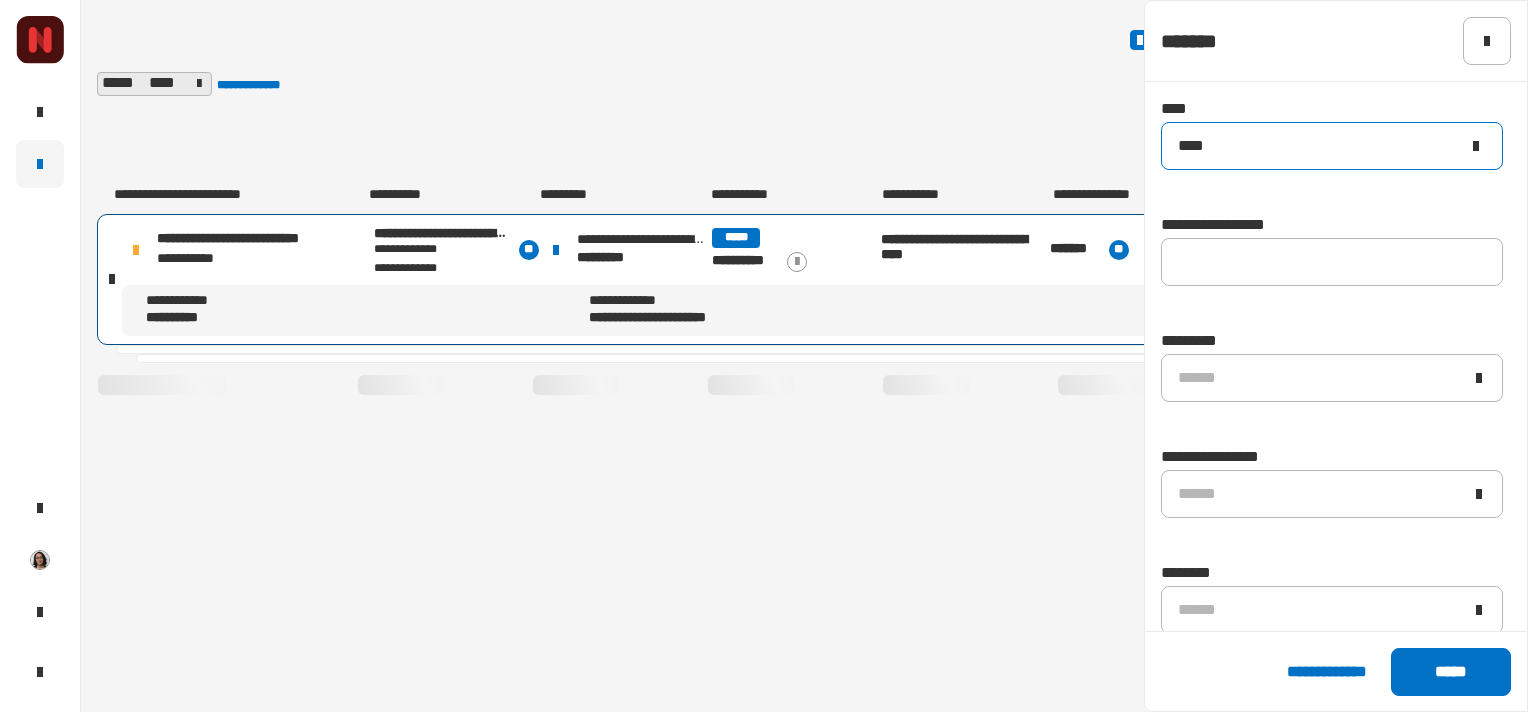 type on "****" 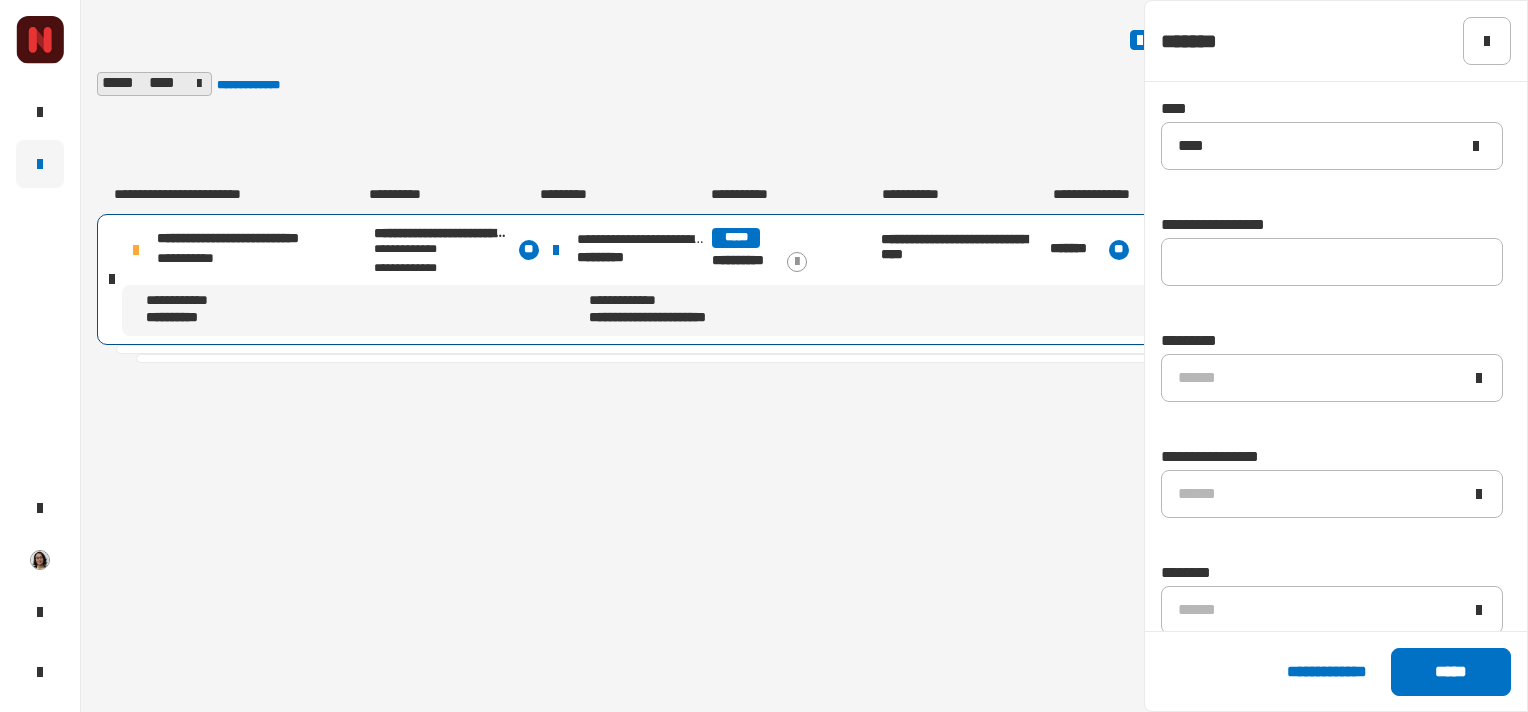 click on "**********" 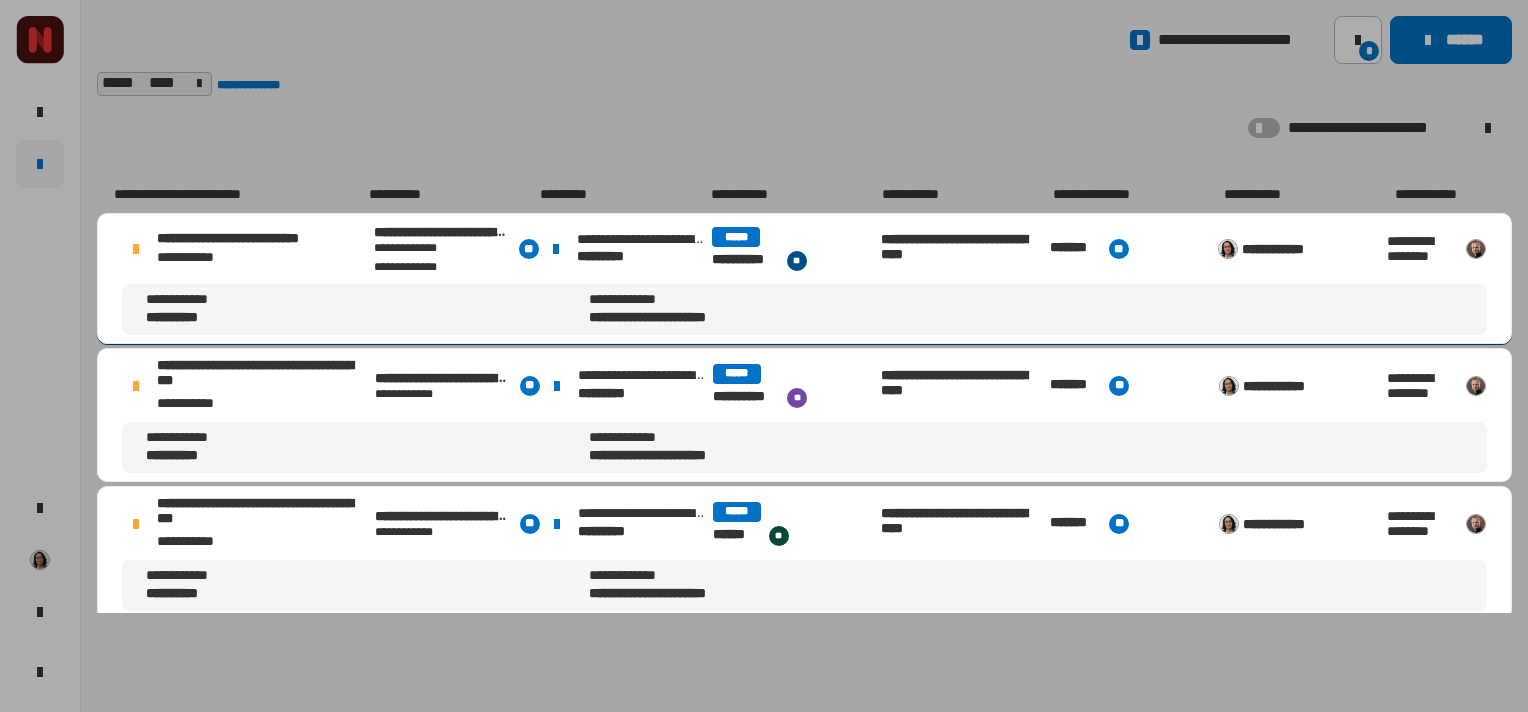 click on "**********" 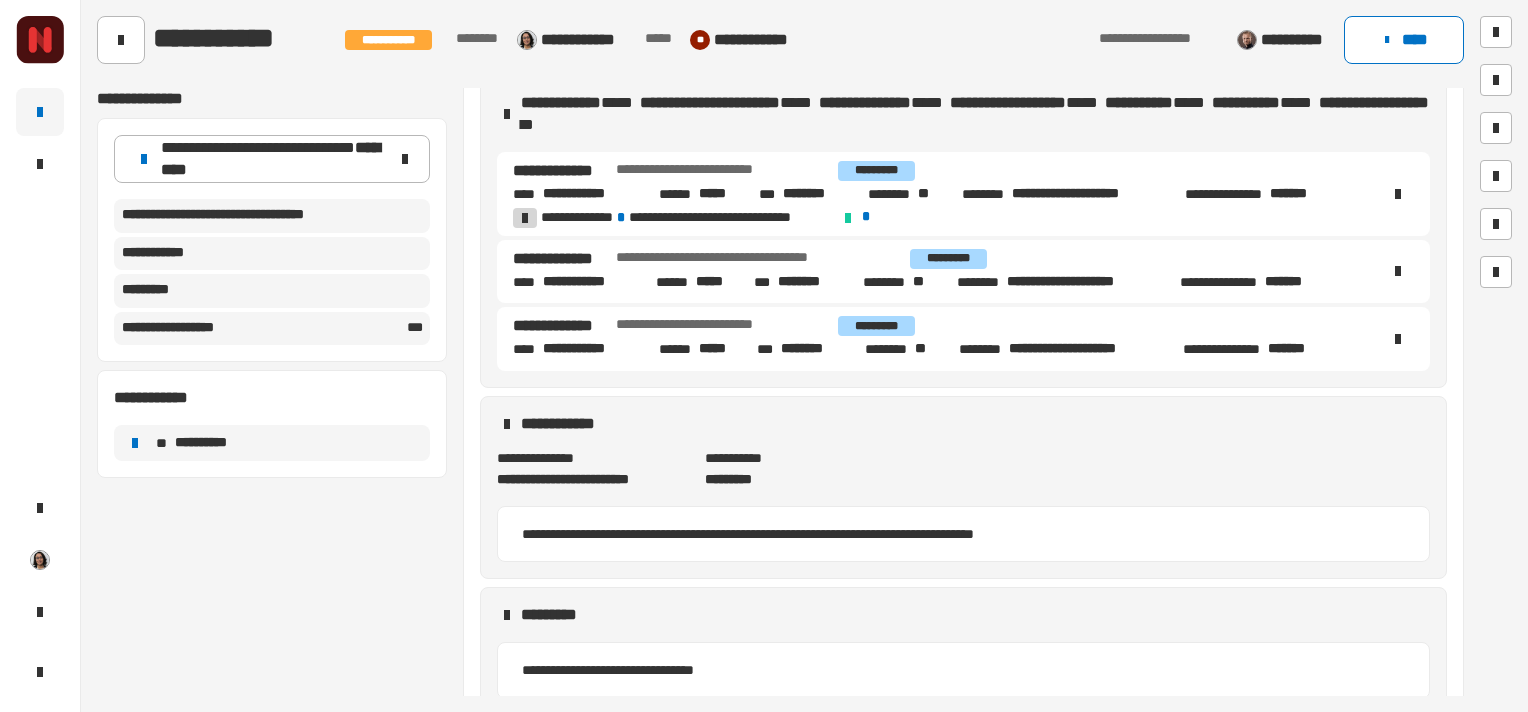scroll, scrollTop: 448, scrollLeft: 0, axis: vertical 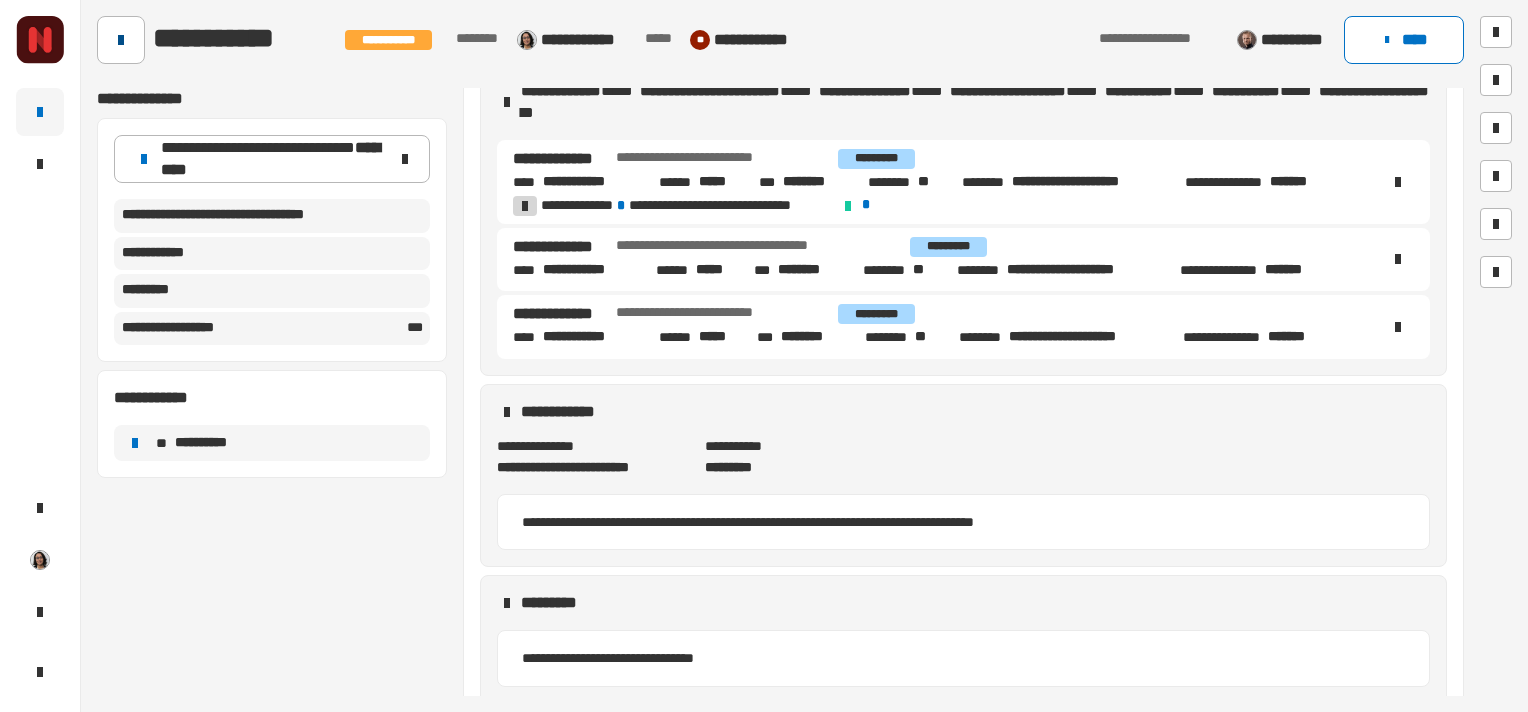 click 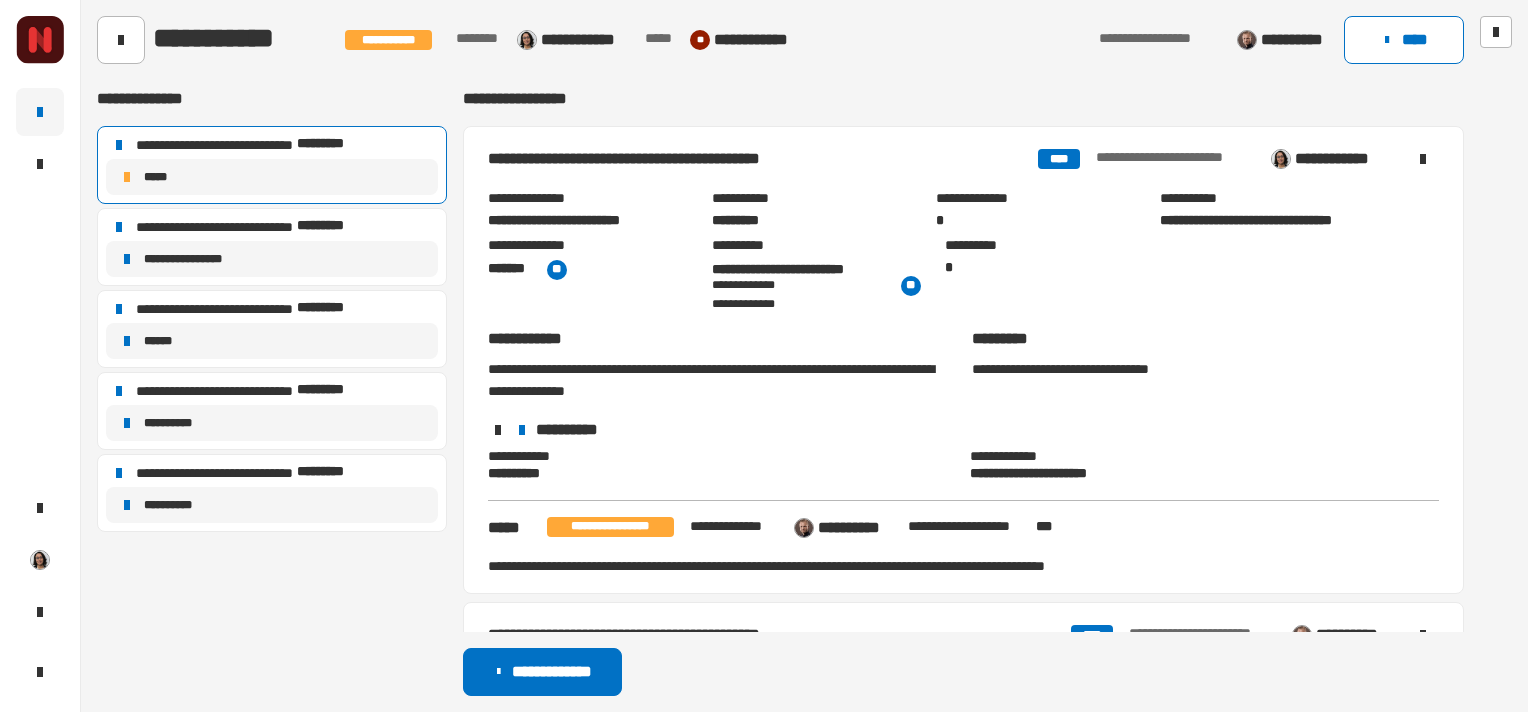 click on "**********" 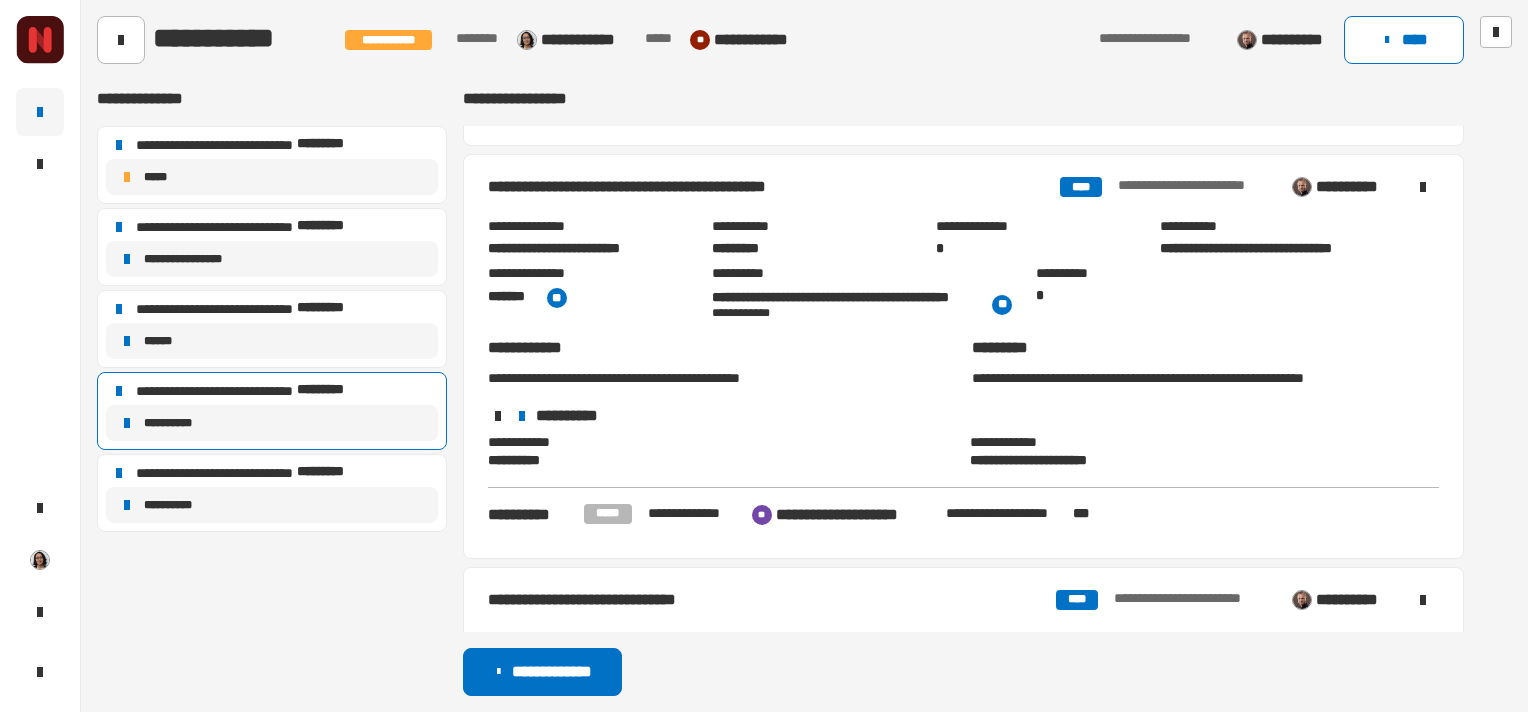 scroll, scrollTop: 1298, scrollLeft: 0, axis: vertical 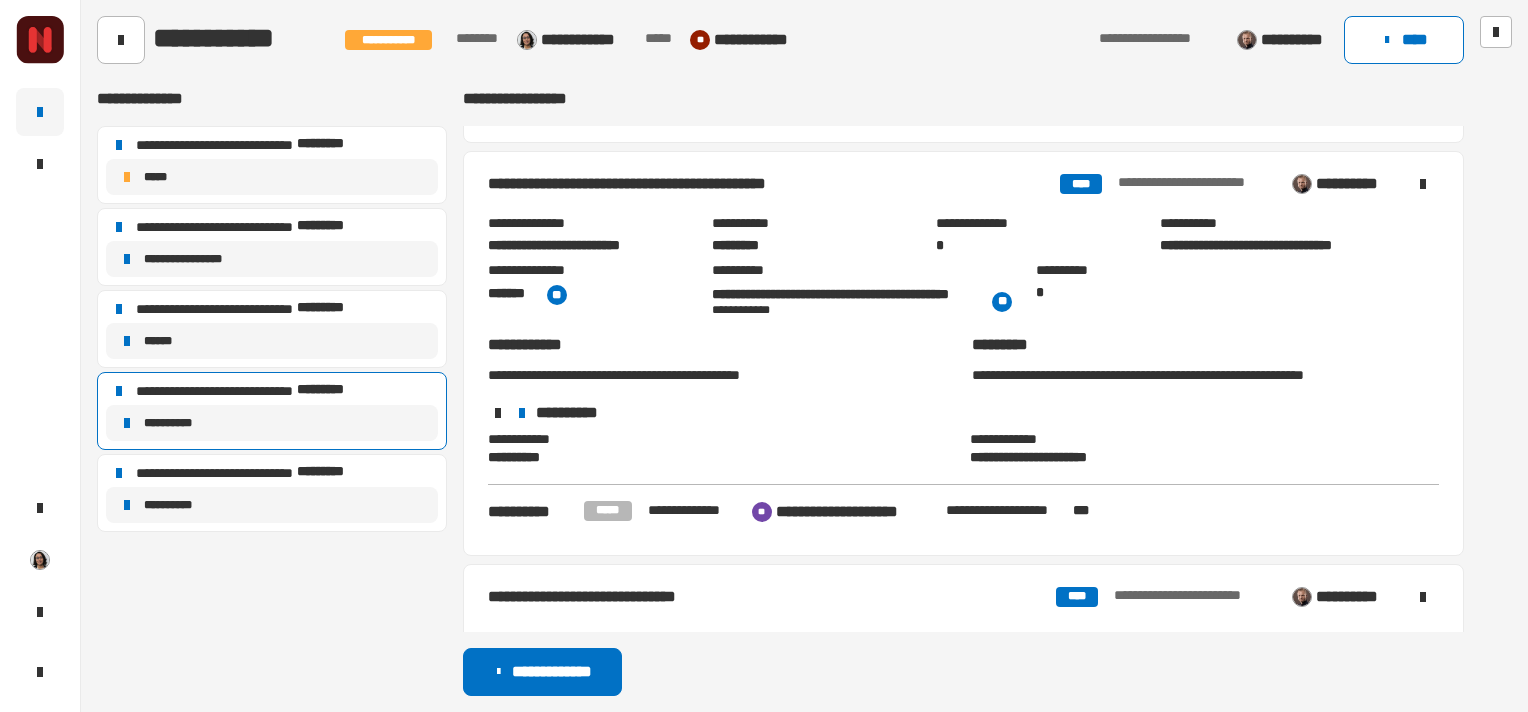 click on "**********" at bounding box center [963, 353] 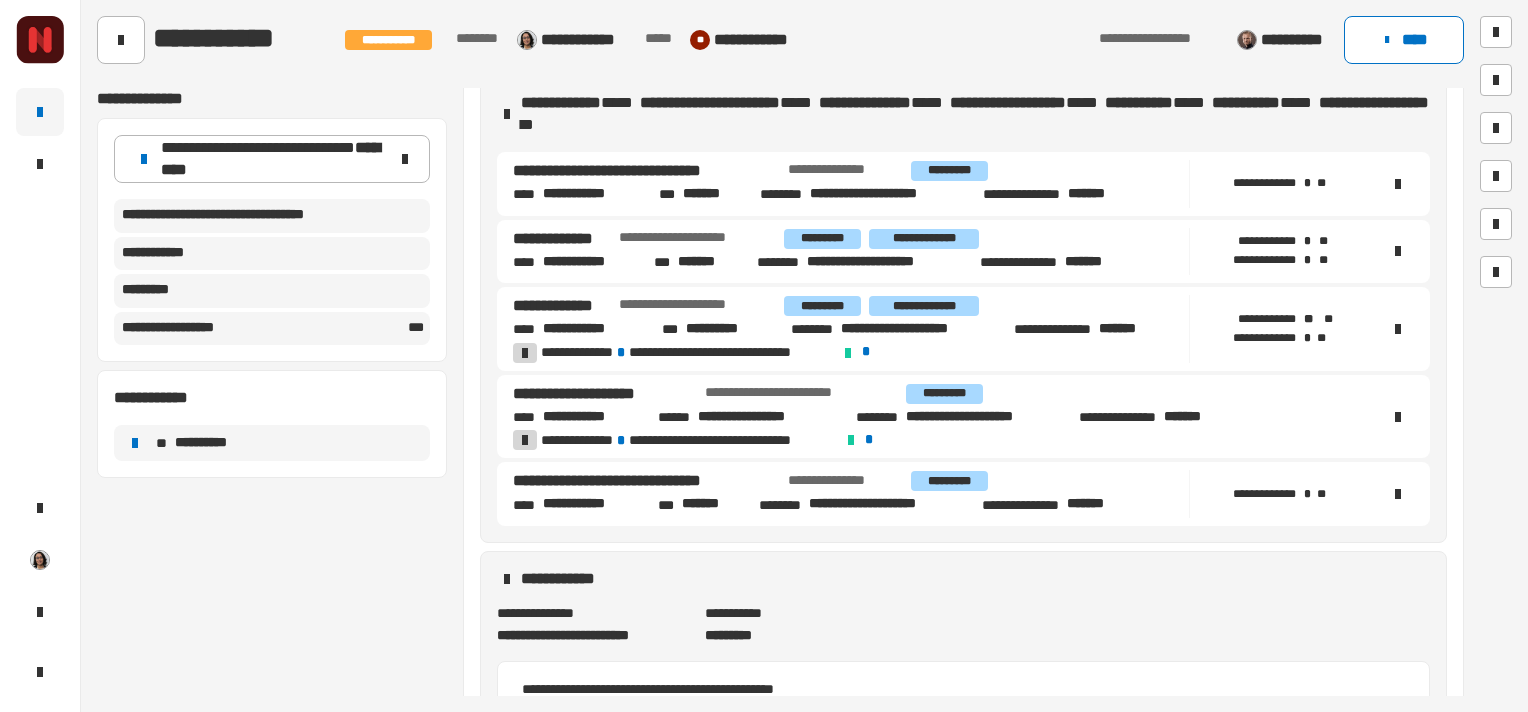 scroll, scrollTop: 452, scrollLeft: 0, axis: vertical 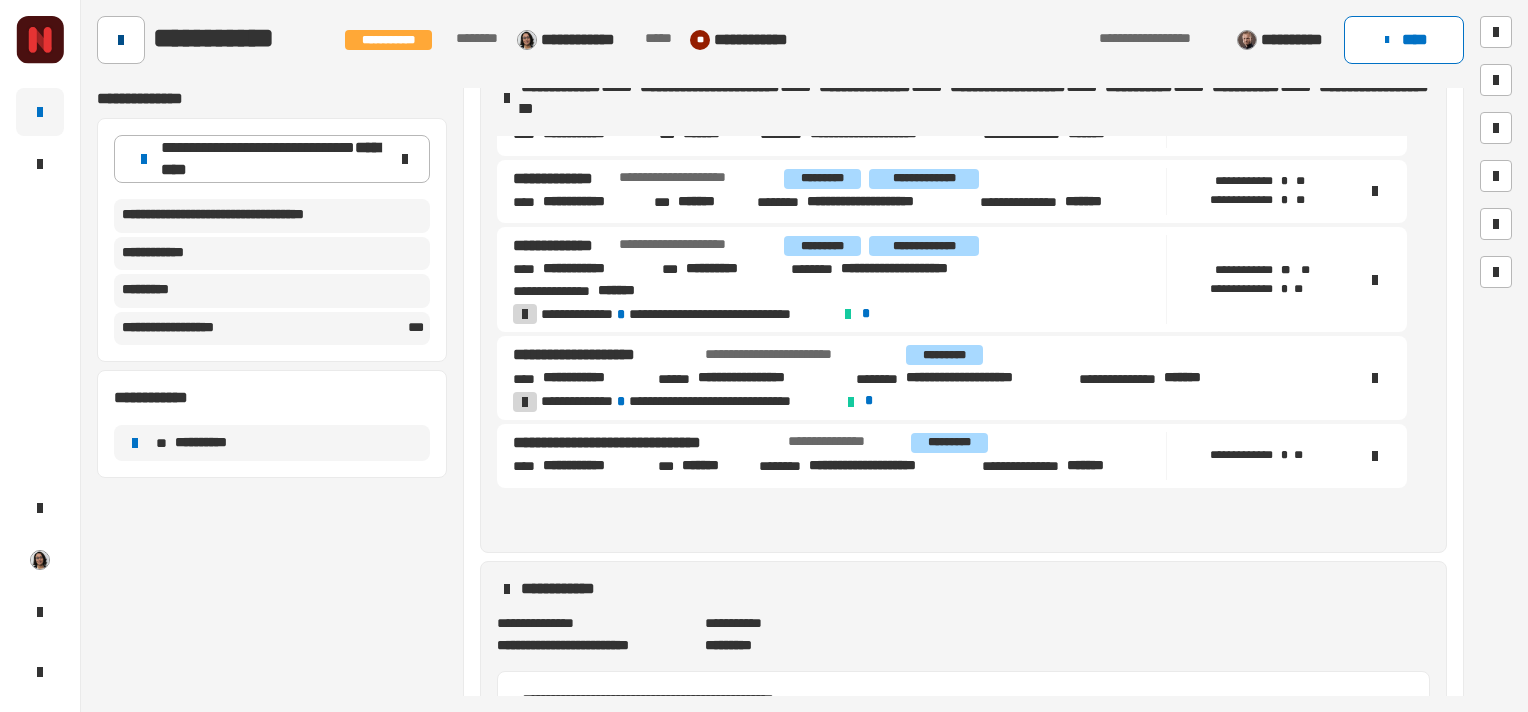 click 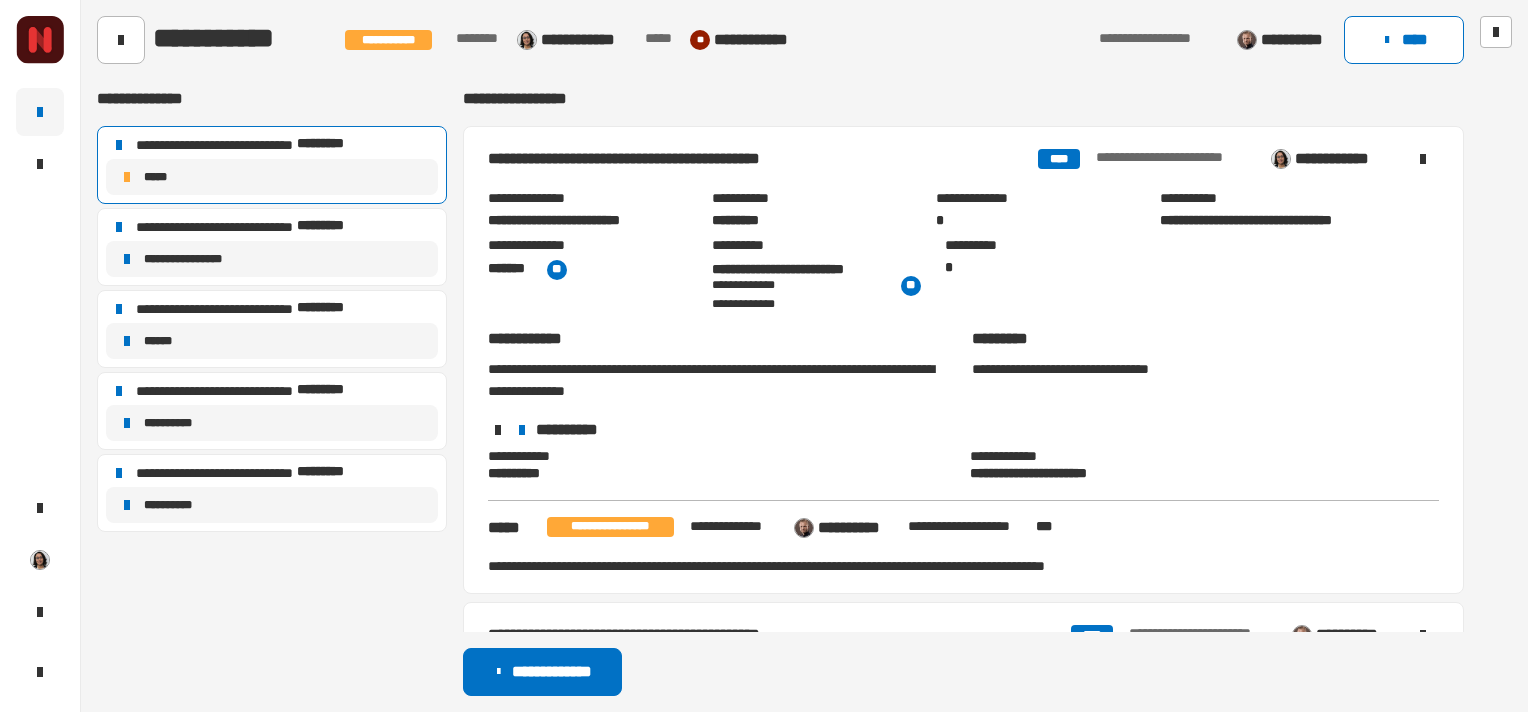 click on "**********" 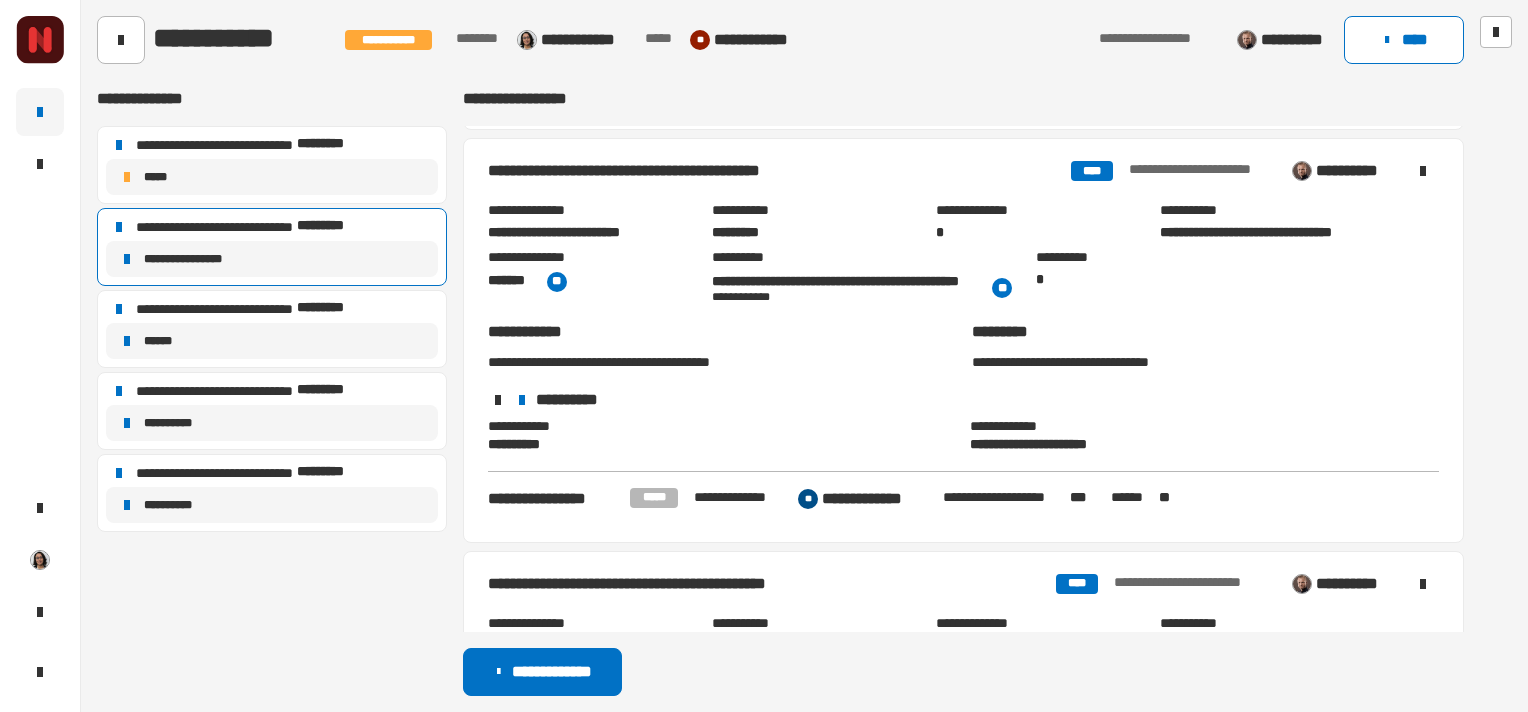 scroll, scrollTop: 468, scrollLeft: 0, axis: vertical 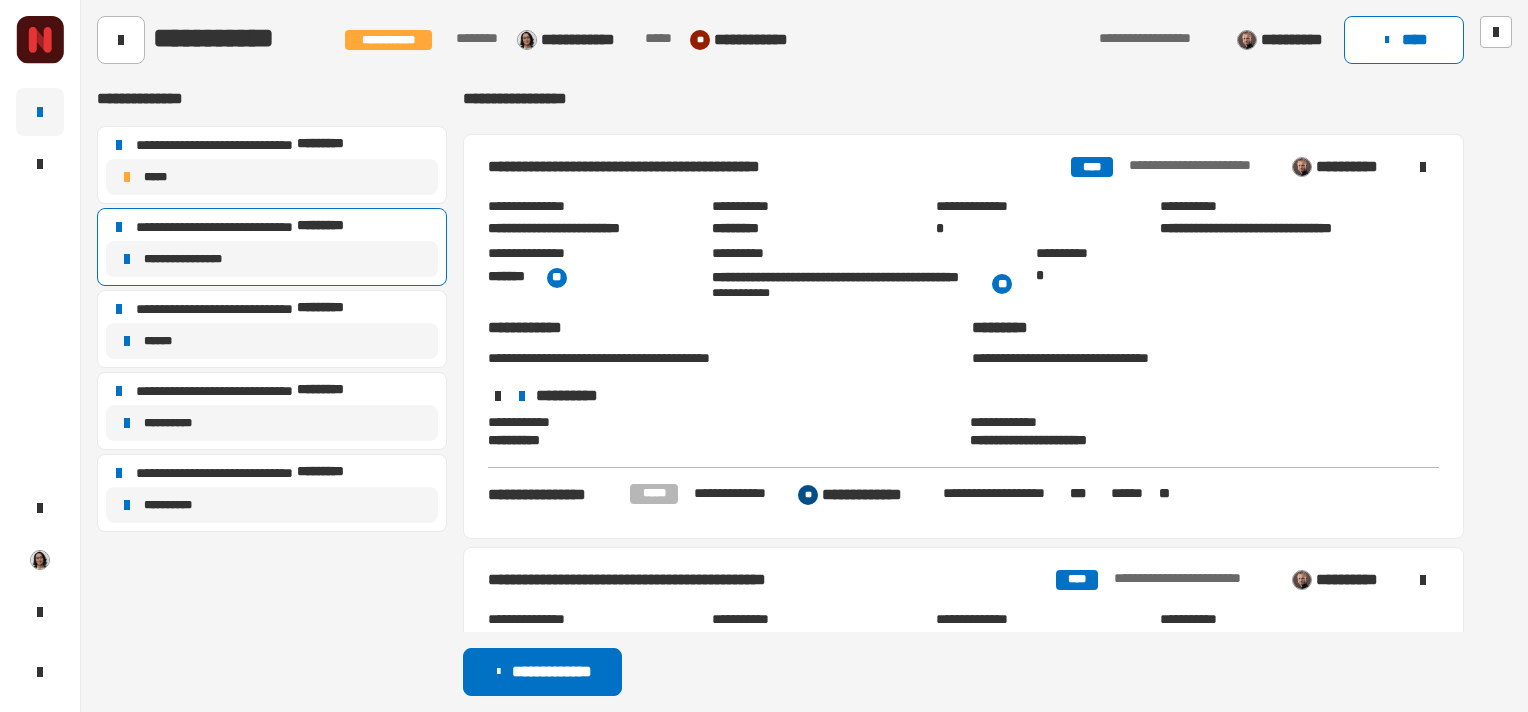 click on "**********" at bounding box center [963, 396] 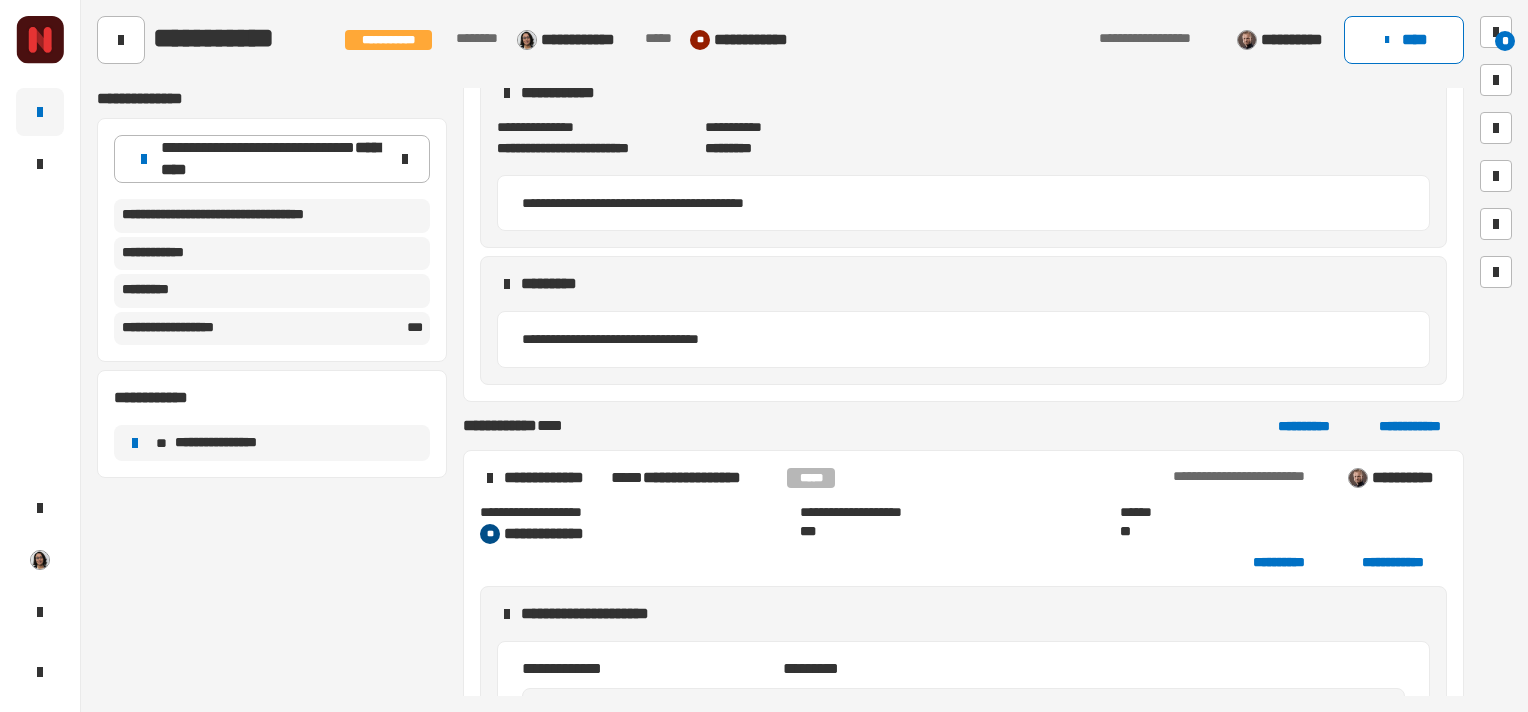 scroll, scrollTop: 834, scrollLeft: 0, axis: vertical 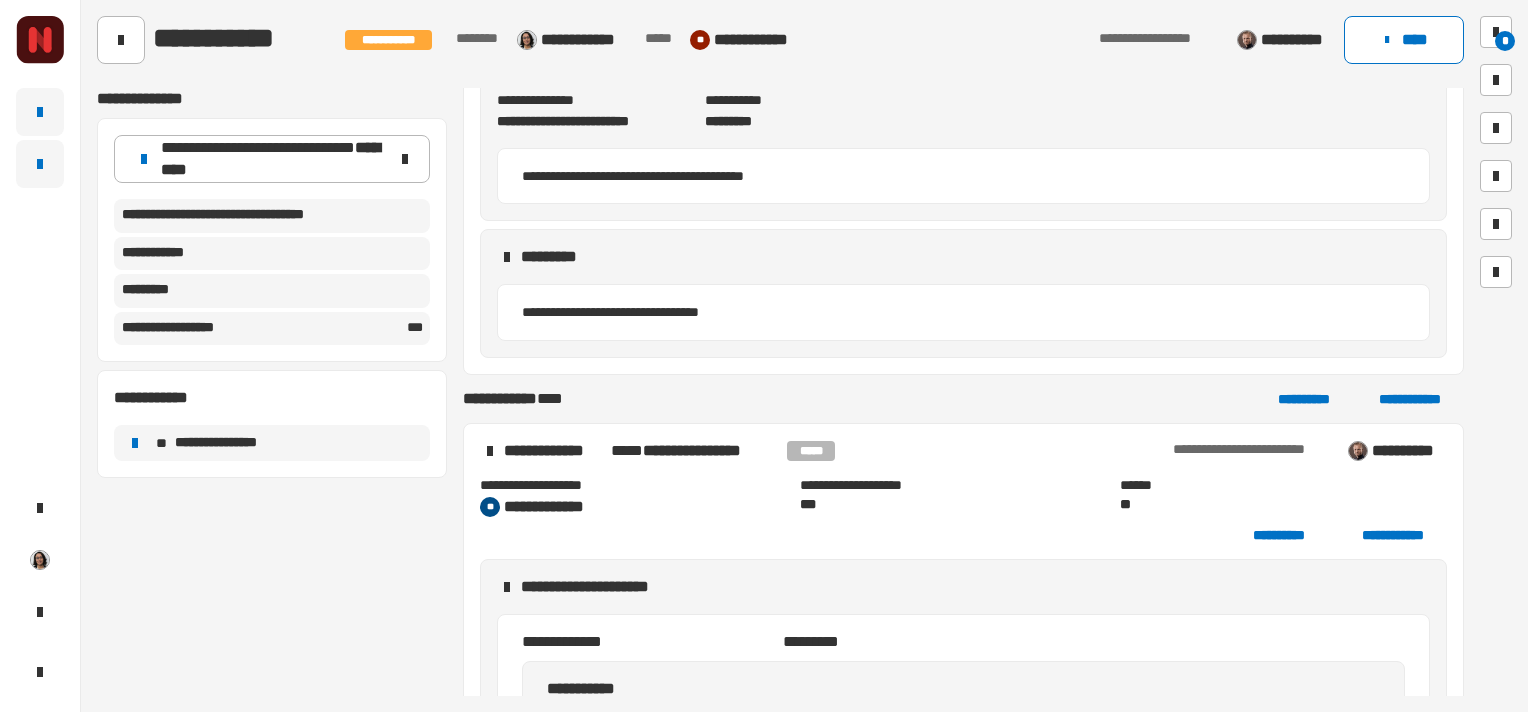 click 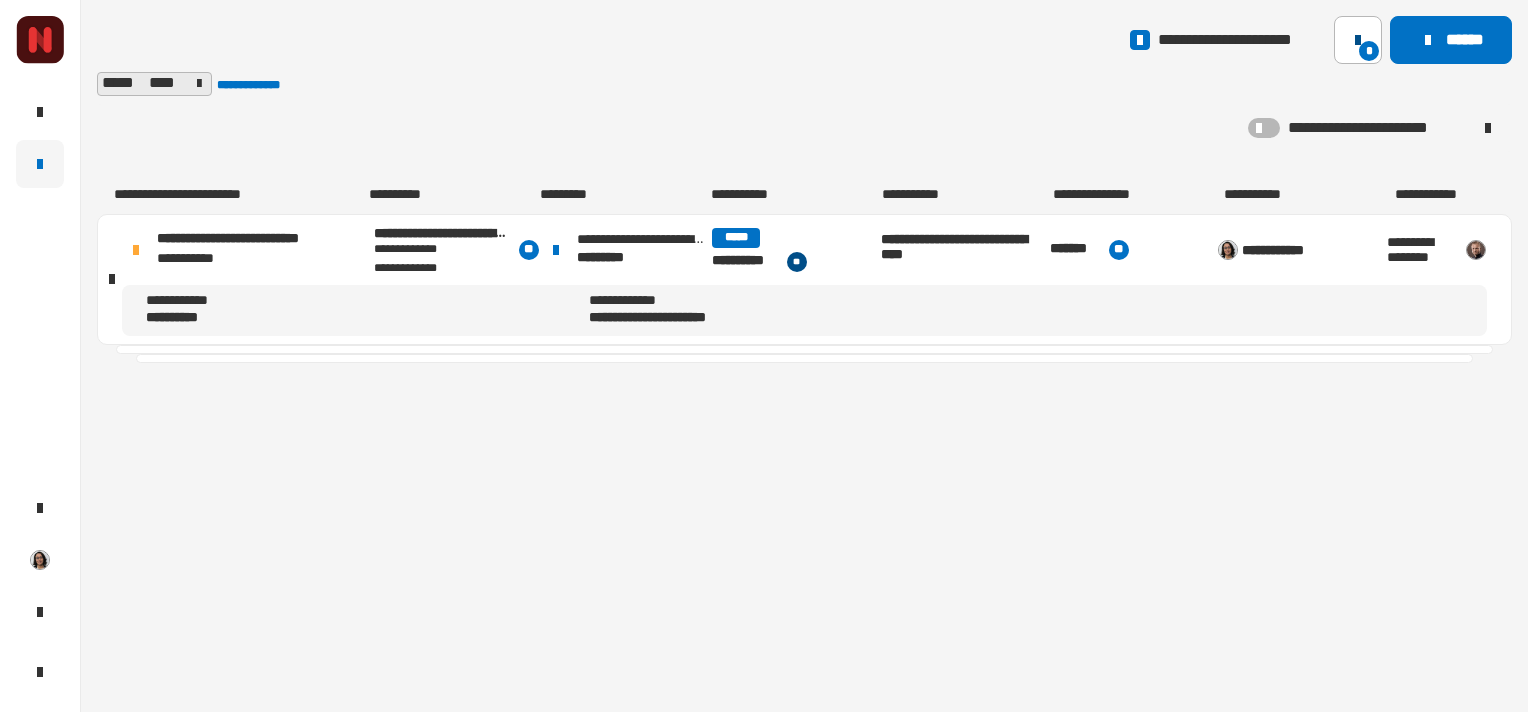 click on "*" 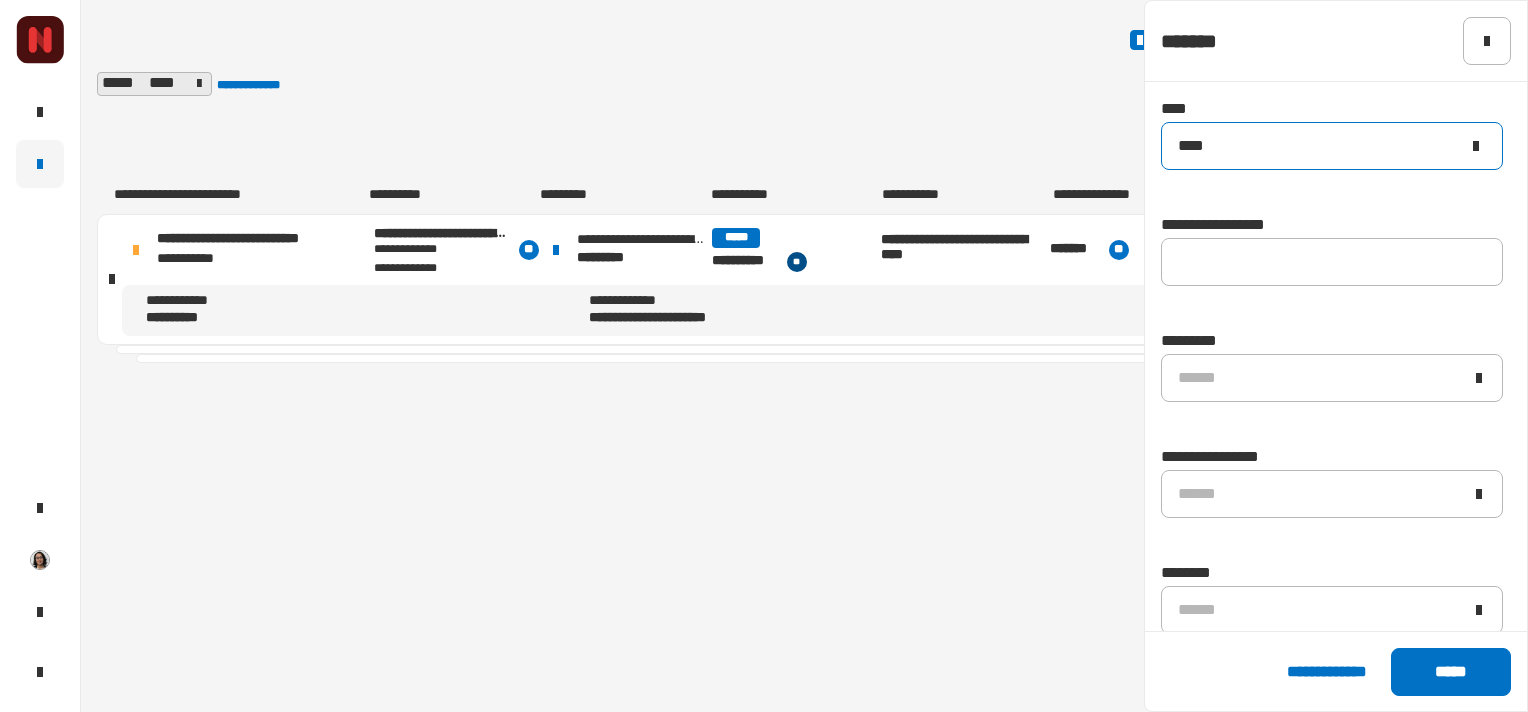 click 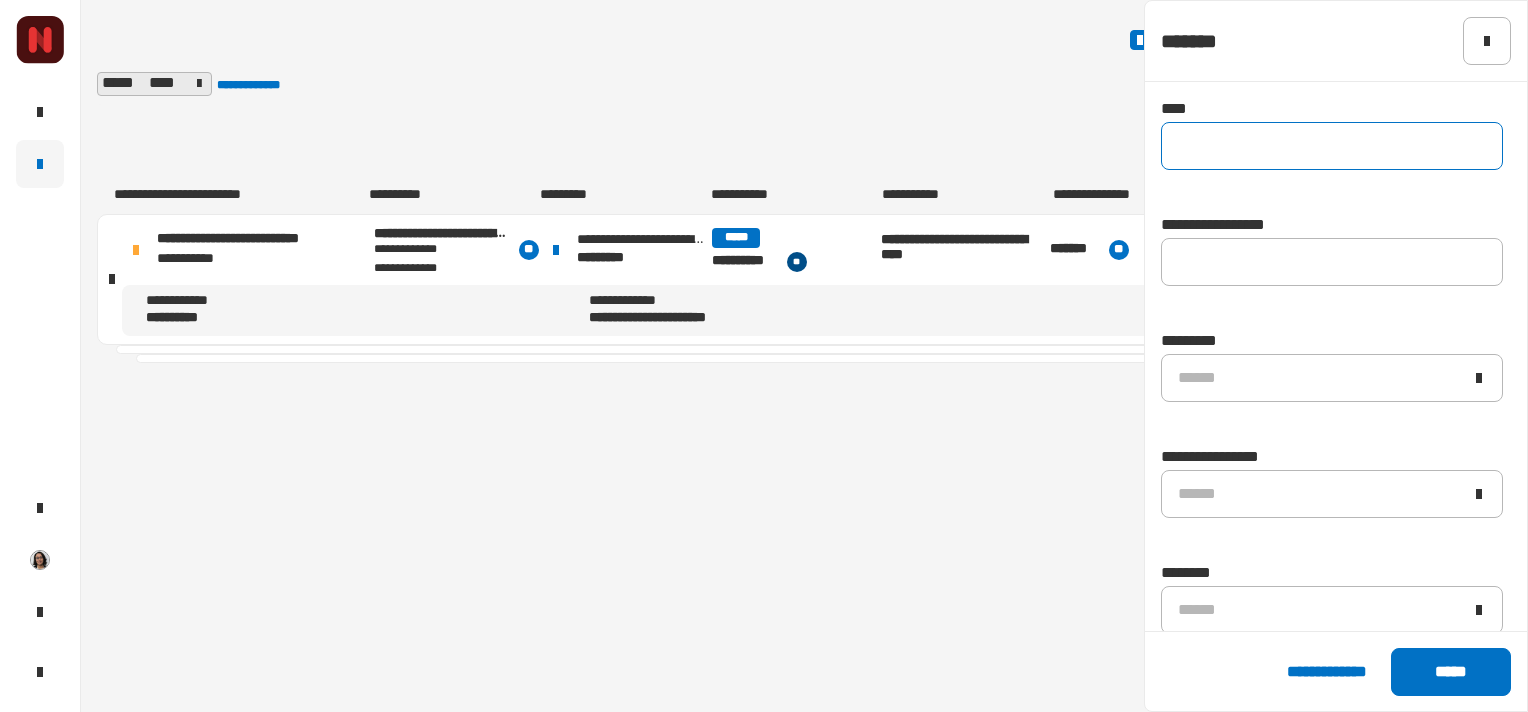 type 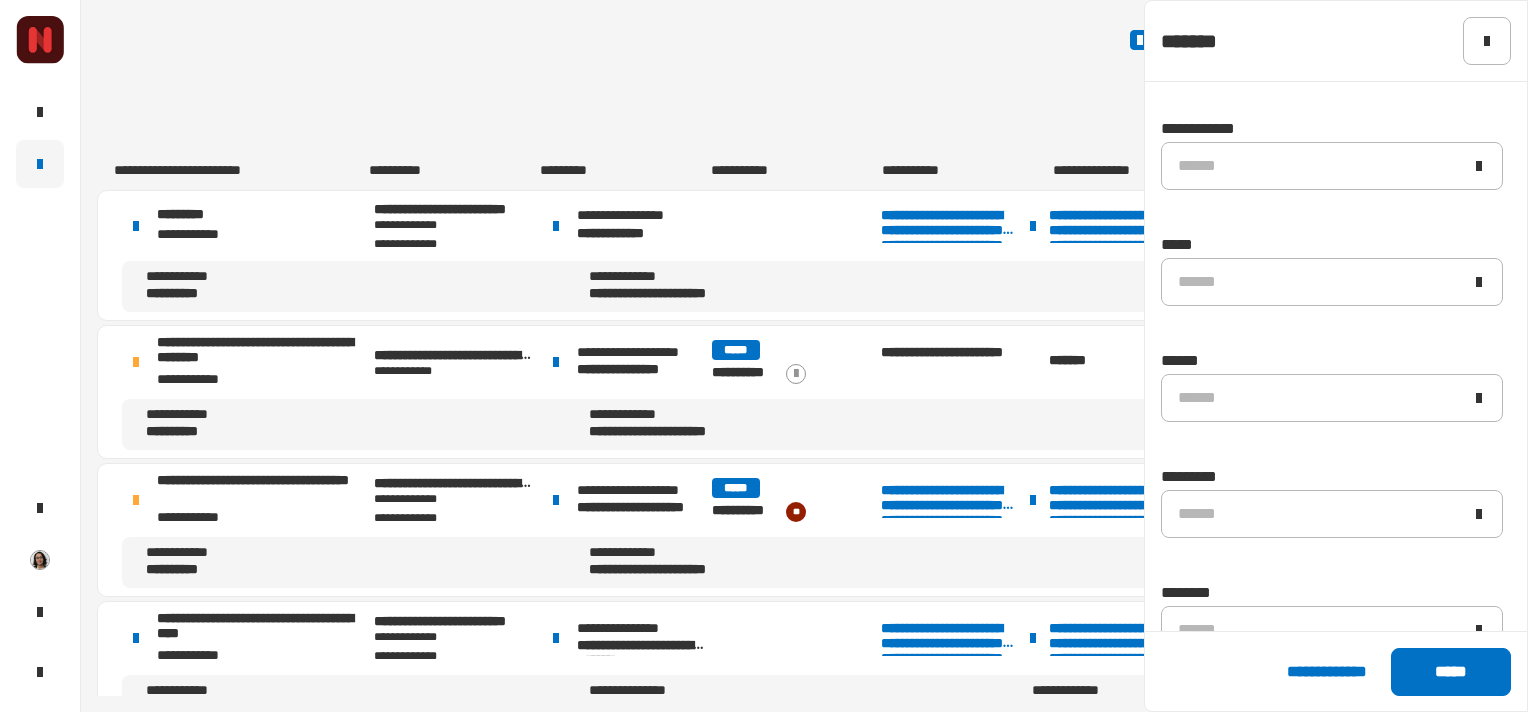scroll, scrollTop: 576, scrollLeft: 0, axis: vertical 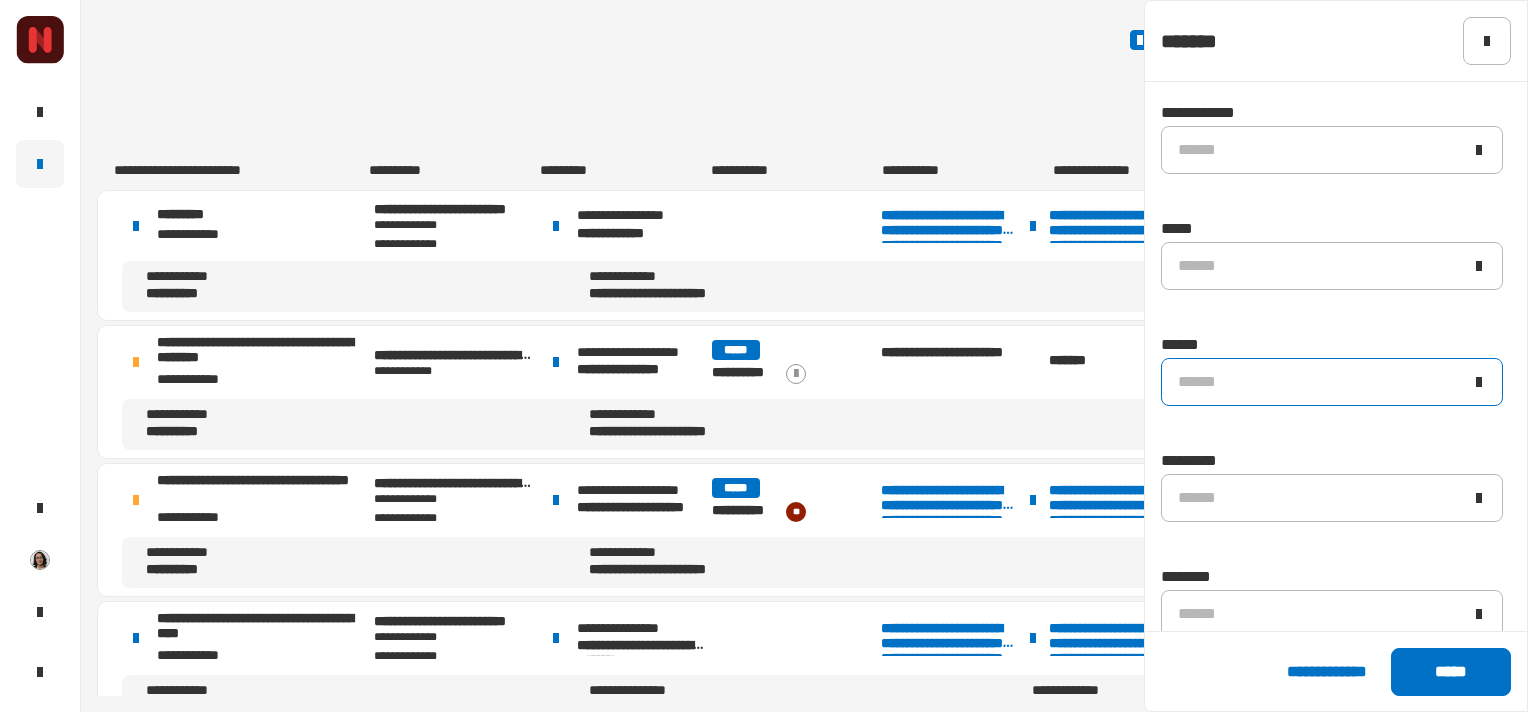 click on "******" 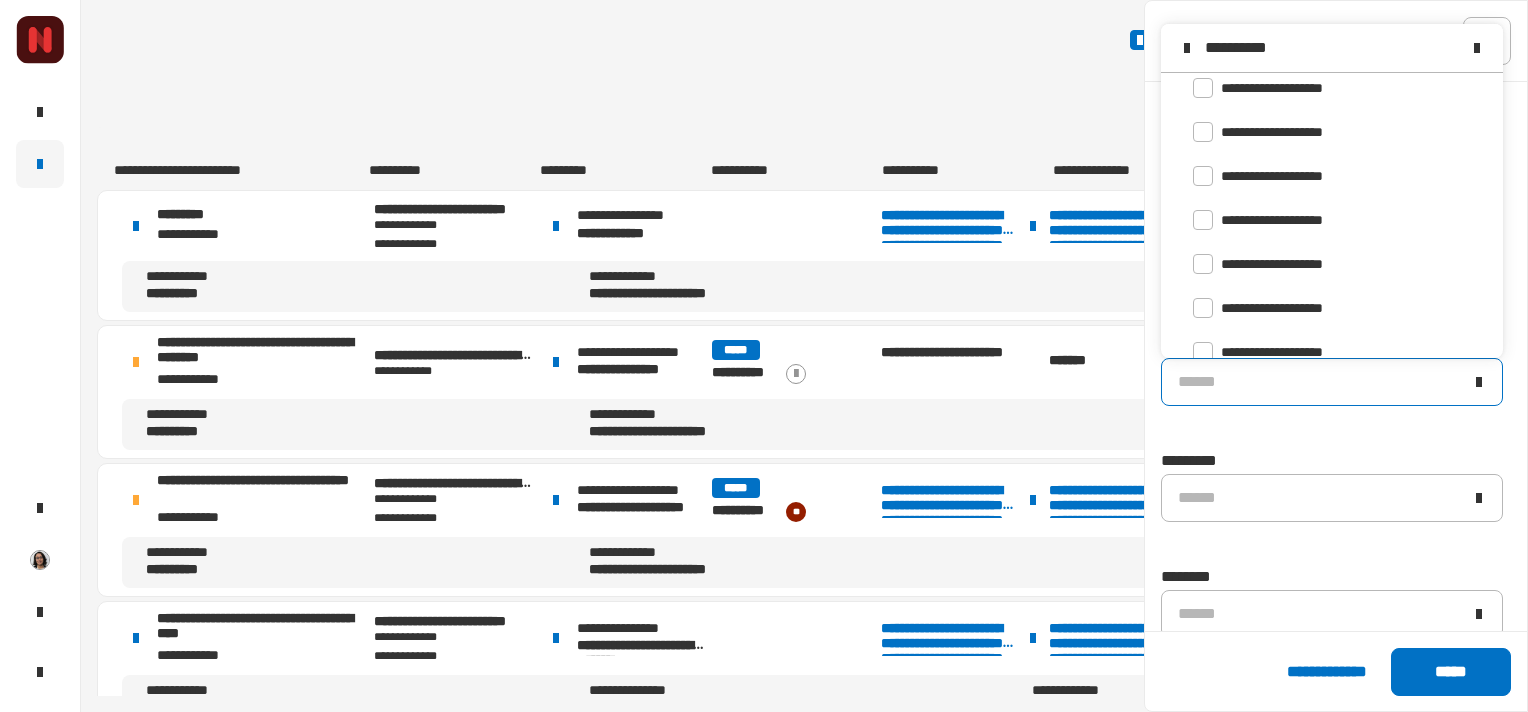 scroll, scrollTop: 0, scrollLeft: 0, axis: both 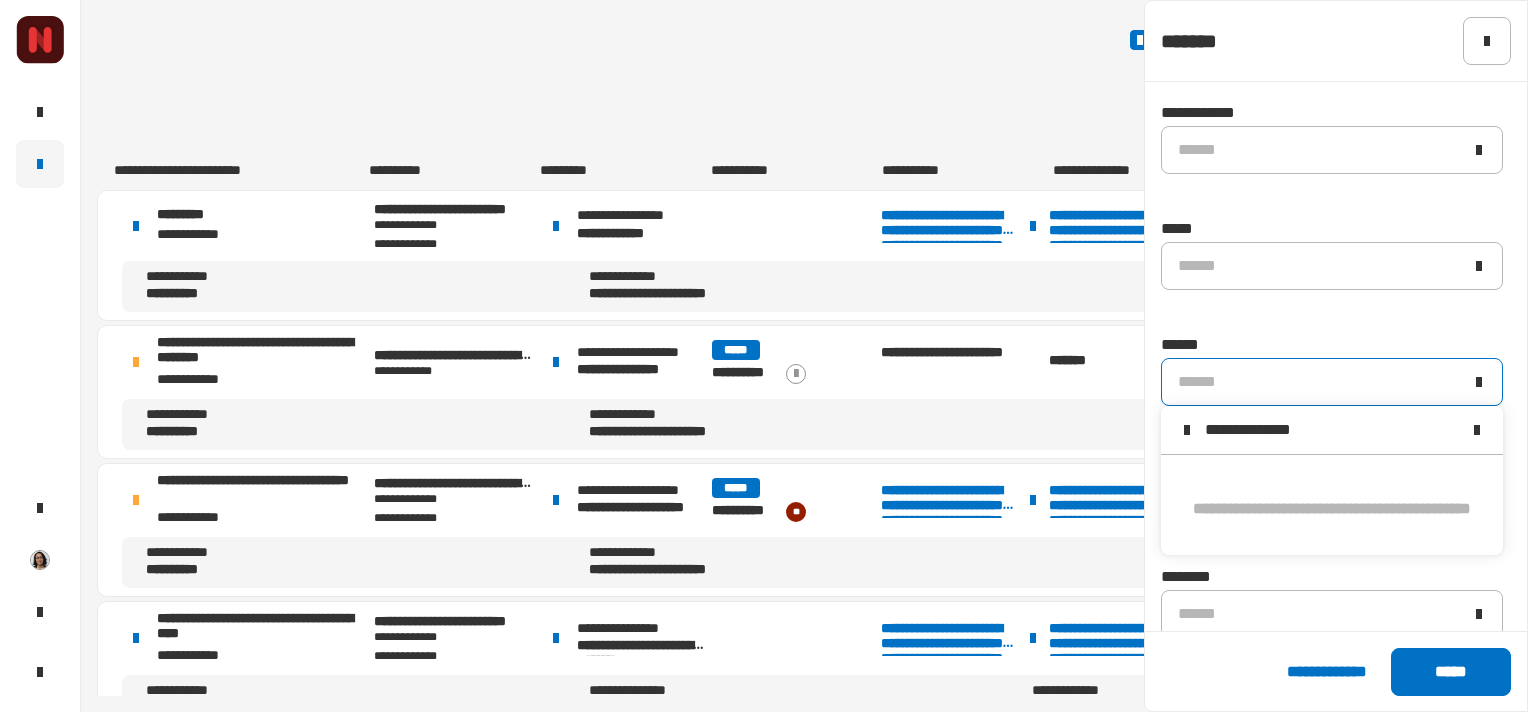 click on "**********" at bounding box center (1332, 430) 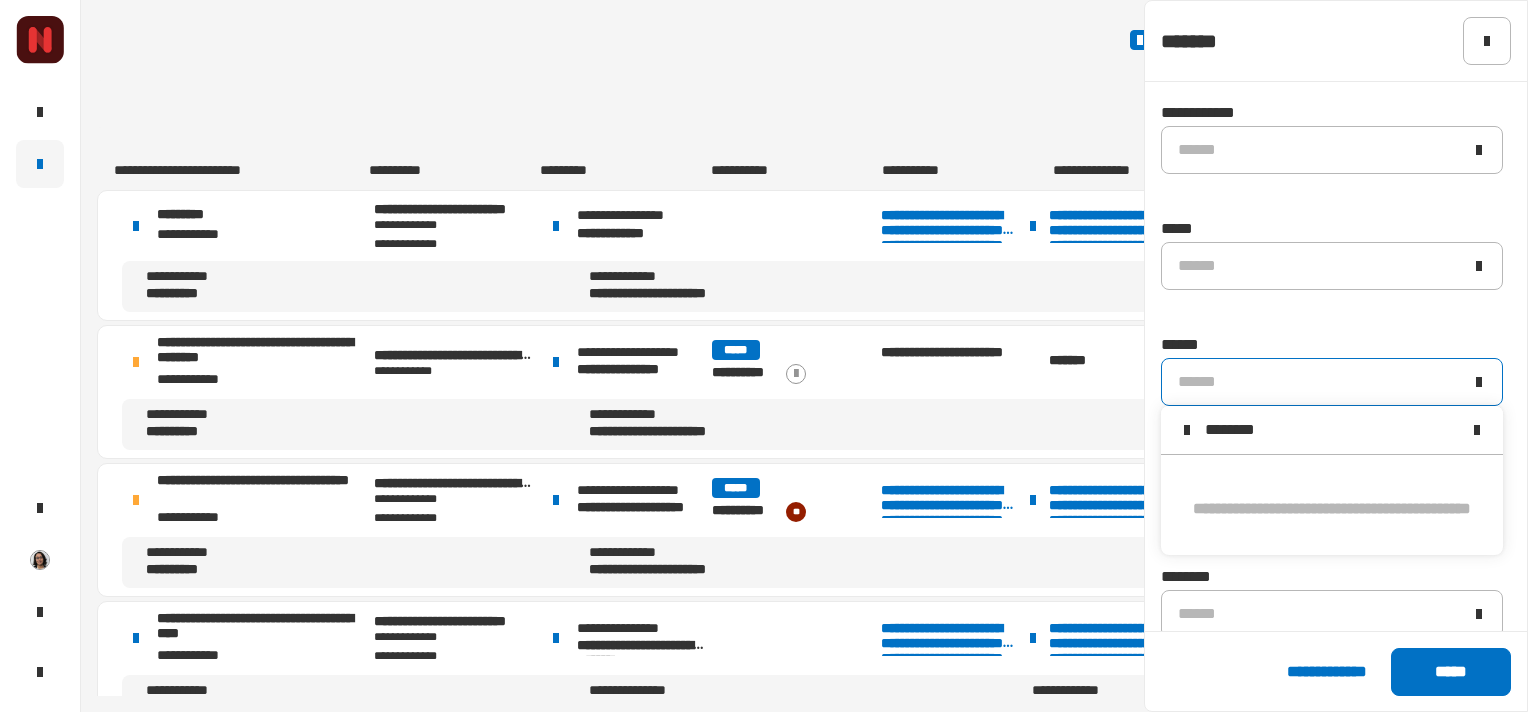 type on "******" 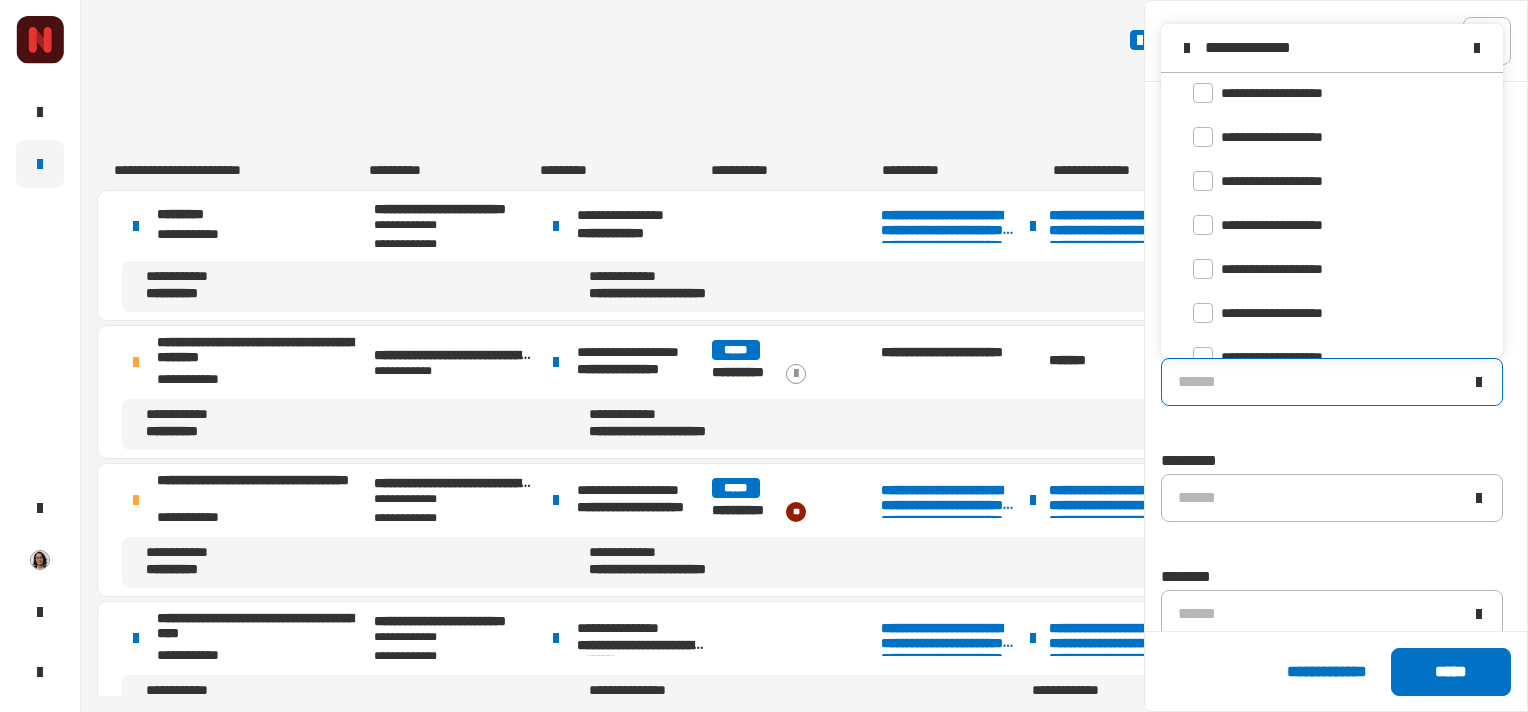 scroll, scrollTop: 0, scrollLeft: 0, axis: both 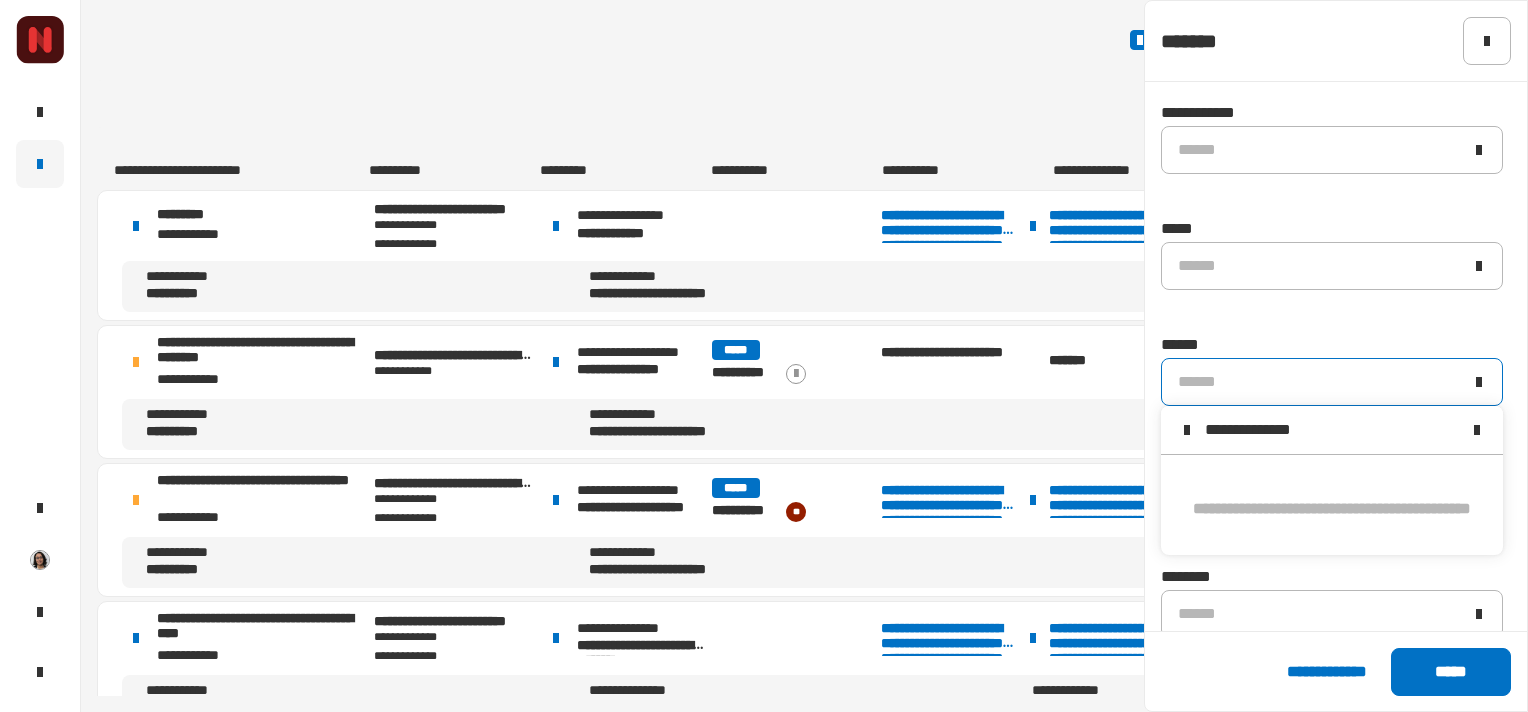 click on "**********" at bounding box center (1332, 430) 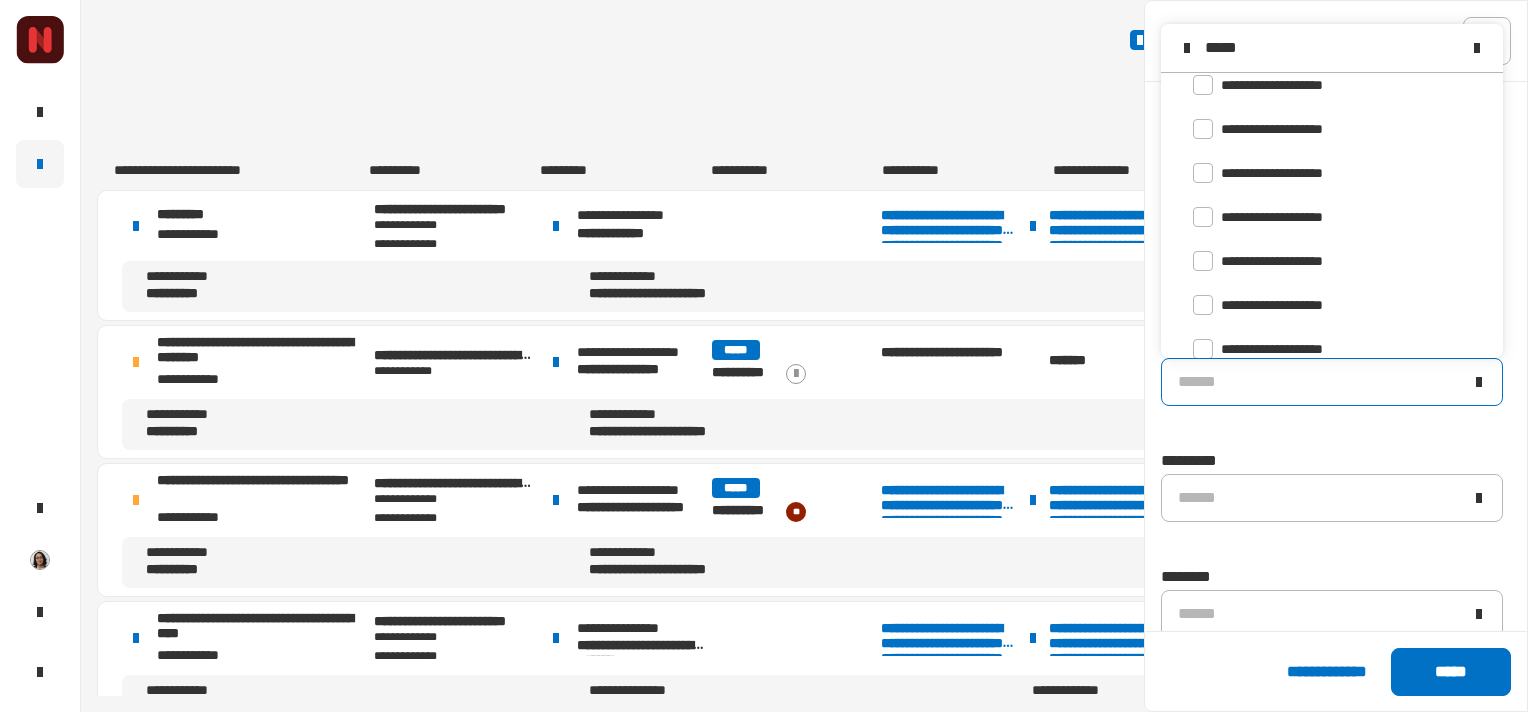 scroll, scrollTop: 648, scrollLeft: 0, axis: vertical 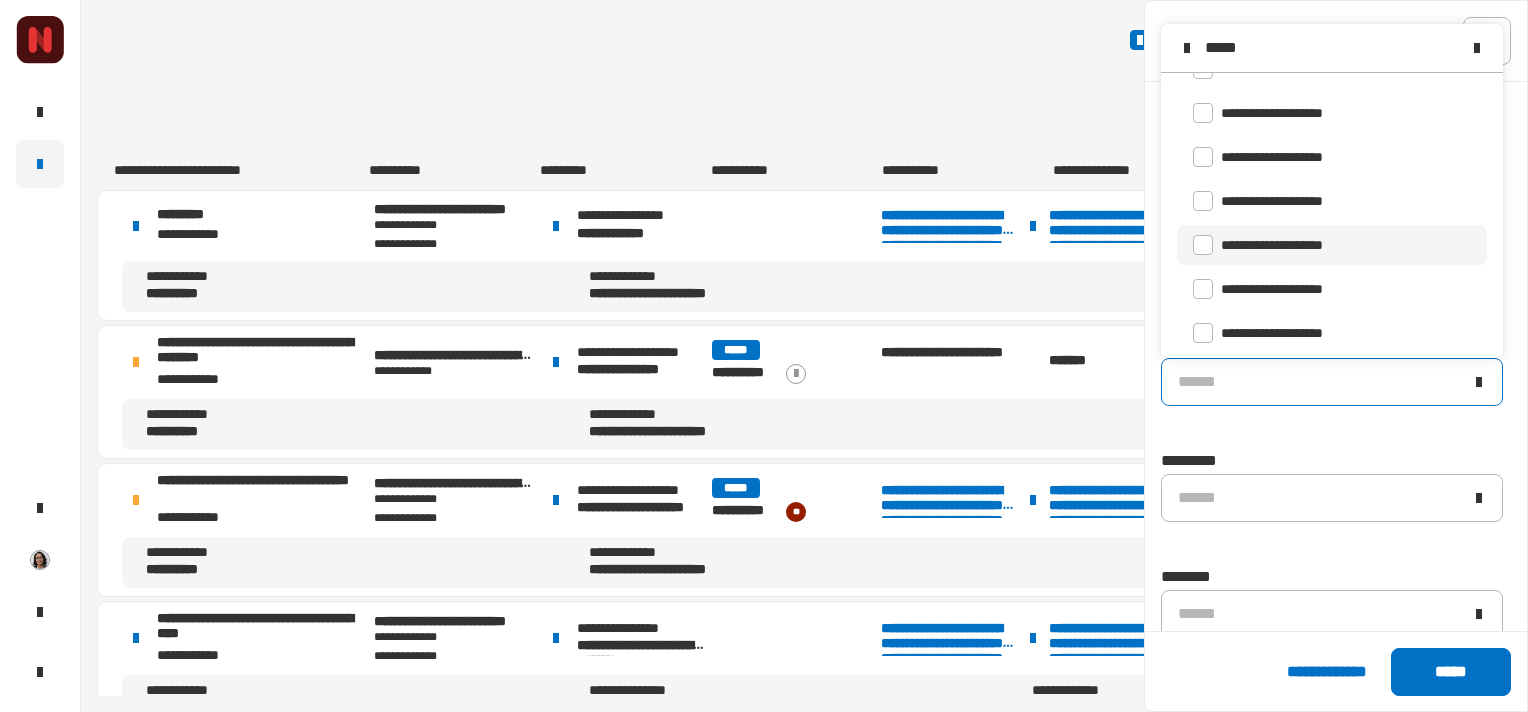 type on "*****" 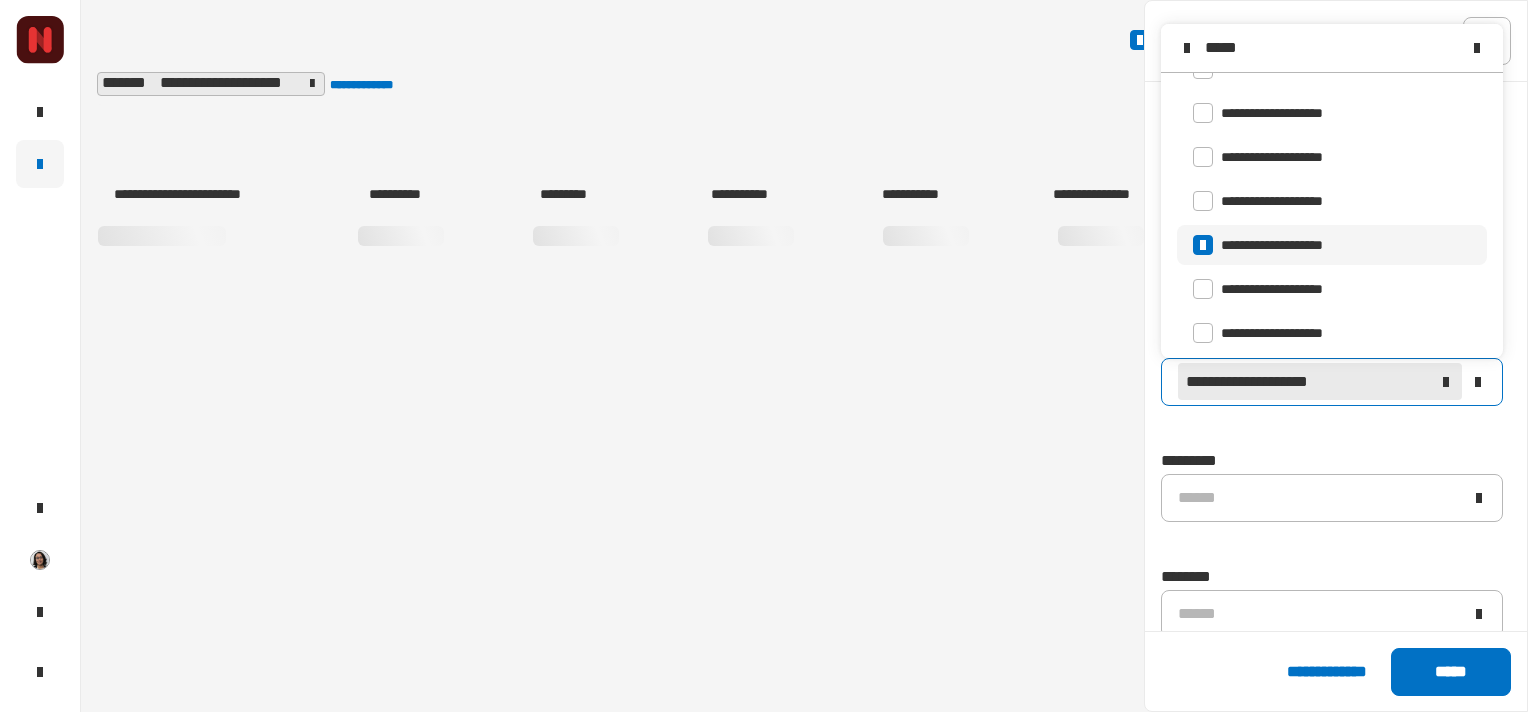click on "**********" 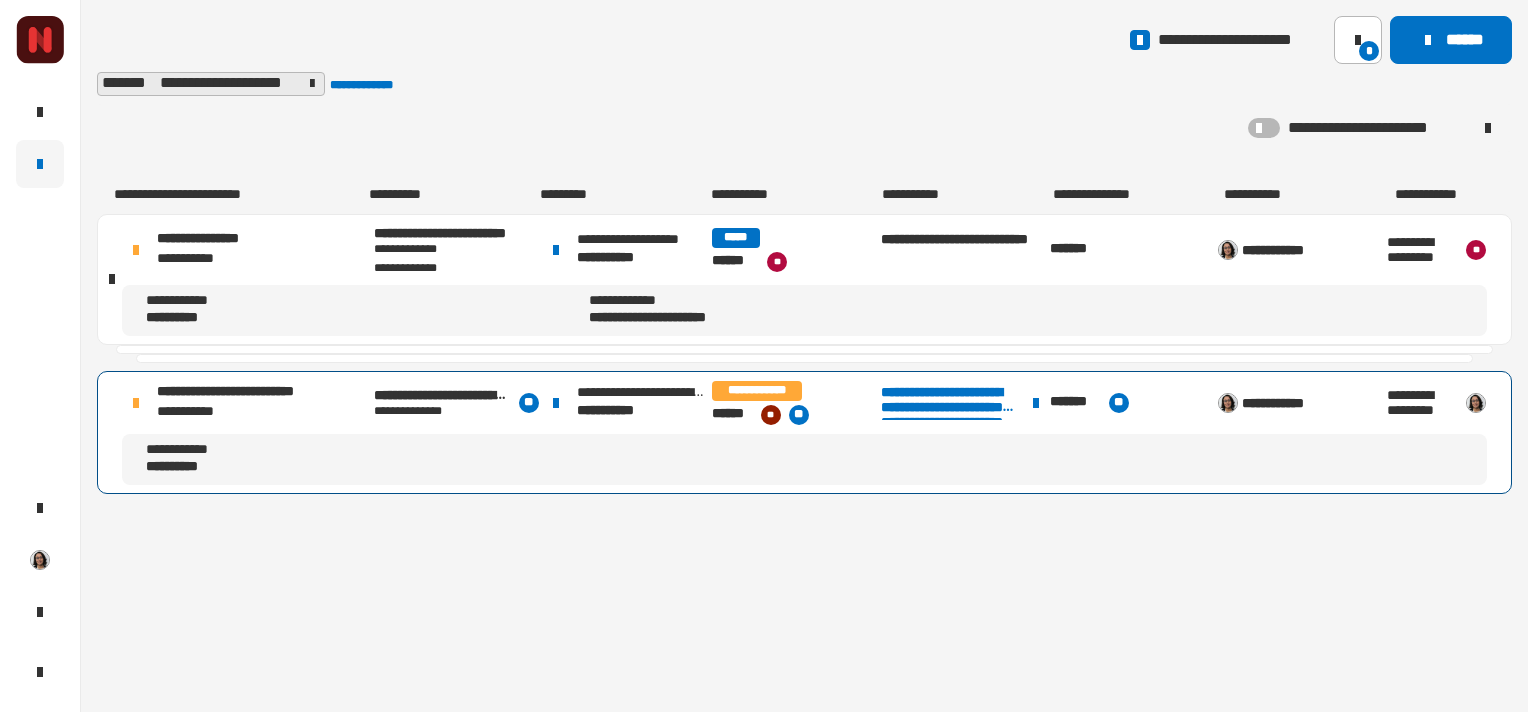 click on "**********" at bounding box center (243, 393) 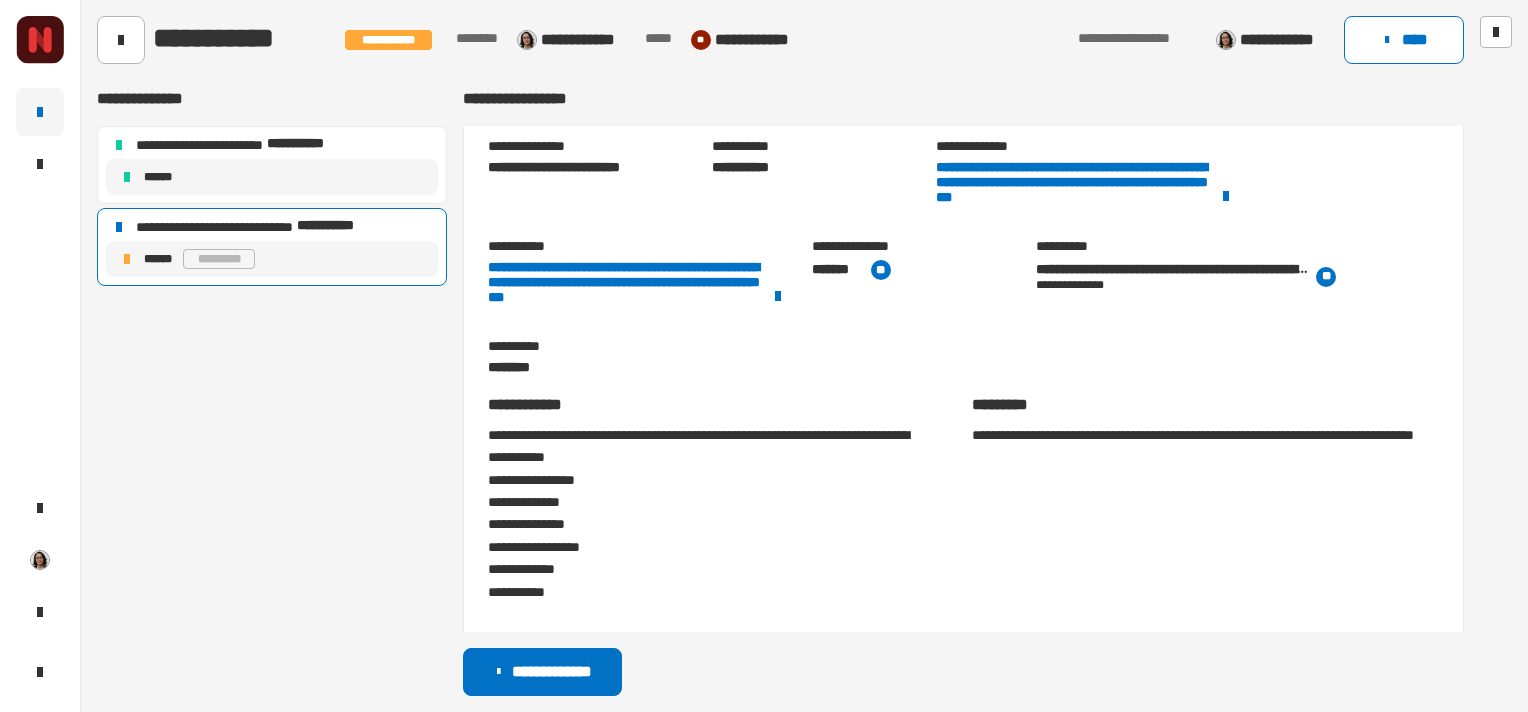 scroll, scrollTop: 855, scrollLeft: 0, axis: vertical 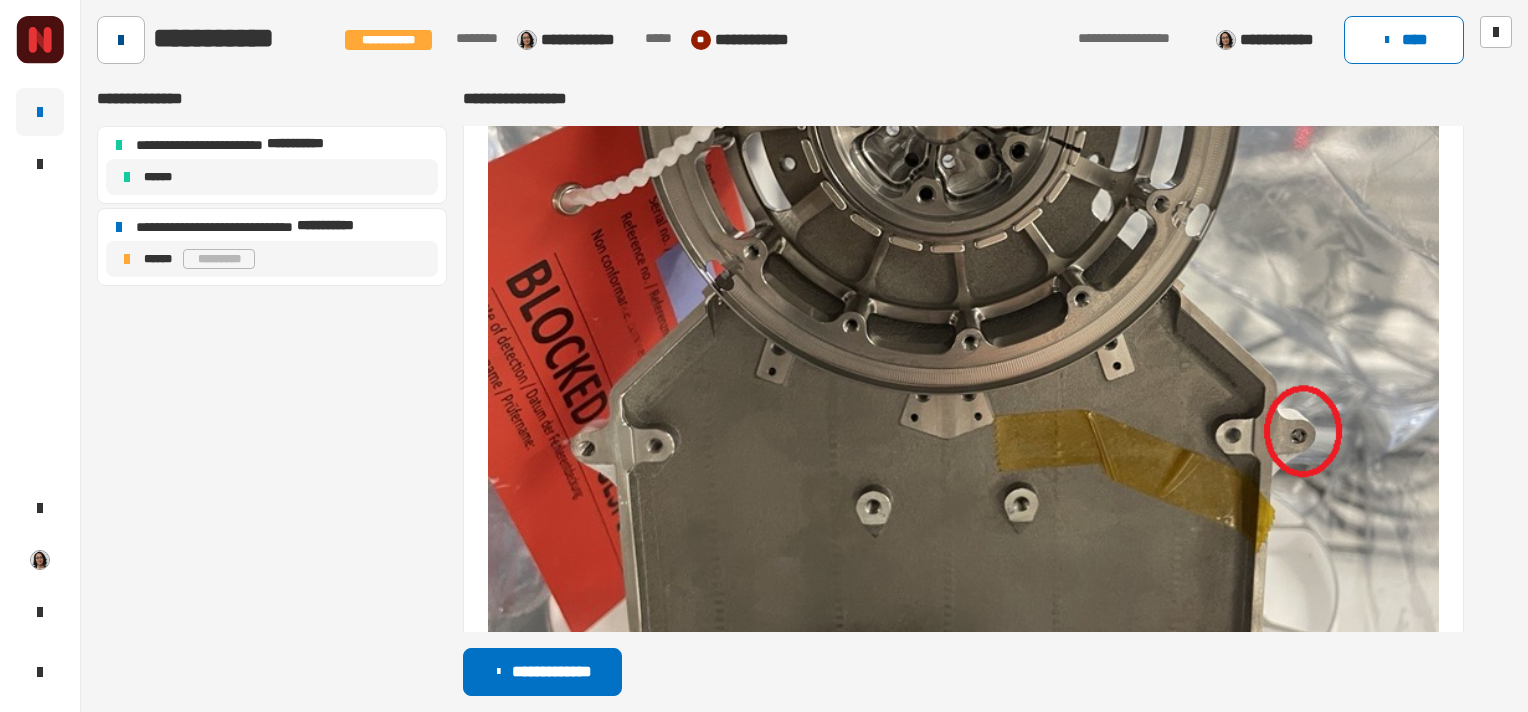 click 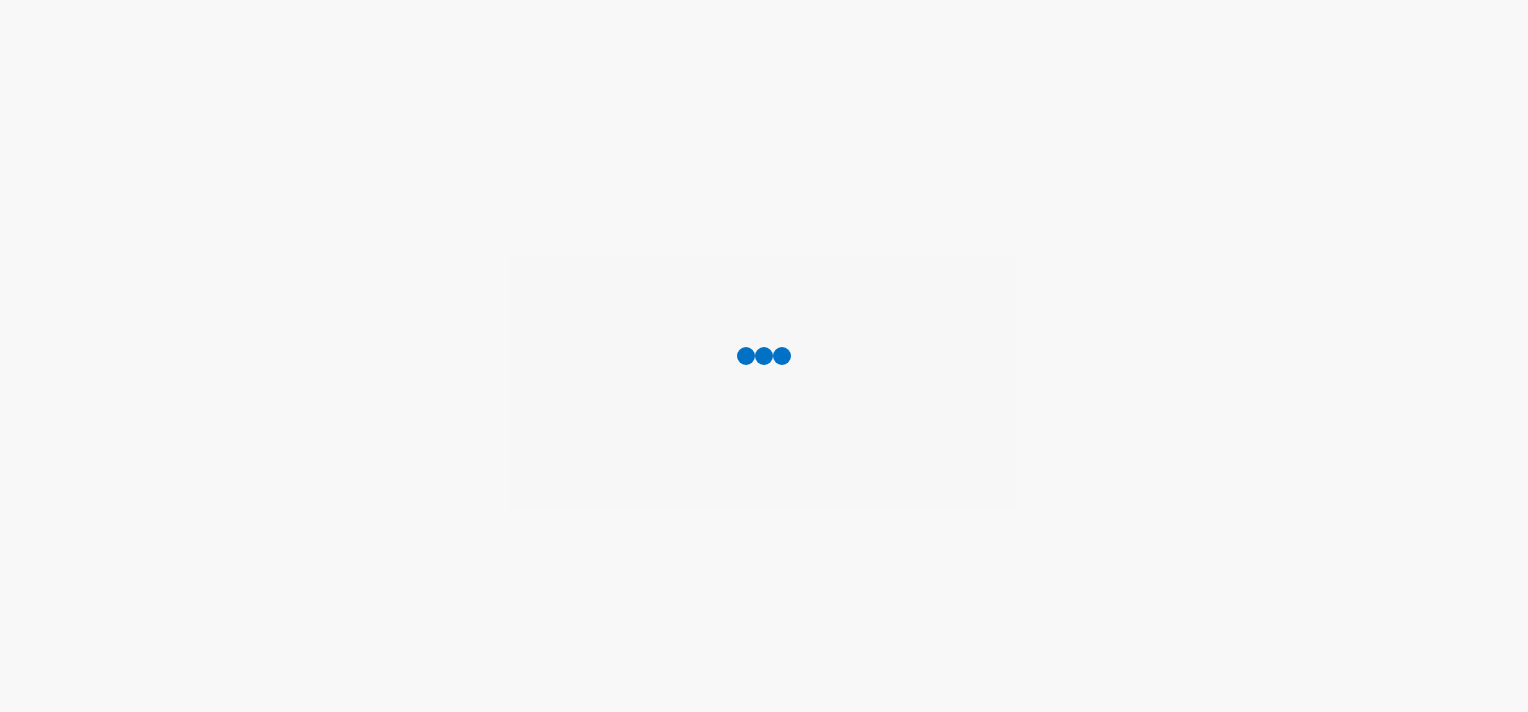 scroll, scrollTop: 0, scrollLeft: 0, axis: both 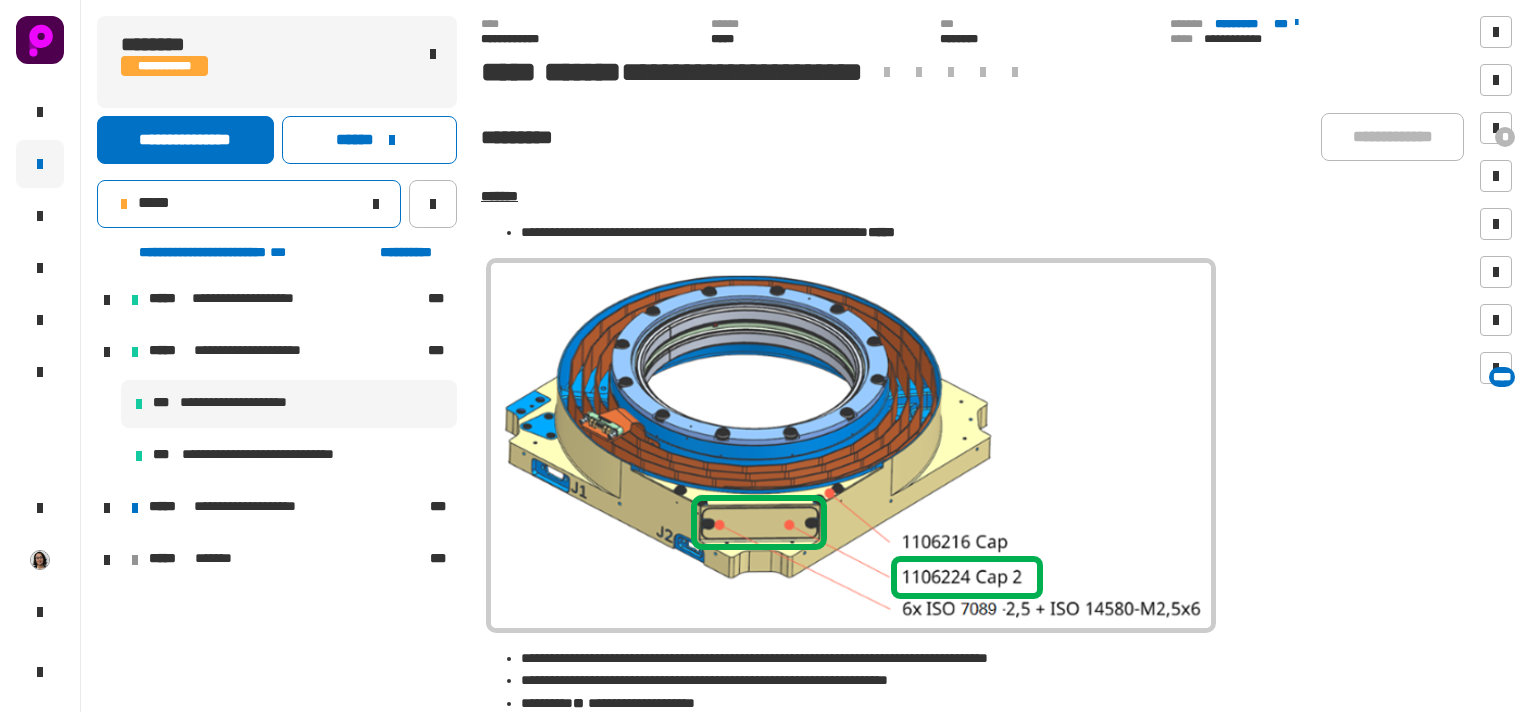 click on "*****" 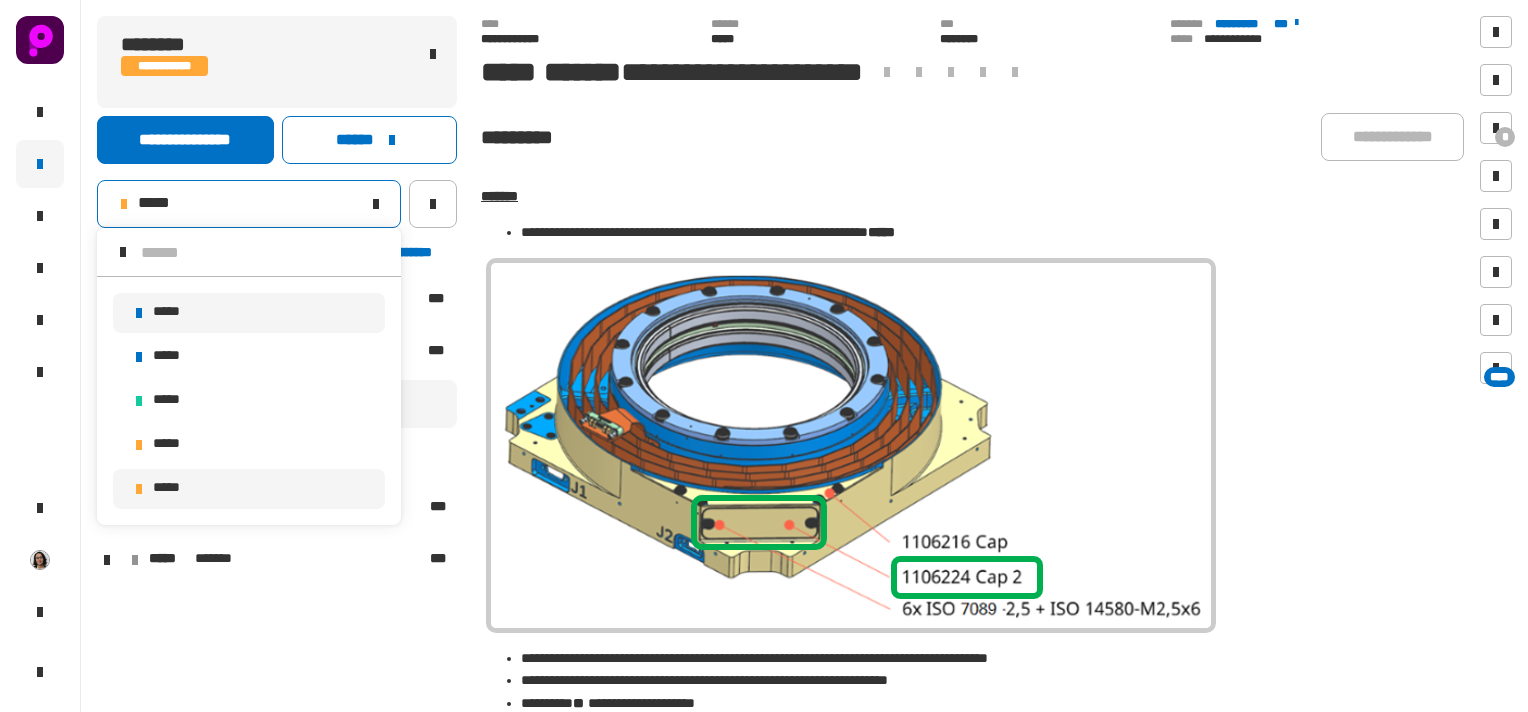 click on "*****" at bounding box center (249, 313) 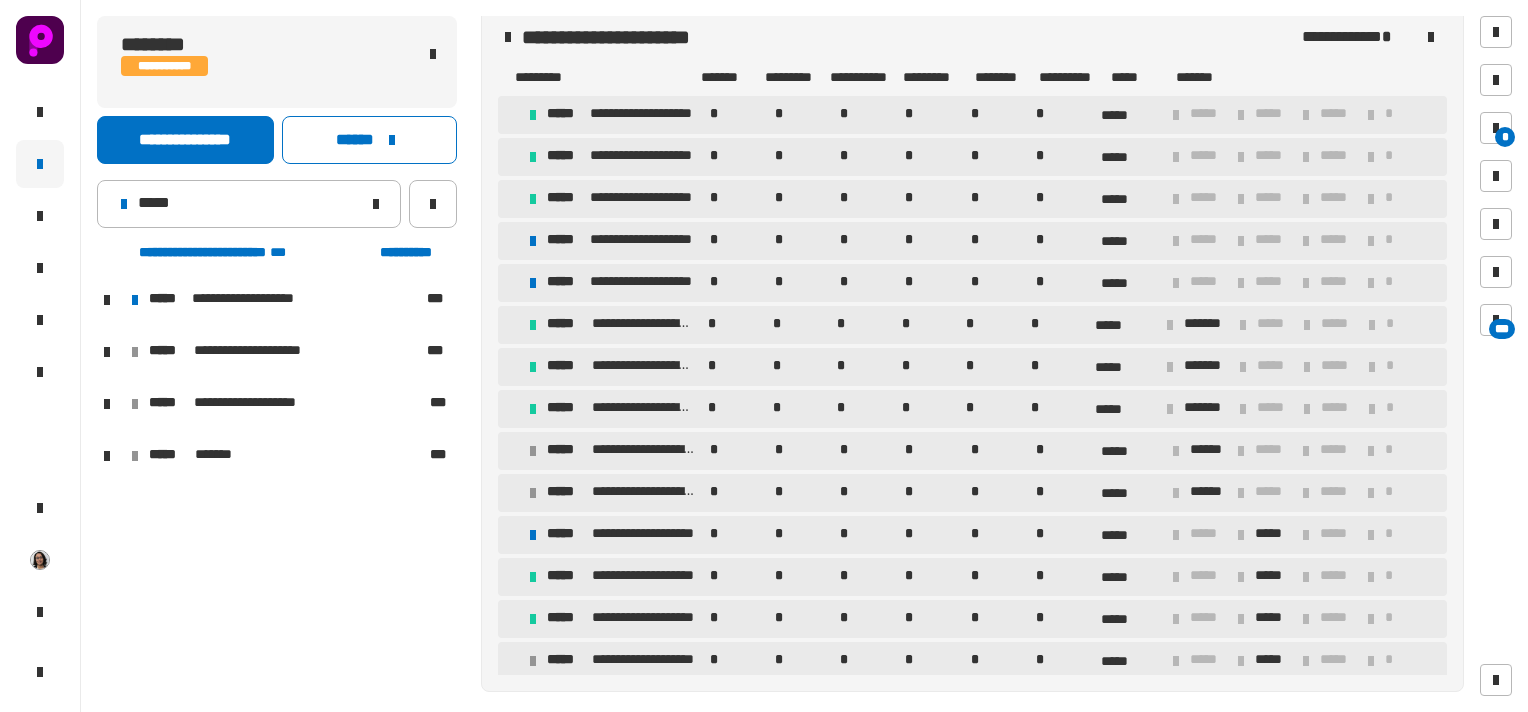 scroll, scrollTop: 0, scrollLeft: 0, axis: both 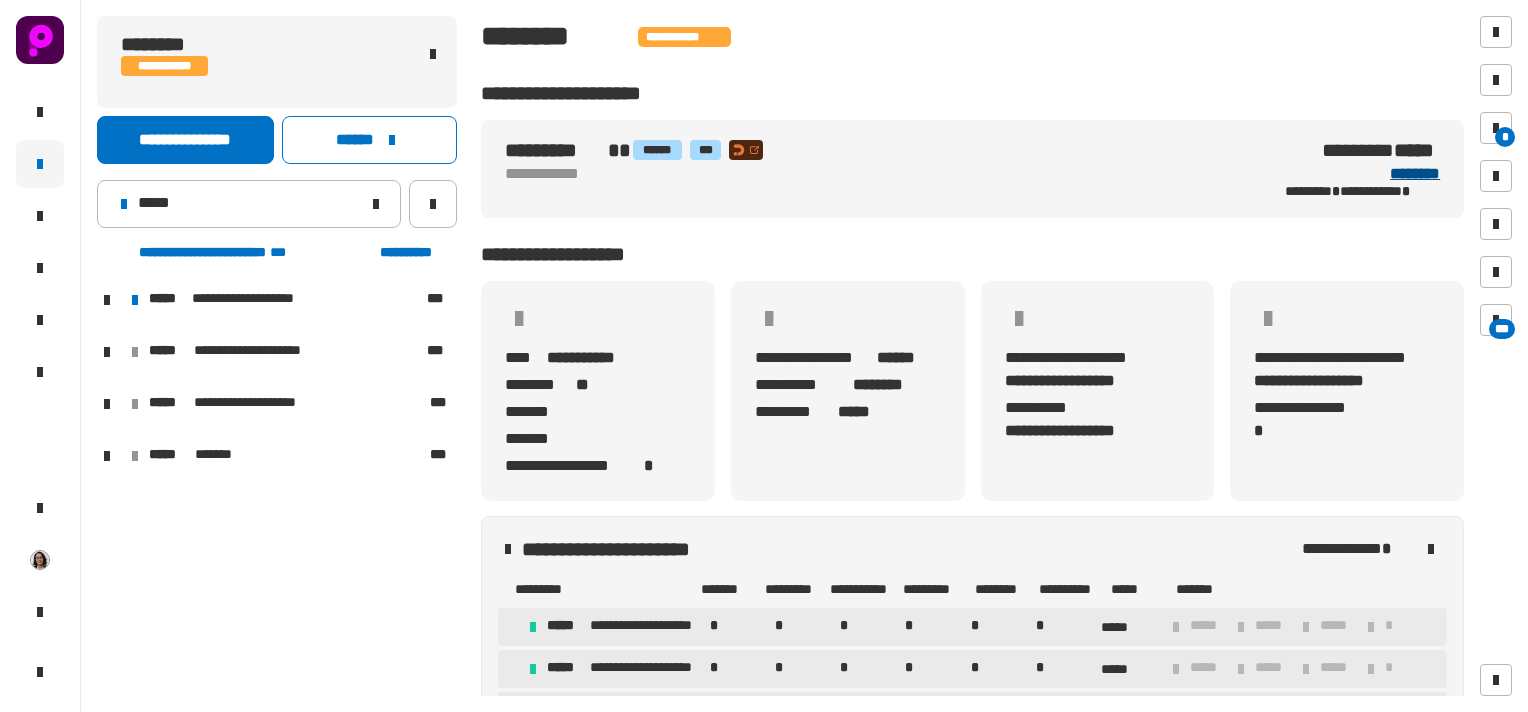 click on "********" 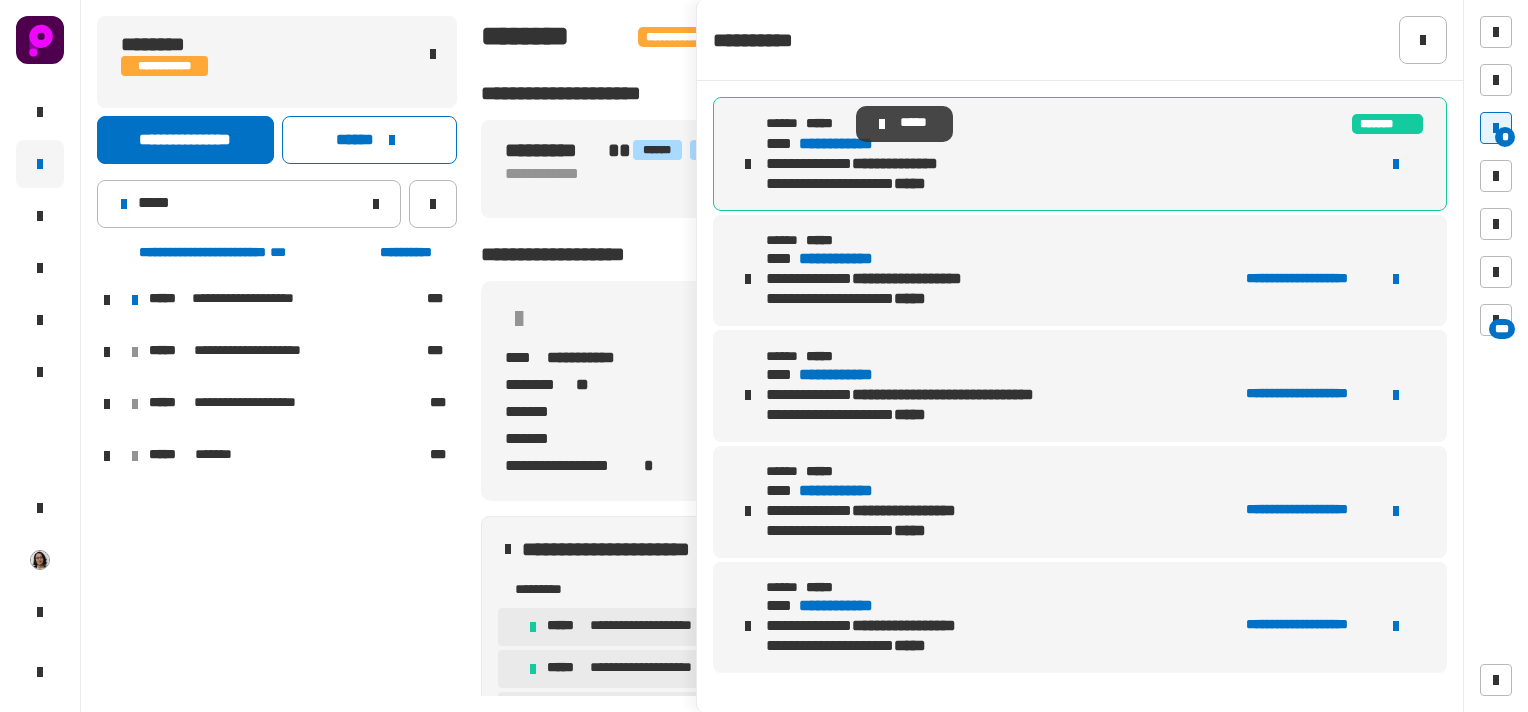 click on "*****" at bounding box center [819, 123] 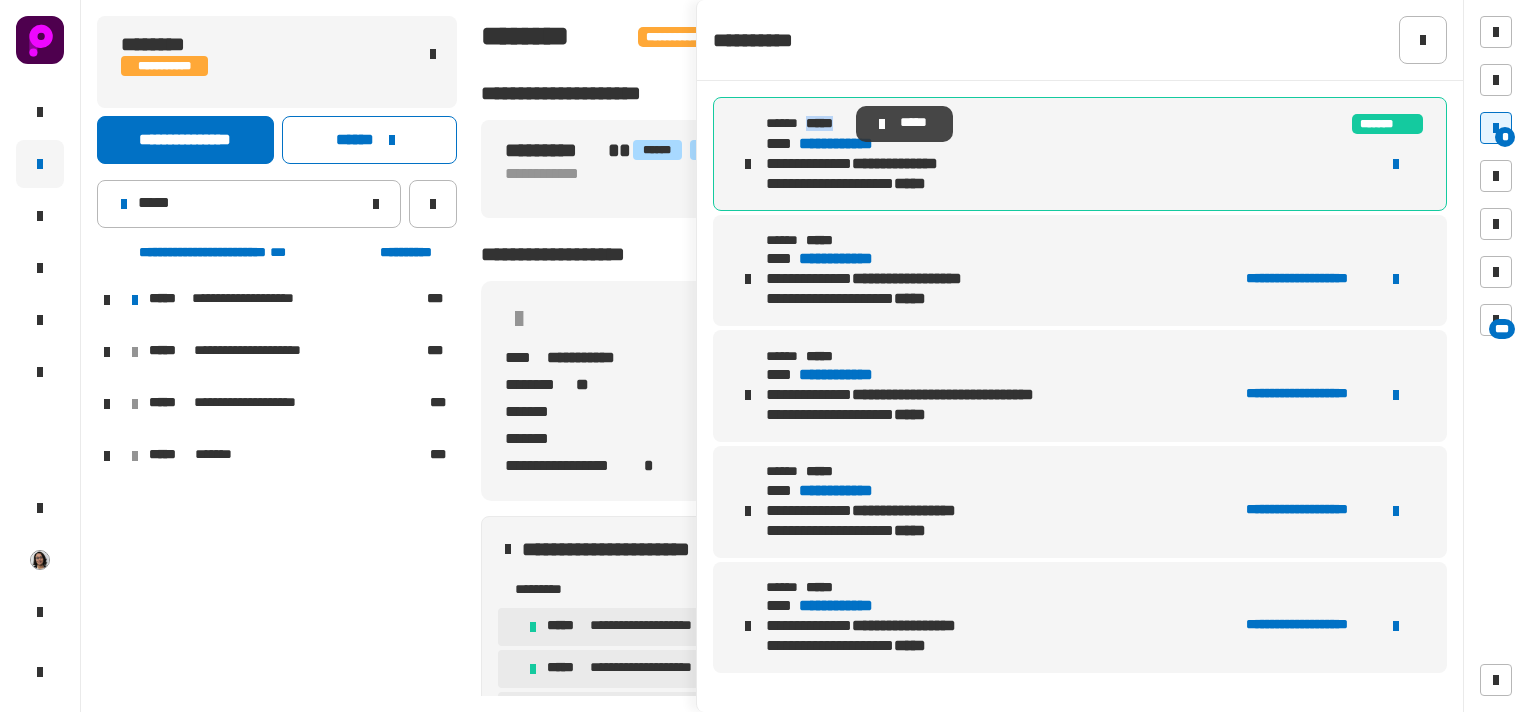click on "*****" at bounding box center (819, 123) 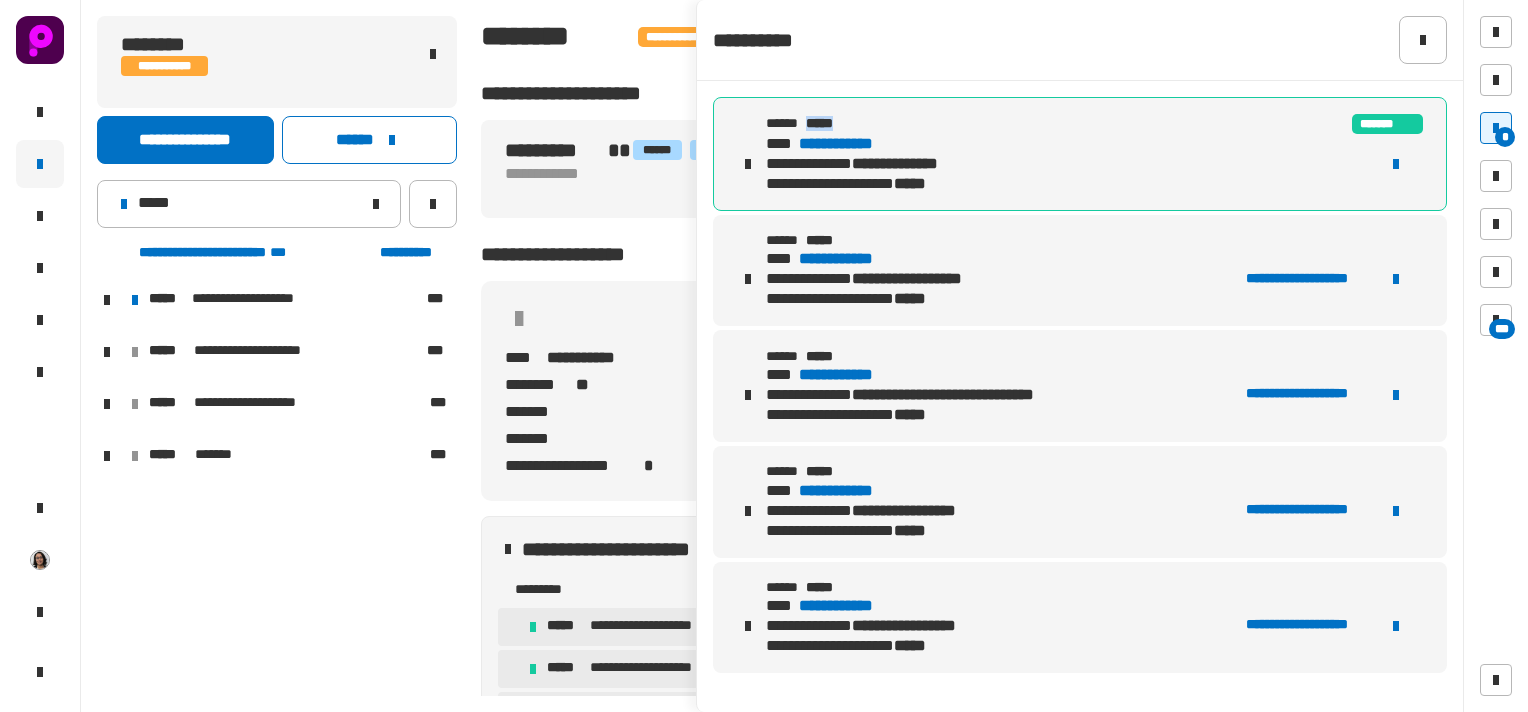 copy on "*****" 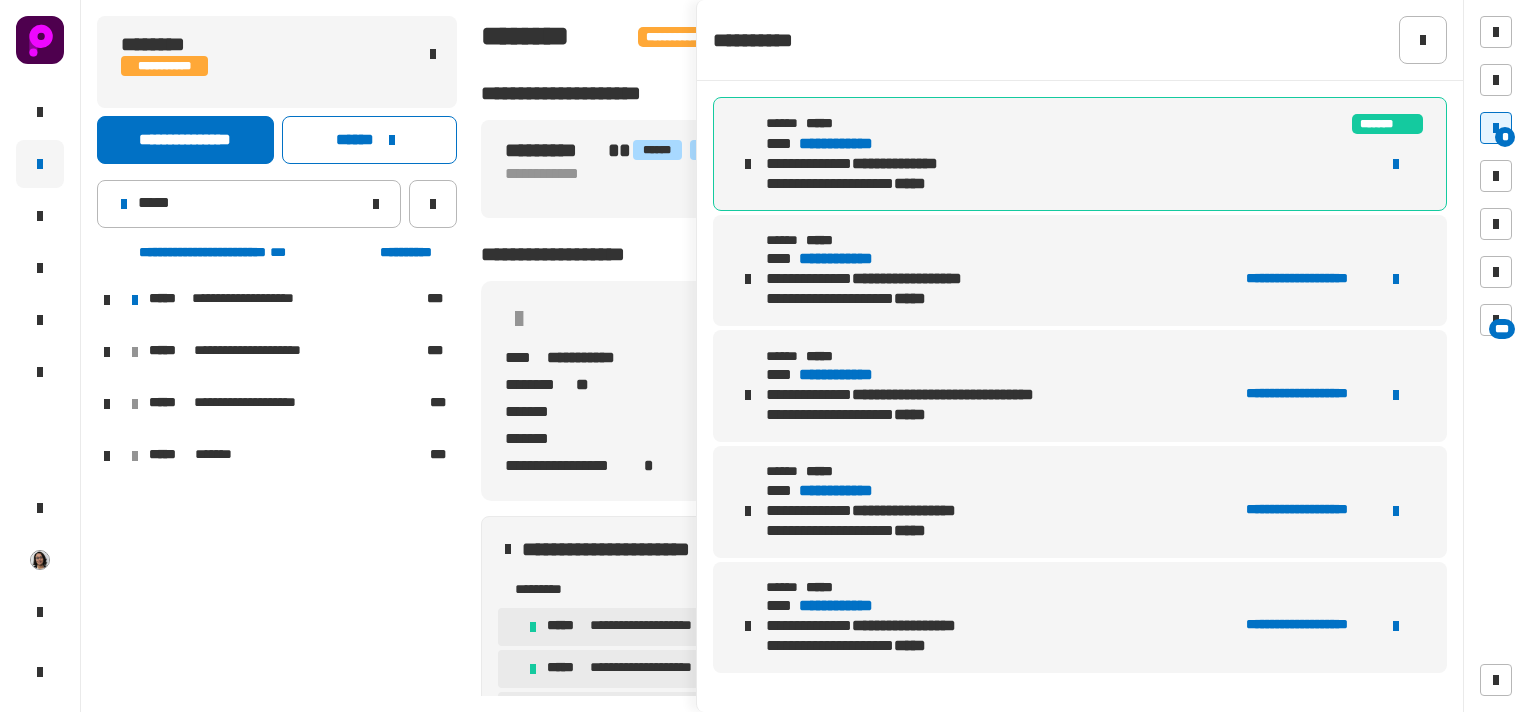 click on "**********" 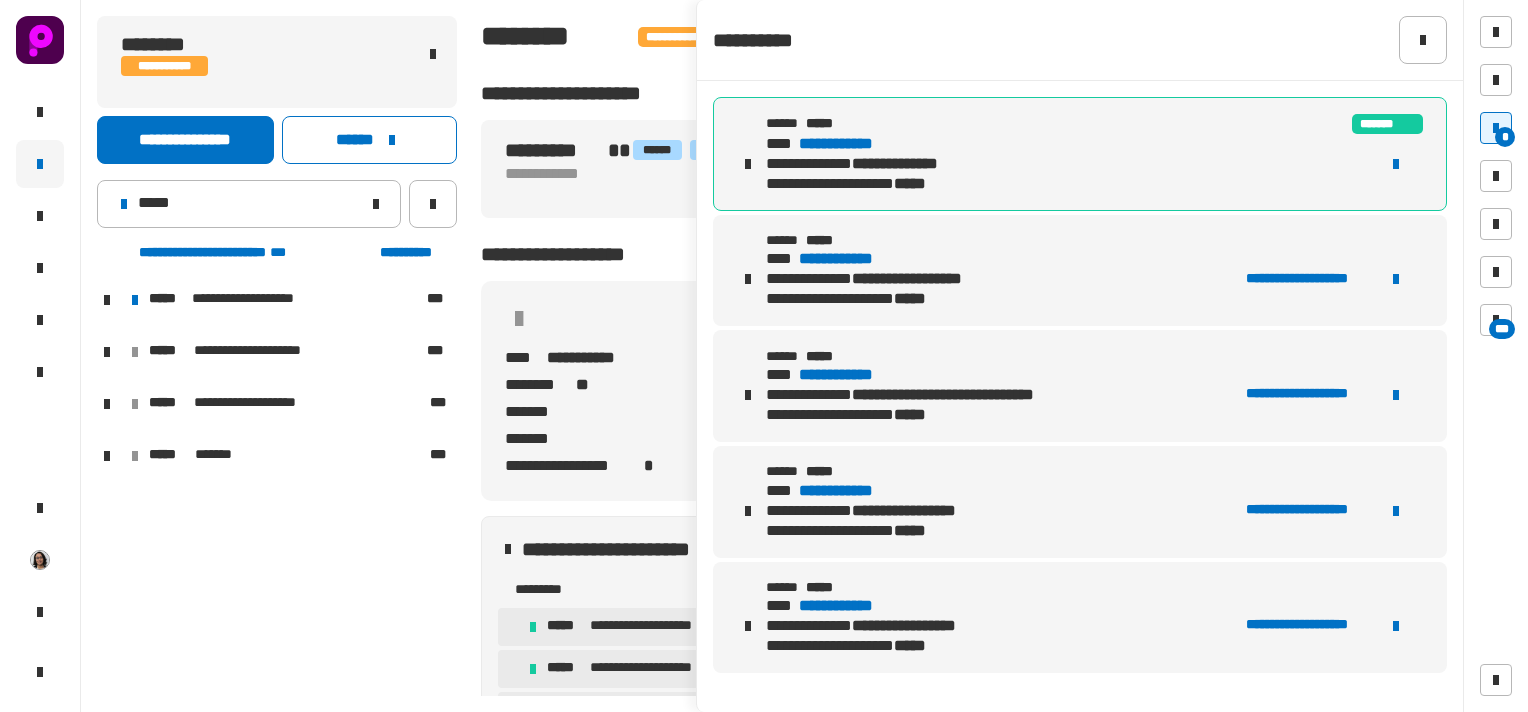 click on "* ***" 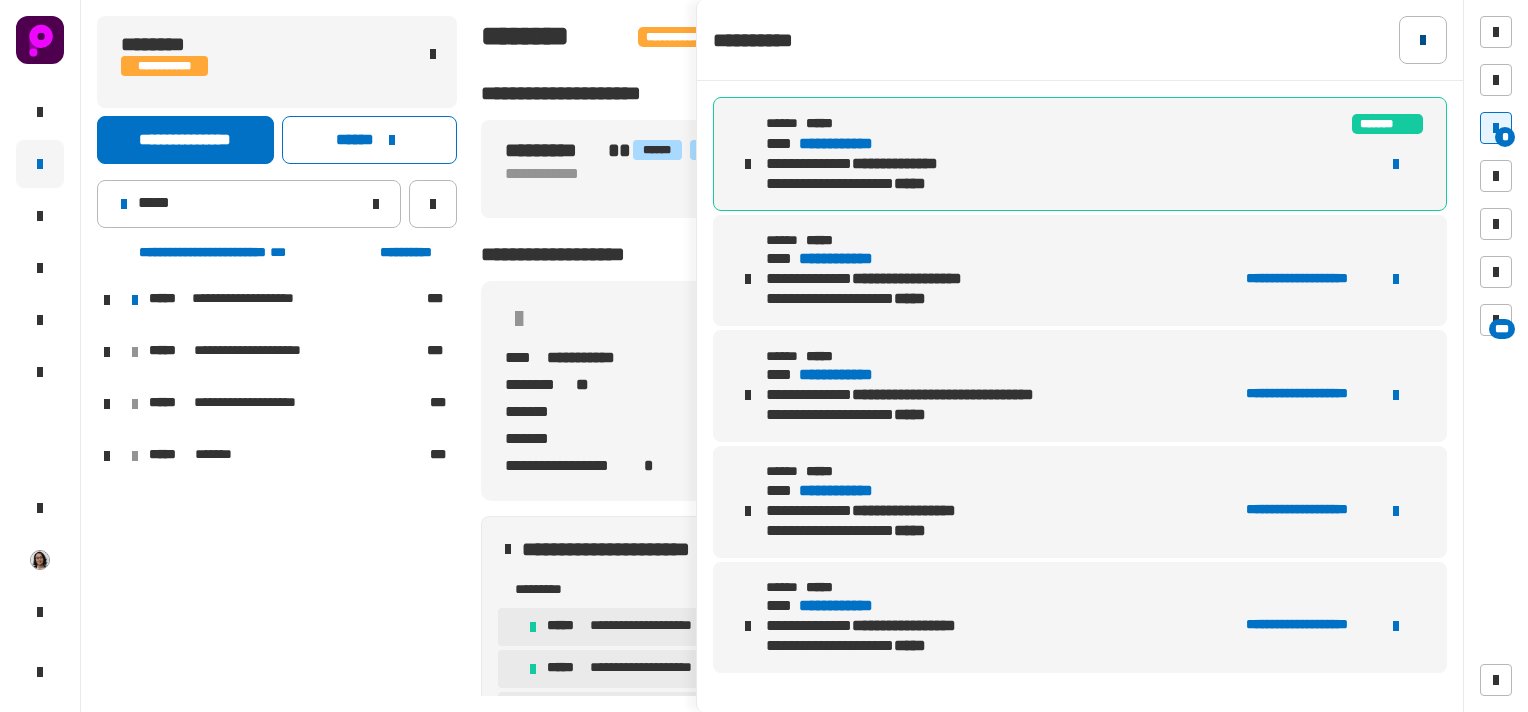 click 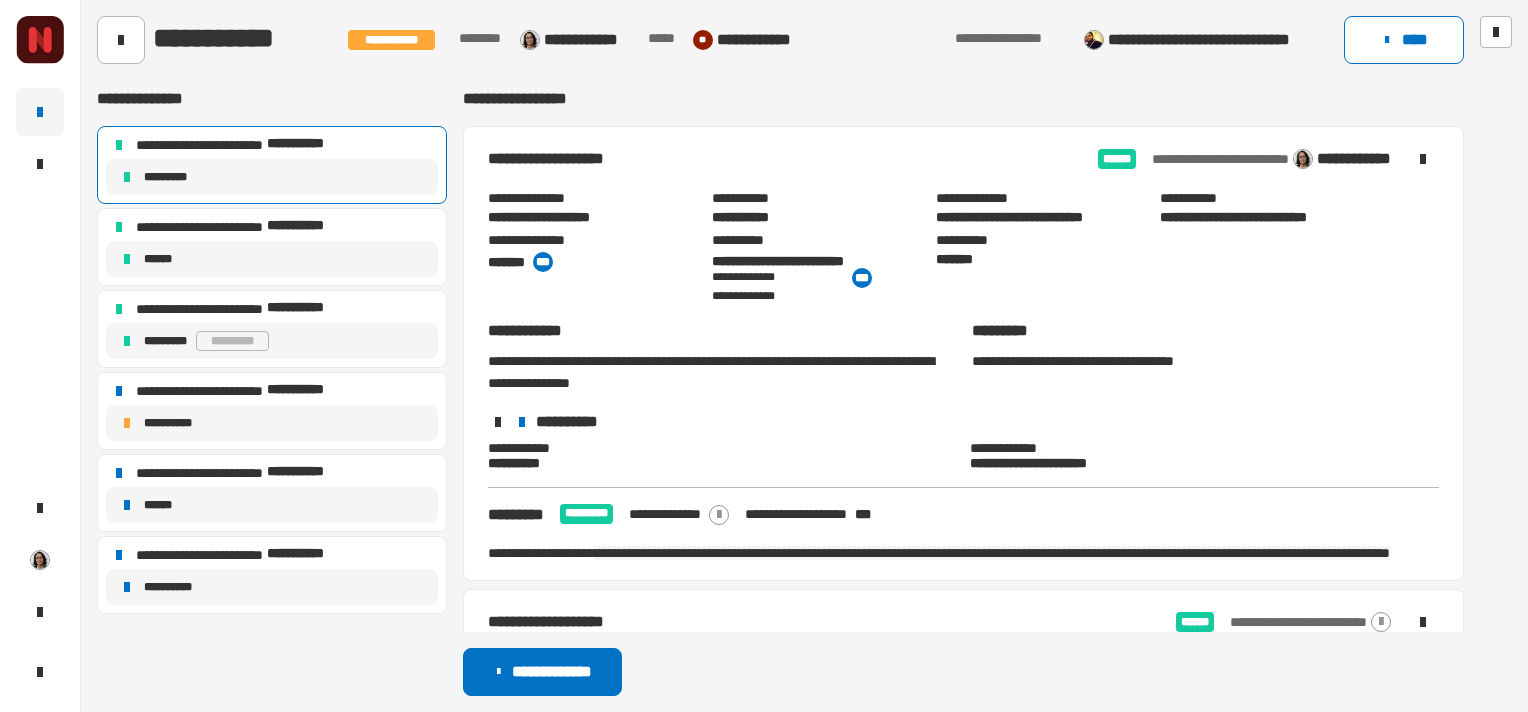 scroll, scrollTop: 0, scrollLeft: 0, axis: both 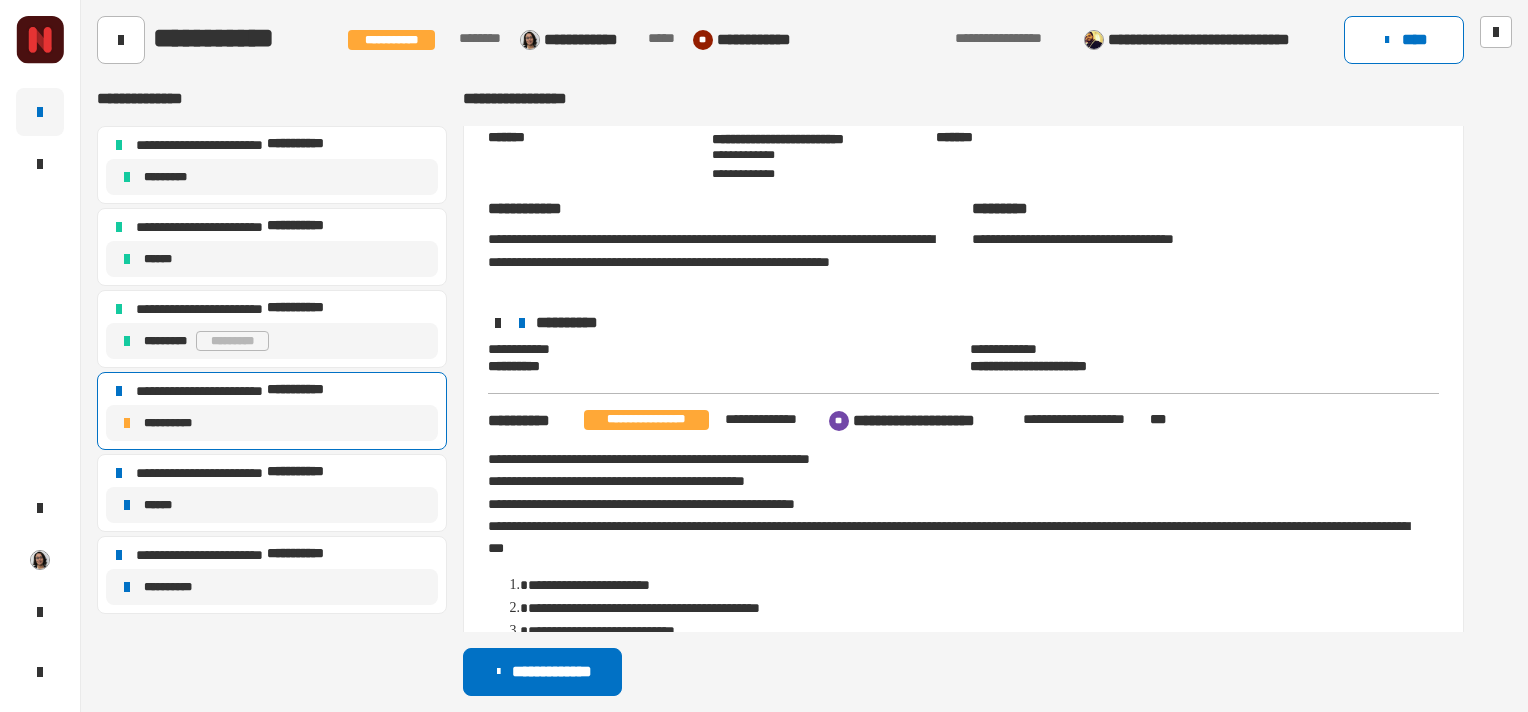 click on "**********" at bounding box center [963, 658] 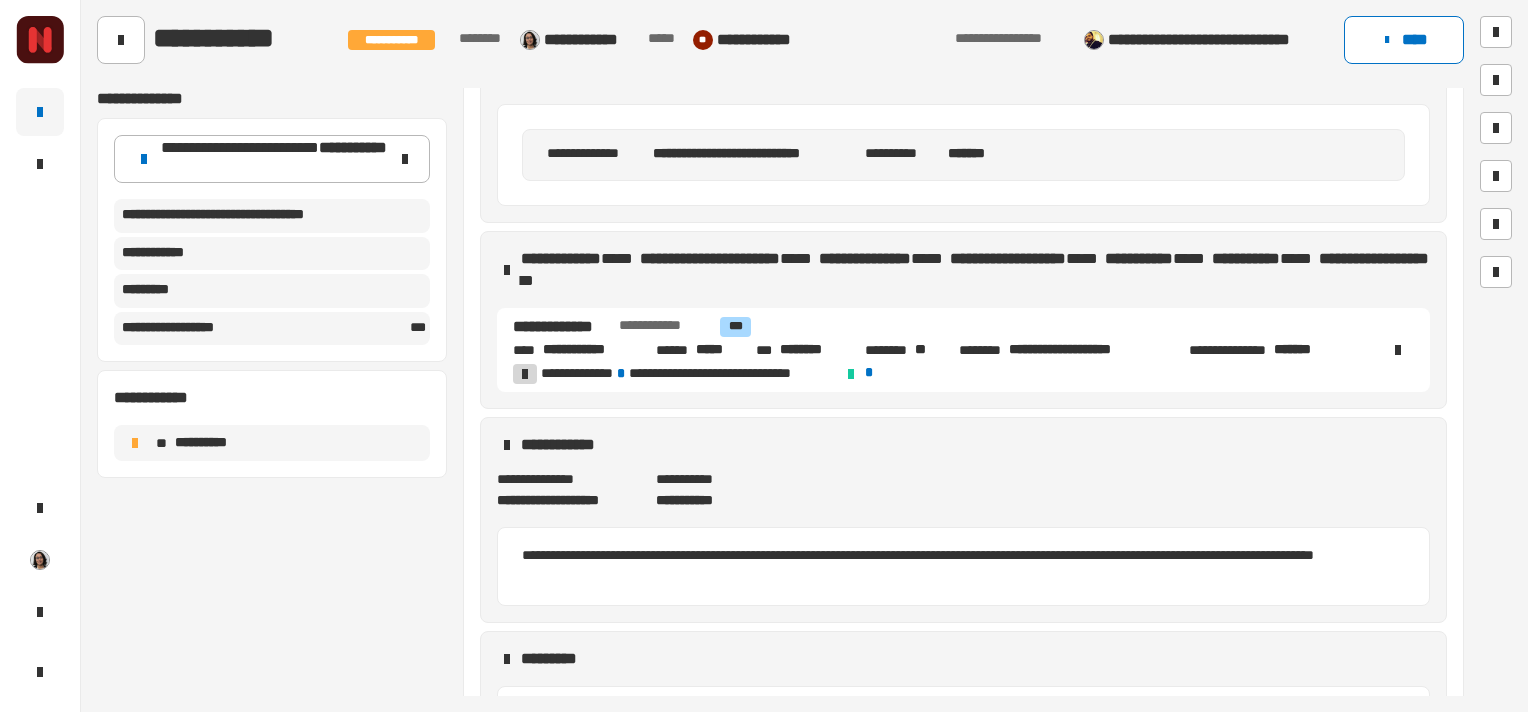 scroll, scrollTop: 284, scrollLeft: 0, axis: vertical 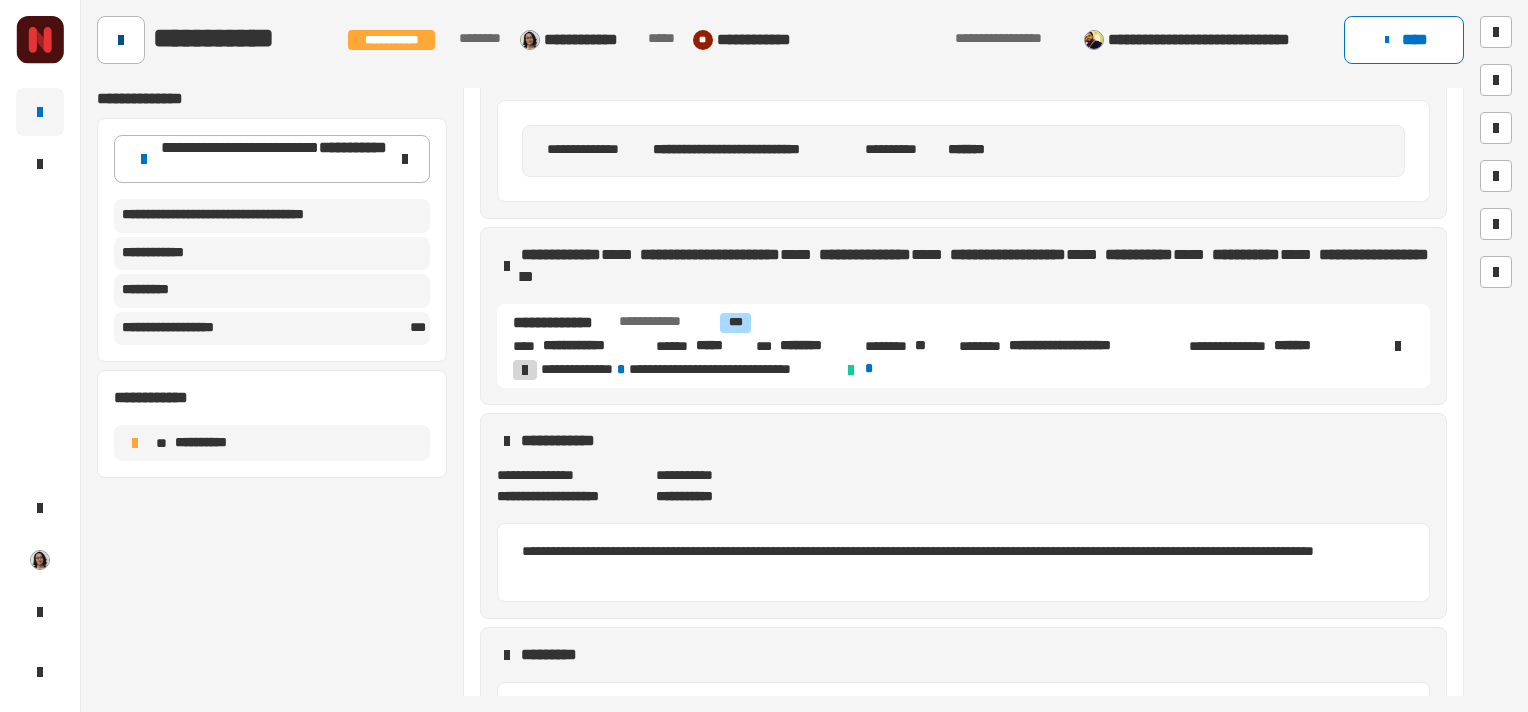 click 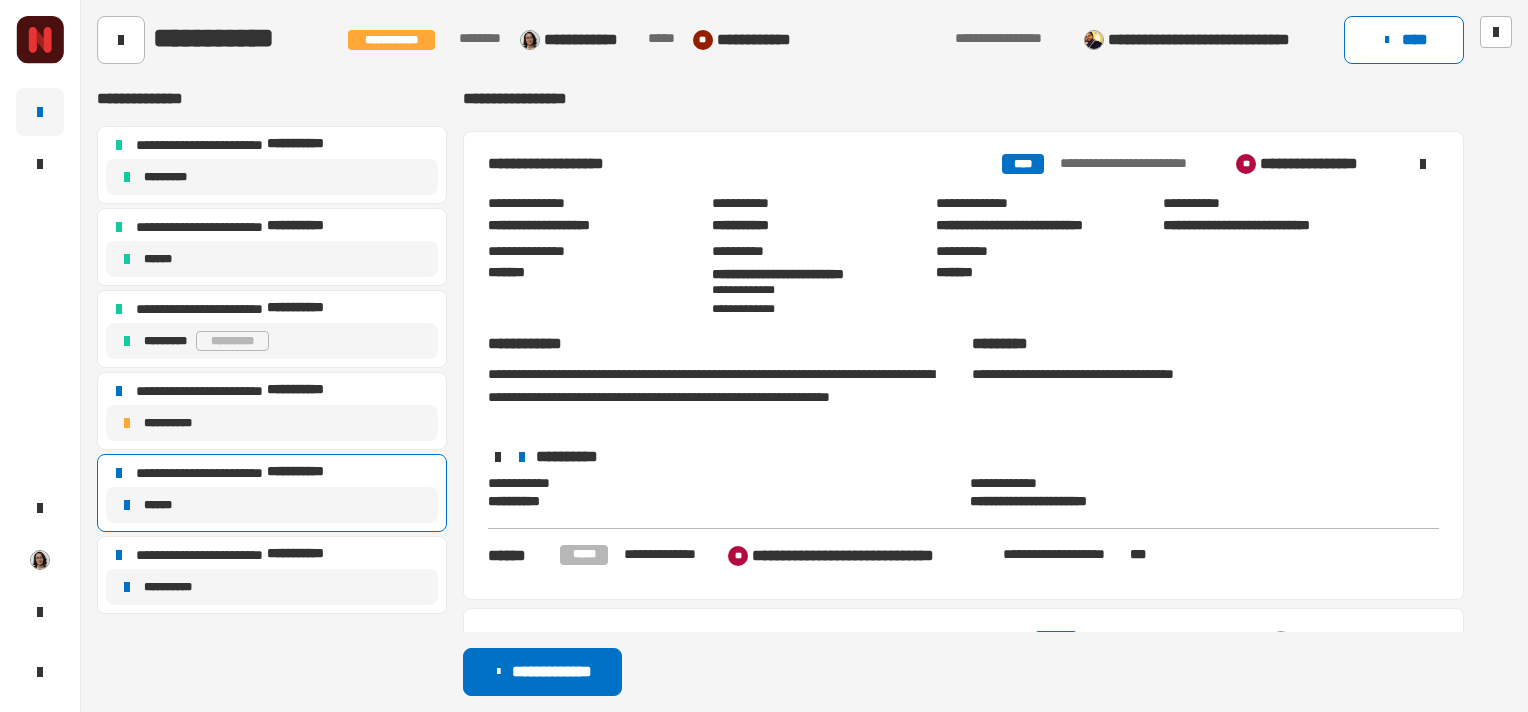 scroll, scrollTop: 2339, scrollLeft: 0, axis: vertical 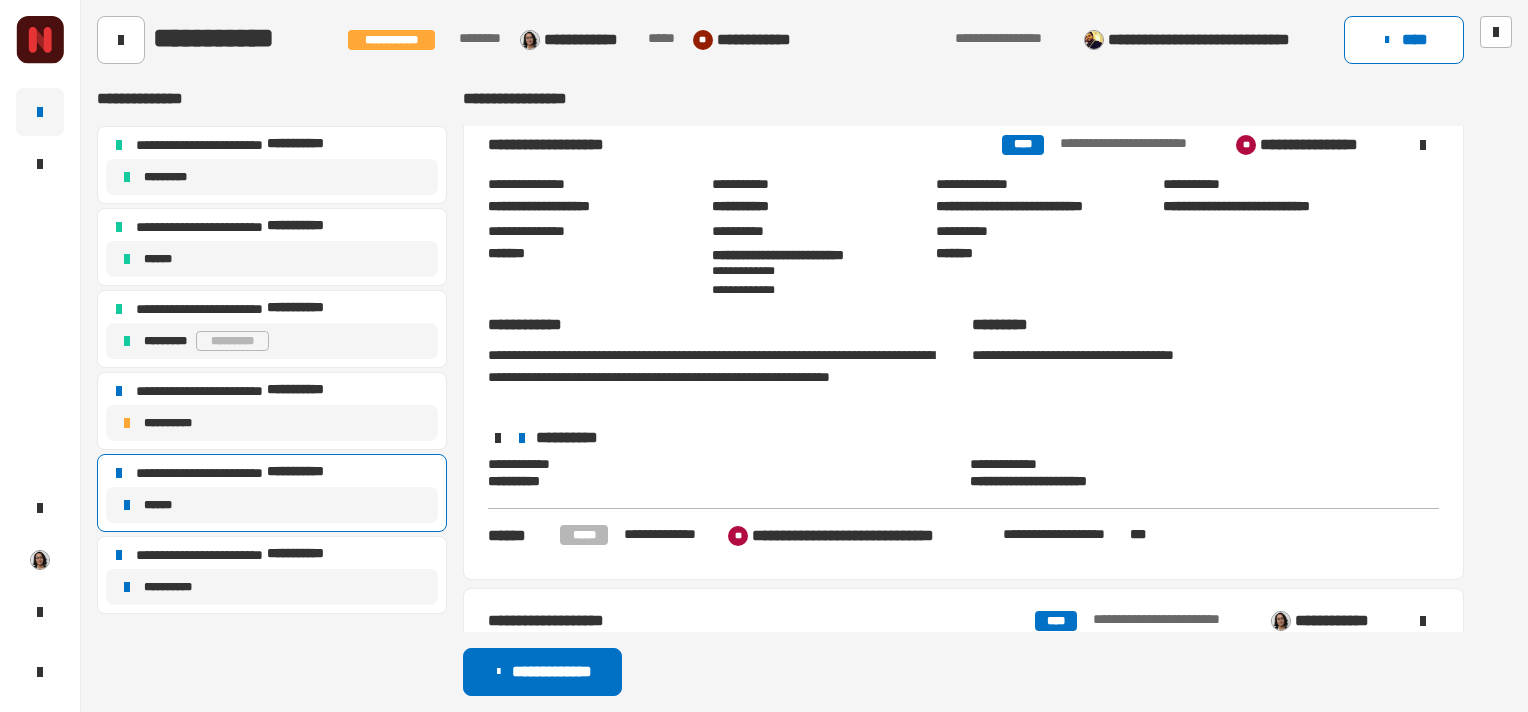 click on "**********" at bounding box center [716, 377] 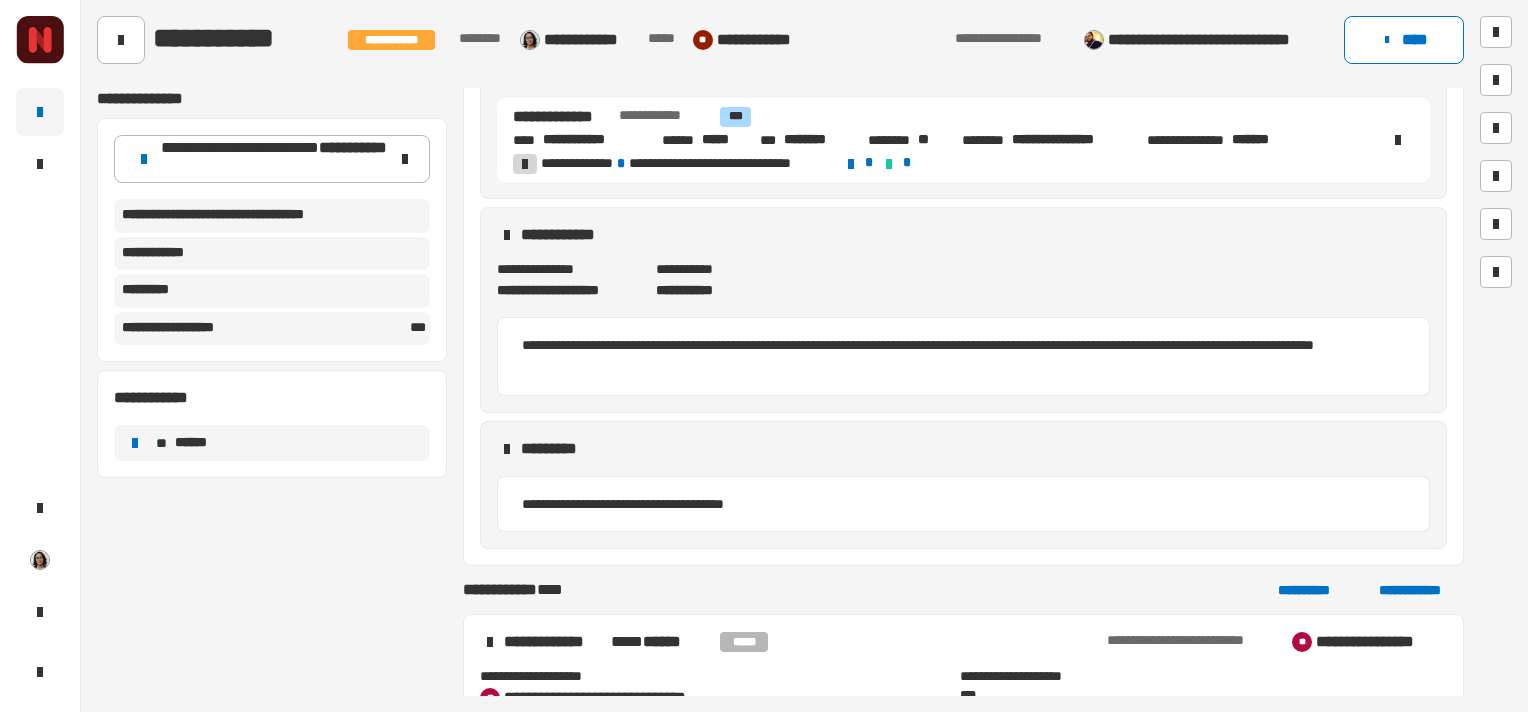 scroll, scrollTop: 491, scrollLeft: 0, axis: vertical 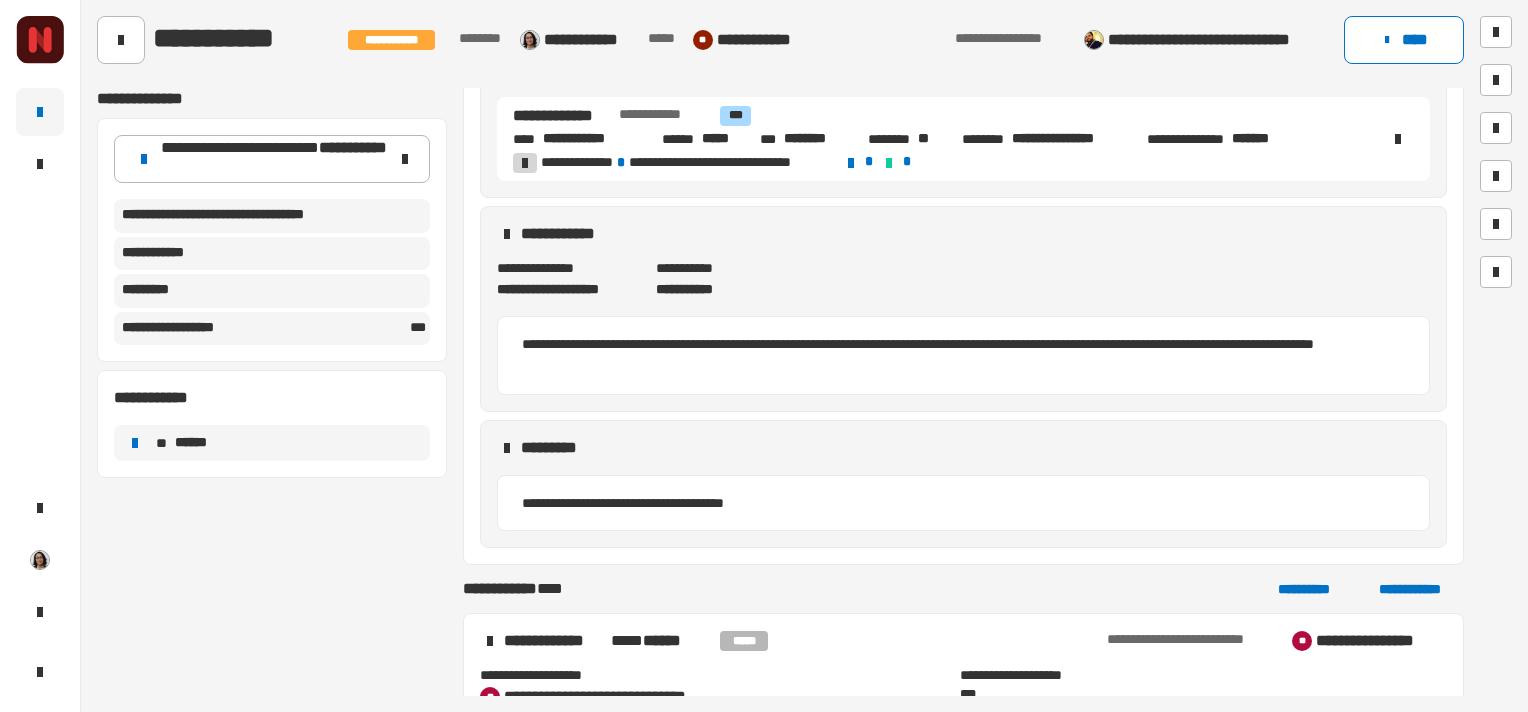click on "**********" at bounding box center [952, 355] 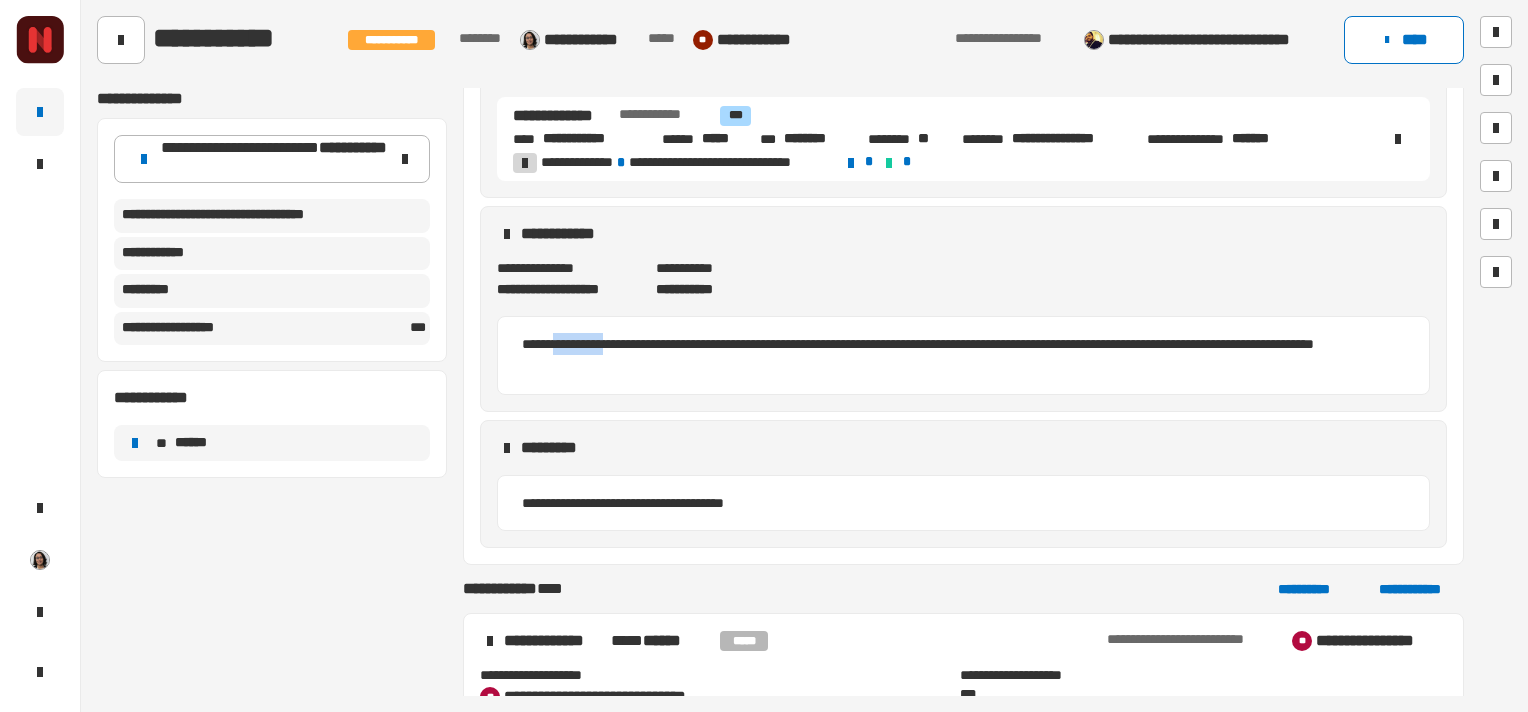 click on "**********" at bounding box center [952, 355] 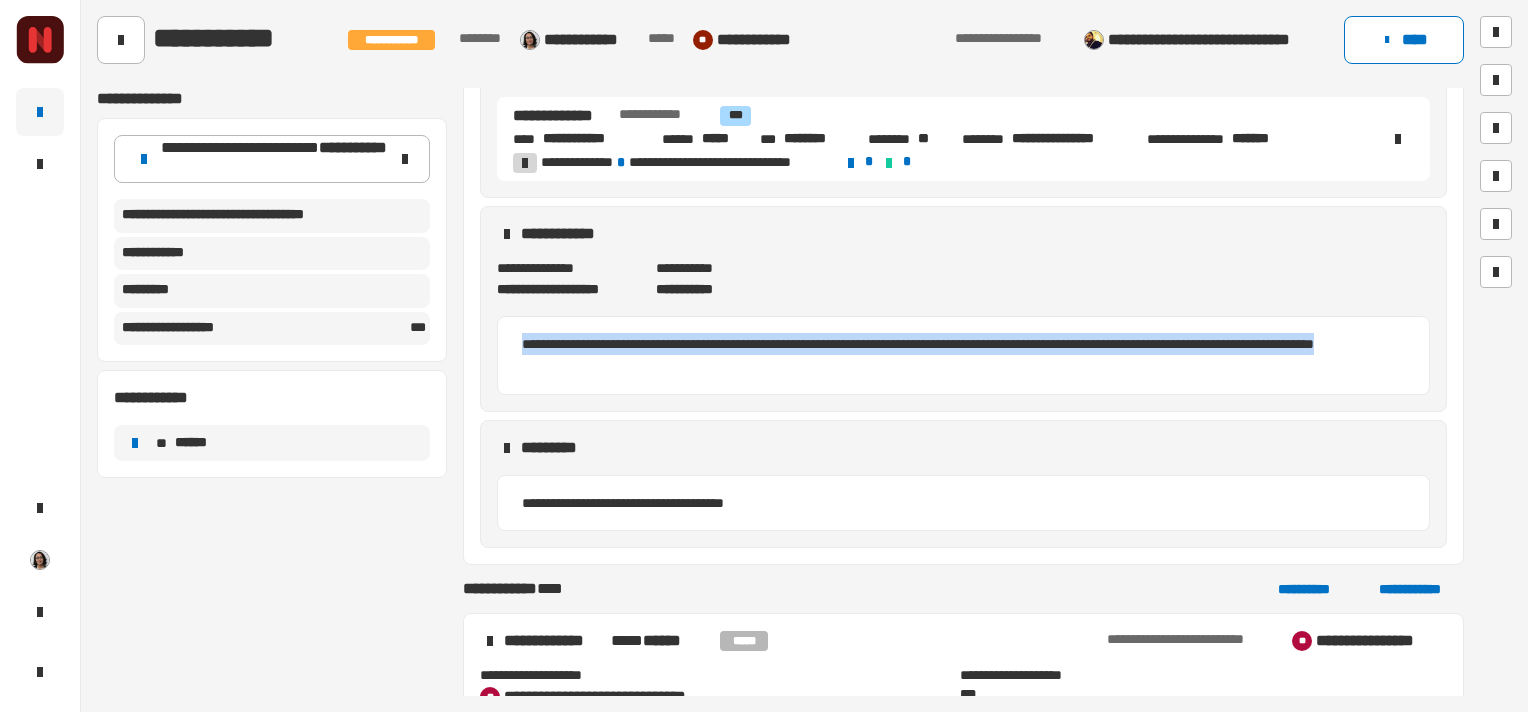click on "**********" at bounding box center (952, 355) 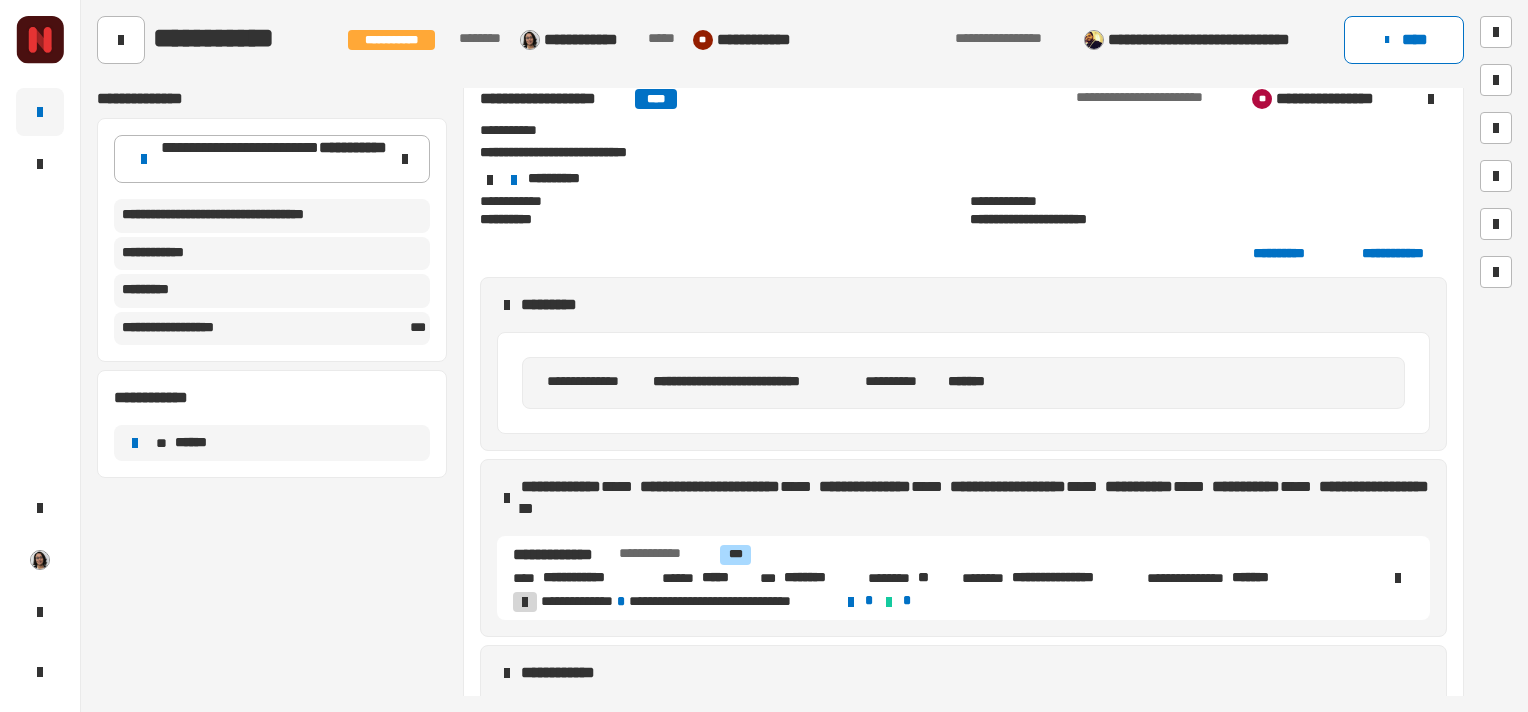 scroll, scrollTop: 0, scrollLeft: 0, axis: both 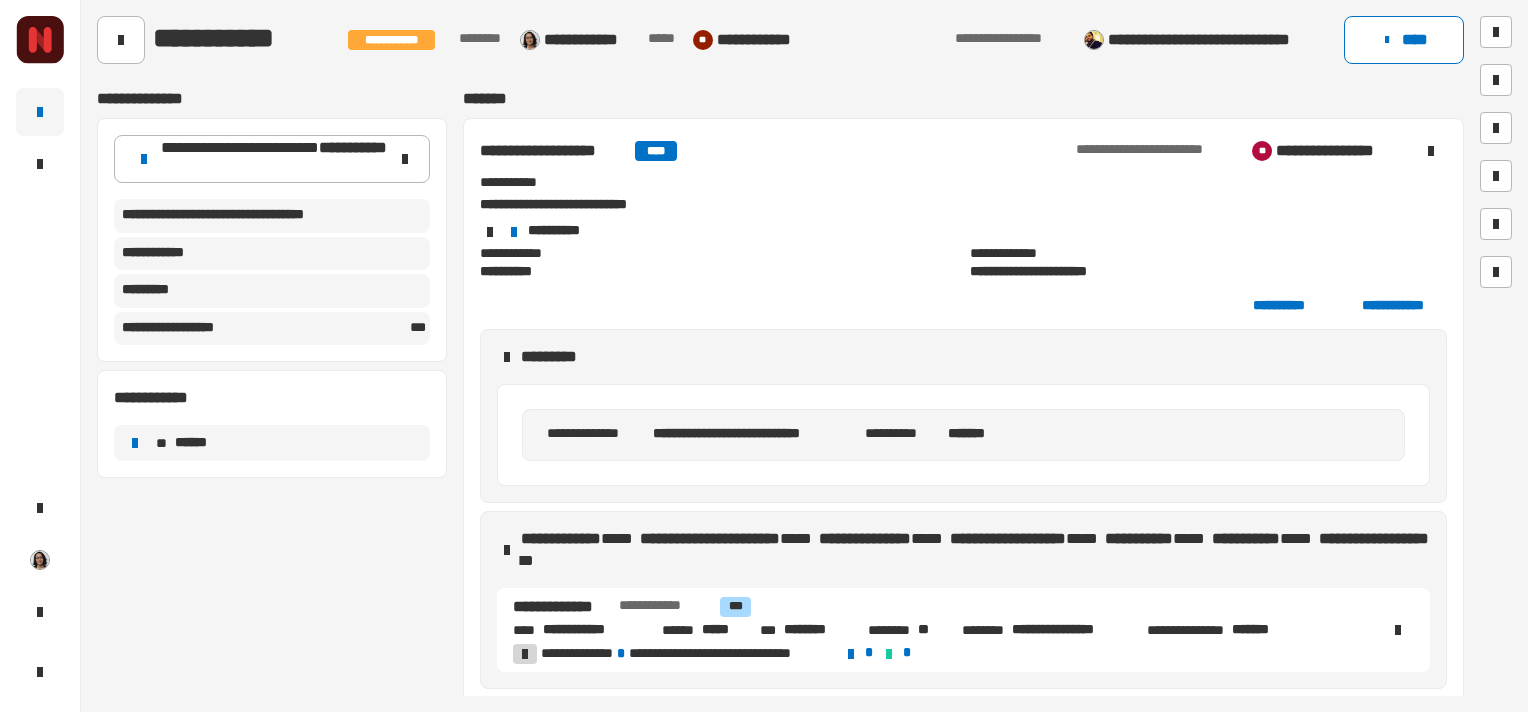 click on "*****" at bounding box center [722, 631] 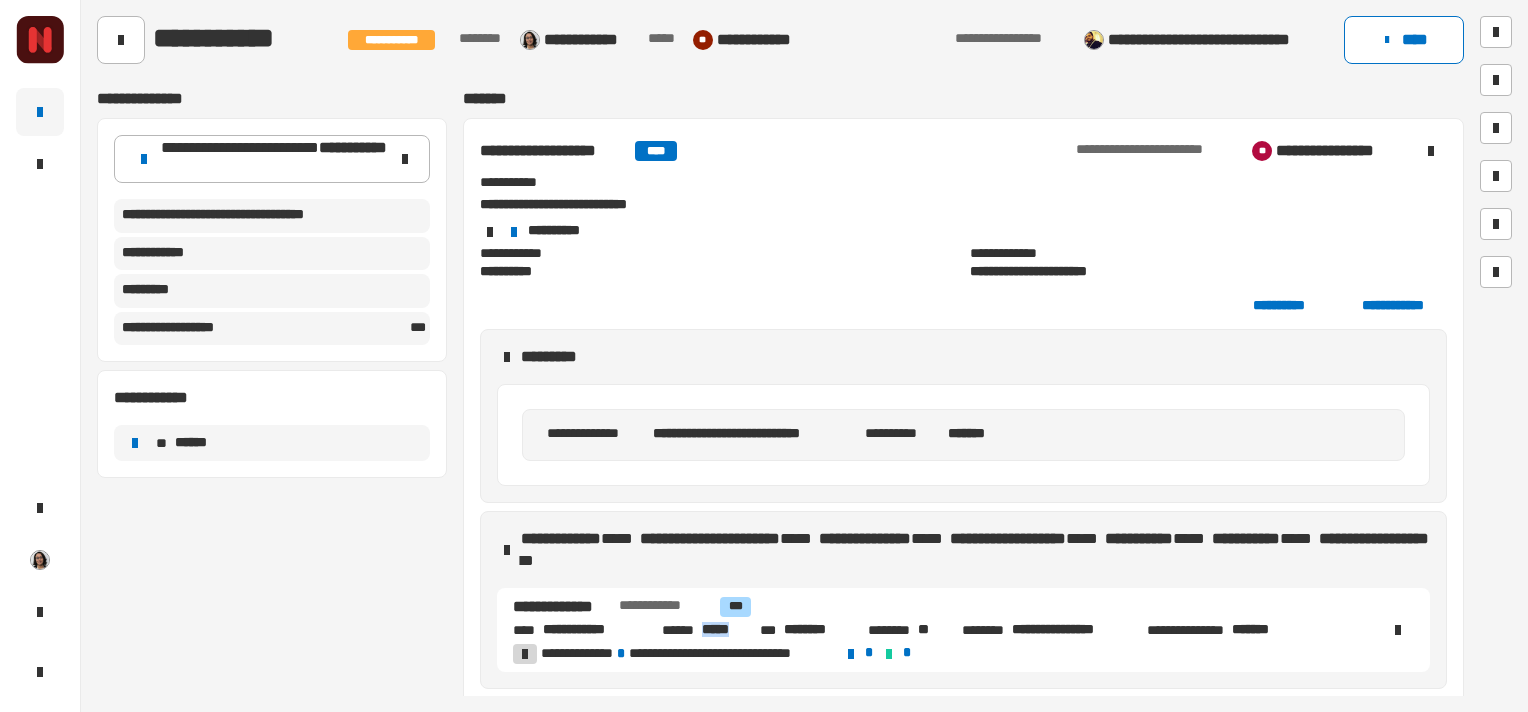 click on "*****" at bounding box center (722, 631) 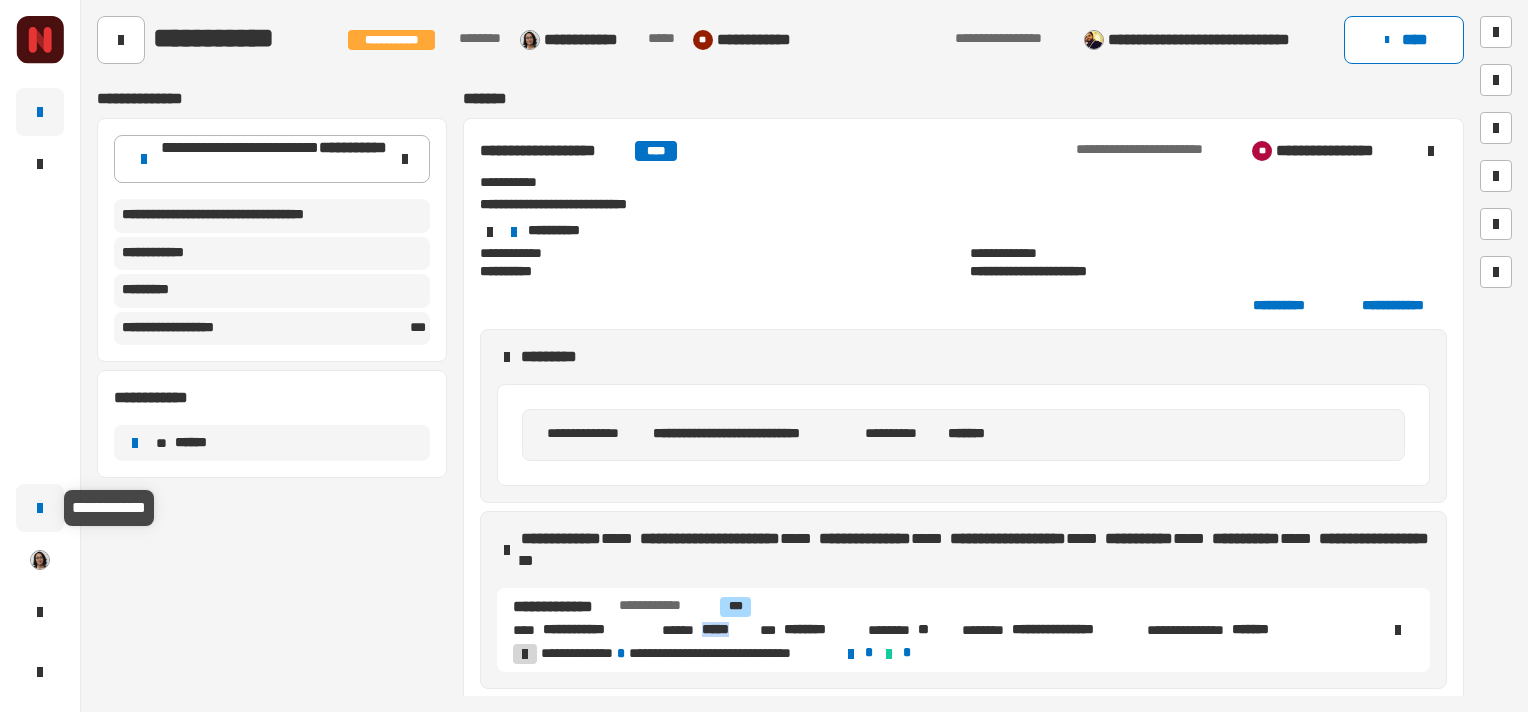 click 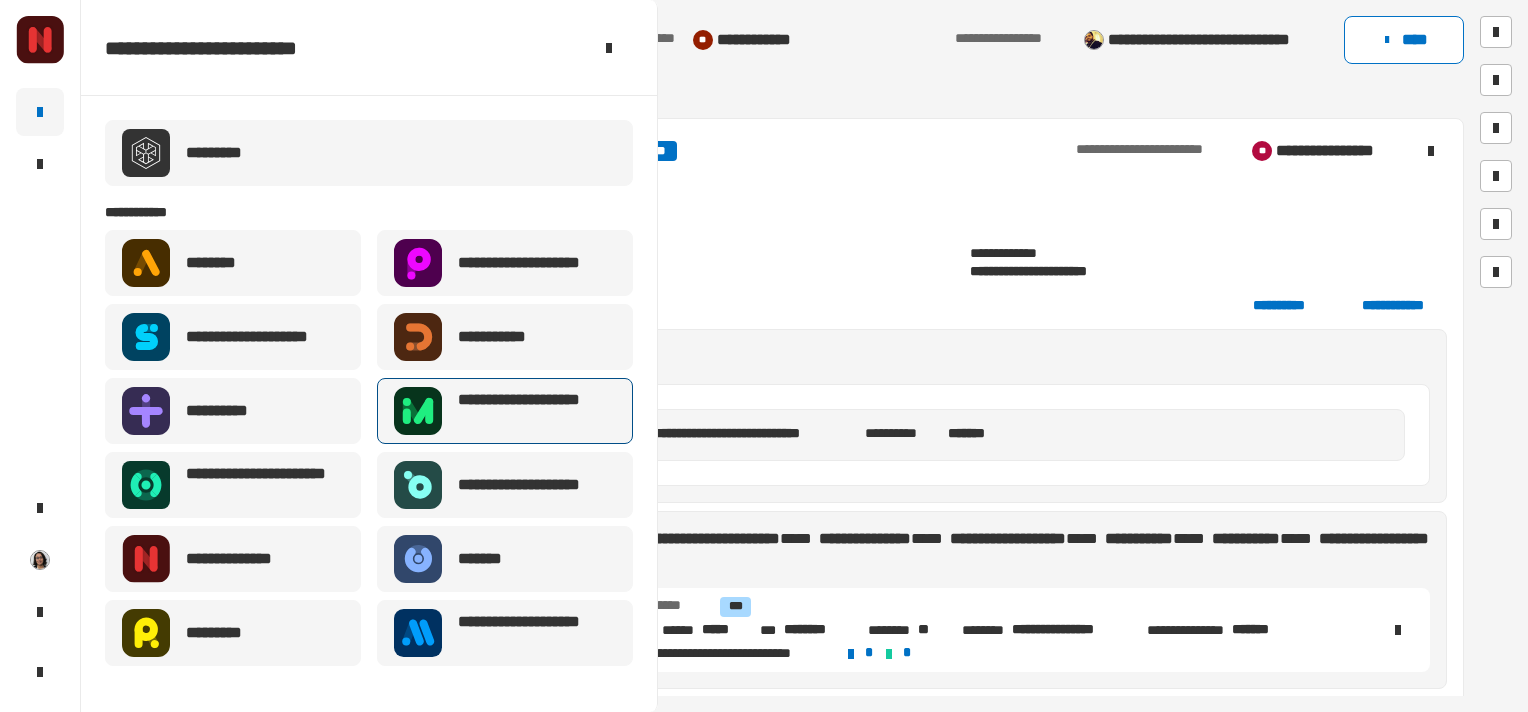 click on "**********" at bounding box center [537, 411] 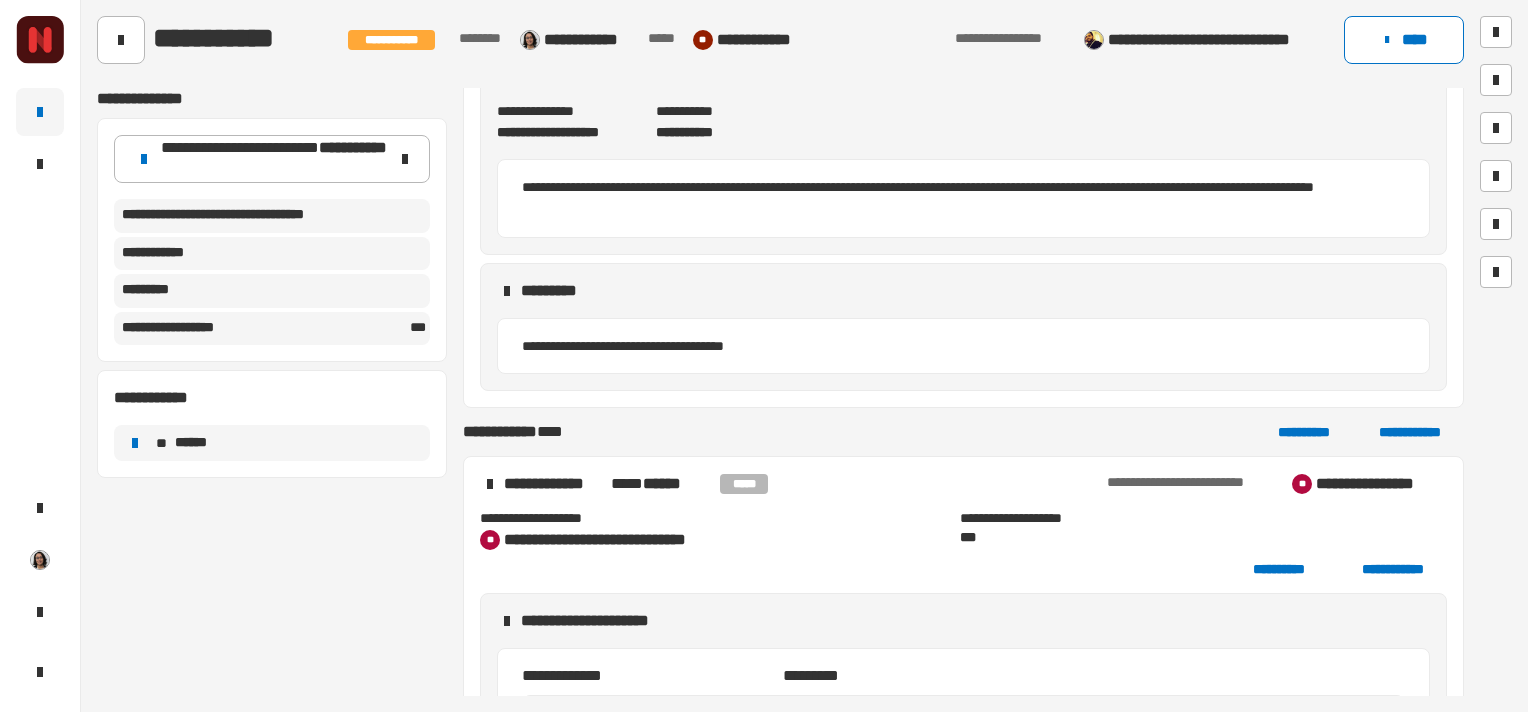 scroll, scrollTop: 656, scrollLeft: 0, axis: vertical 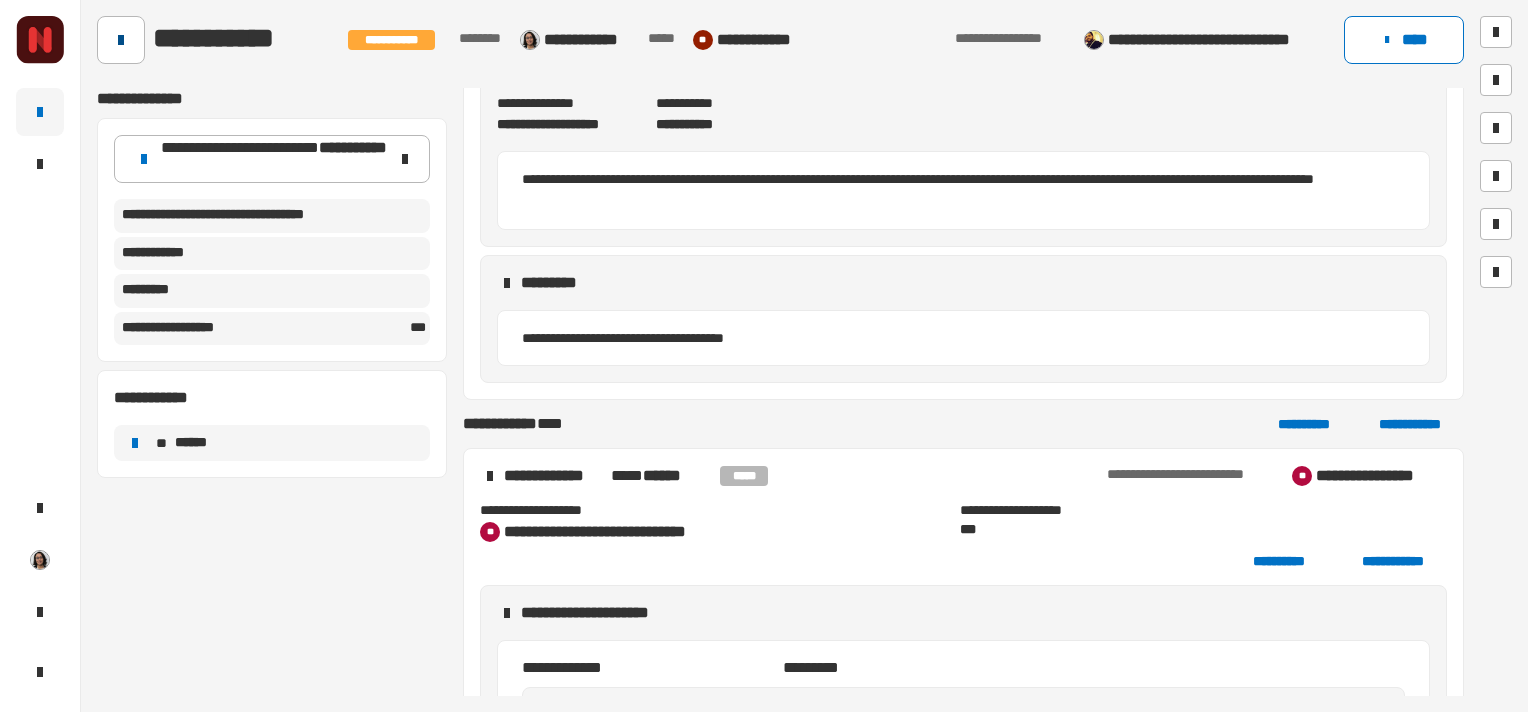 click 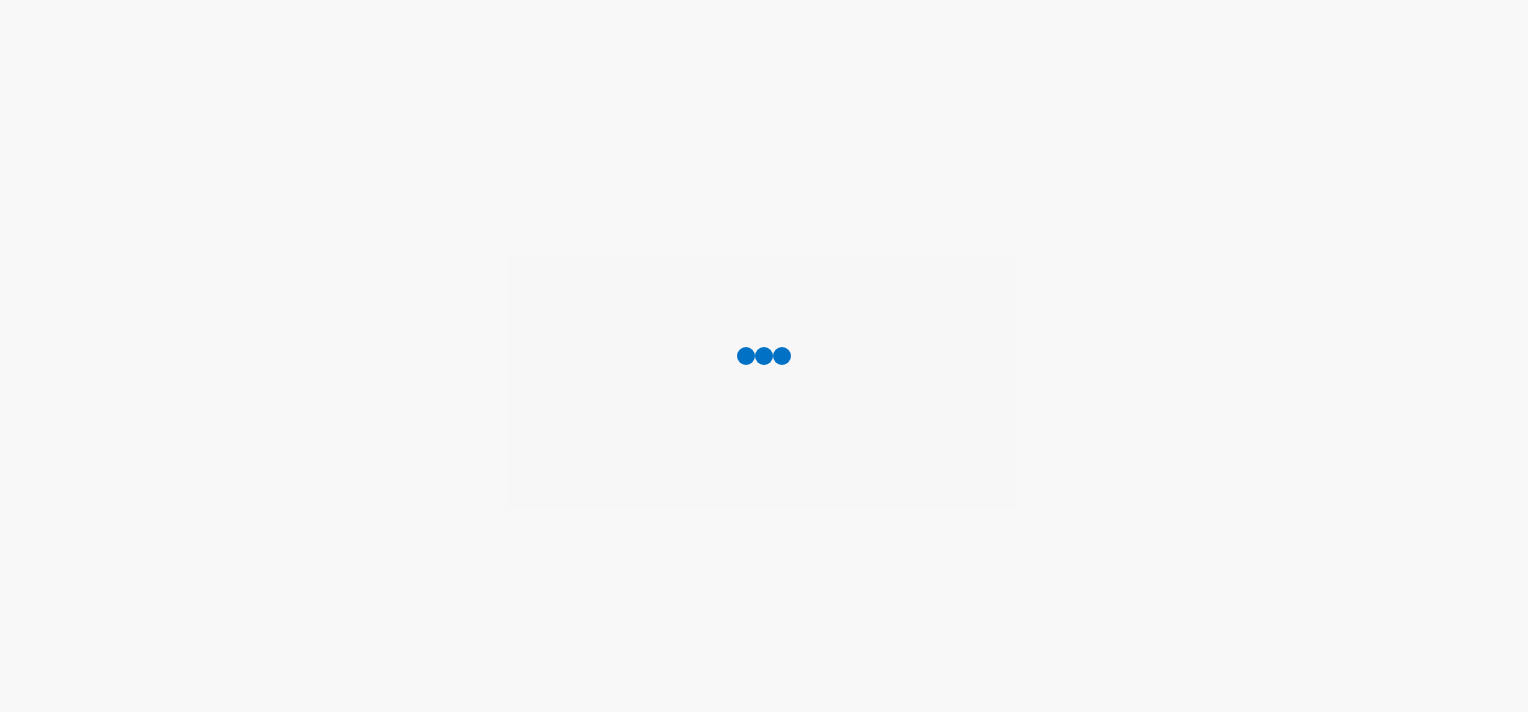 scroll, scrollTop: 0, scrollLeft: 0, axis: both 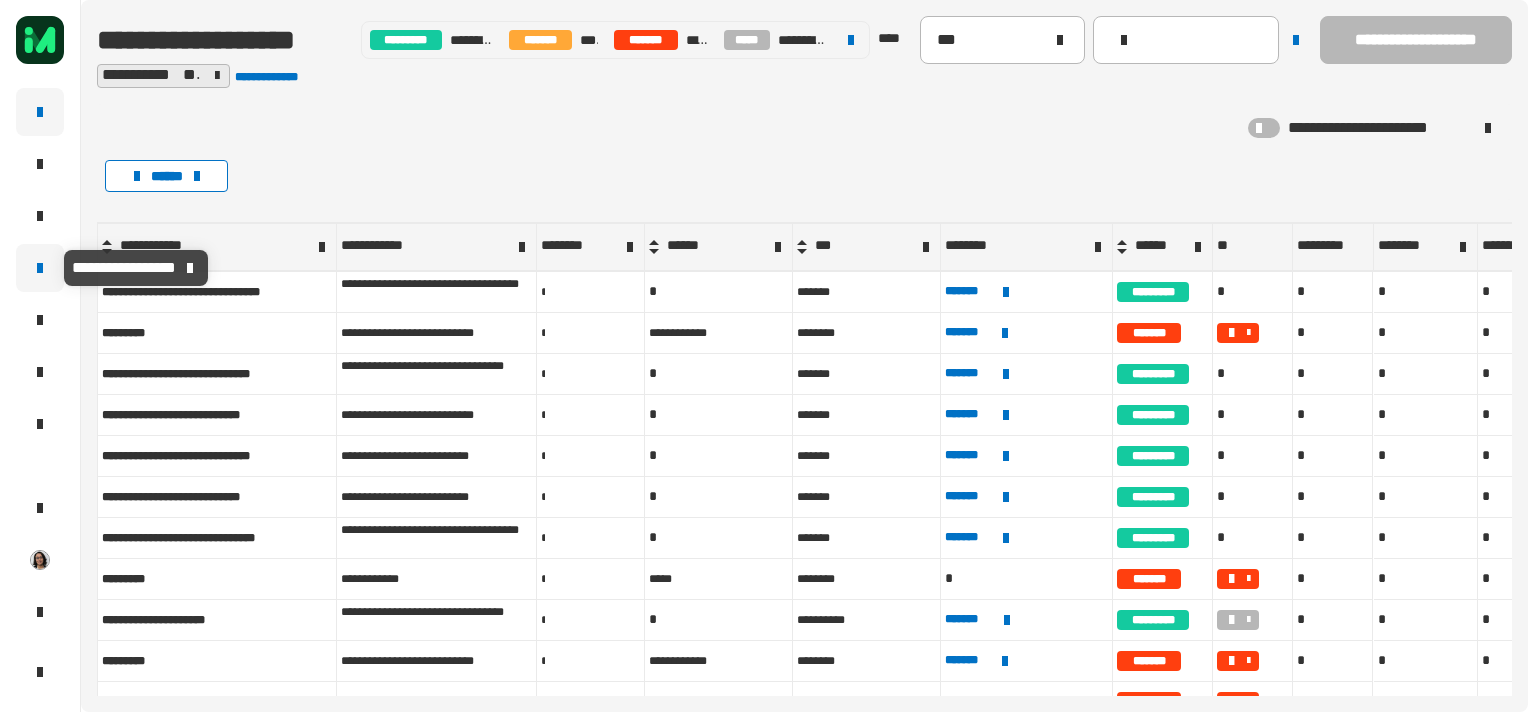 click 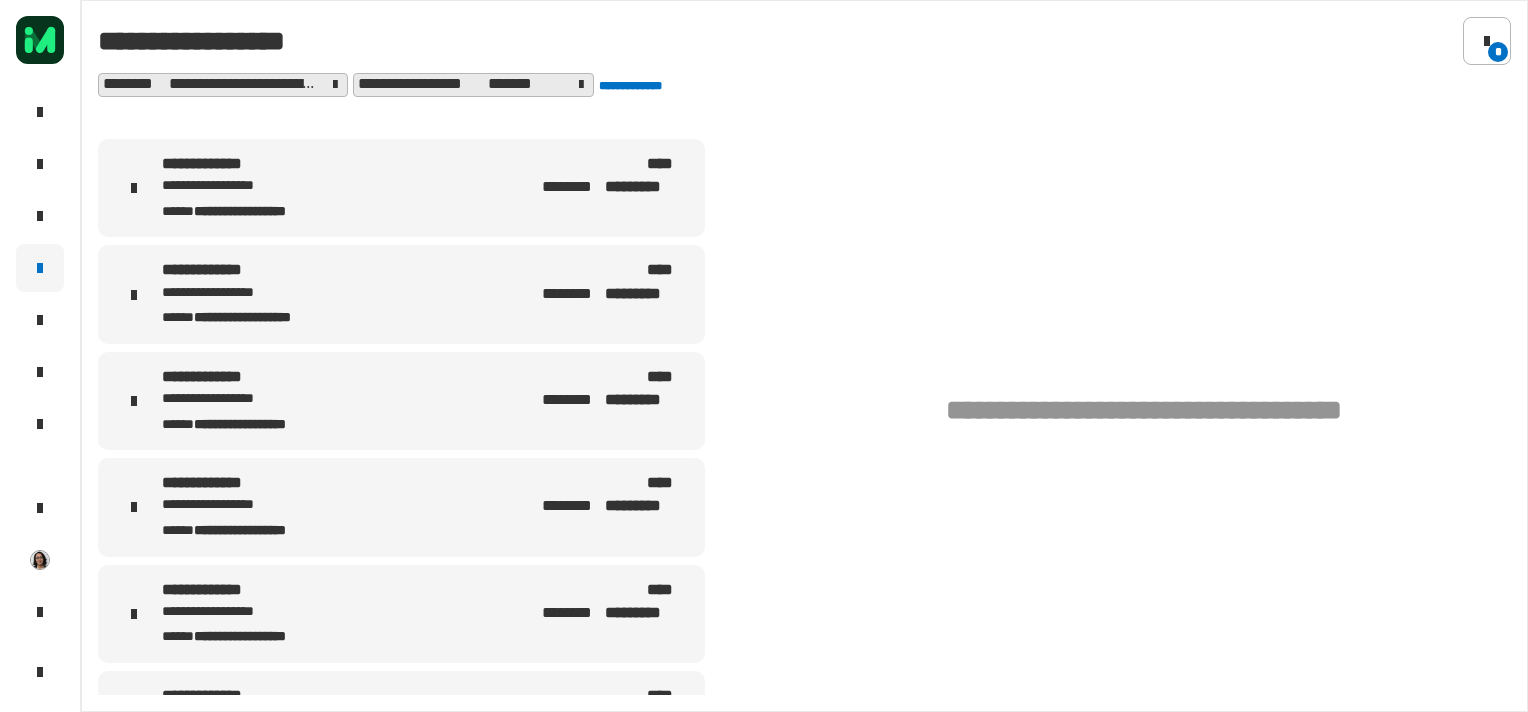click on "**********" 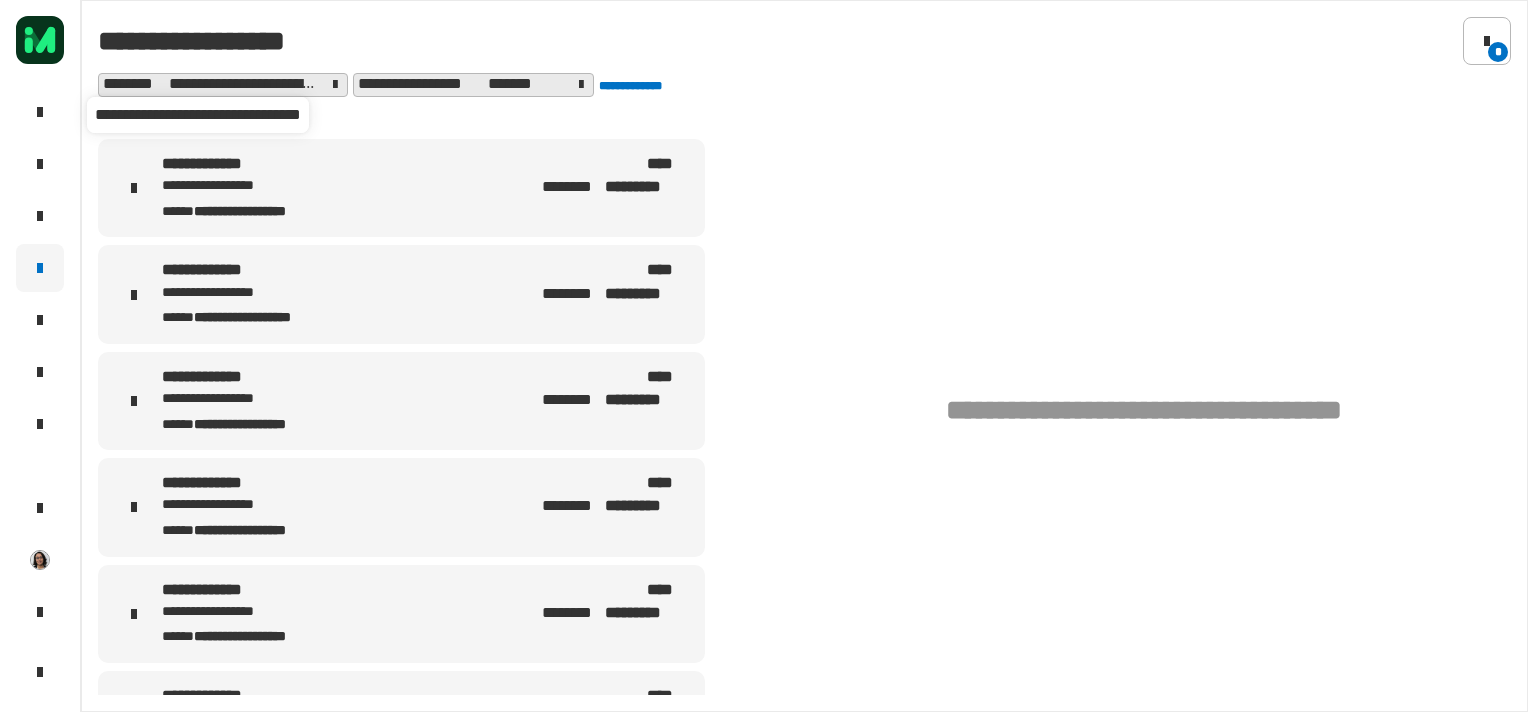 click 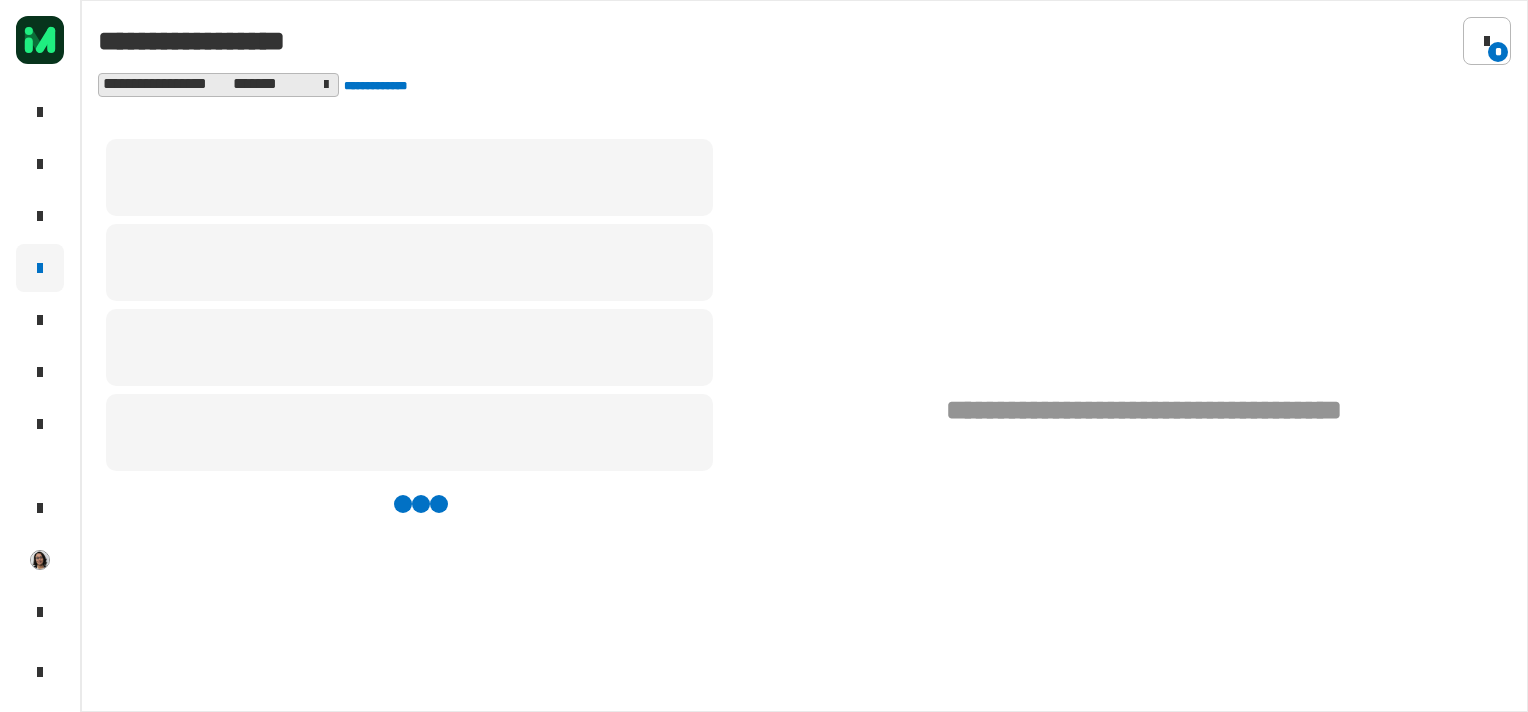 click on "**********" 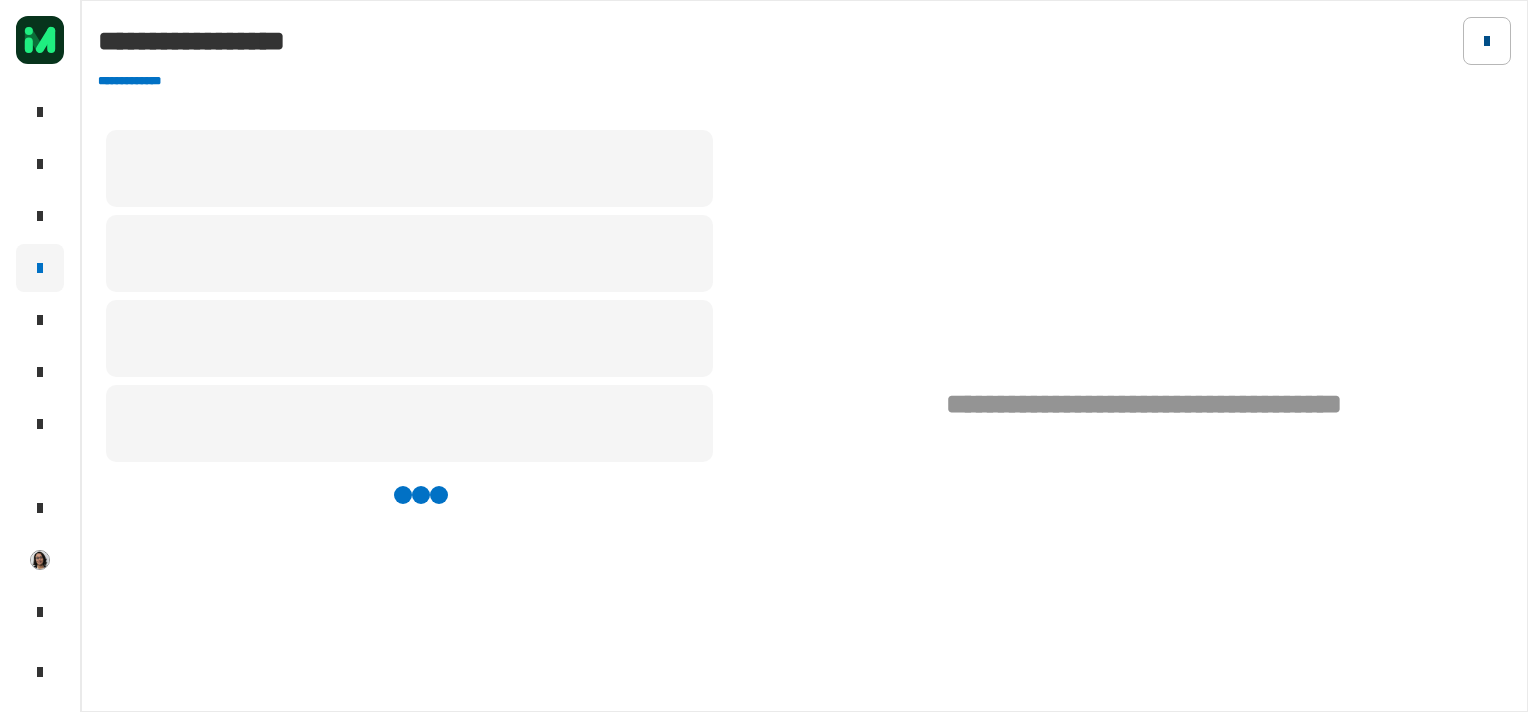 click 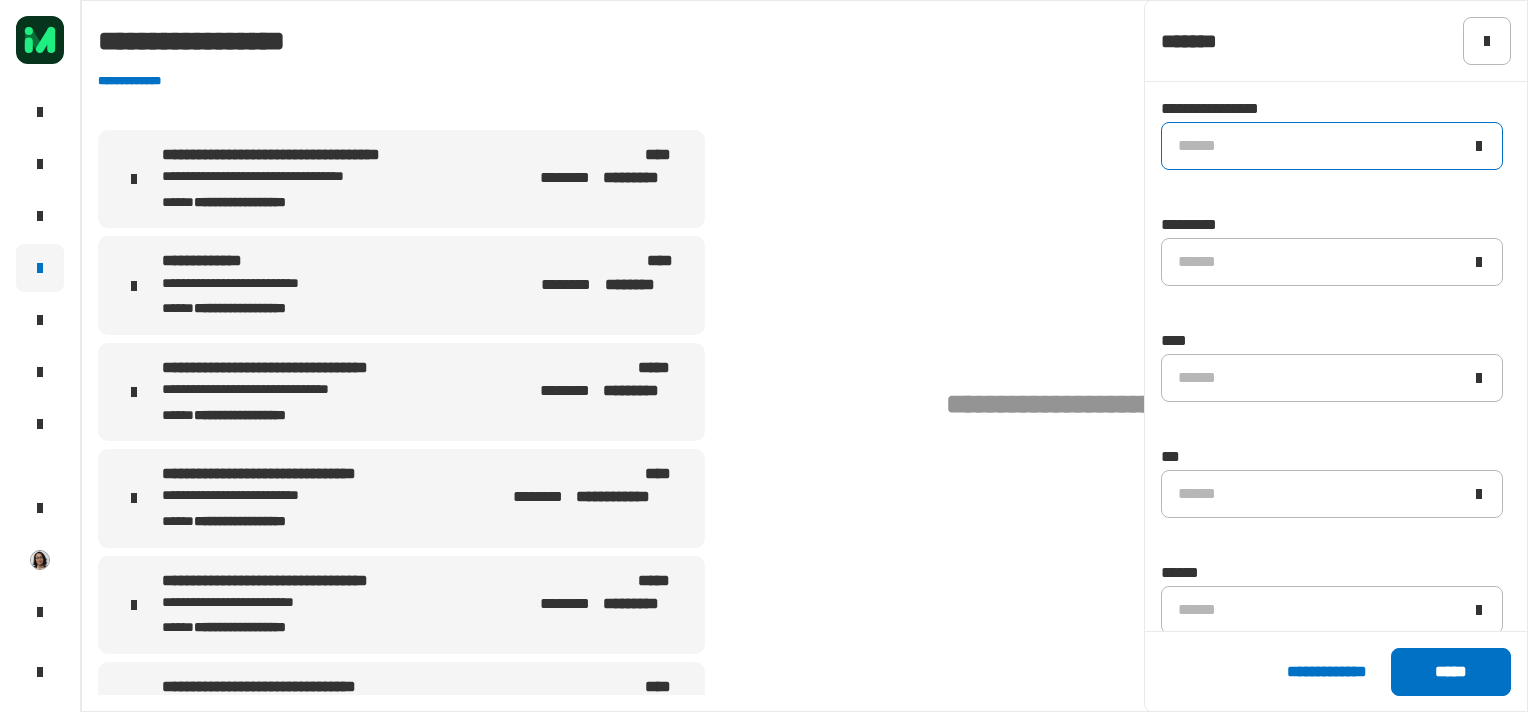 click on "******" 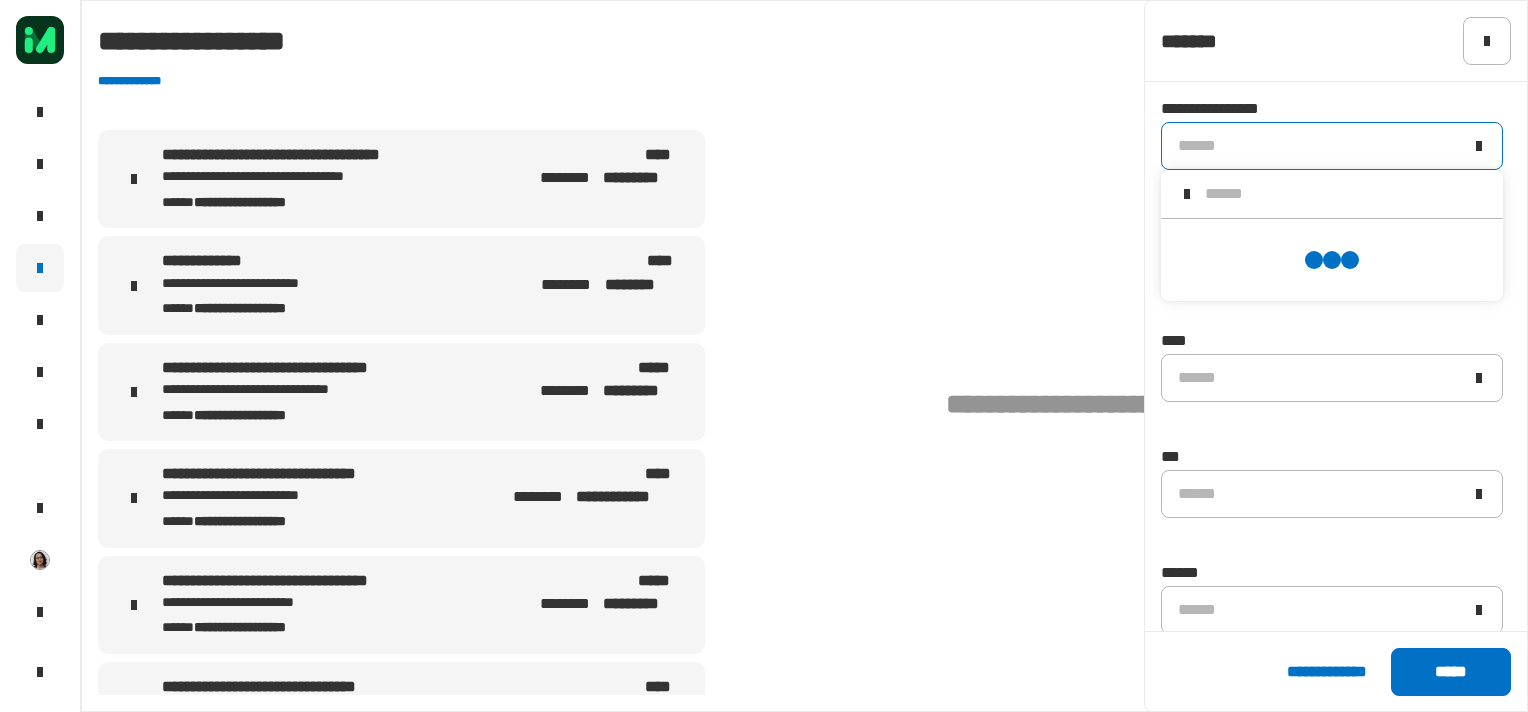 type on "*****" 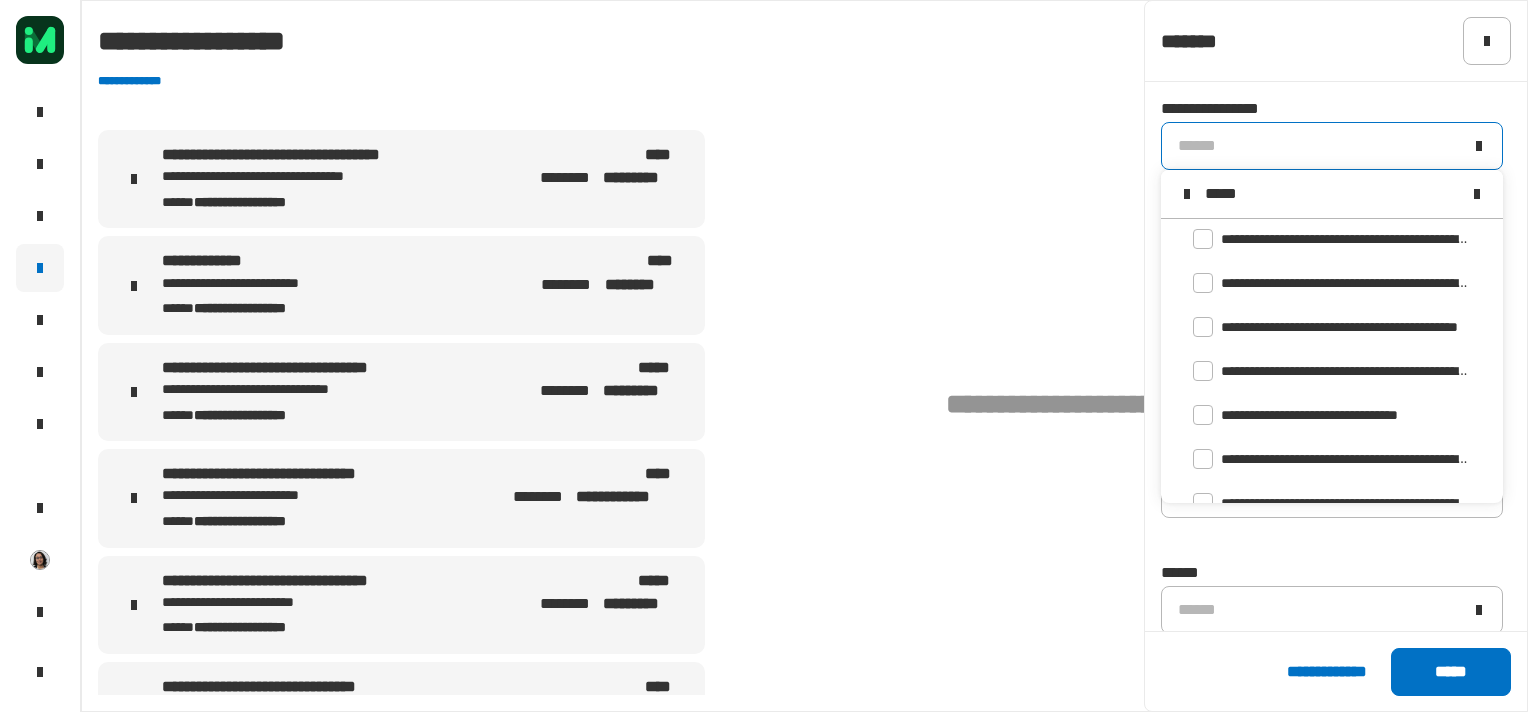 scroll, scrollTop: 0, scrollLeft: 0, axis: both 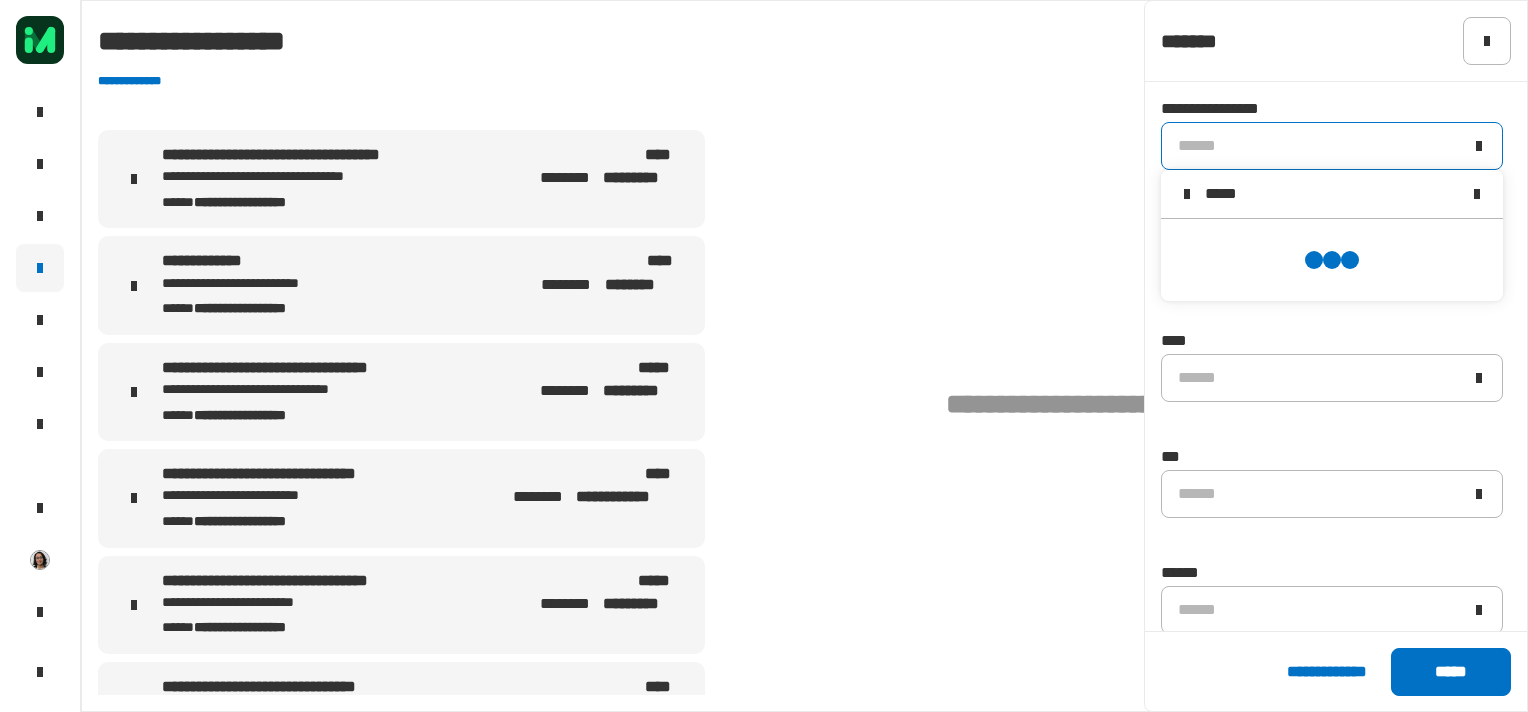 type 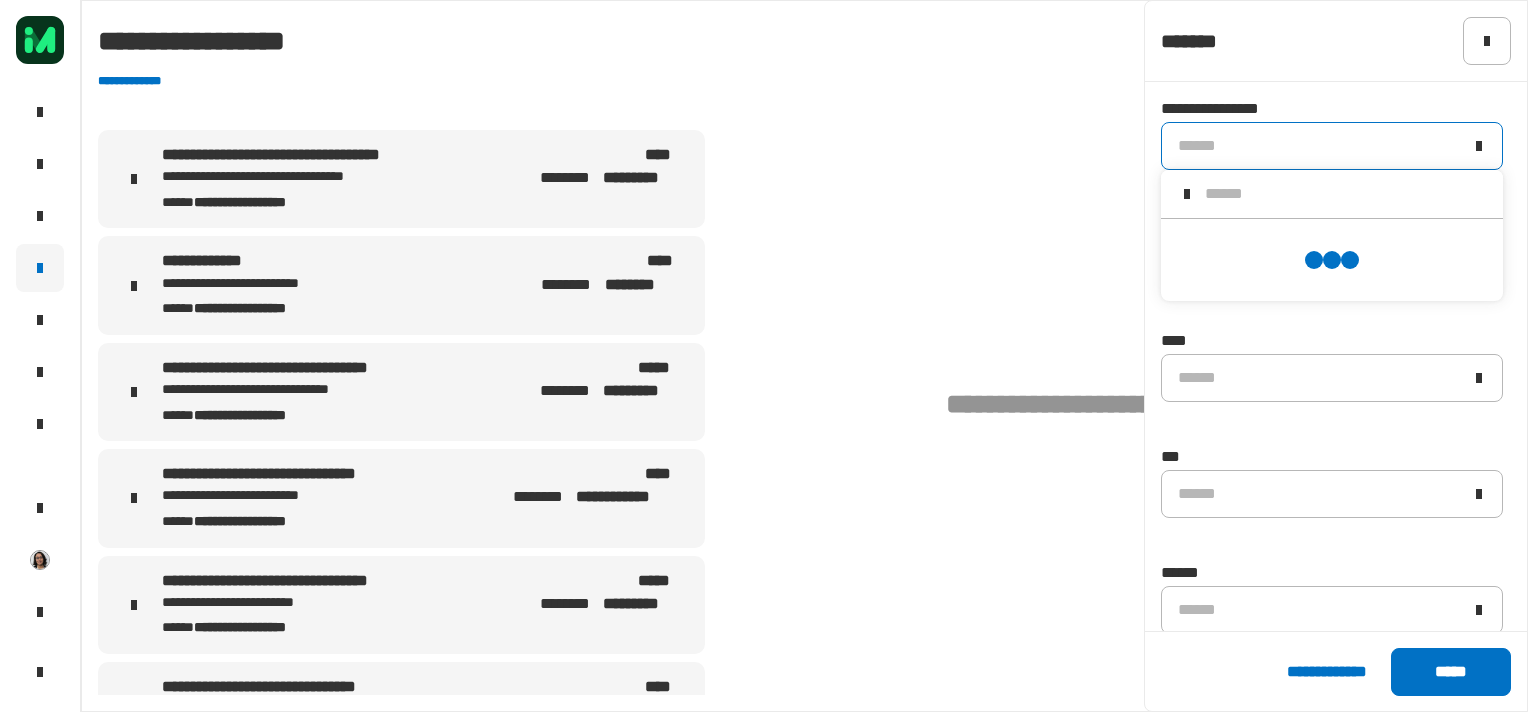 click on "**********" 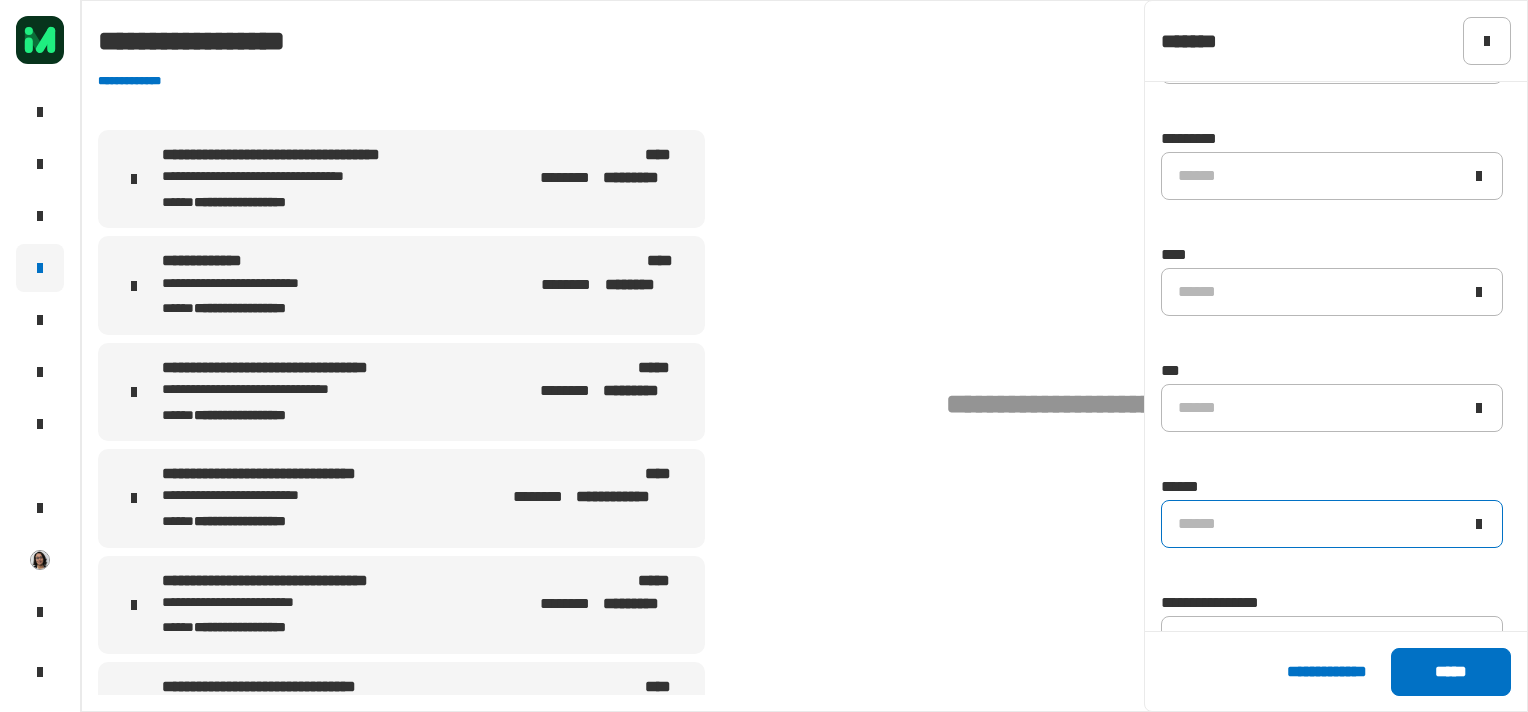 scroll, scrollTop: 206, scrollLeft: 0, axis: vertical 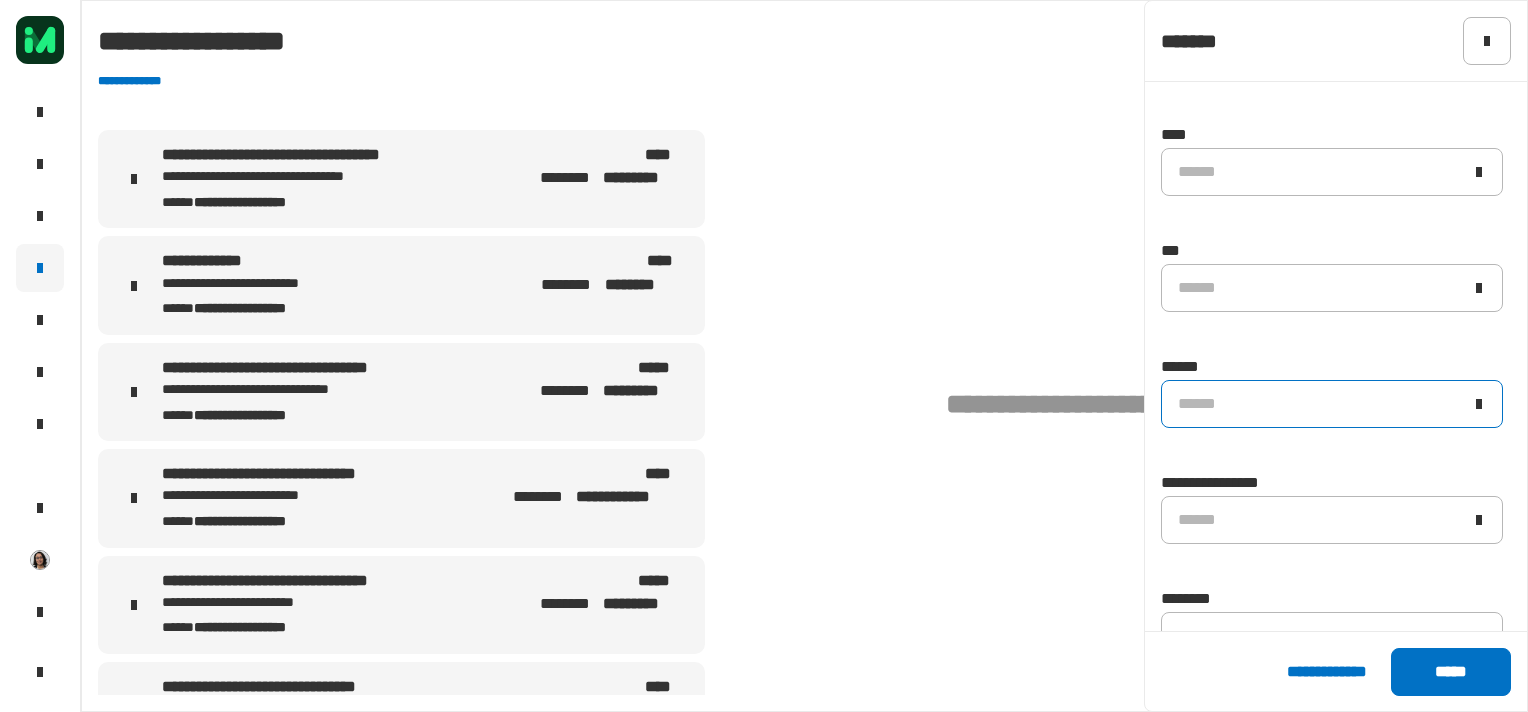 click on "******" 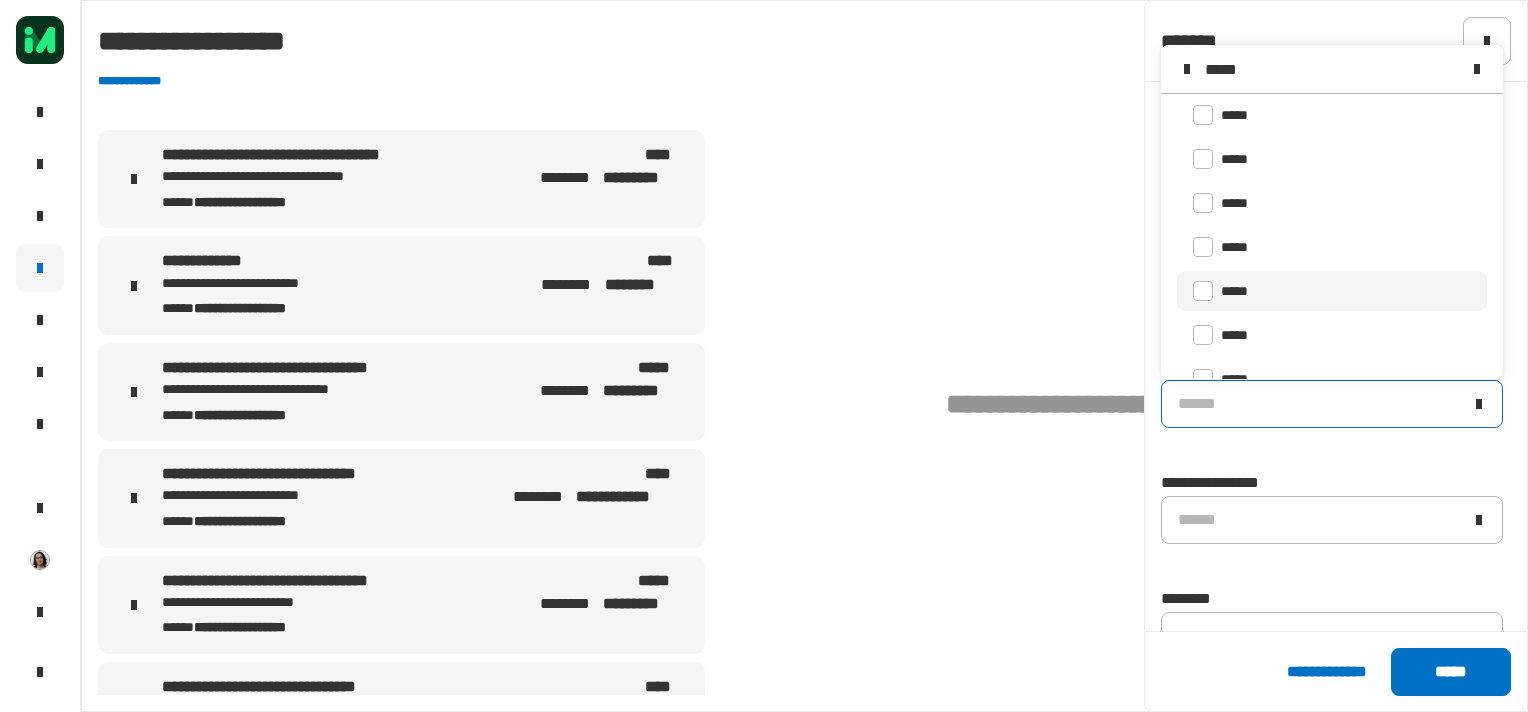 scroll, scrollTop: 16, scrollLeft: 0, axis: vertical 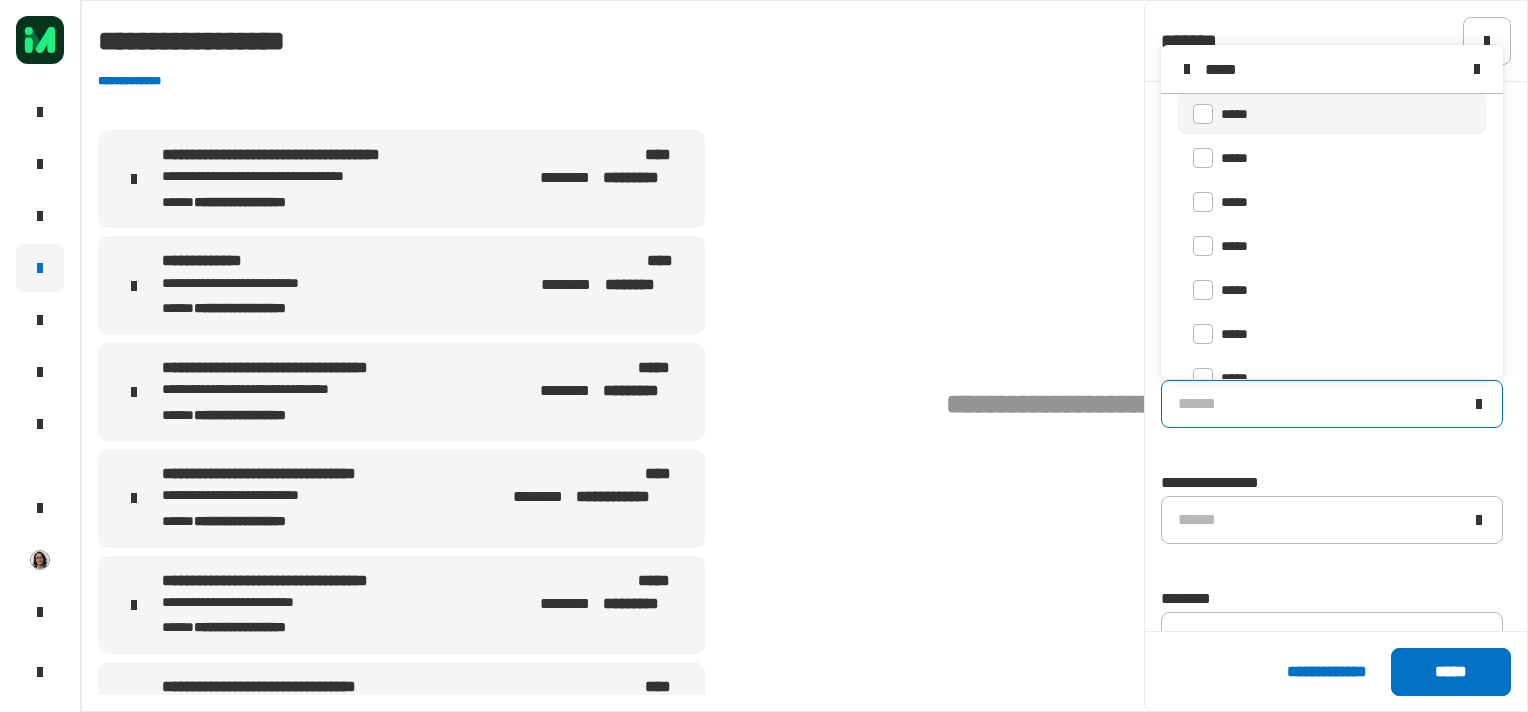 type on "*****" 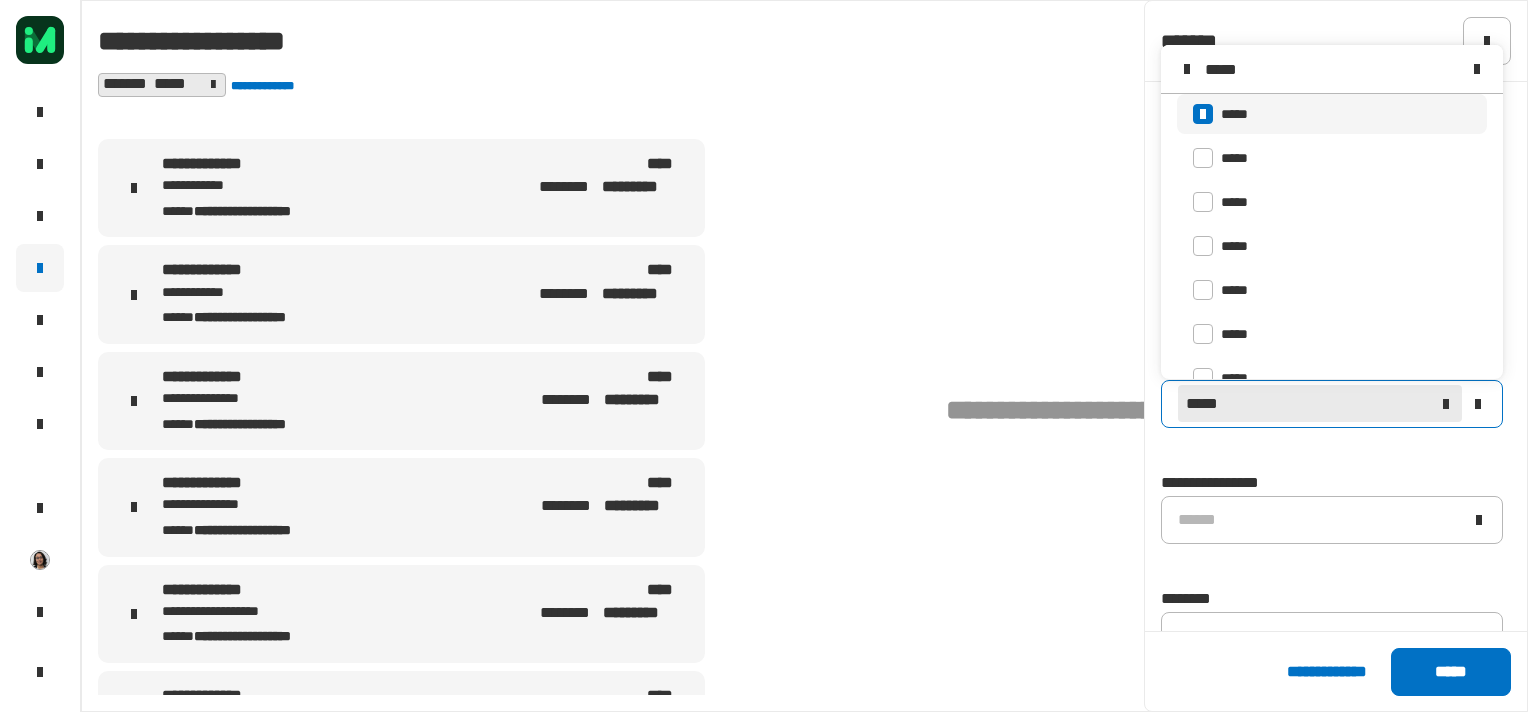 click on "**********" at bounding box center (253, 187) 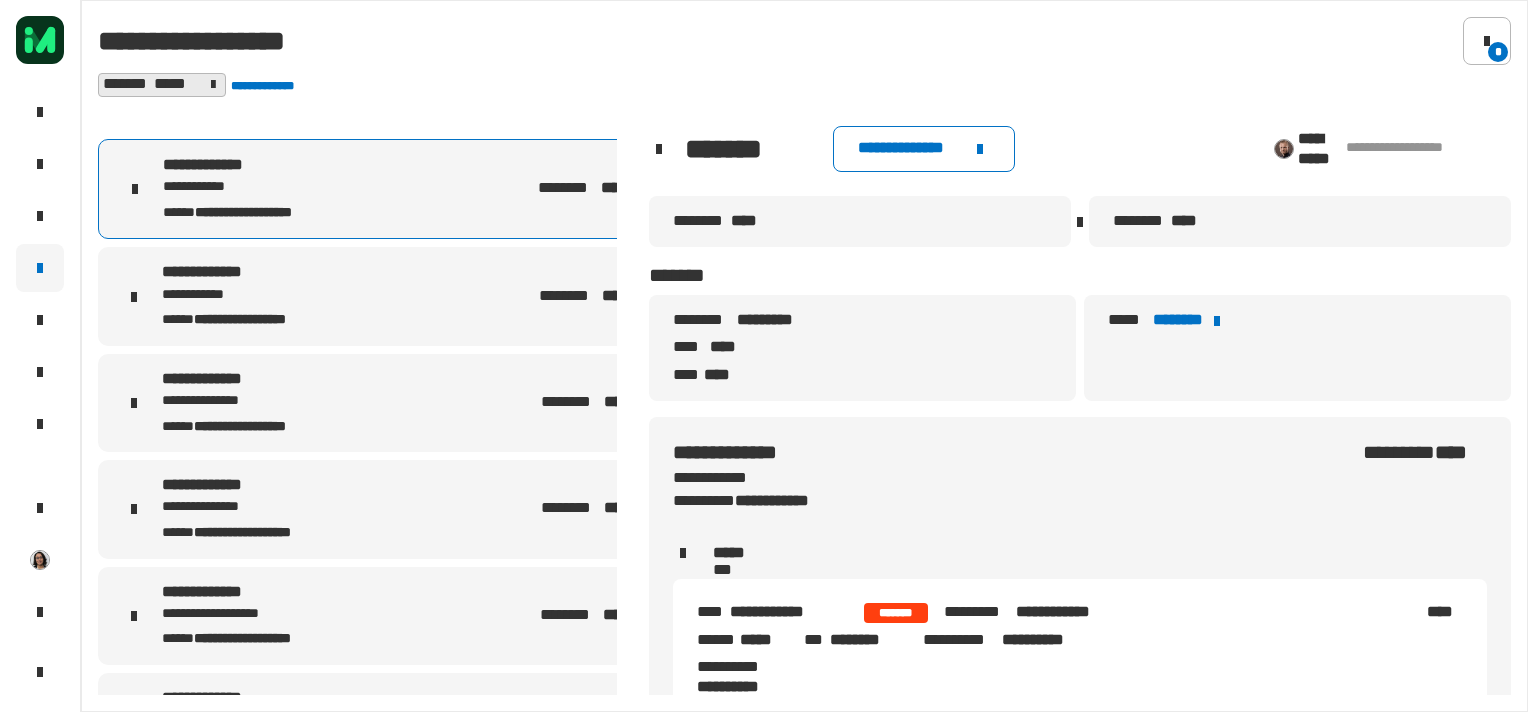click on "**********" at bounding box center [401, 296] 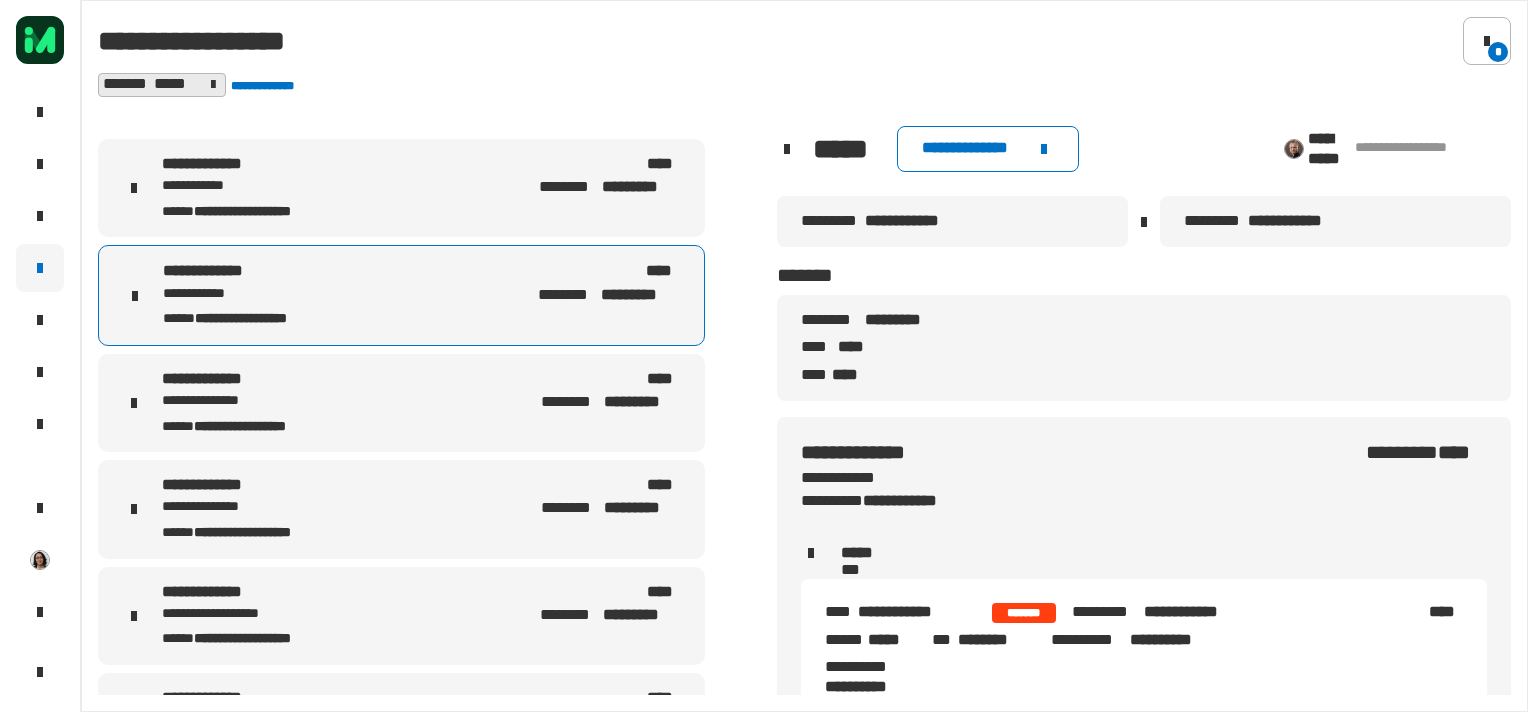 click on "**********" at bounding box center [401, 403] 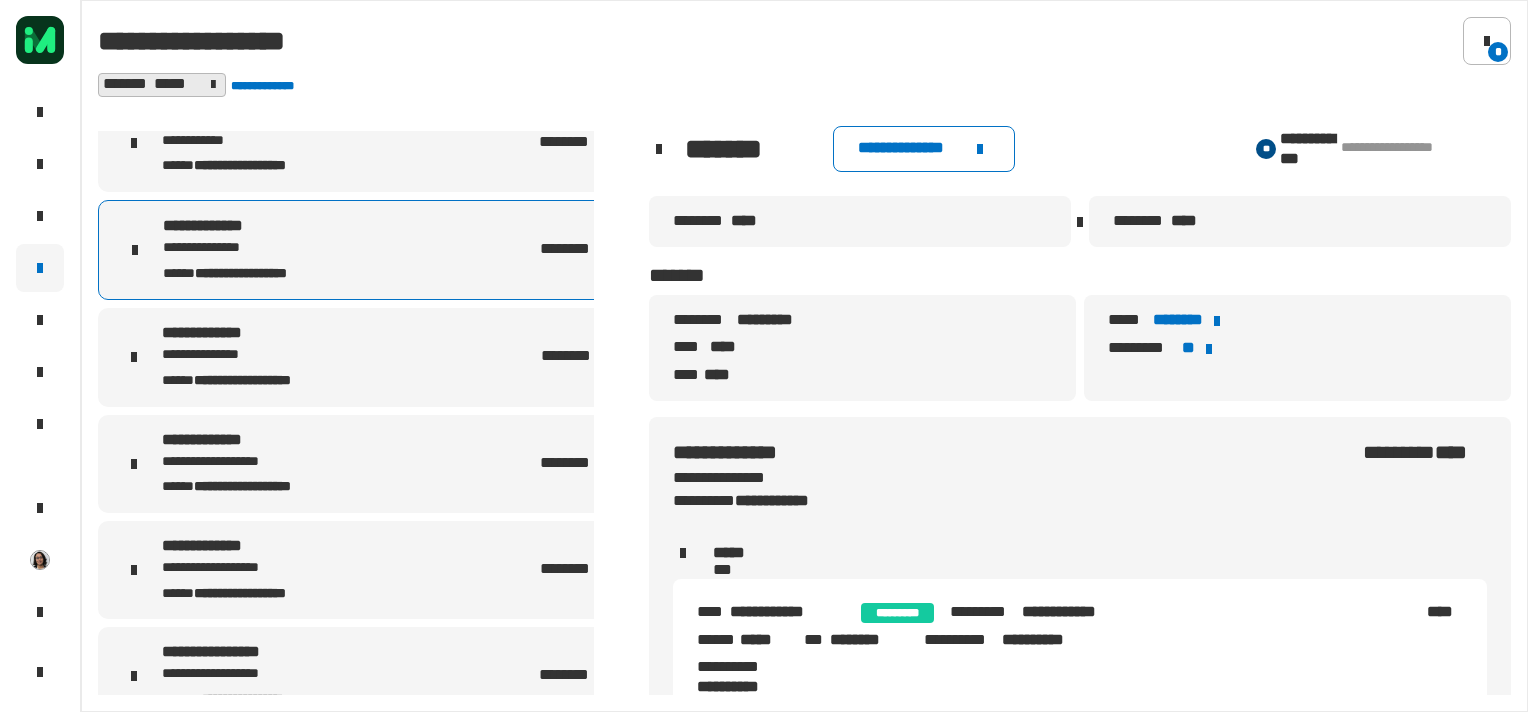 scroll, scrollTop: 154, scrollLeft: 0, axis: vertical 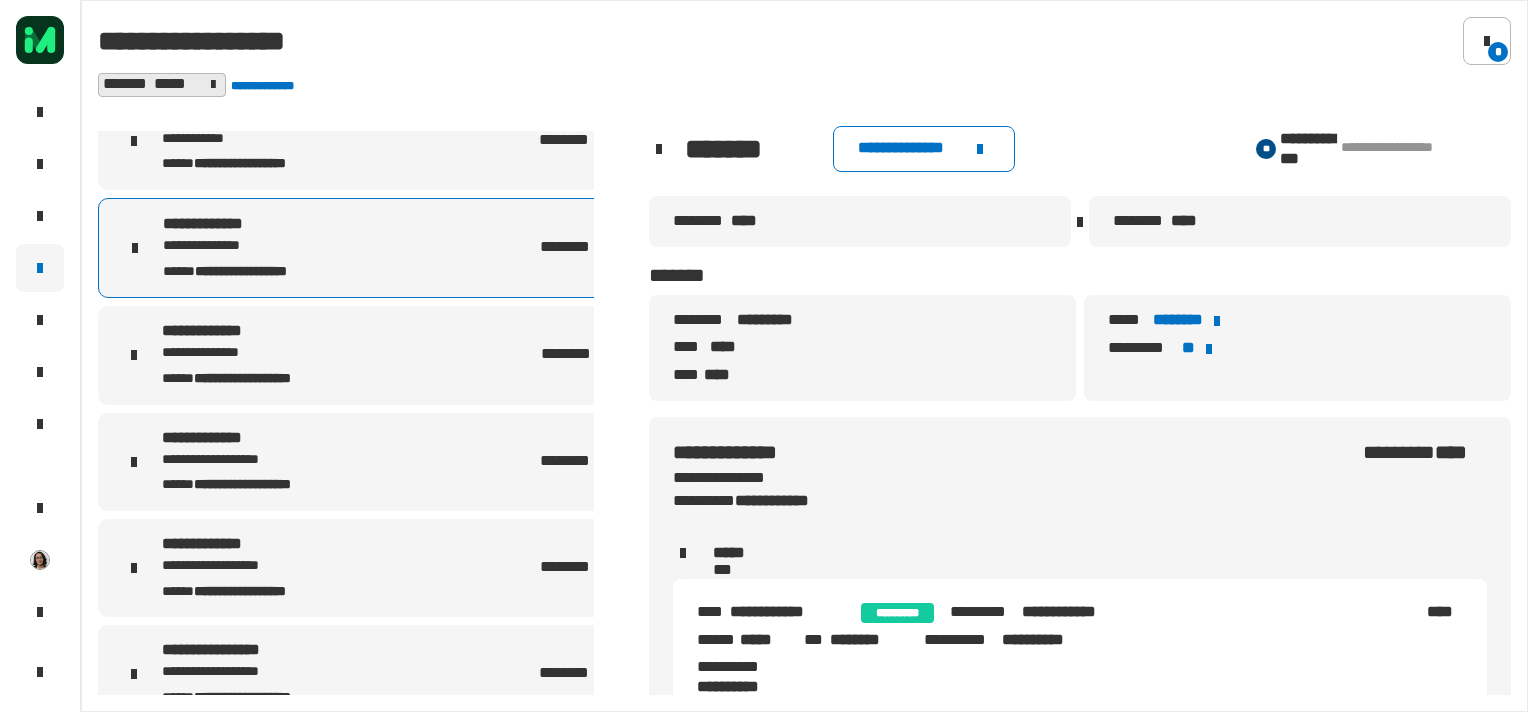 click on "**********" at bounding box center (401, 355) 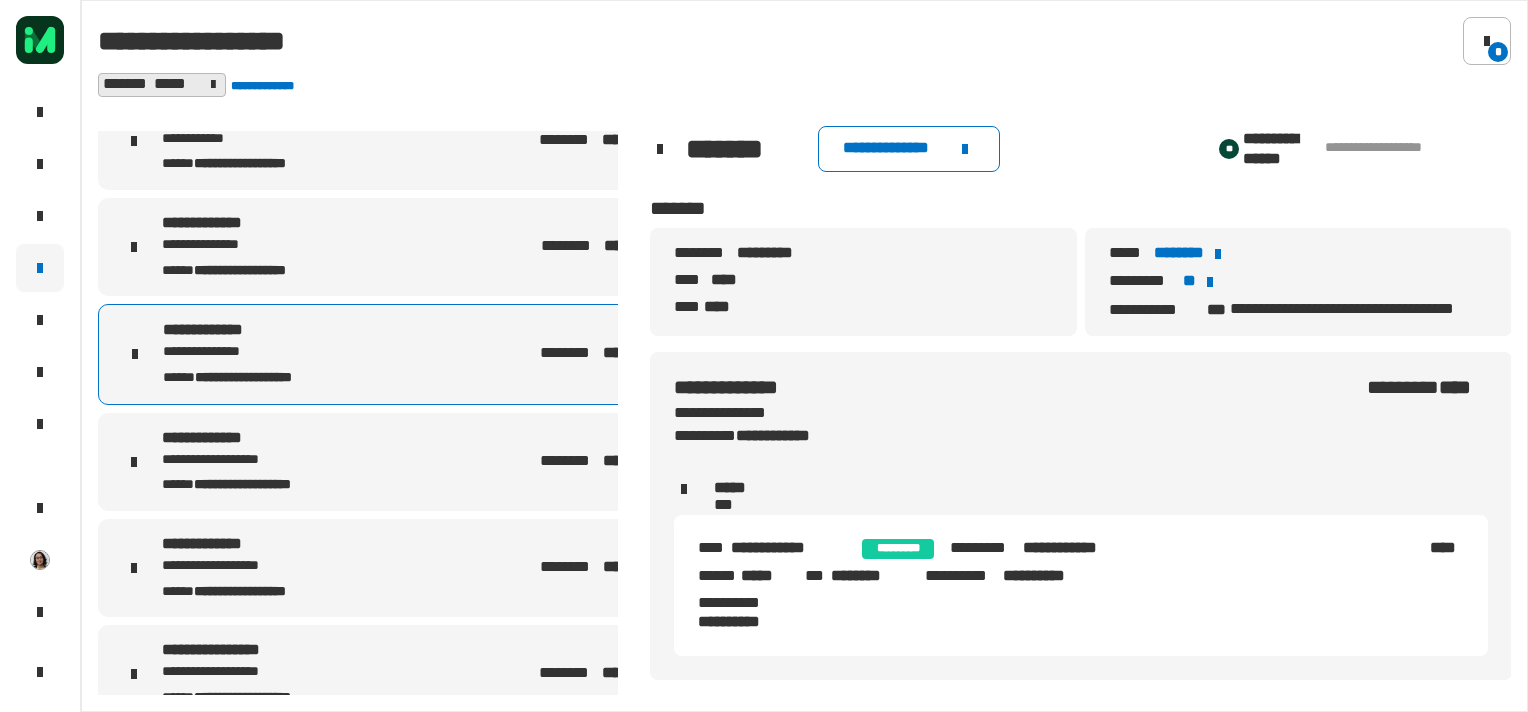 click on "**********" at bounding box center (249, 270) 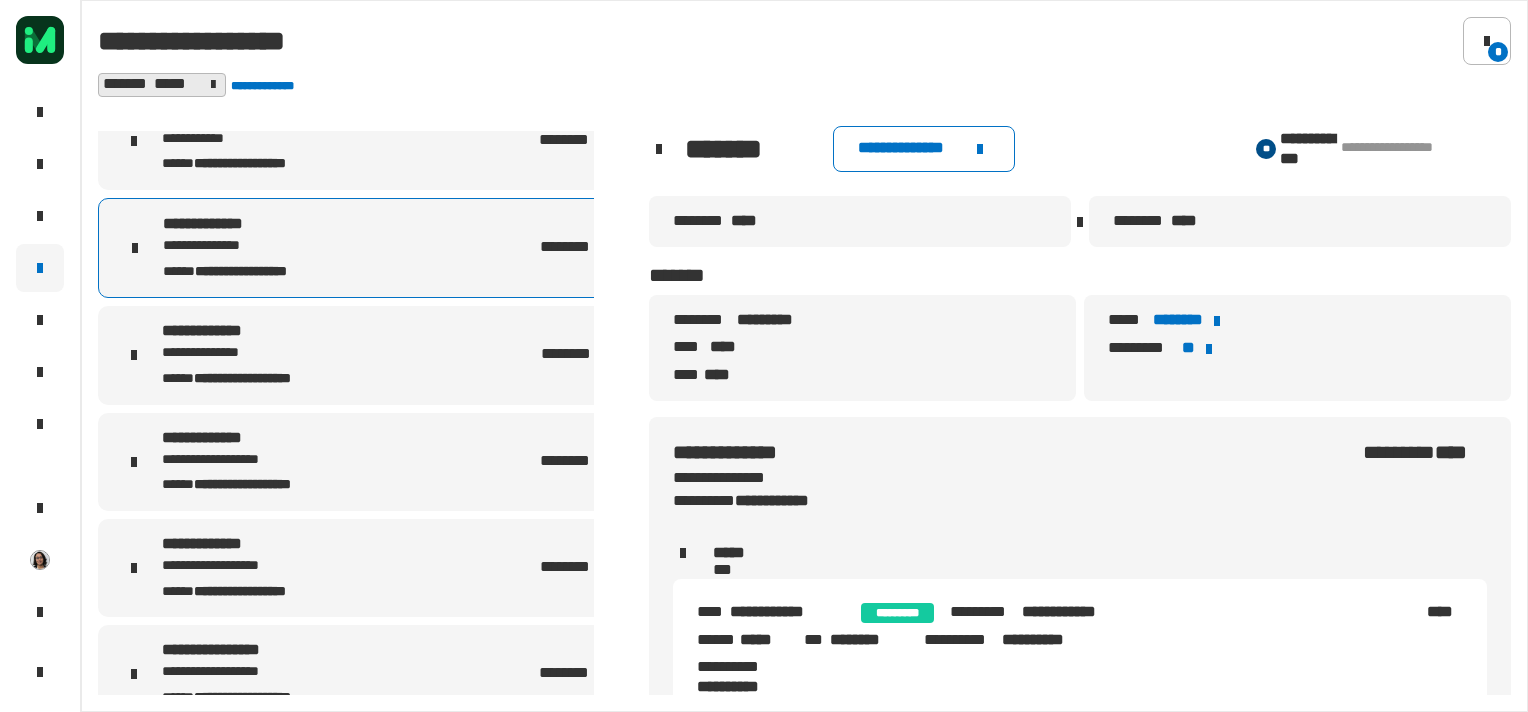 scroll, scrollTop: 48, scrollLeft: 0, axis: vertical 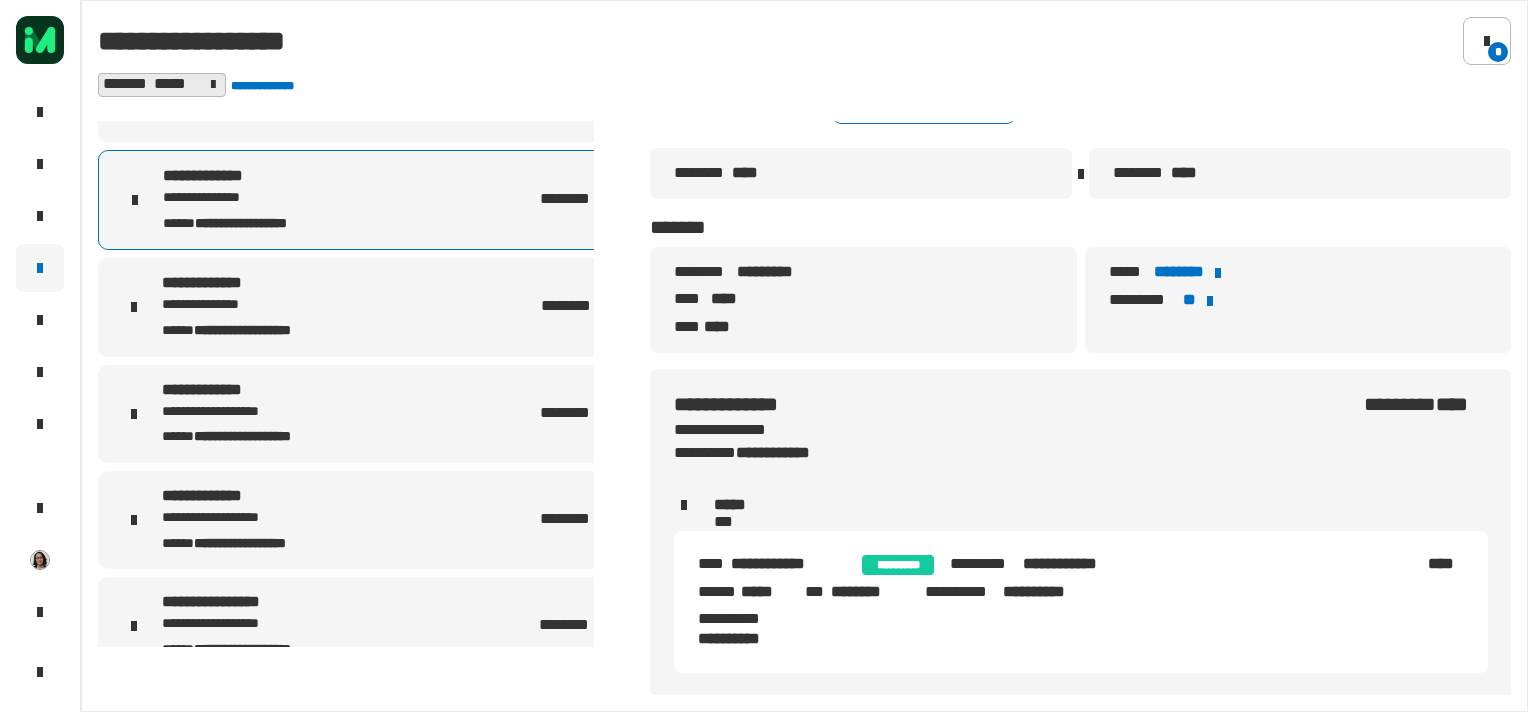 click on "**********" at bounding box center (401, 307) 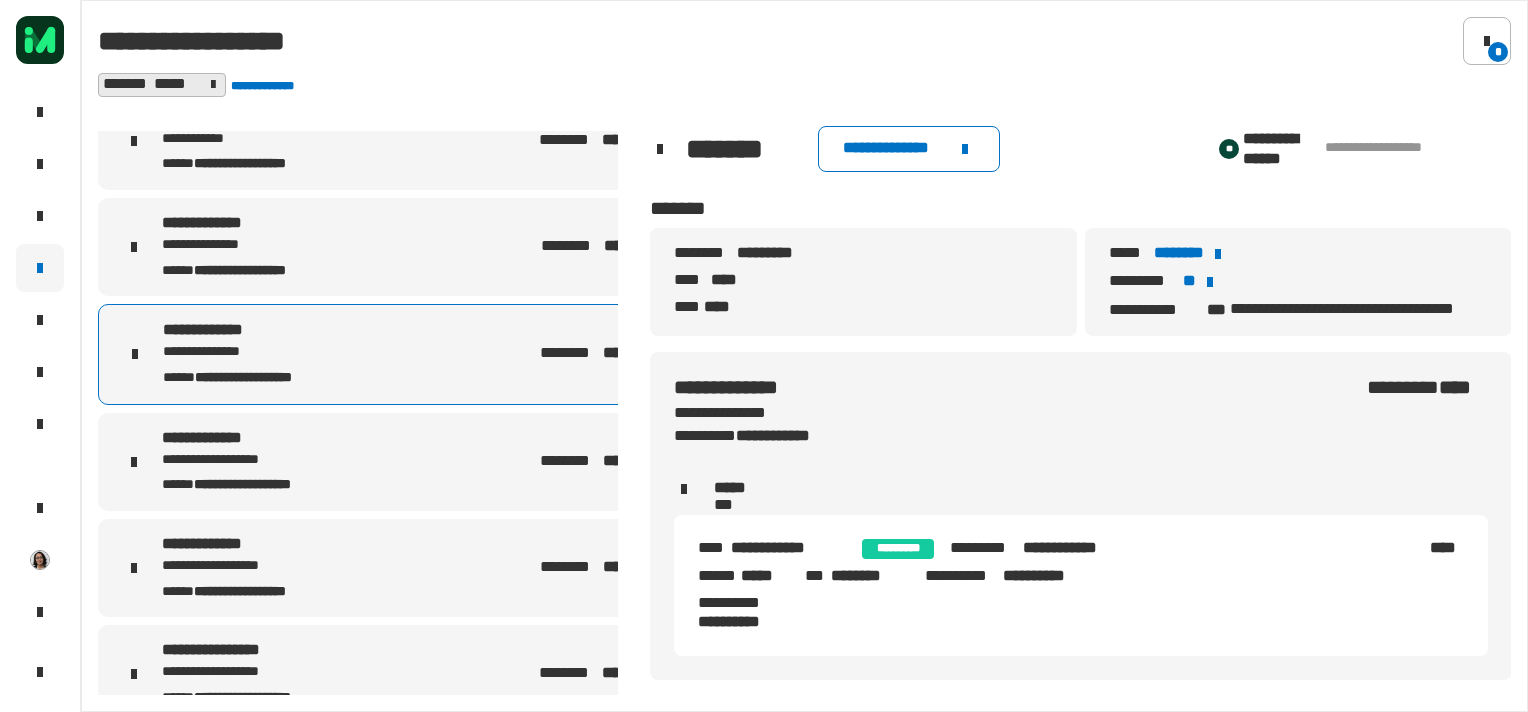 scroll, scrollTop: 0, scrollLeft: 0, axis: both 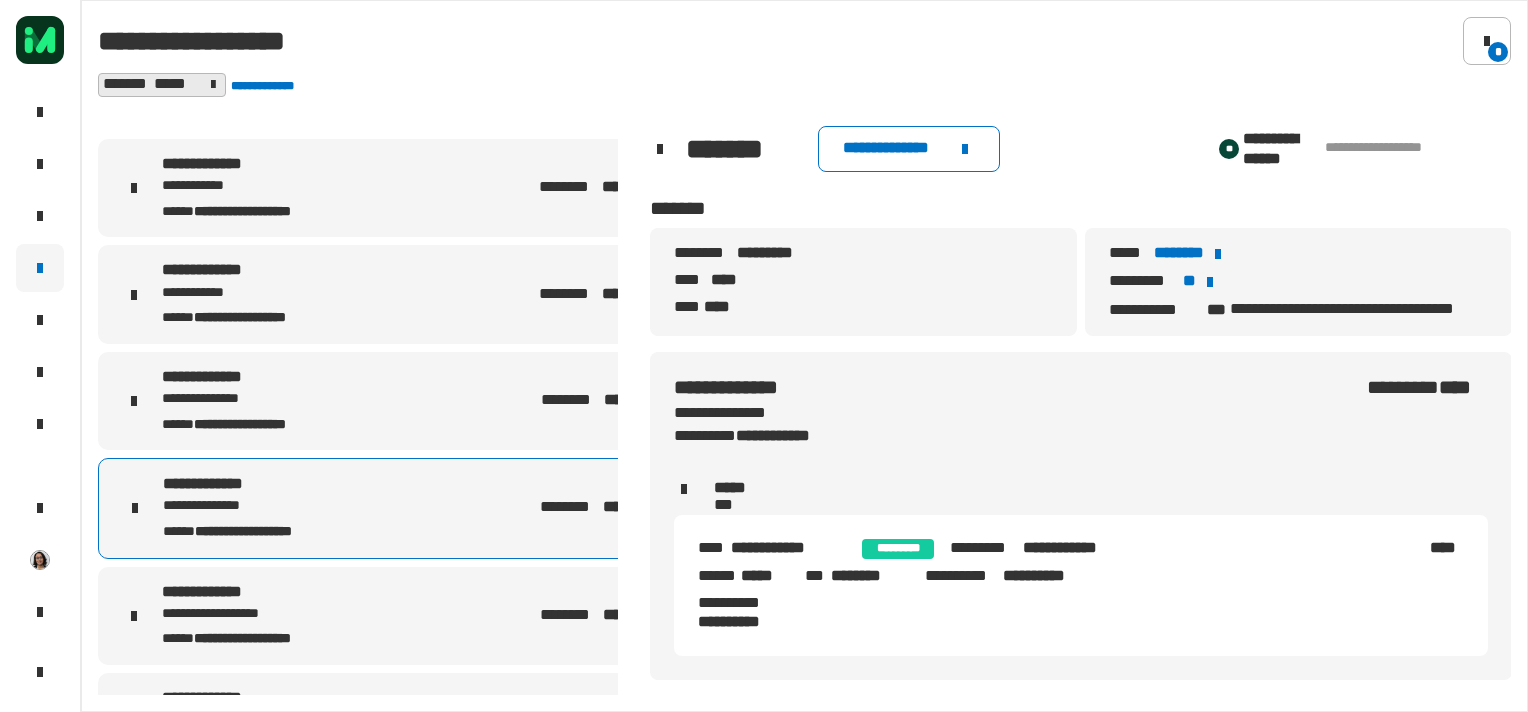 click on "**********" at bounding box center (401, 401) 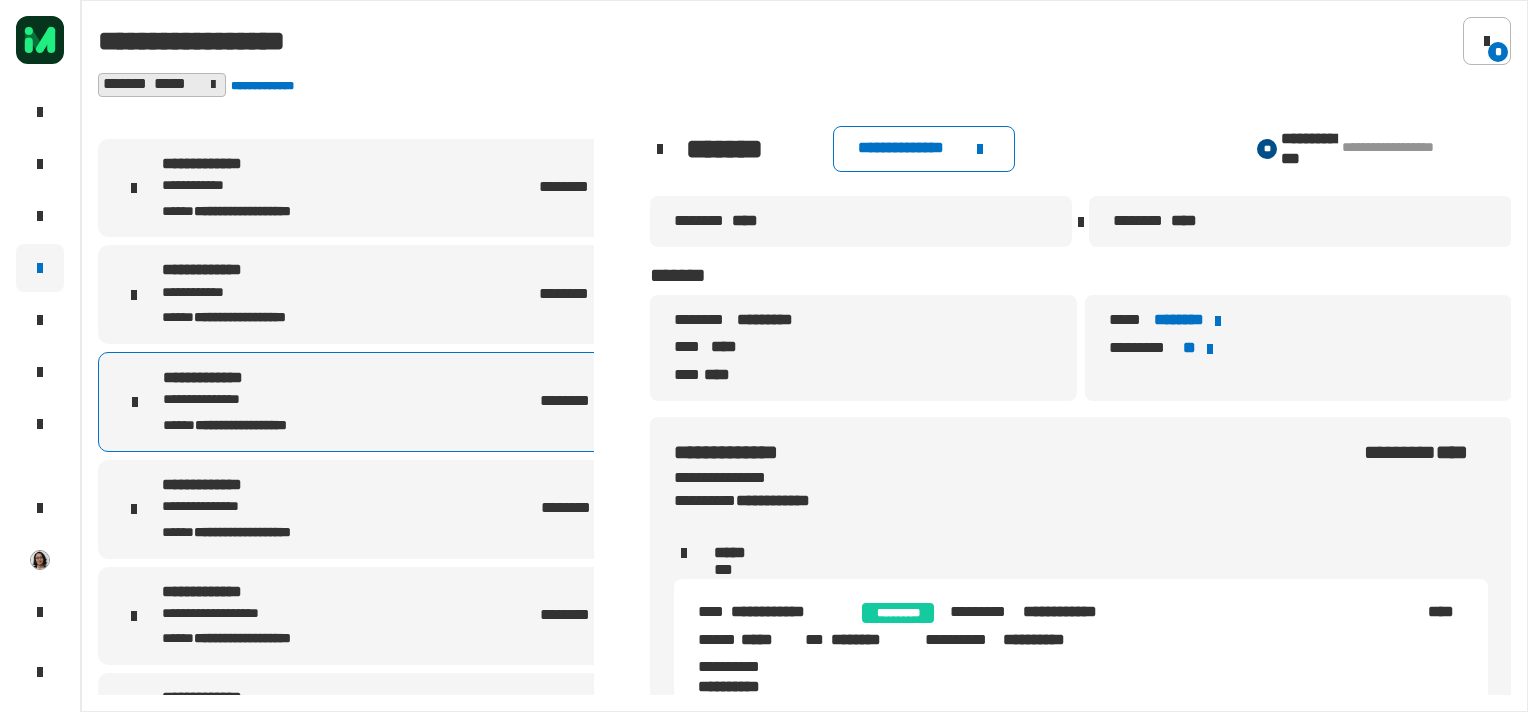 click on "**********" at bounding box center (401, 294) 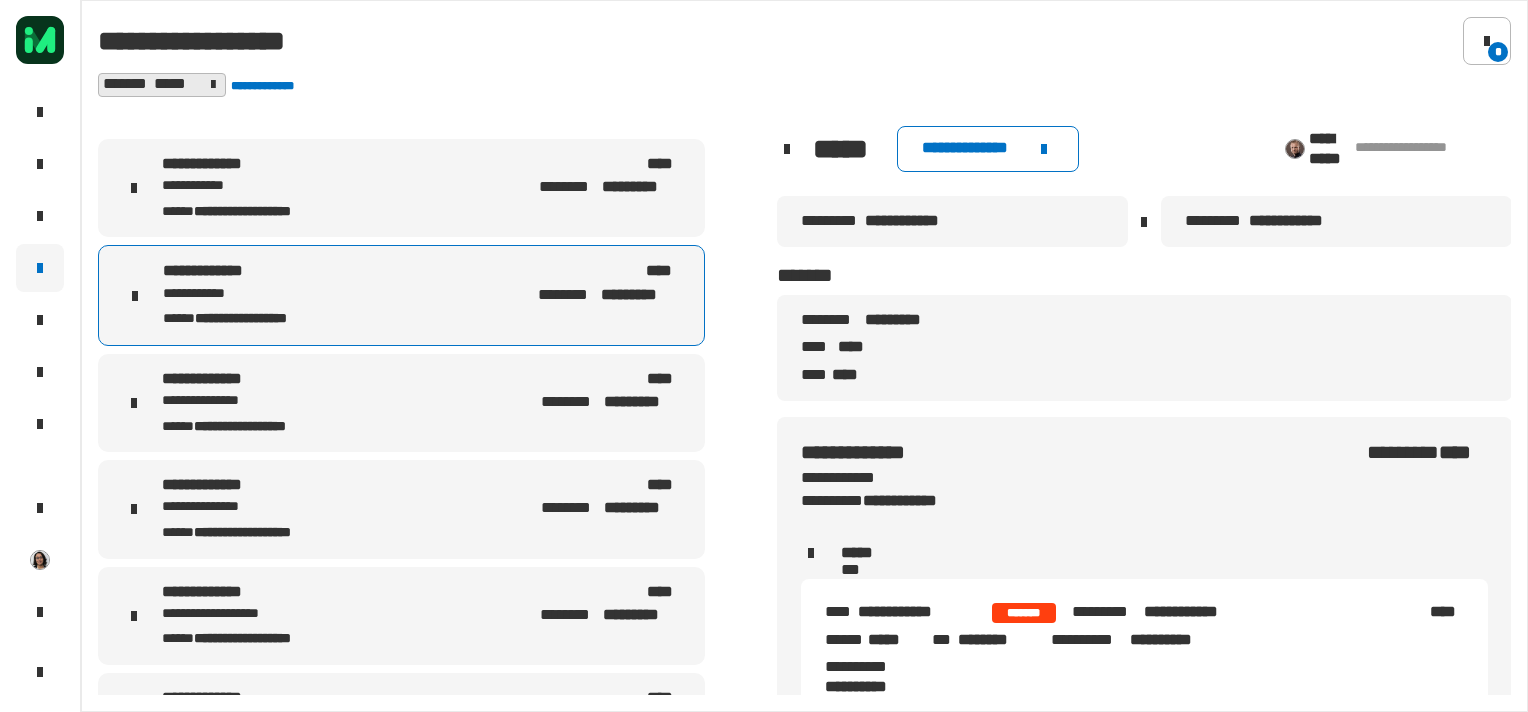 click on "**********" at bounding box center [401, 403] 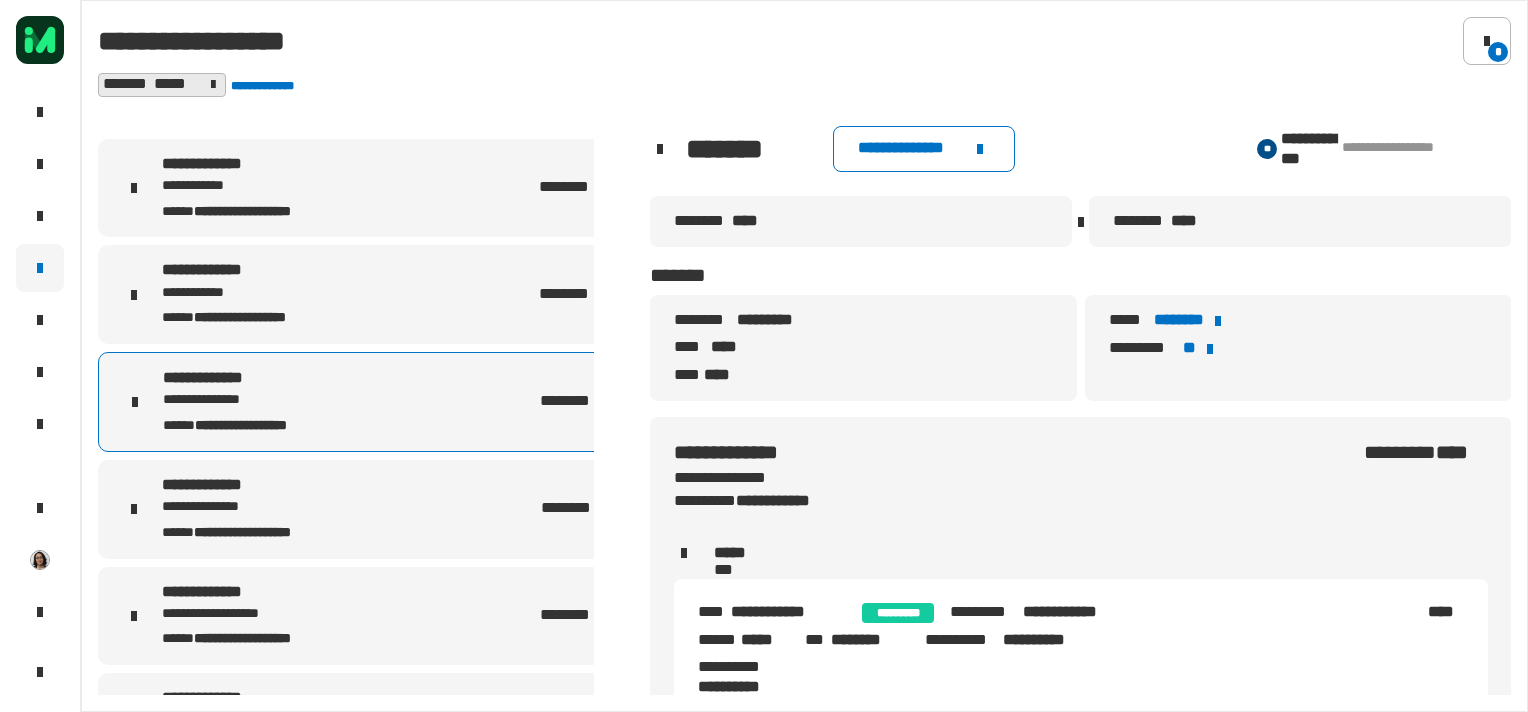 click on "********" 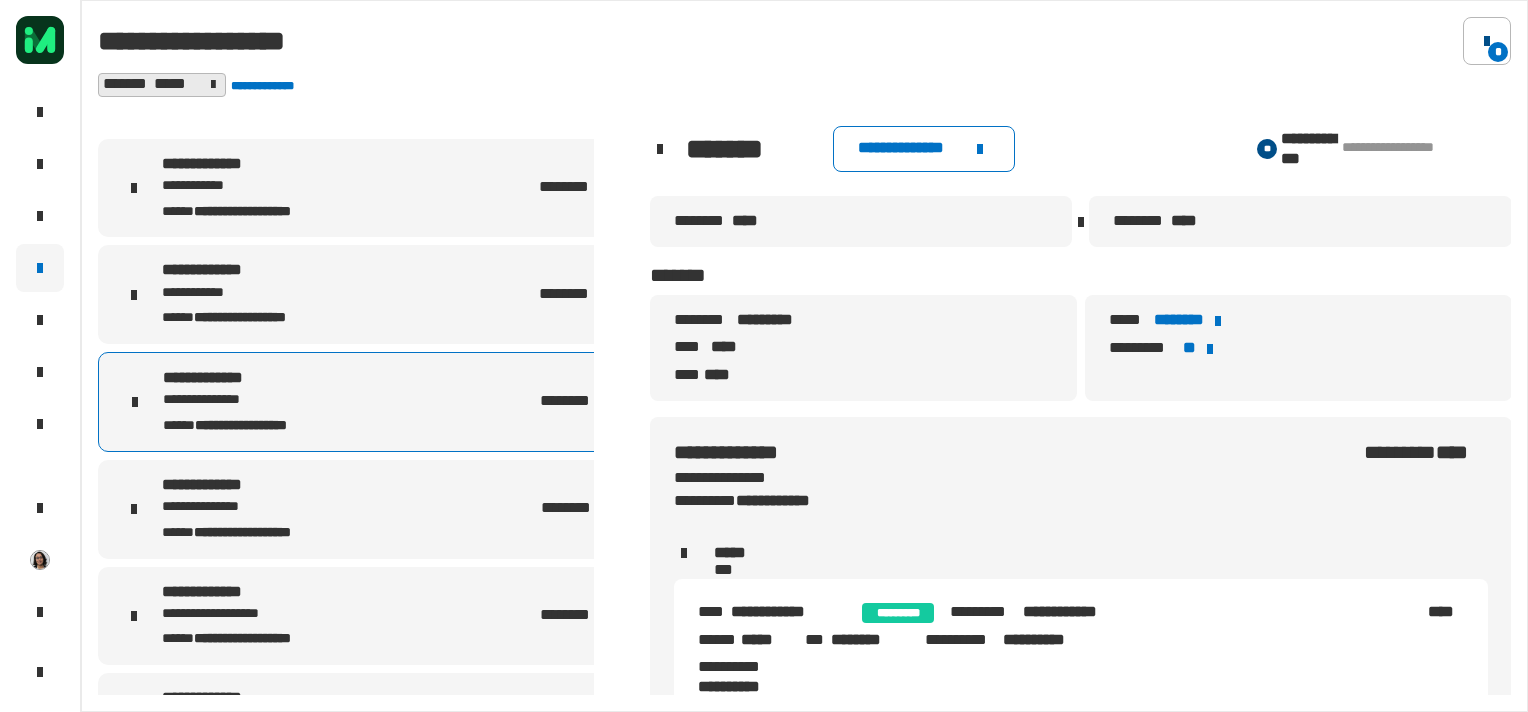 click on "*" 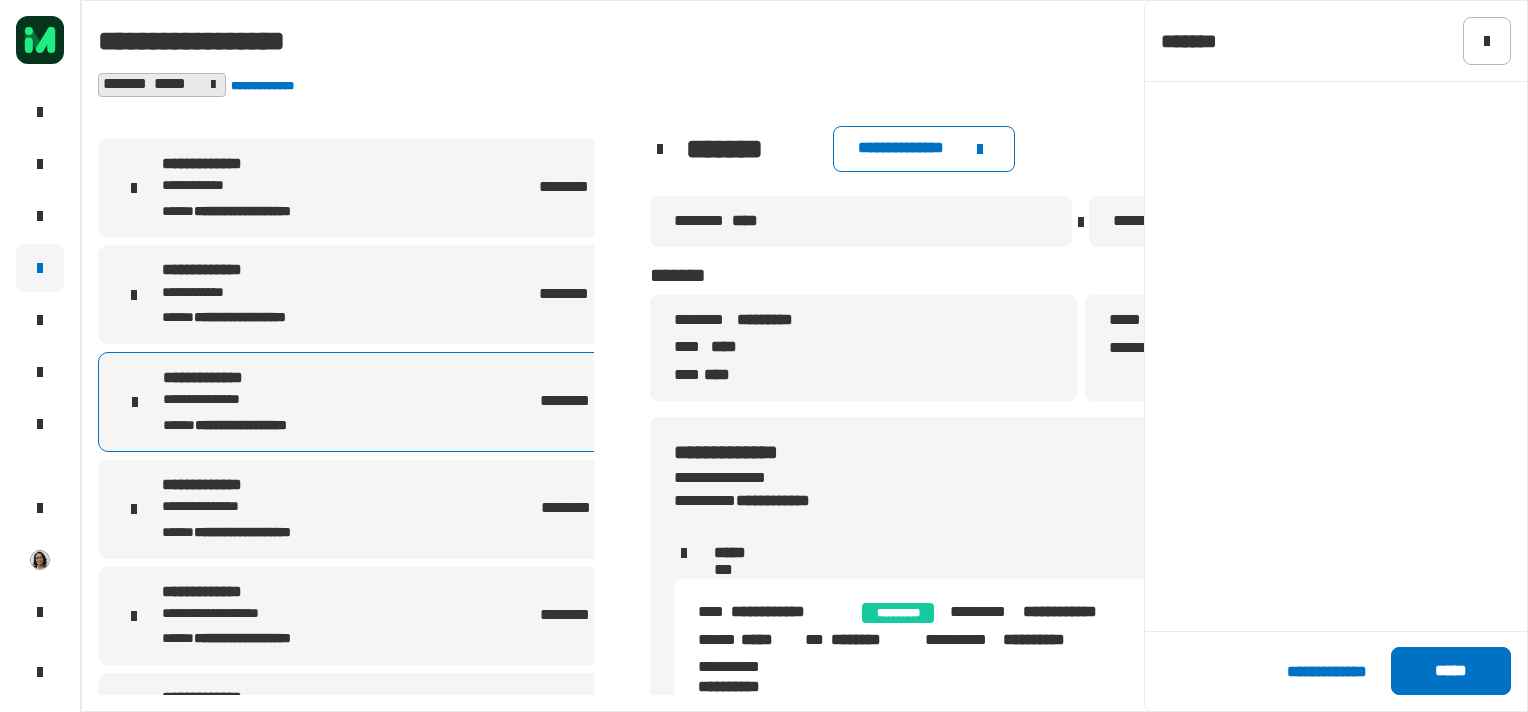scroll, scrollTop: 0, scrollLeft: 0, axis: both 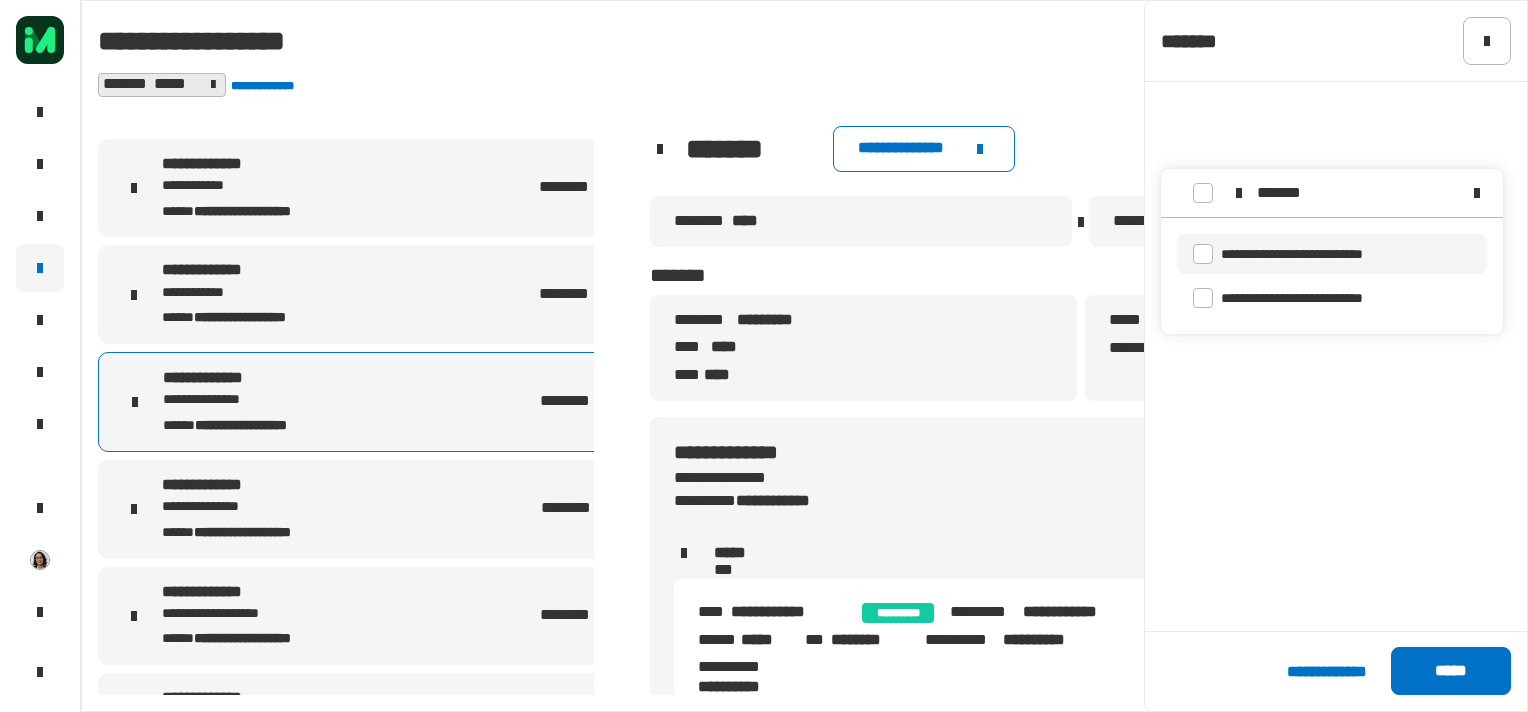 type on "*******" 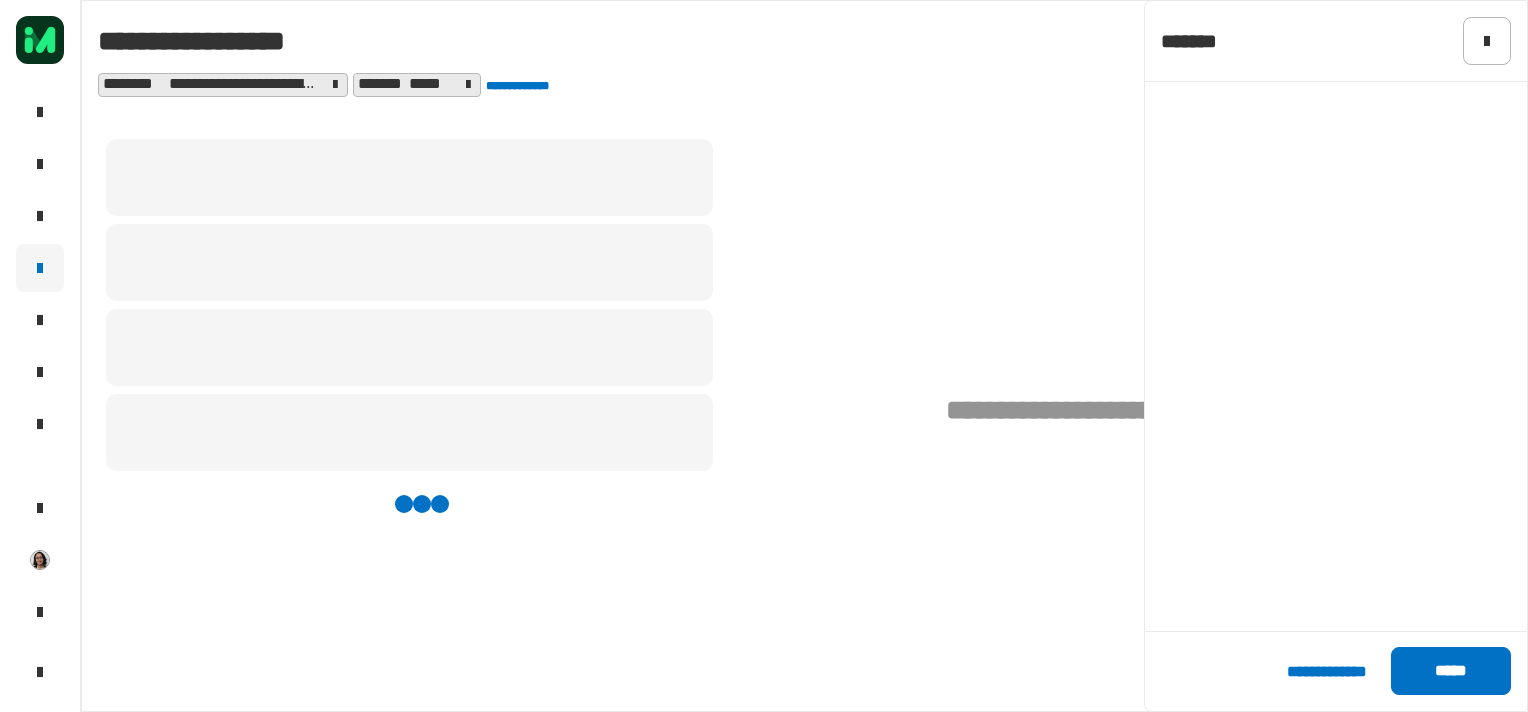 click on "**********" 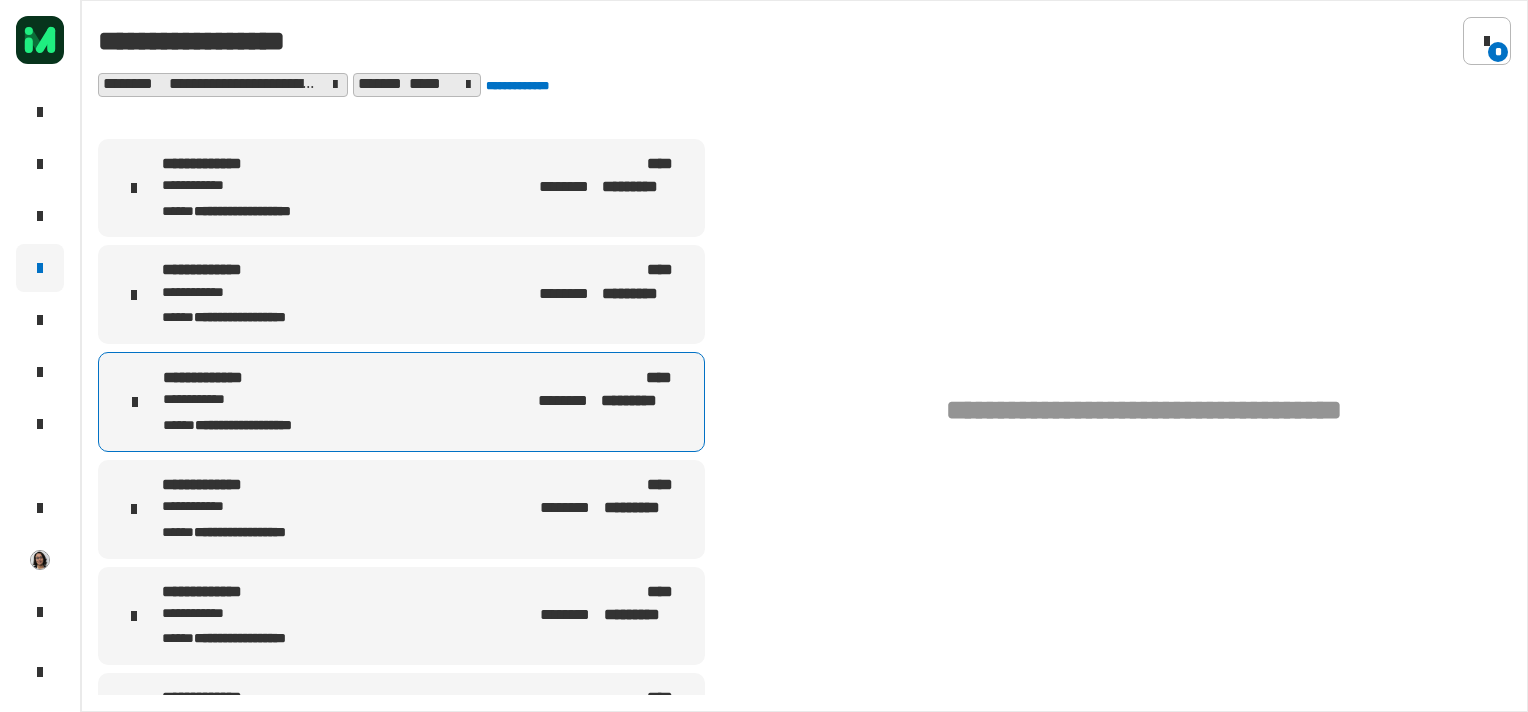 click on "**********" at bounding box center (401, 188) 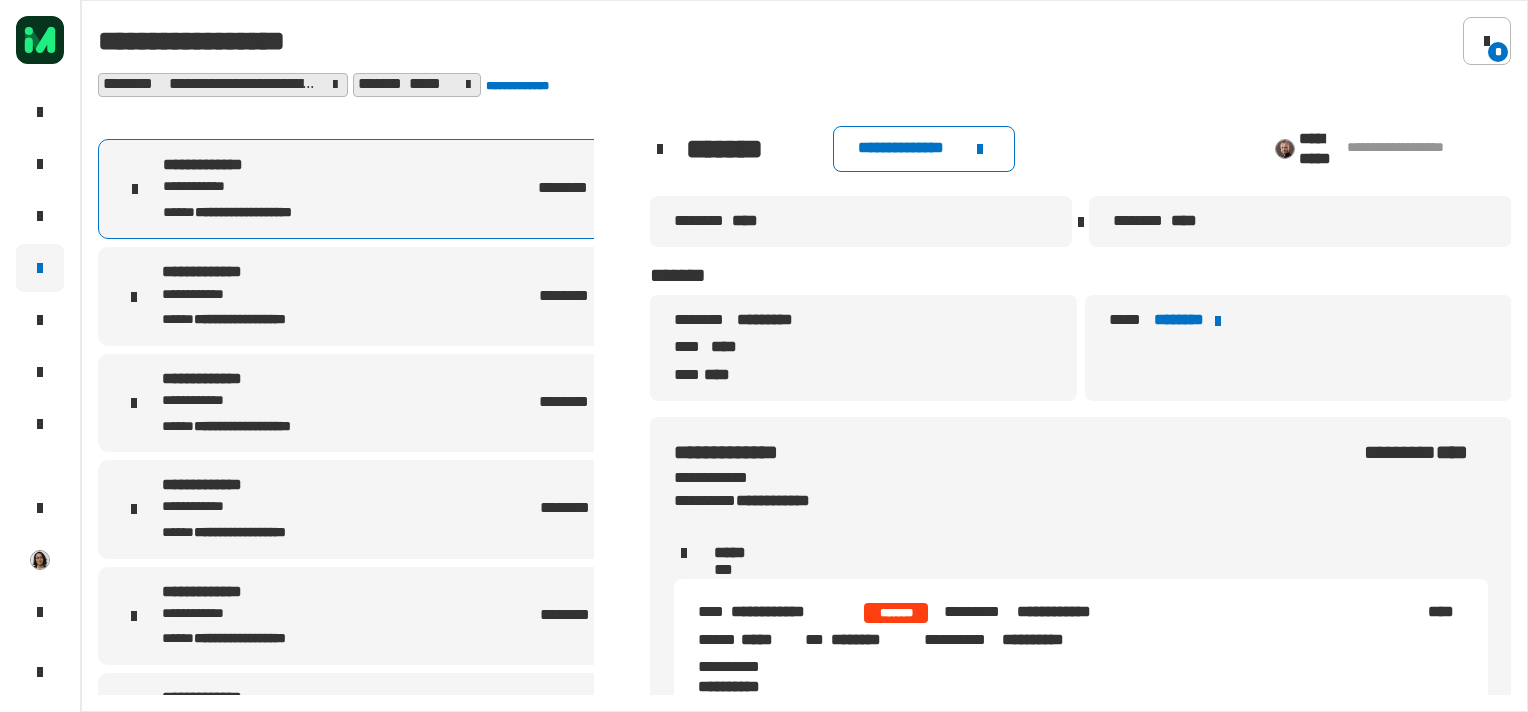 scroll, scrollTop: 48, scrollLeft: 0, axis: vertical 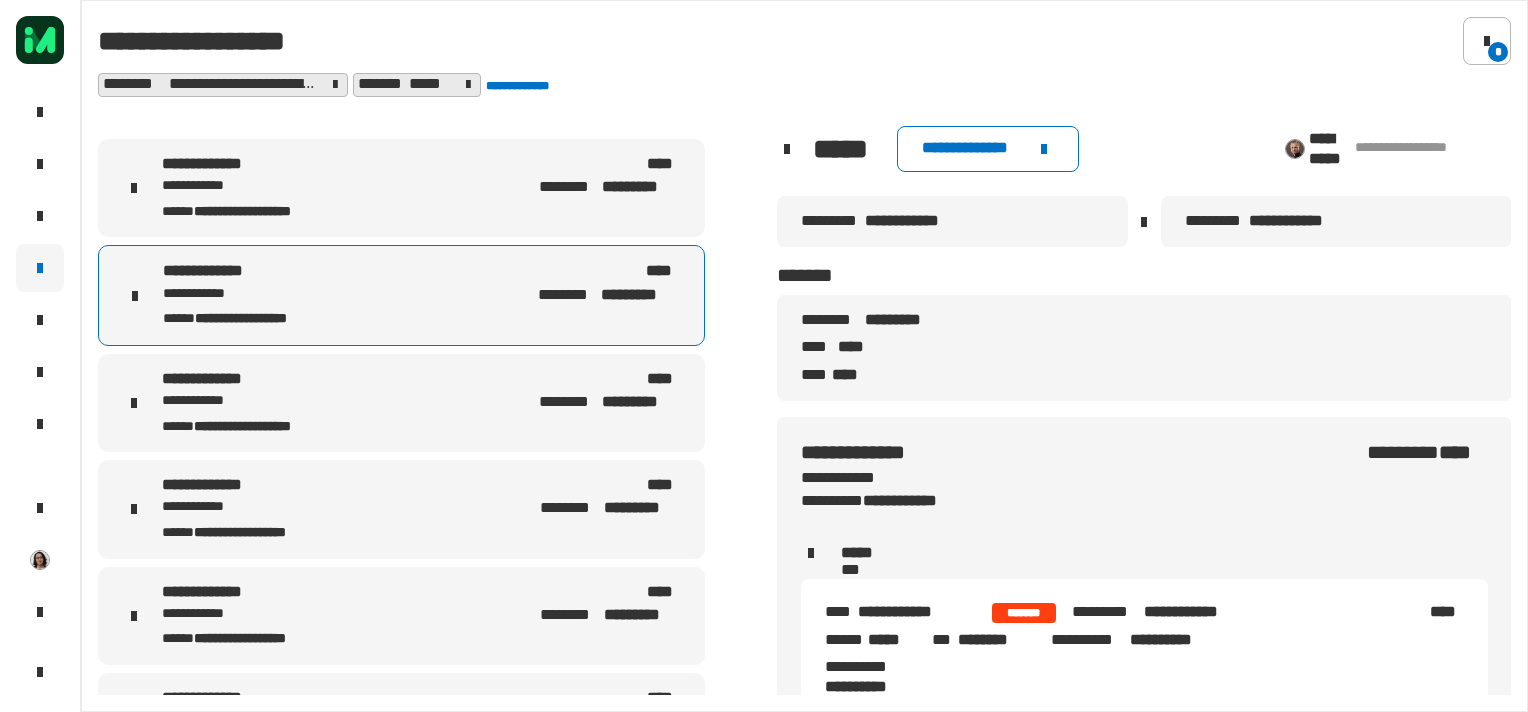 click on "**********" at bounding box center [401, 188] 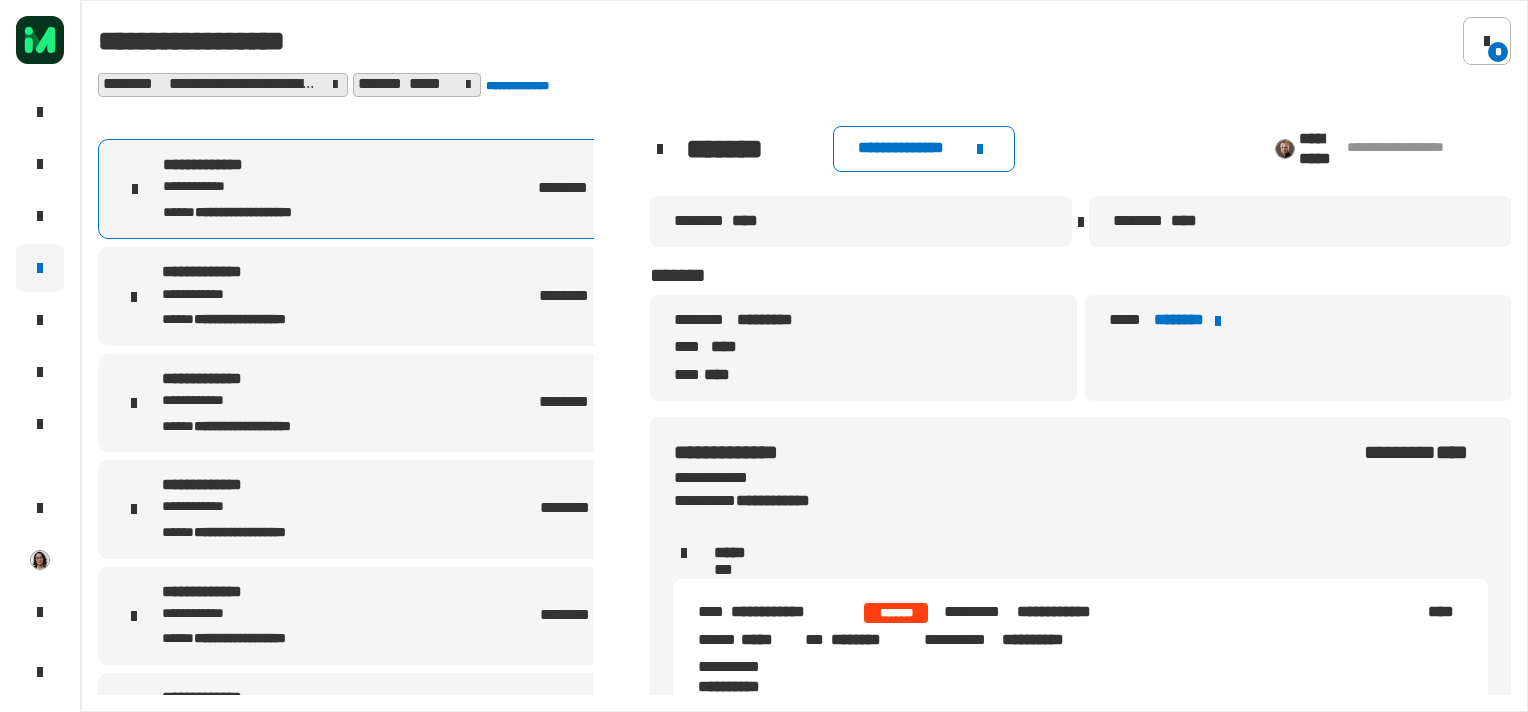 scroll, scrollTop: 48, scrollLeft: 0, axis: vertical 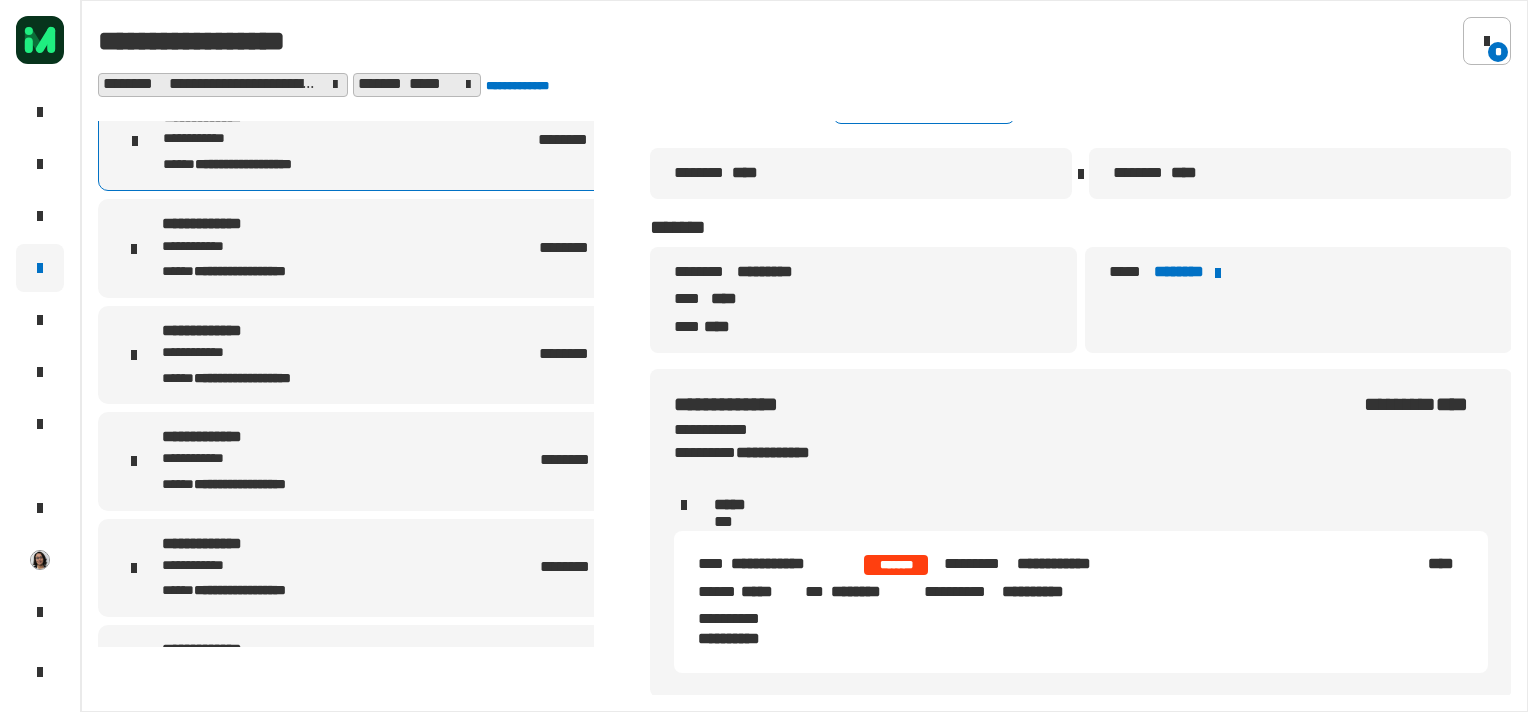 click on "**********" 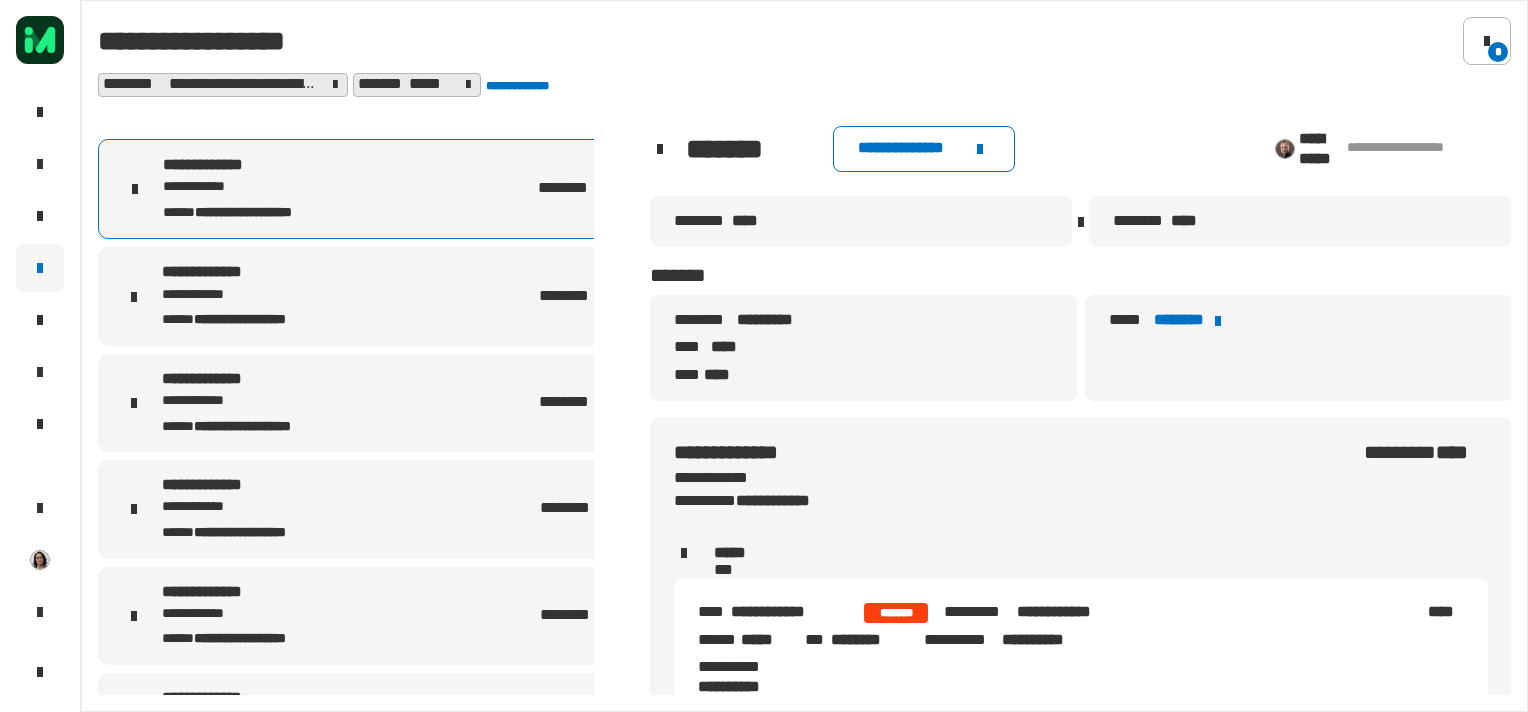 click on "**********" at bounding box center (401, 296) 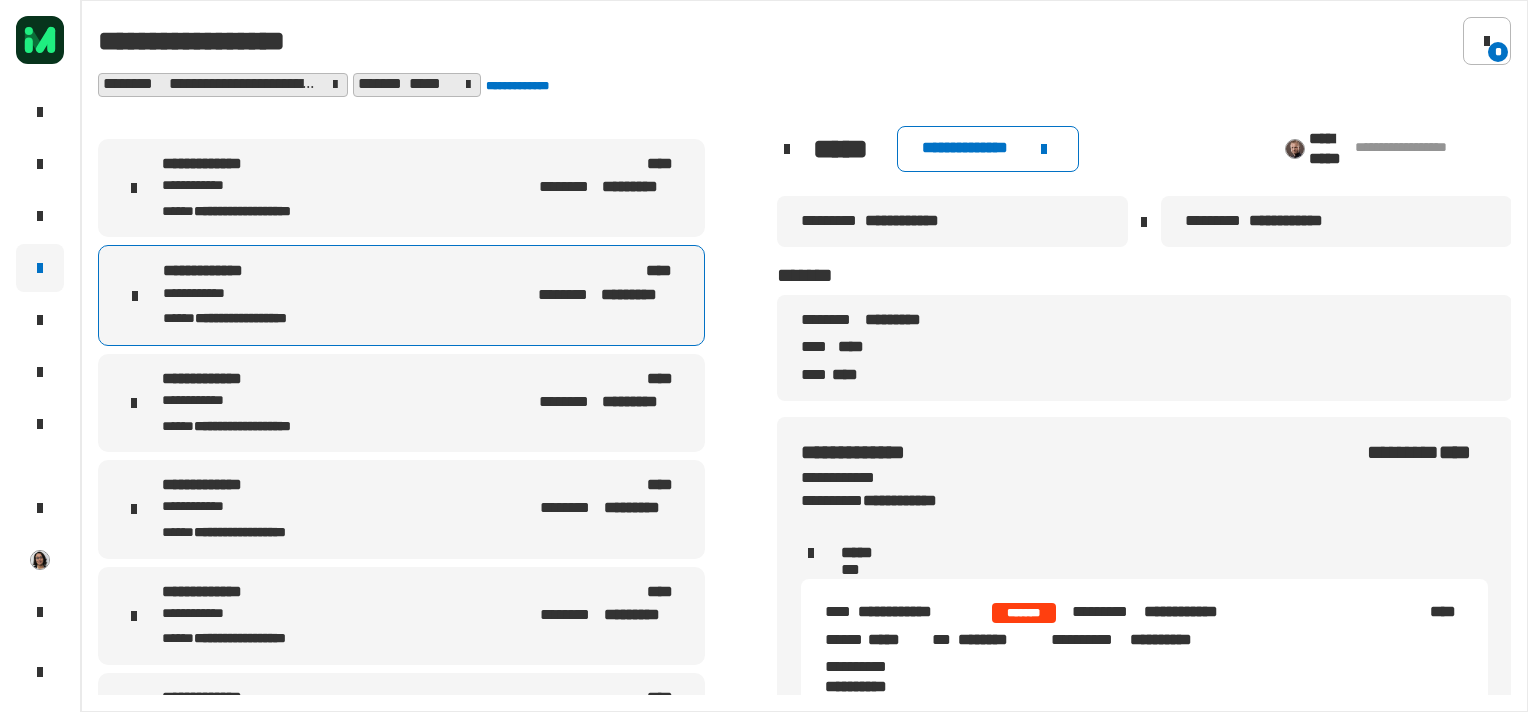 click on "**********" at bounding box center (401, 188) 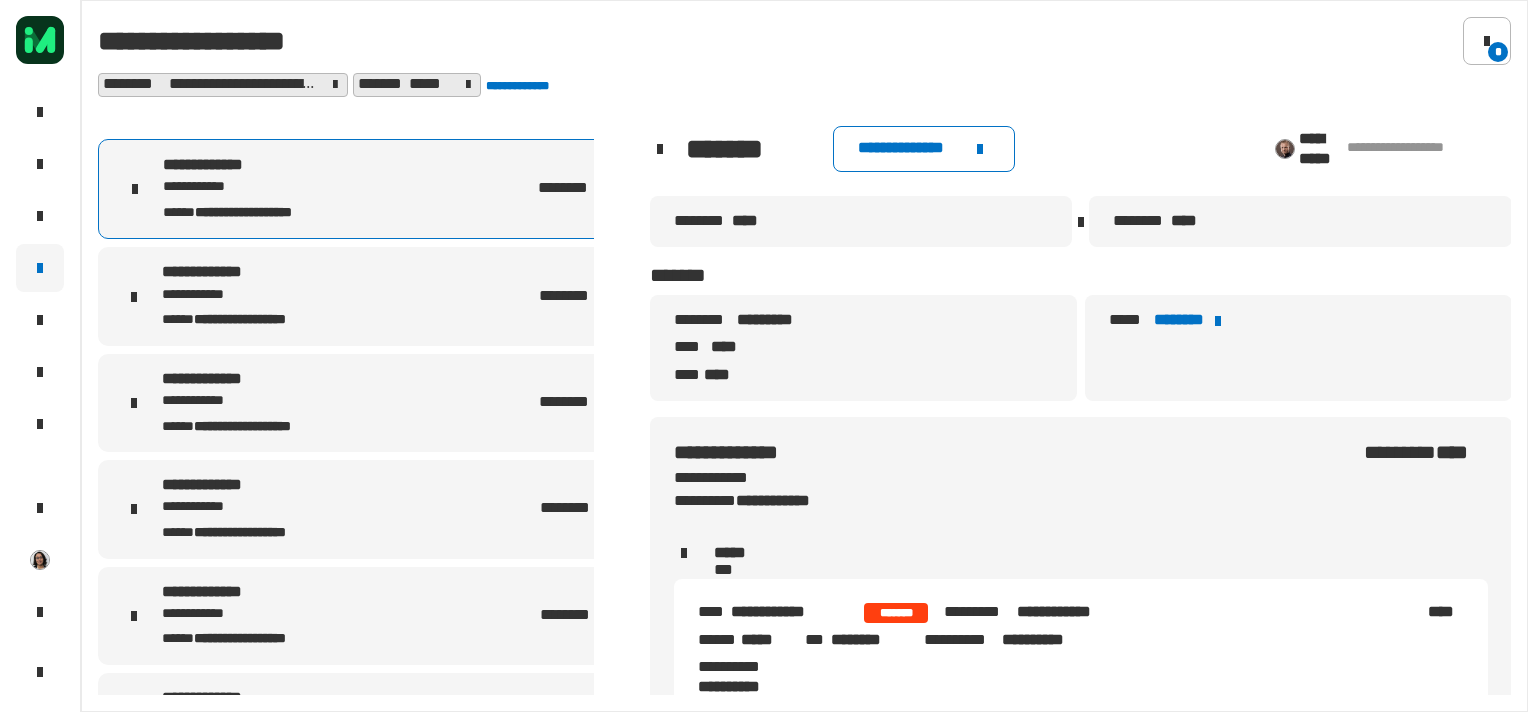 scroll, scrollTop: 0, scrollLeft: 24, axis: horizontal 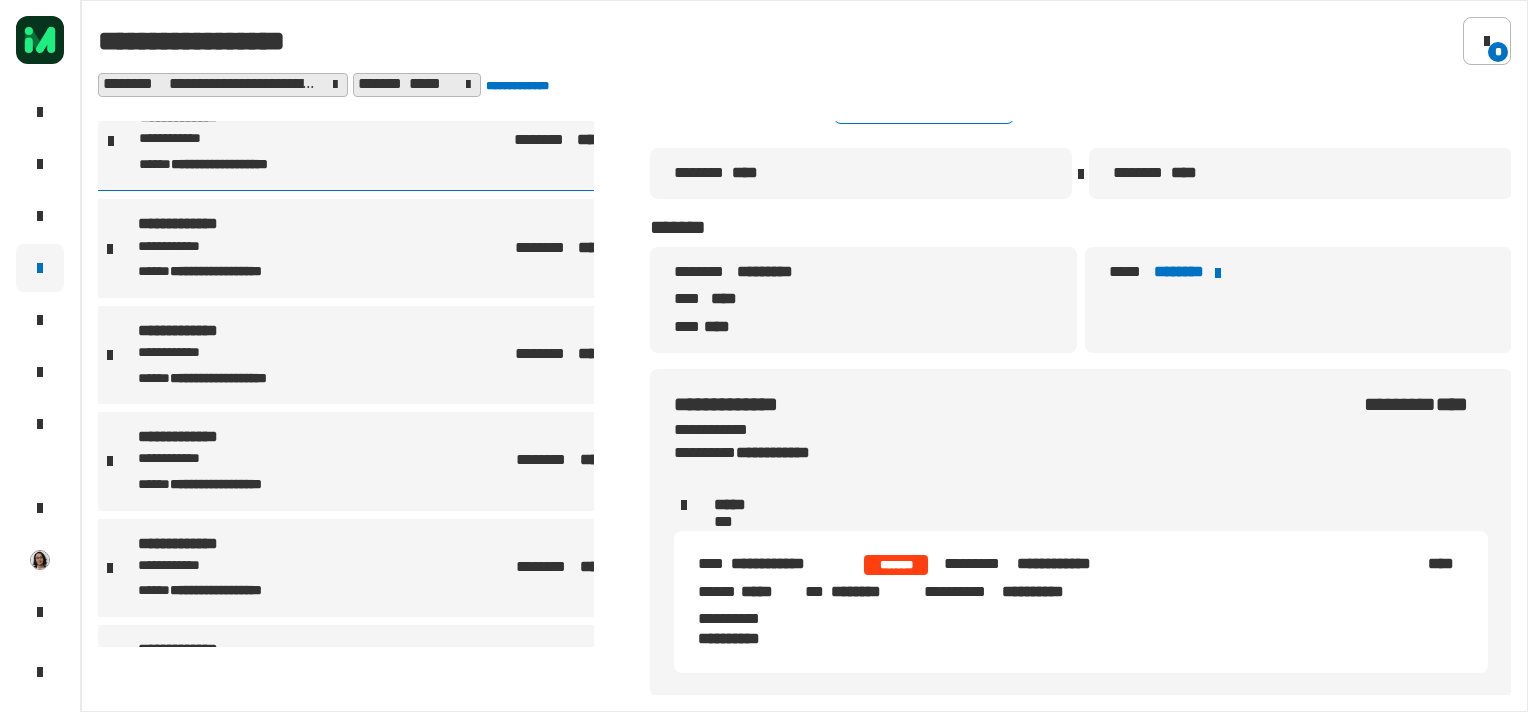 click on "**********" at bounding box center (377, 248) 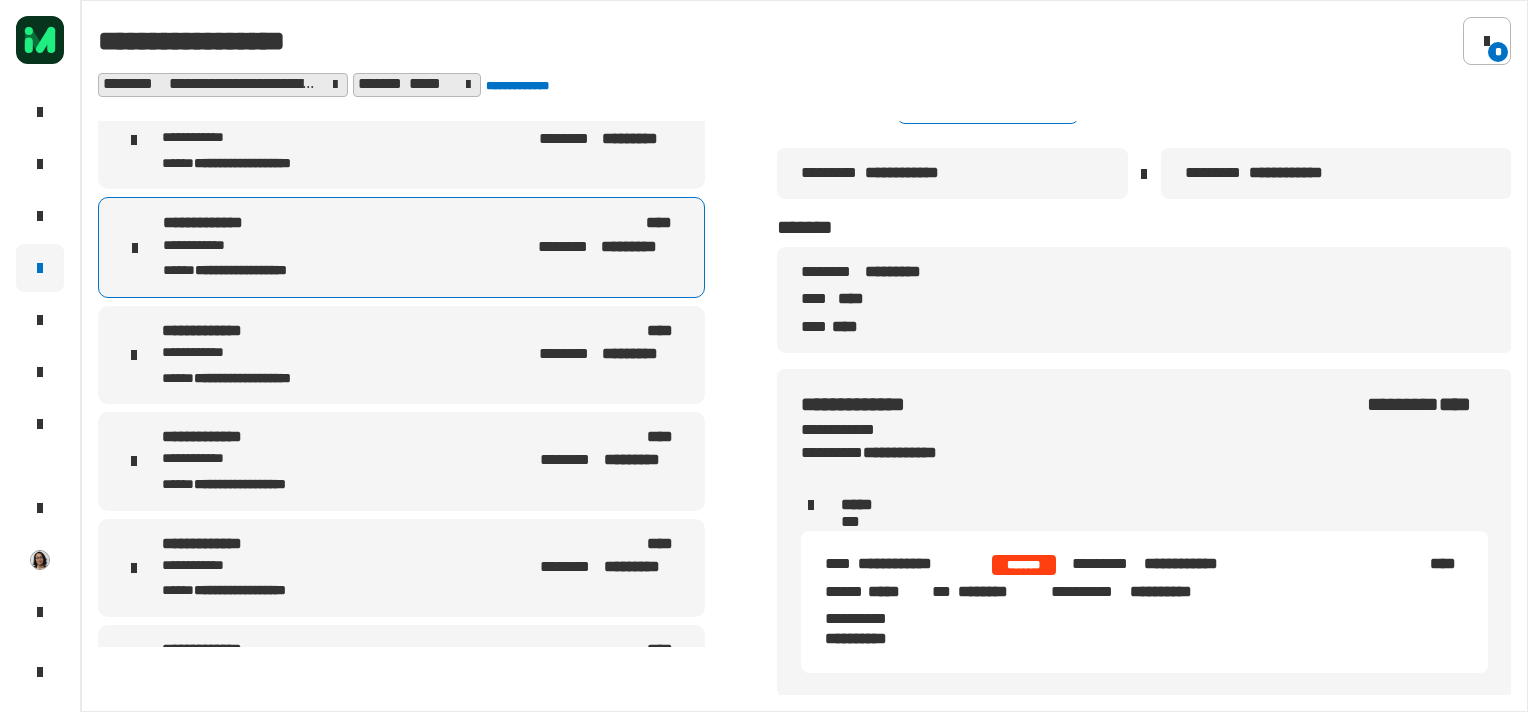 scroll, scrollTop: 0, scrollLeft: 0, axis: both 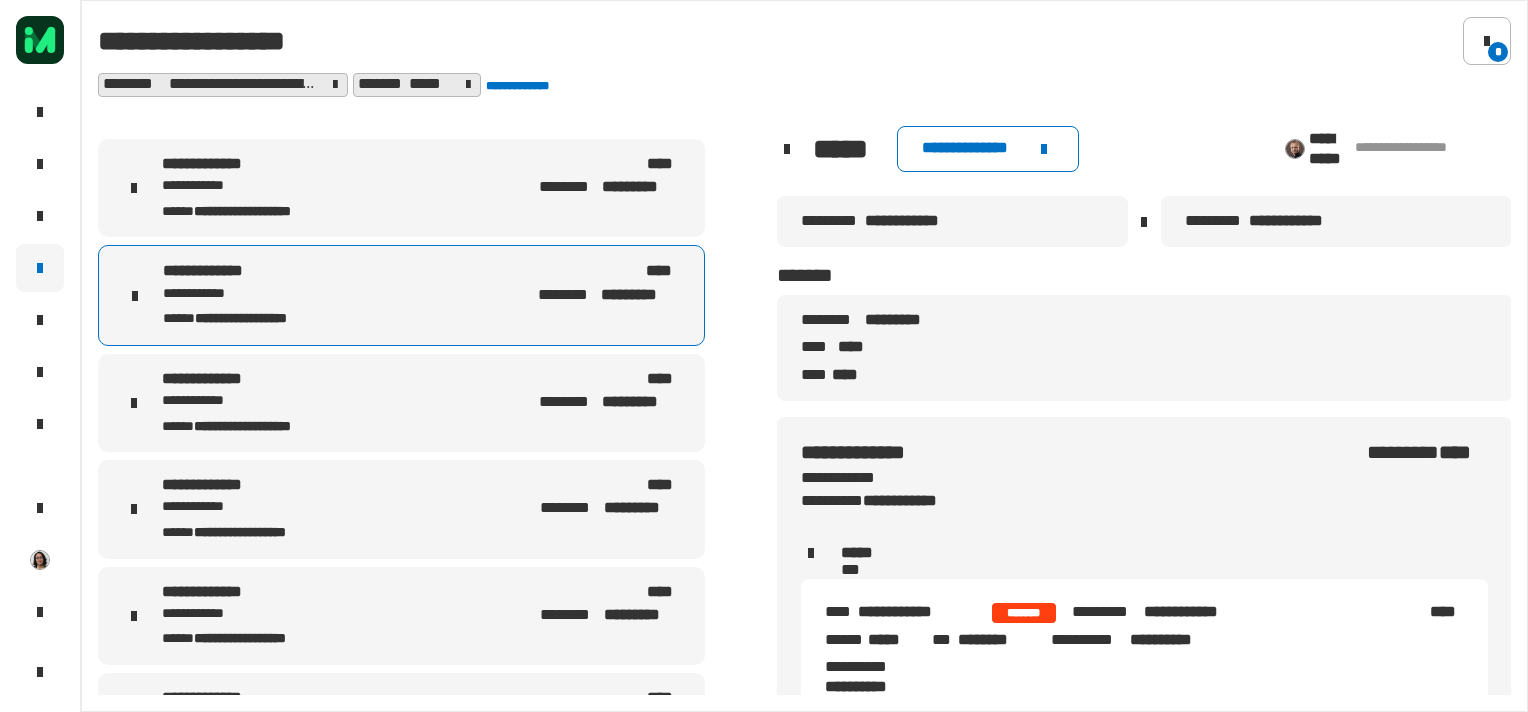 drag, startPoint x: 495, startPoint y: 417, endPoint x: 488, endPoint y: 409, distance: 10.630146 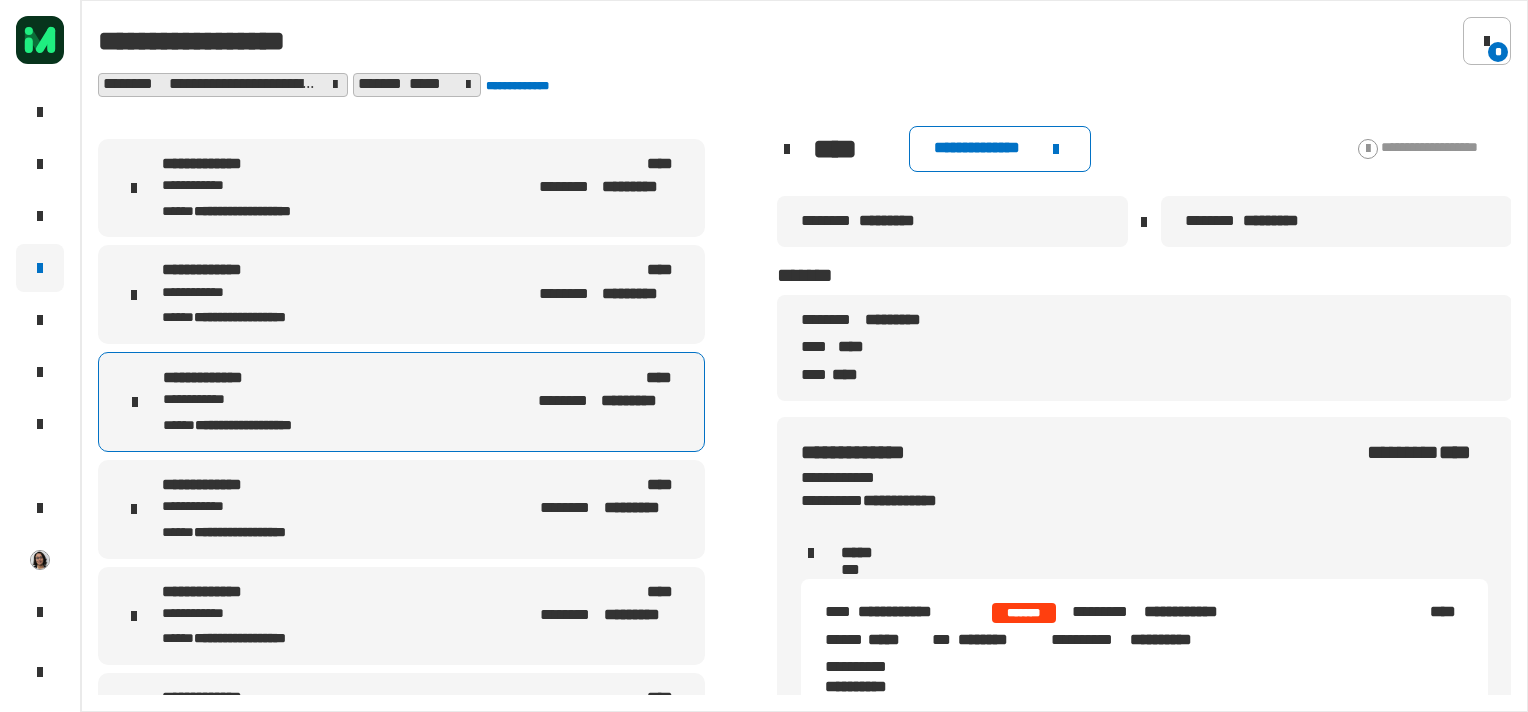 click on "**********" at bounding box center (401, 402) 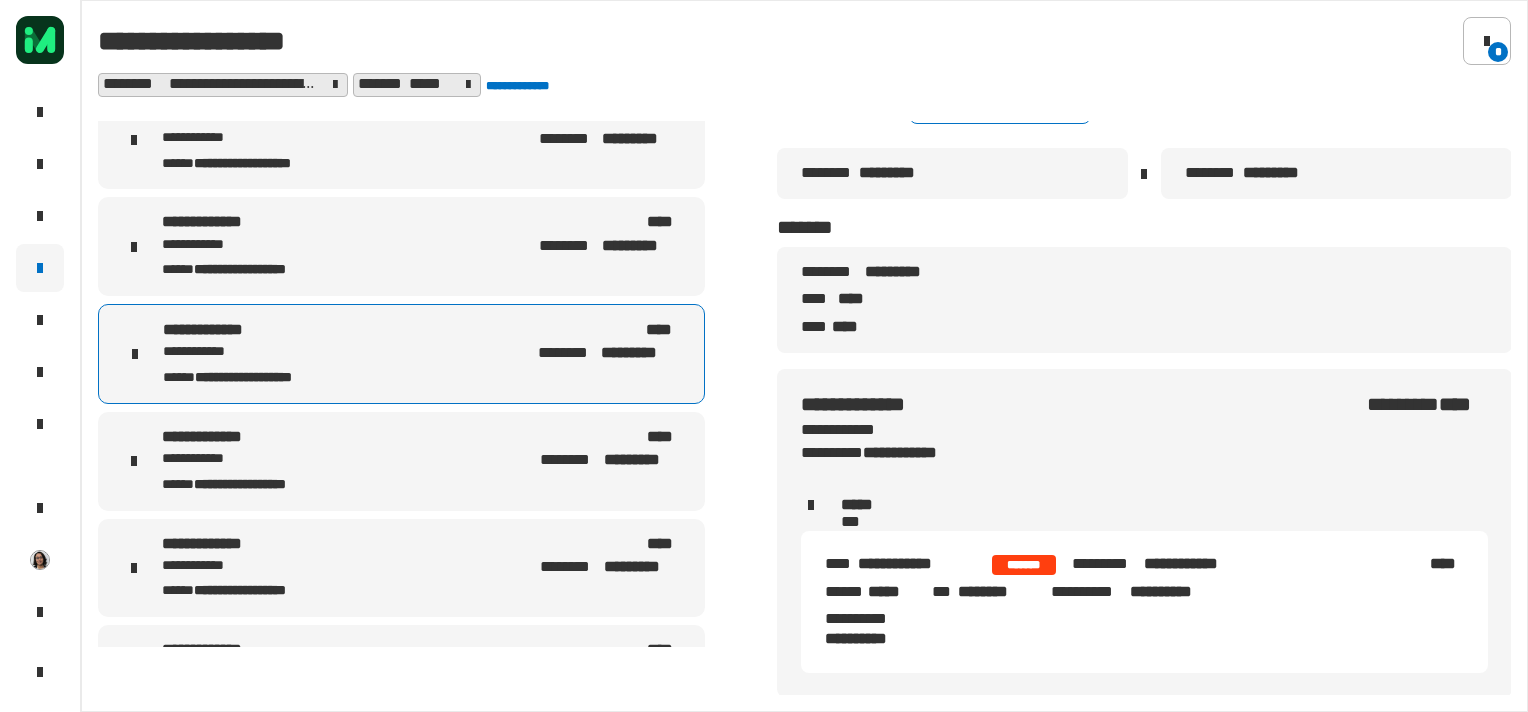 scroll, scrollTop: 0, scrollLeft: 0, axis: both 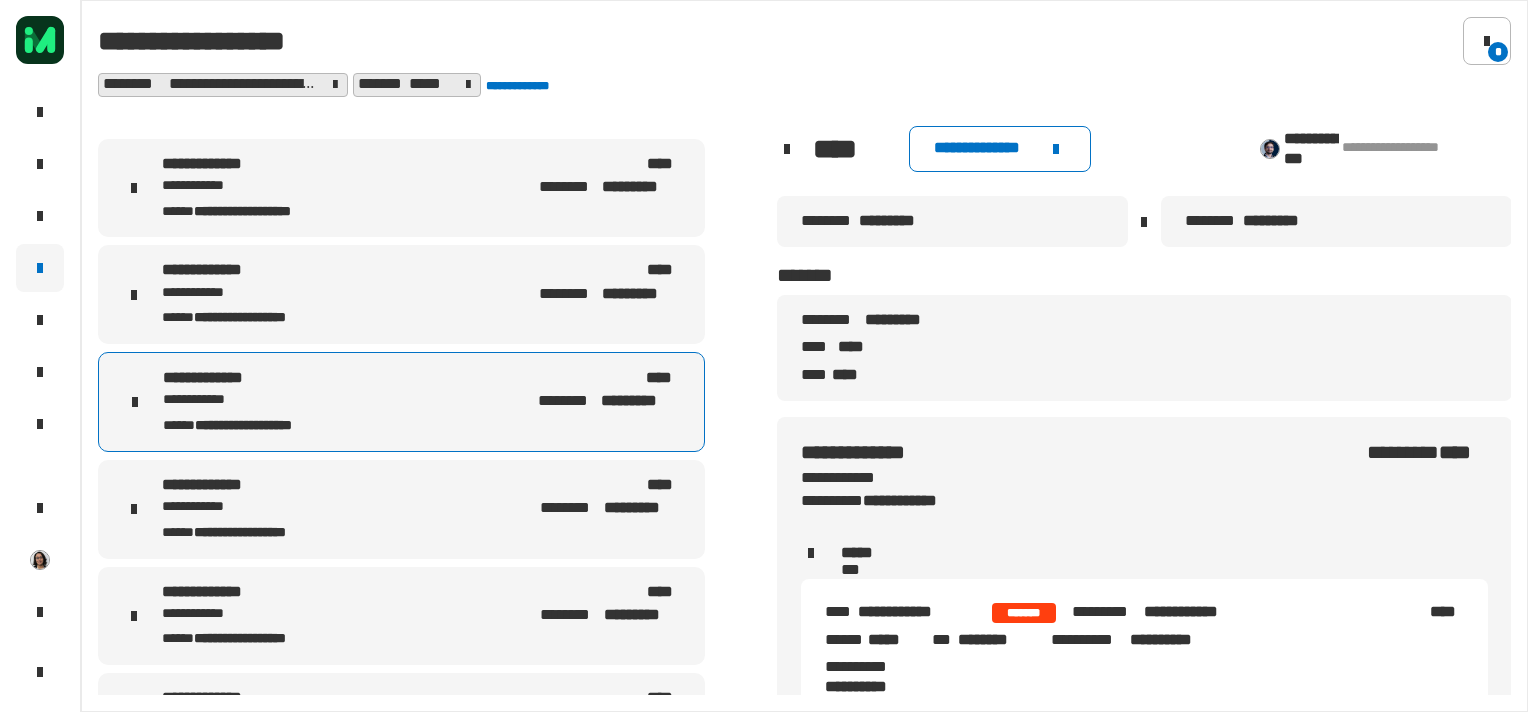 click on "**** ******** *********" at bounding box center (610, 282) 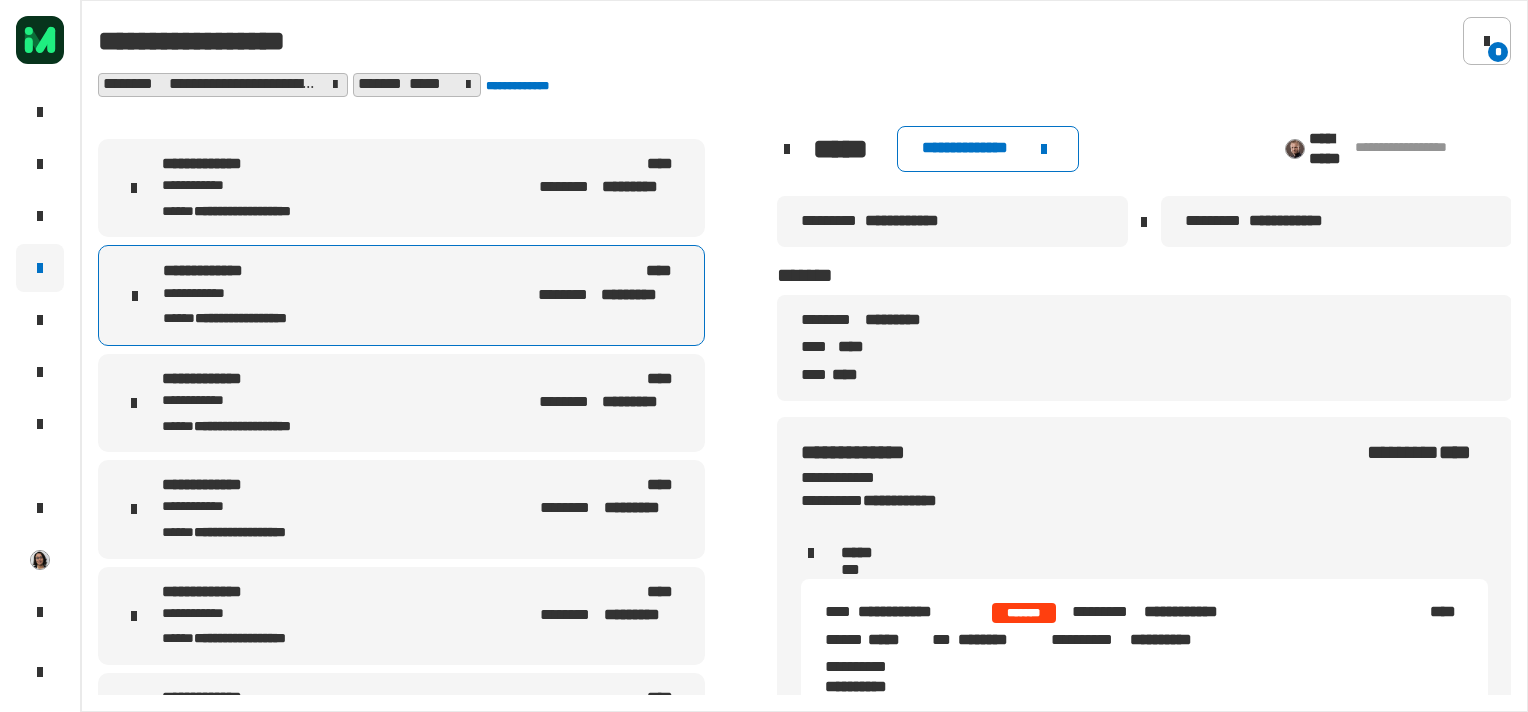 click on "**********" at bounding box center (401, 188) 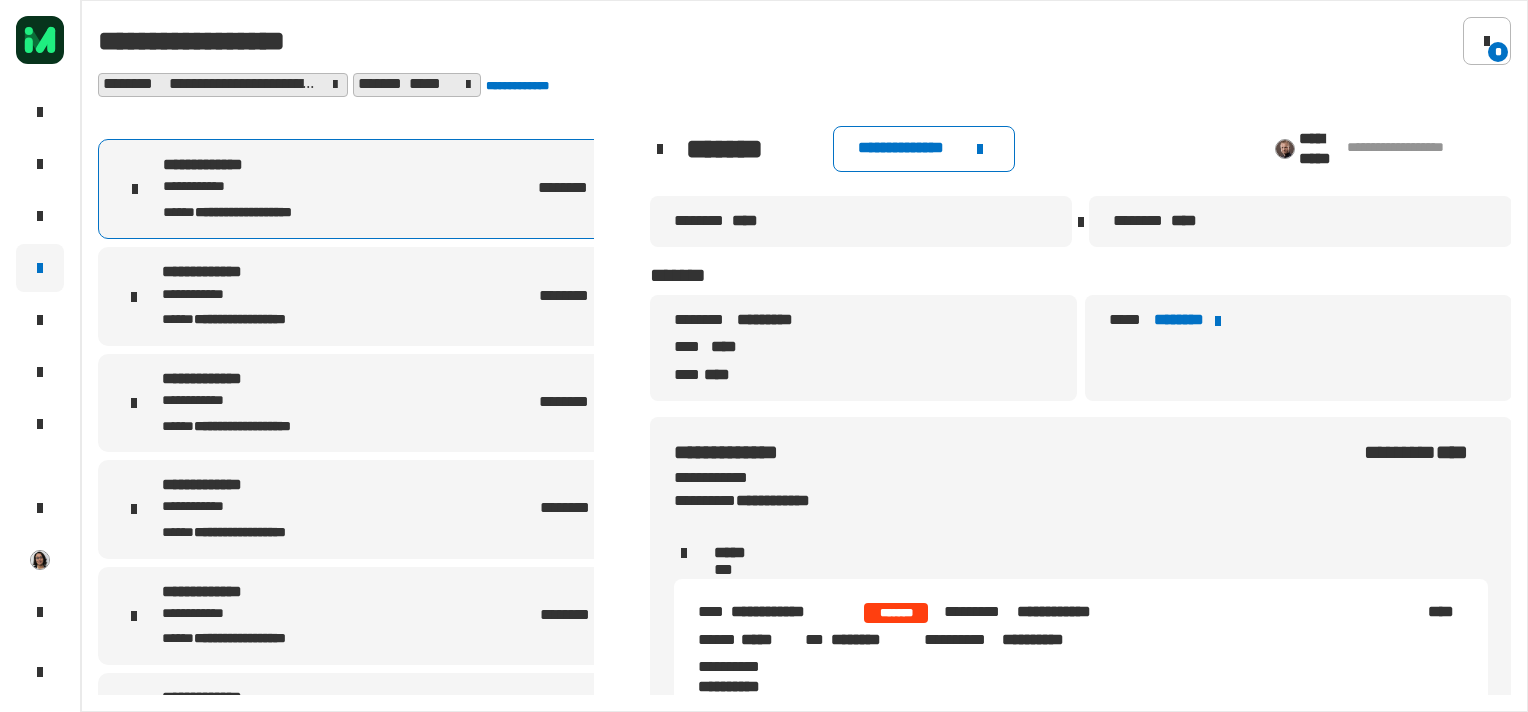 click on "**** ******** *********" at bounding box center [610, 391] 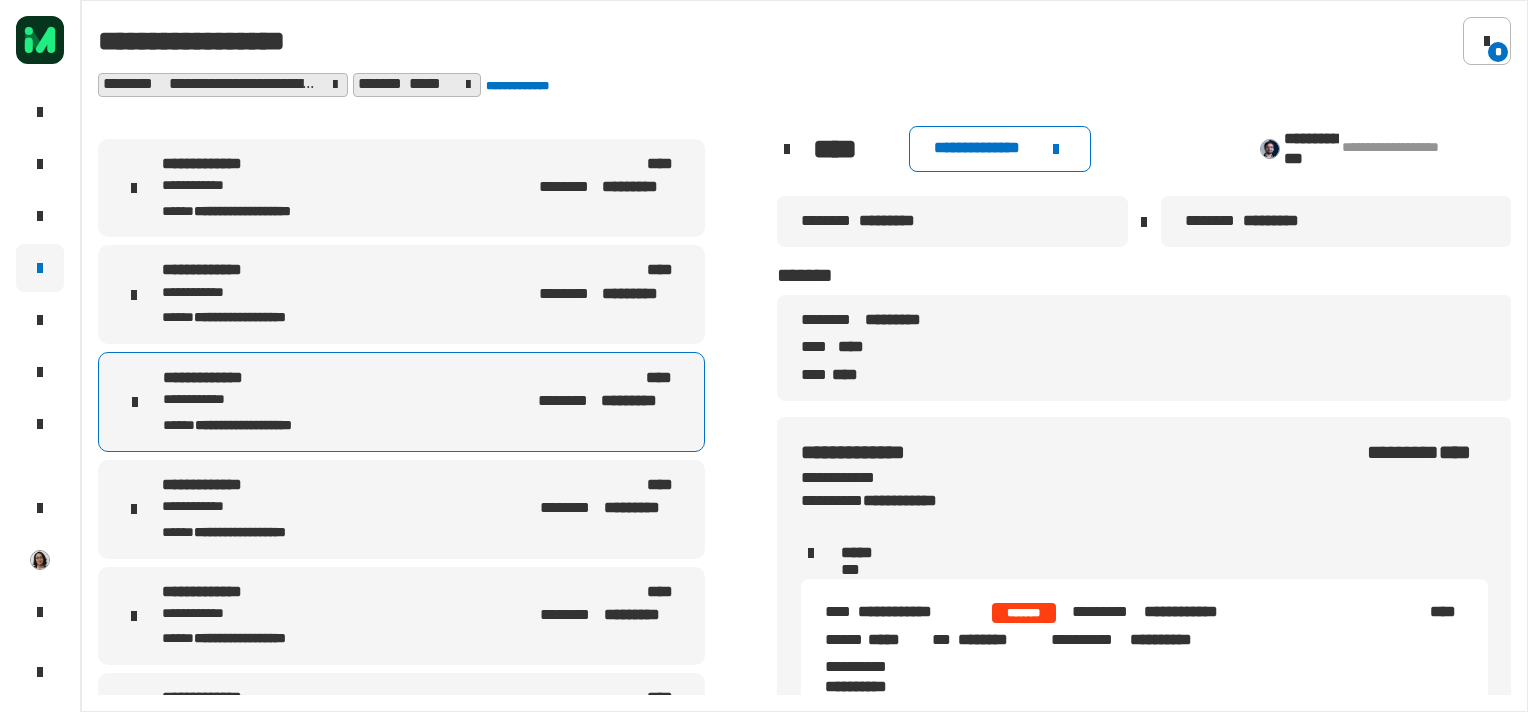 scroll, scrollTop: 48, scrollLeft: 0, axis: vertical 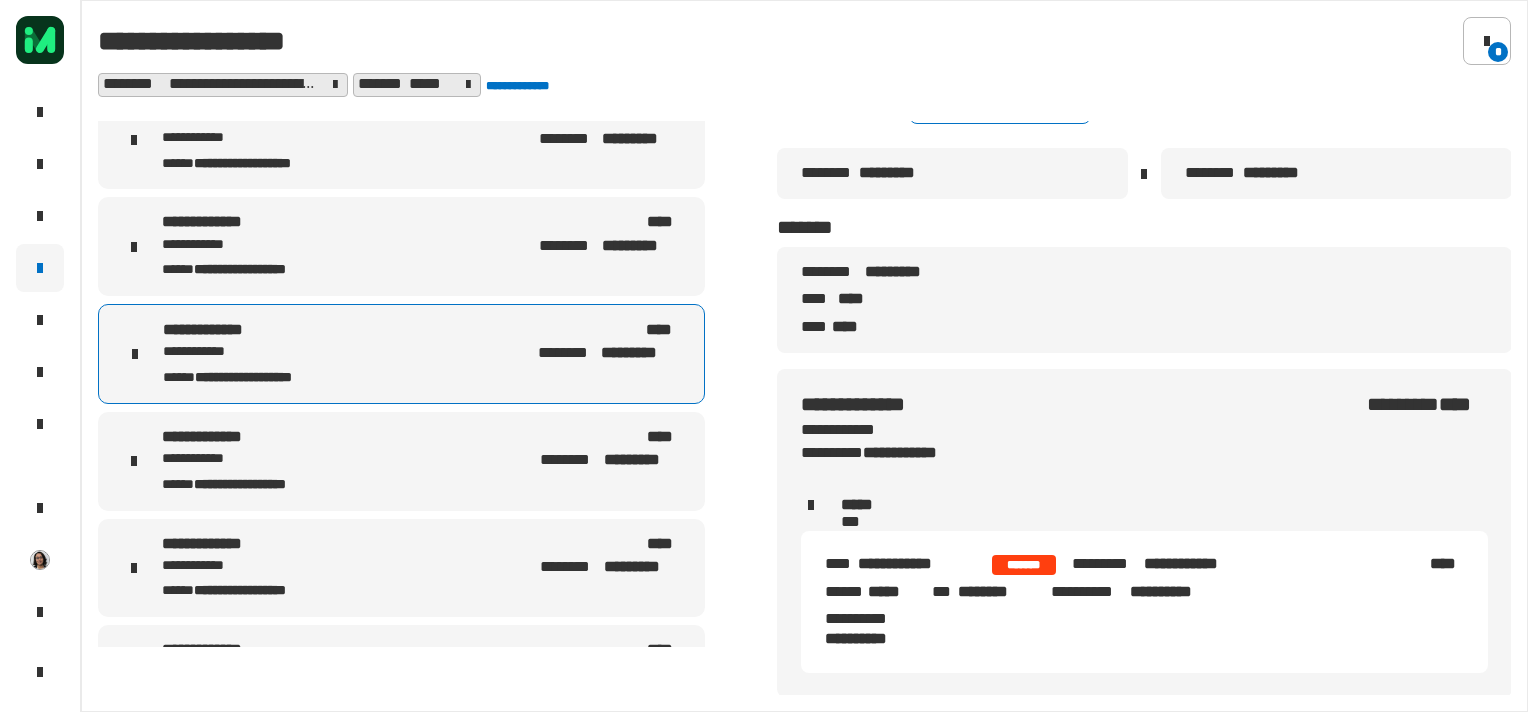 click on "**** ******** *********" at bounding box center [610, 556] 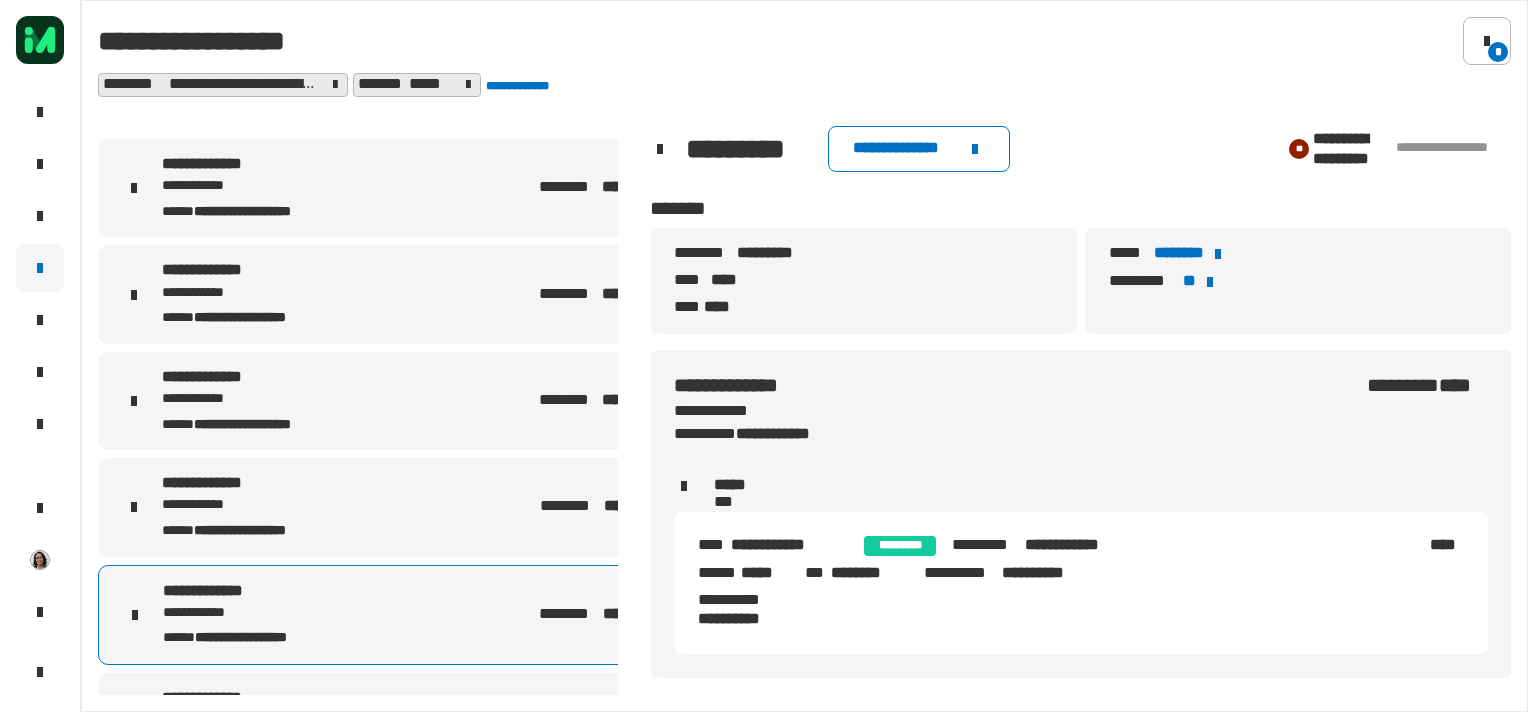 scroll, scrollTop: 0, scrollLeft: 0, axis: both 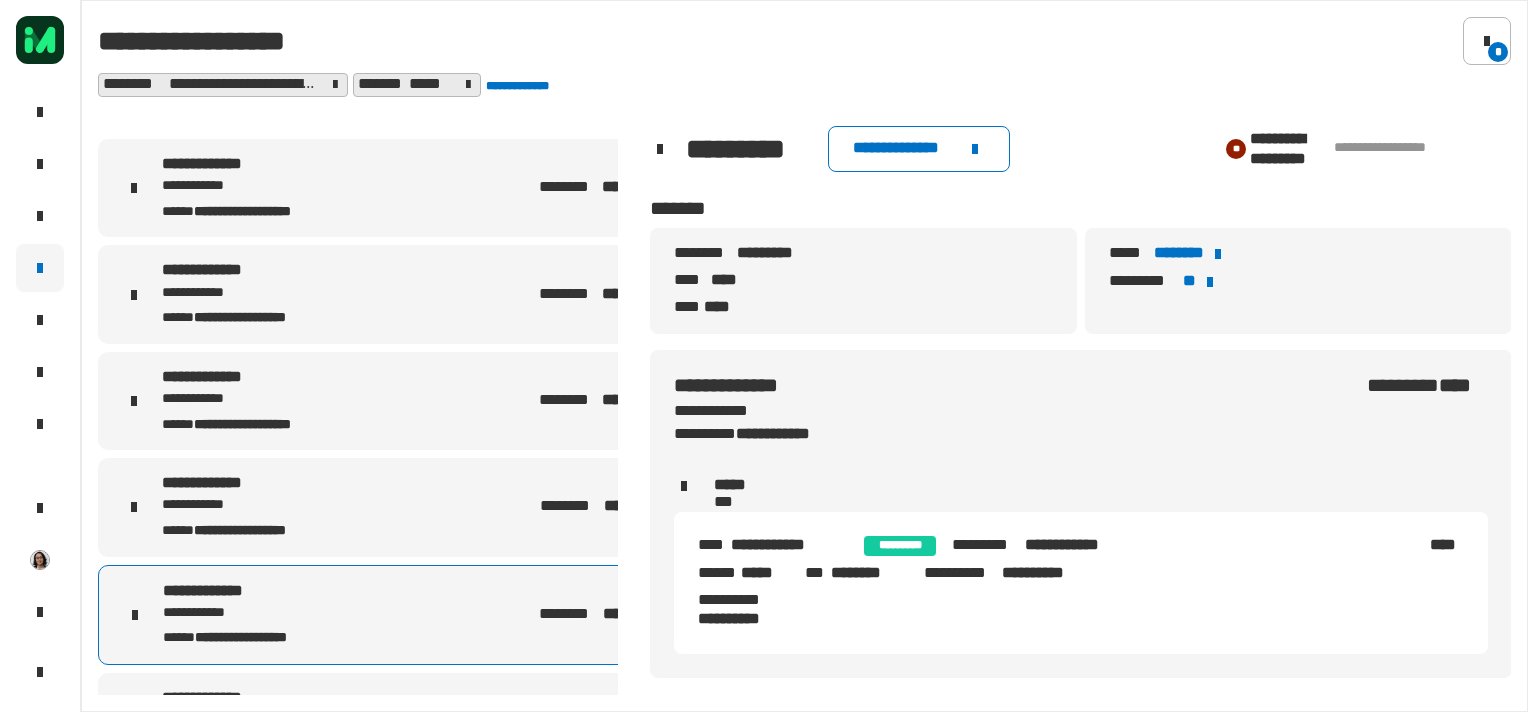 click on "**********" at bounding box center (401, 507) 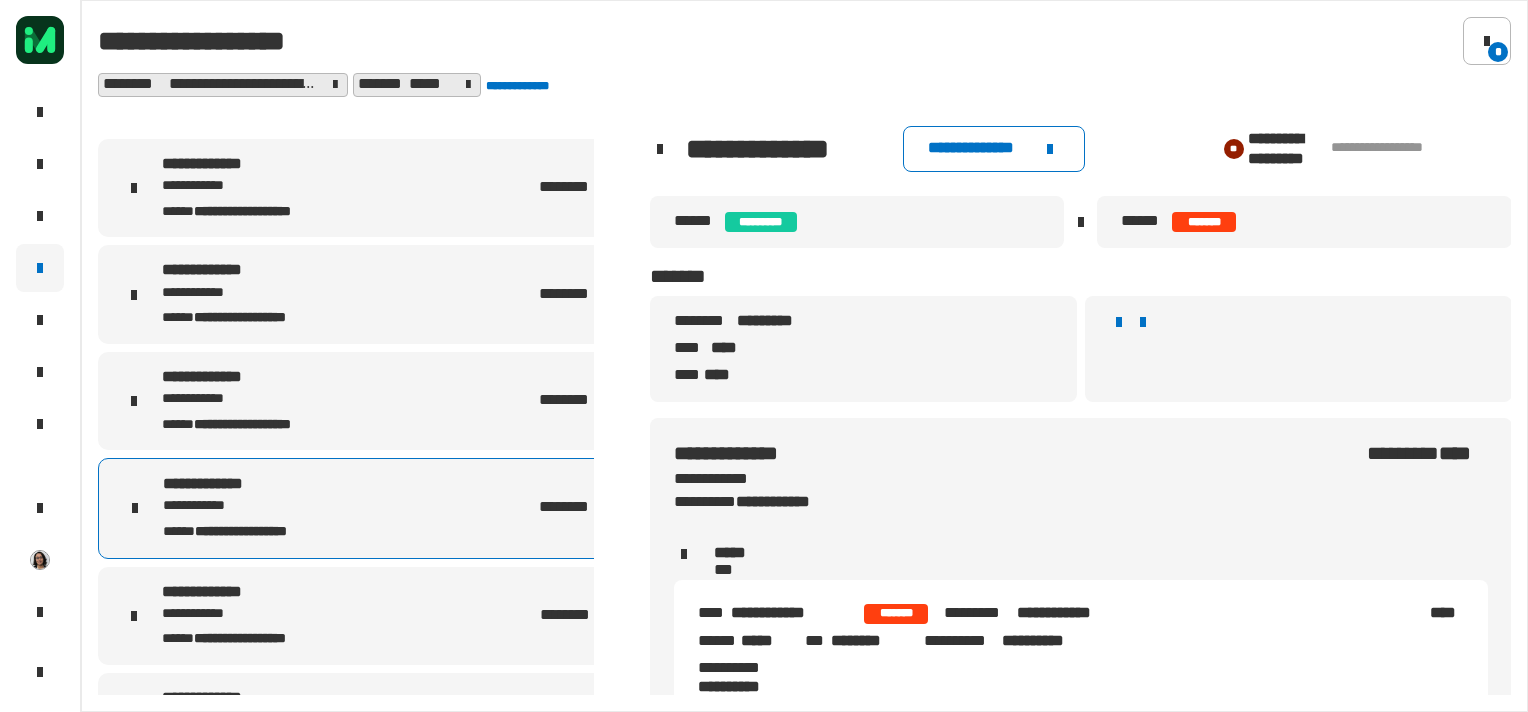click on "**********" at bounding box center [401, 401] 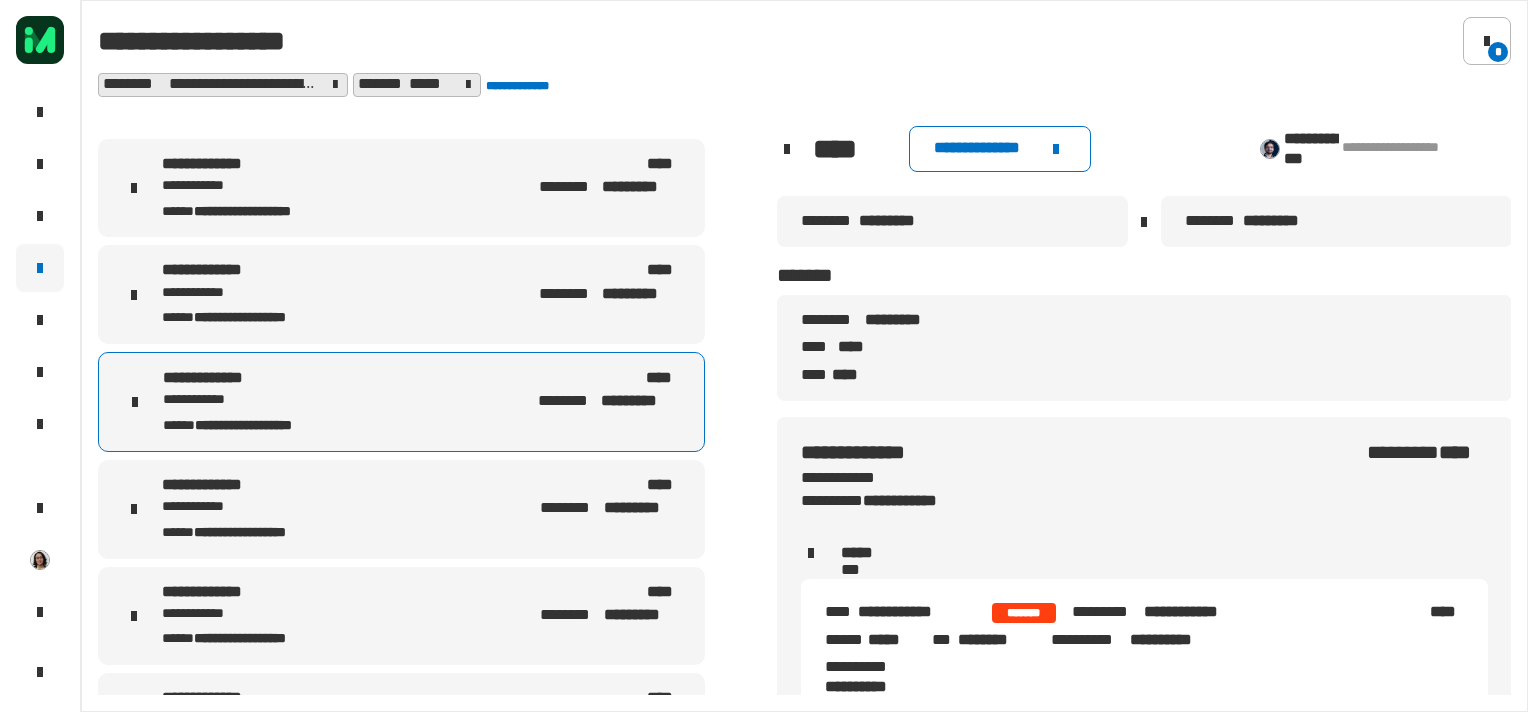 click on "**********" at bounding box center [401, 294] 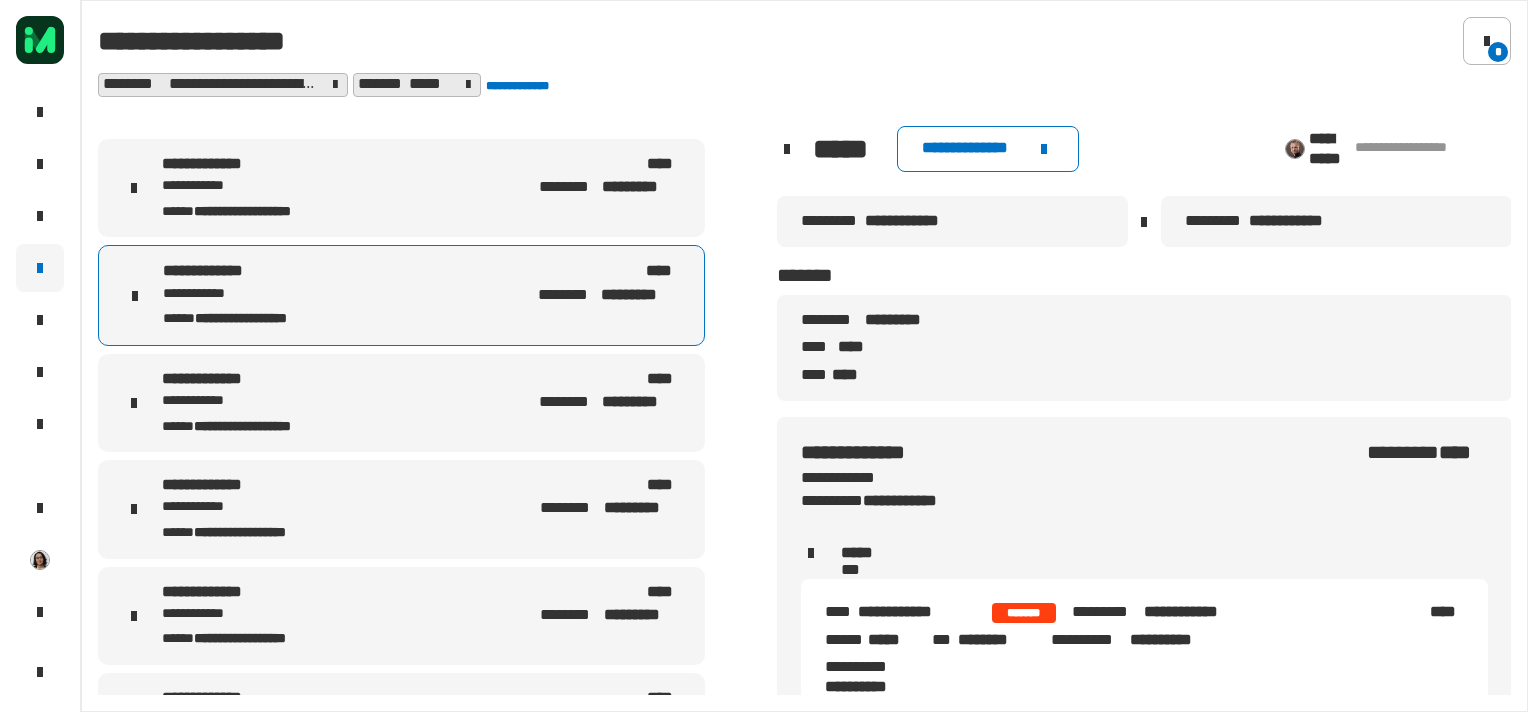click on "**********" at bounding box center (401, 188) 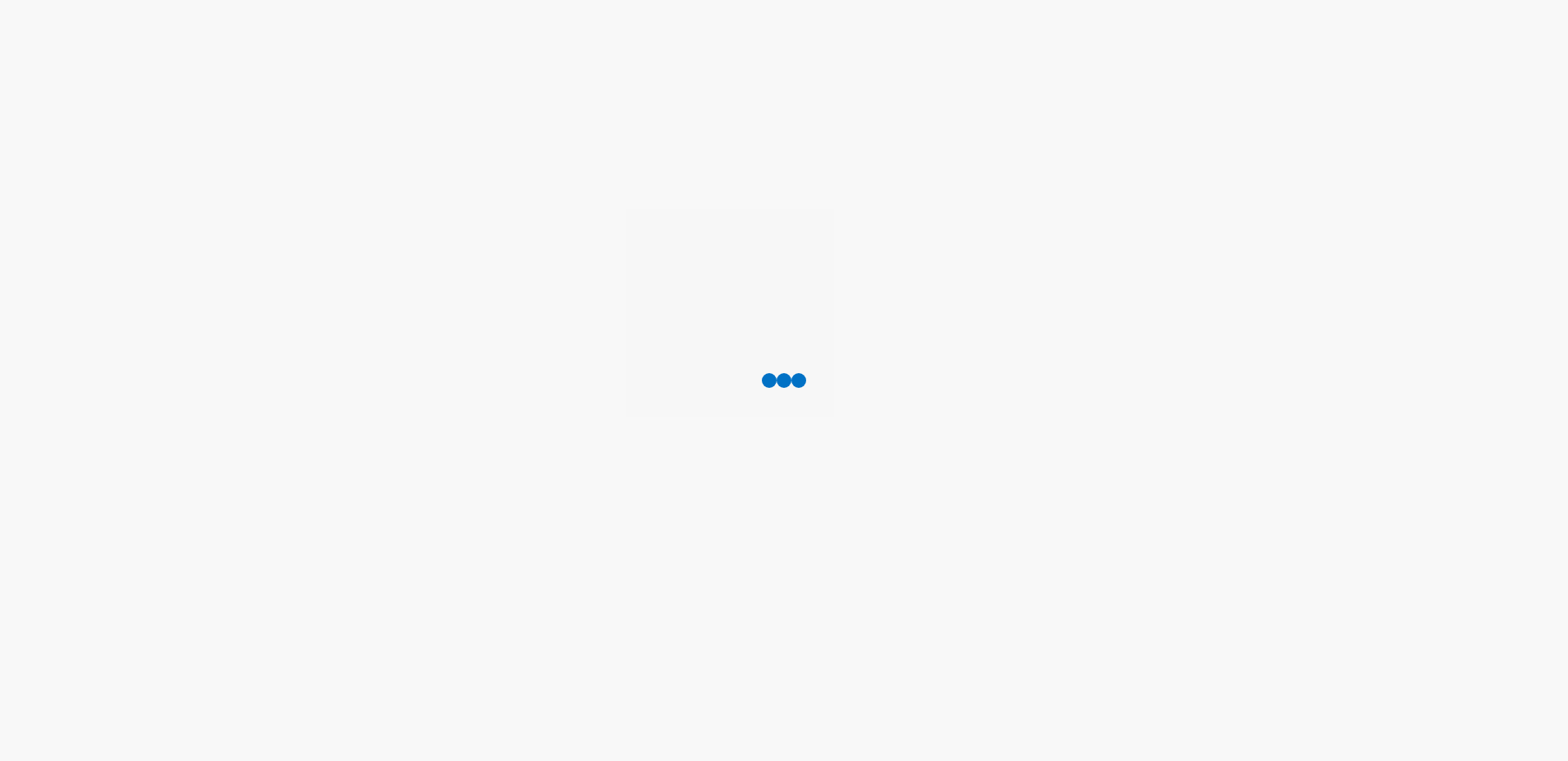 scroll, scrollTop: 0, scrollLeft: 0, axis: both 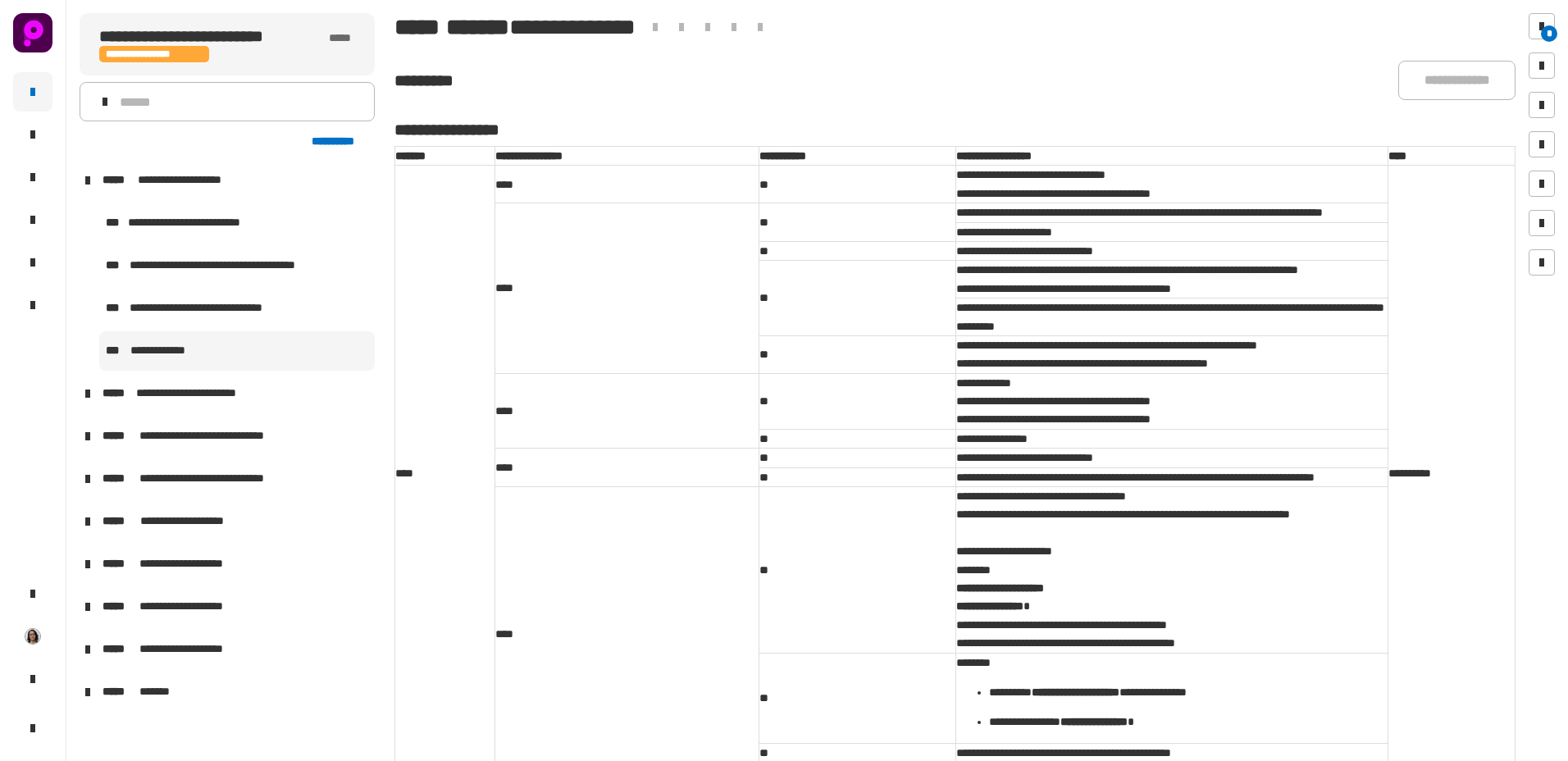 click on "**********" 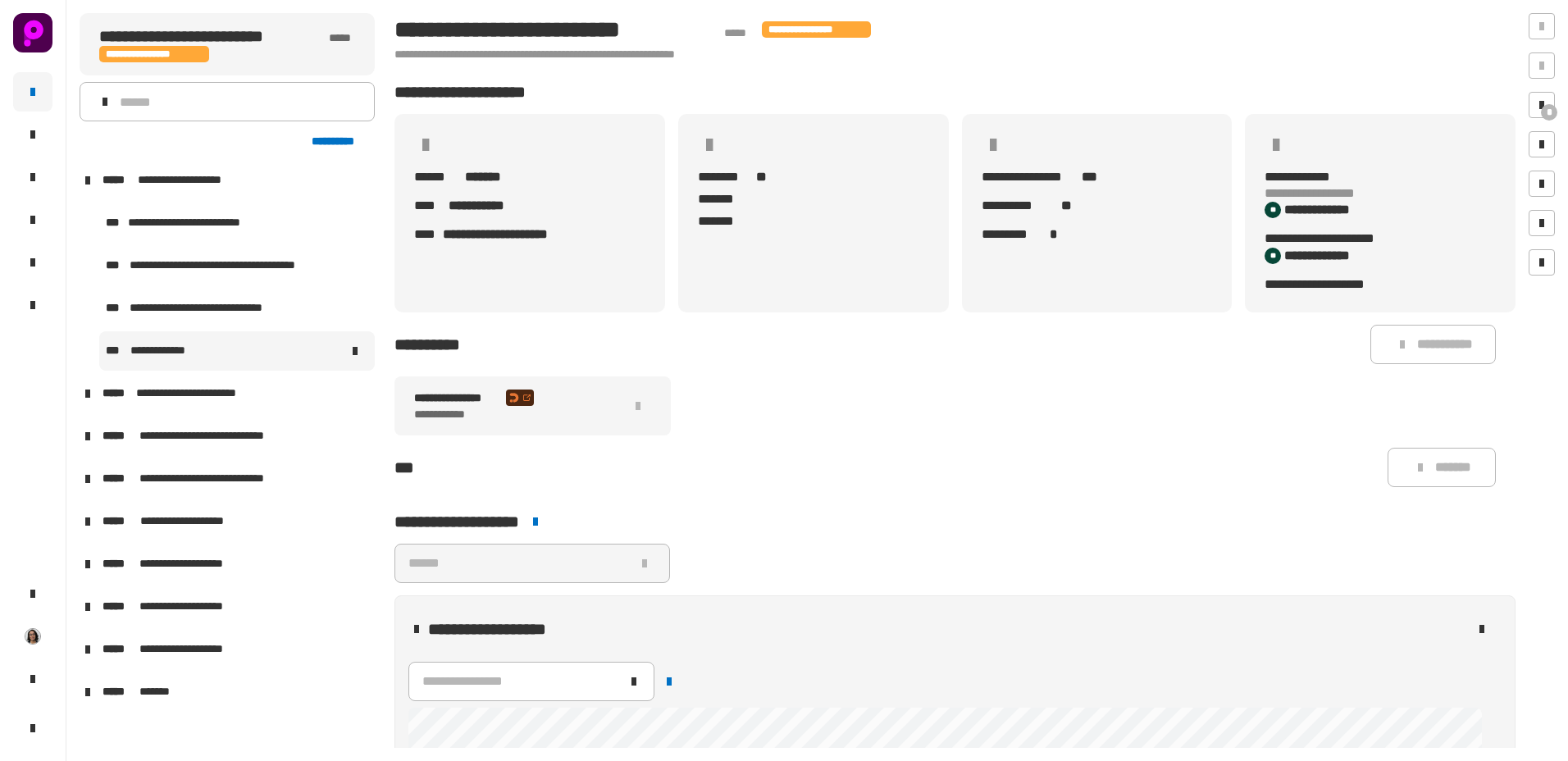 drag, startPoint x: 264, startPoint y: 354, endPoint x: 267, endPoint y: 338, distance: 16.27882 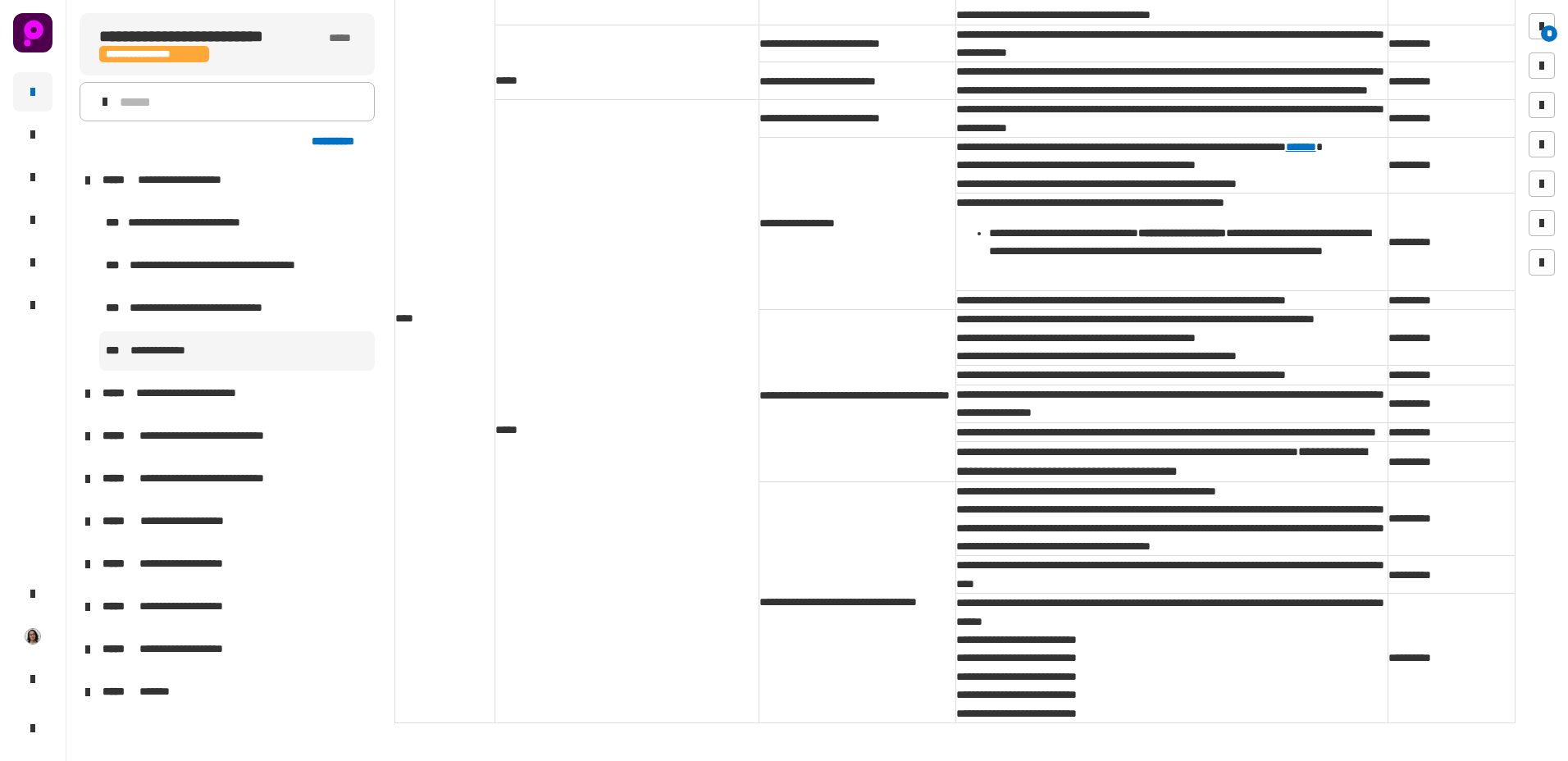 scroll, scrollTop: 5538, scrollLeft: 0, axis: vertical 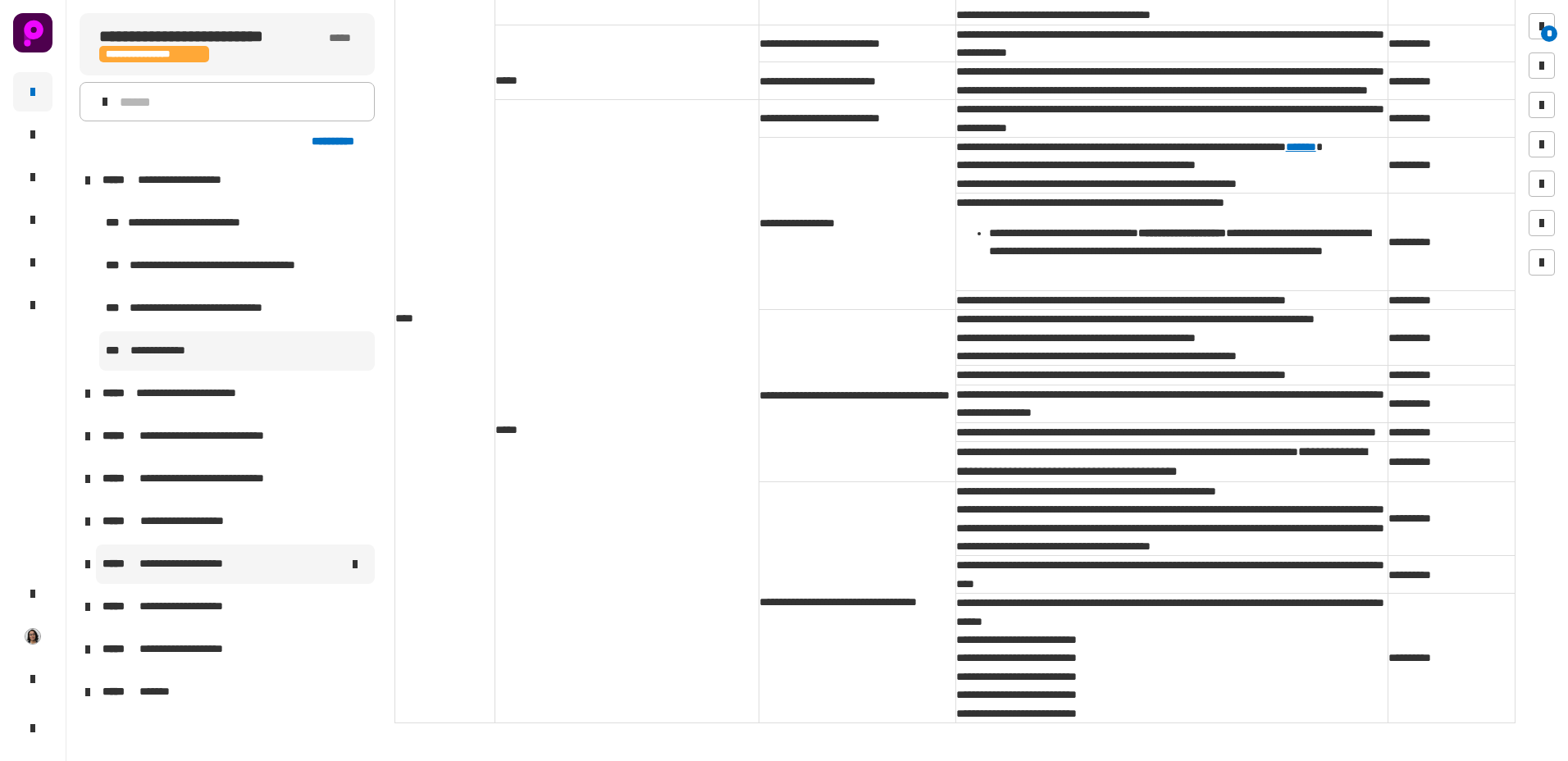 drag, startPoint x: 663, startPoint y: 311, endPoint x: 231, endPoint y: 560, distance: 498.6231 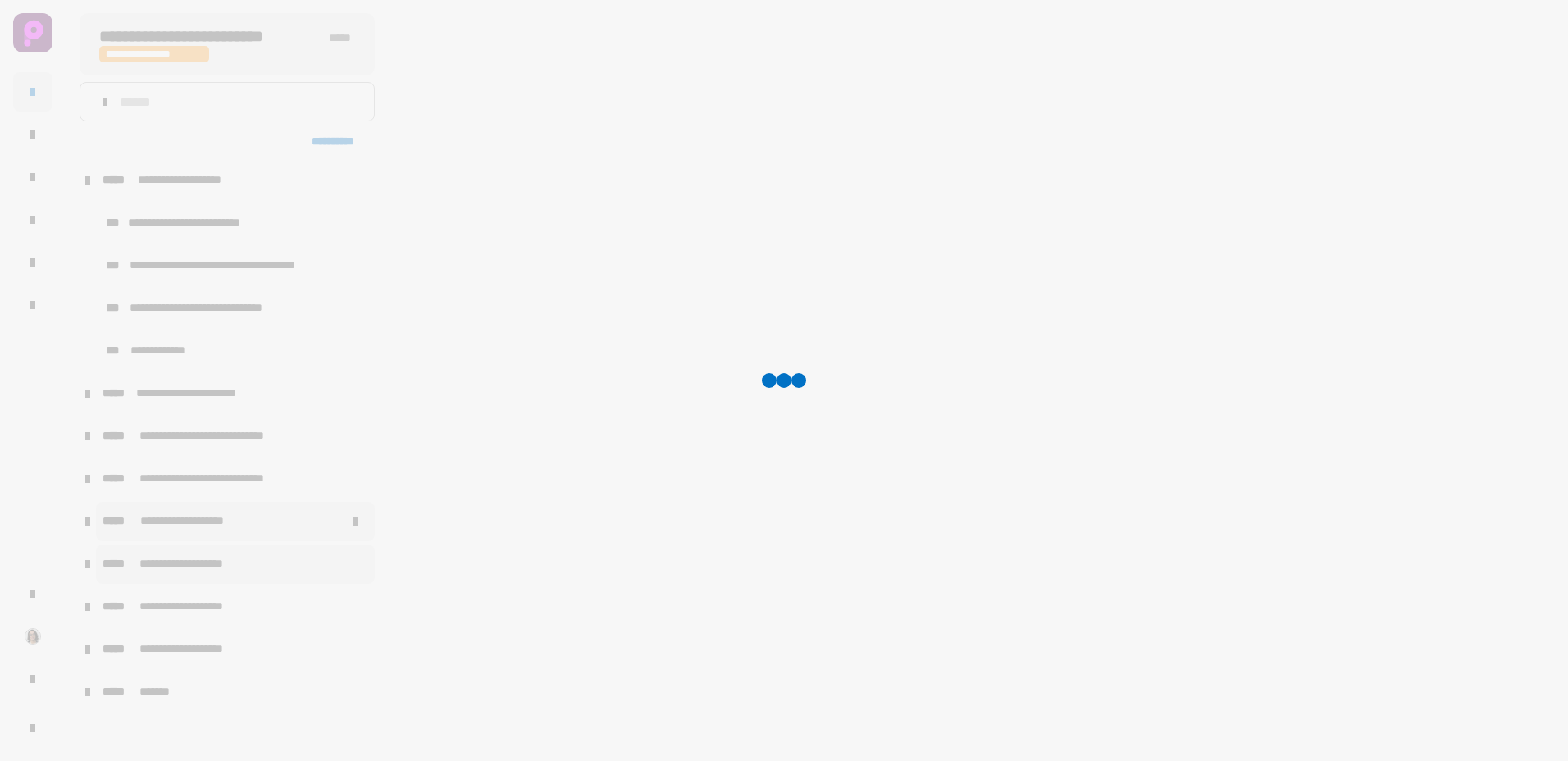scroll, scrollTop: 0, scrollLeft: 0, axis: both 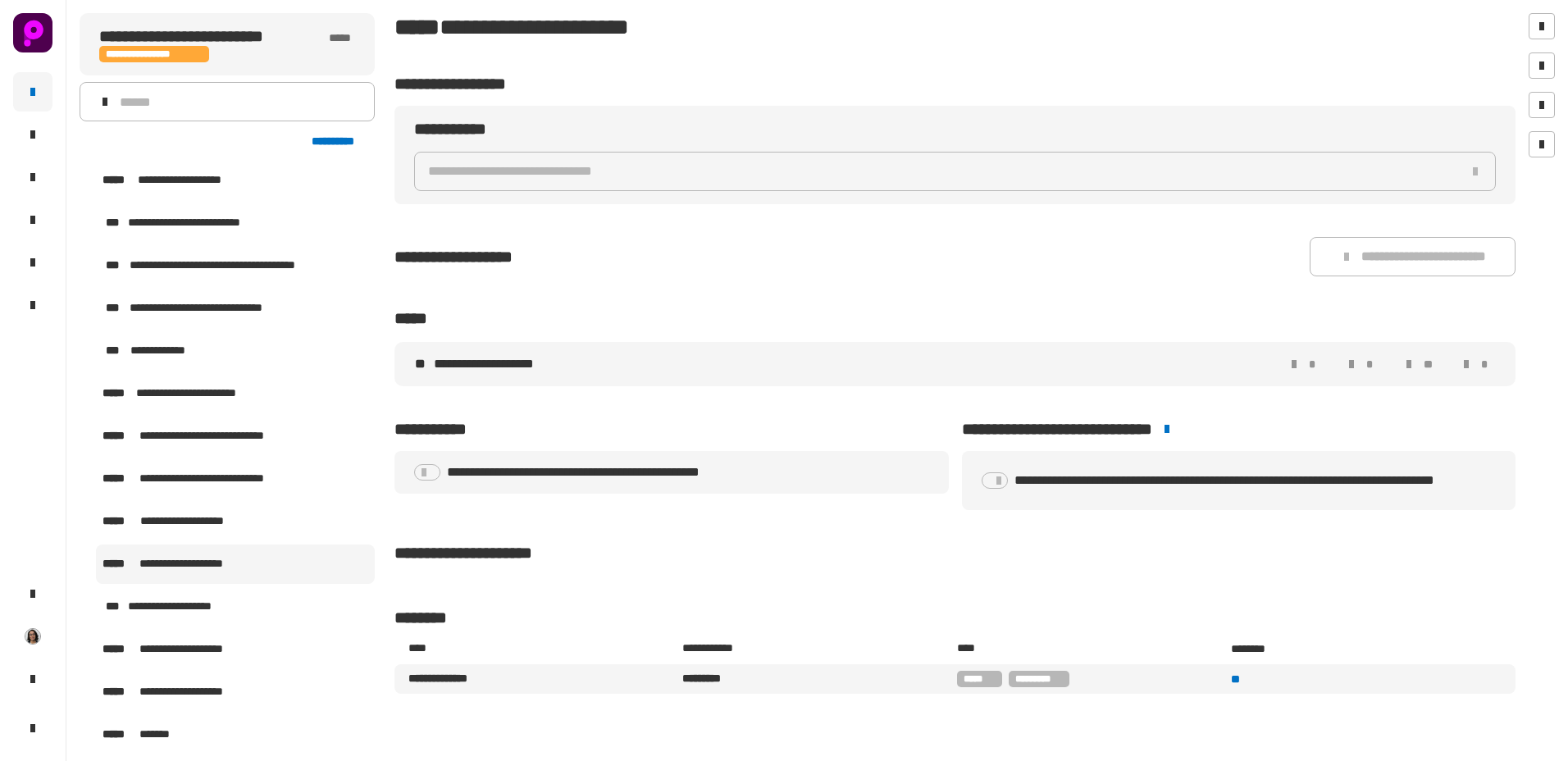 click on "**********" 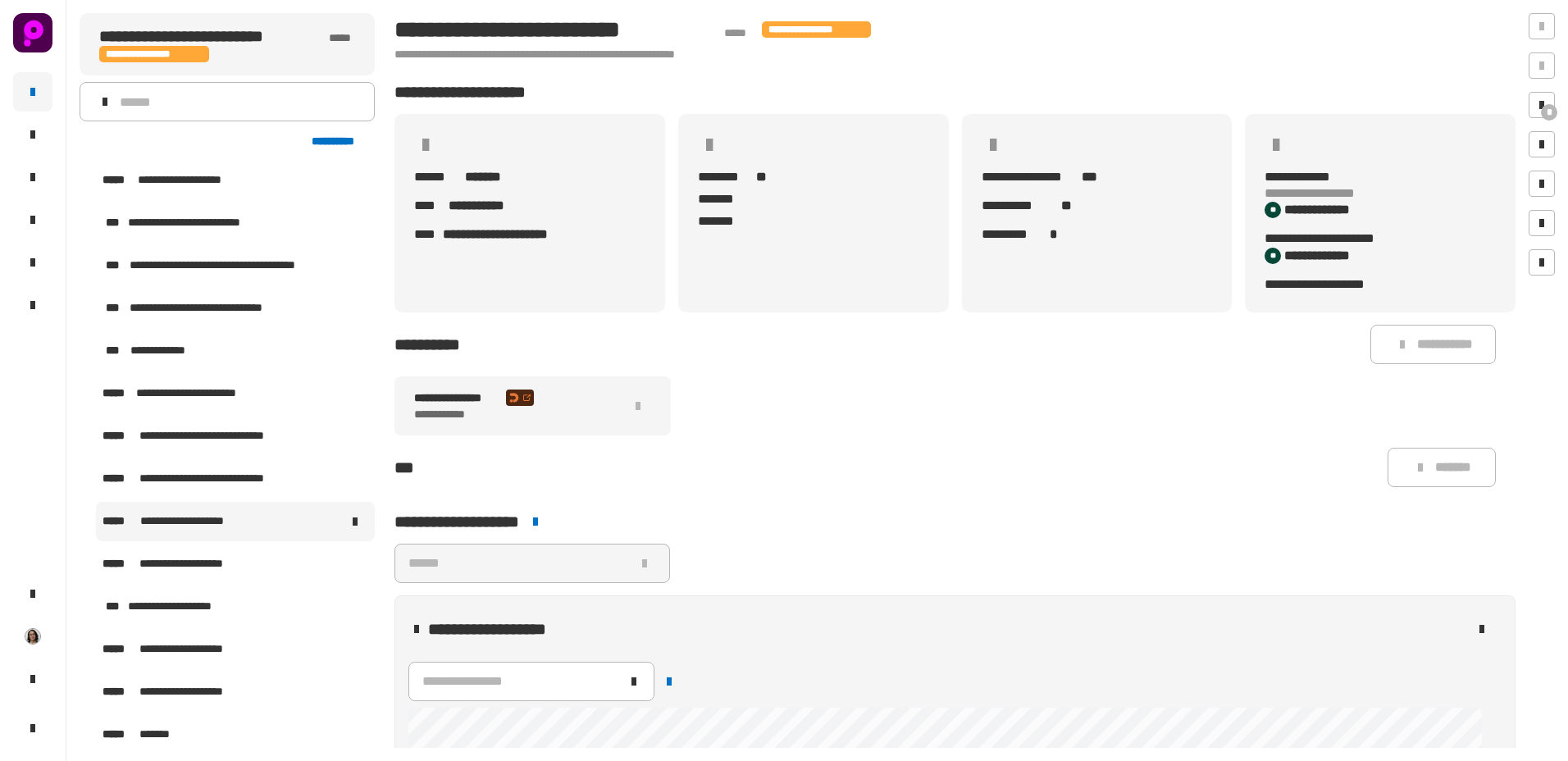click on "**********" at bounding box center (235, 522) 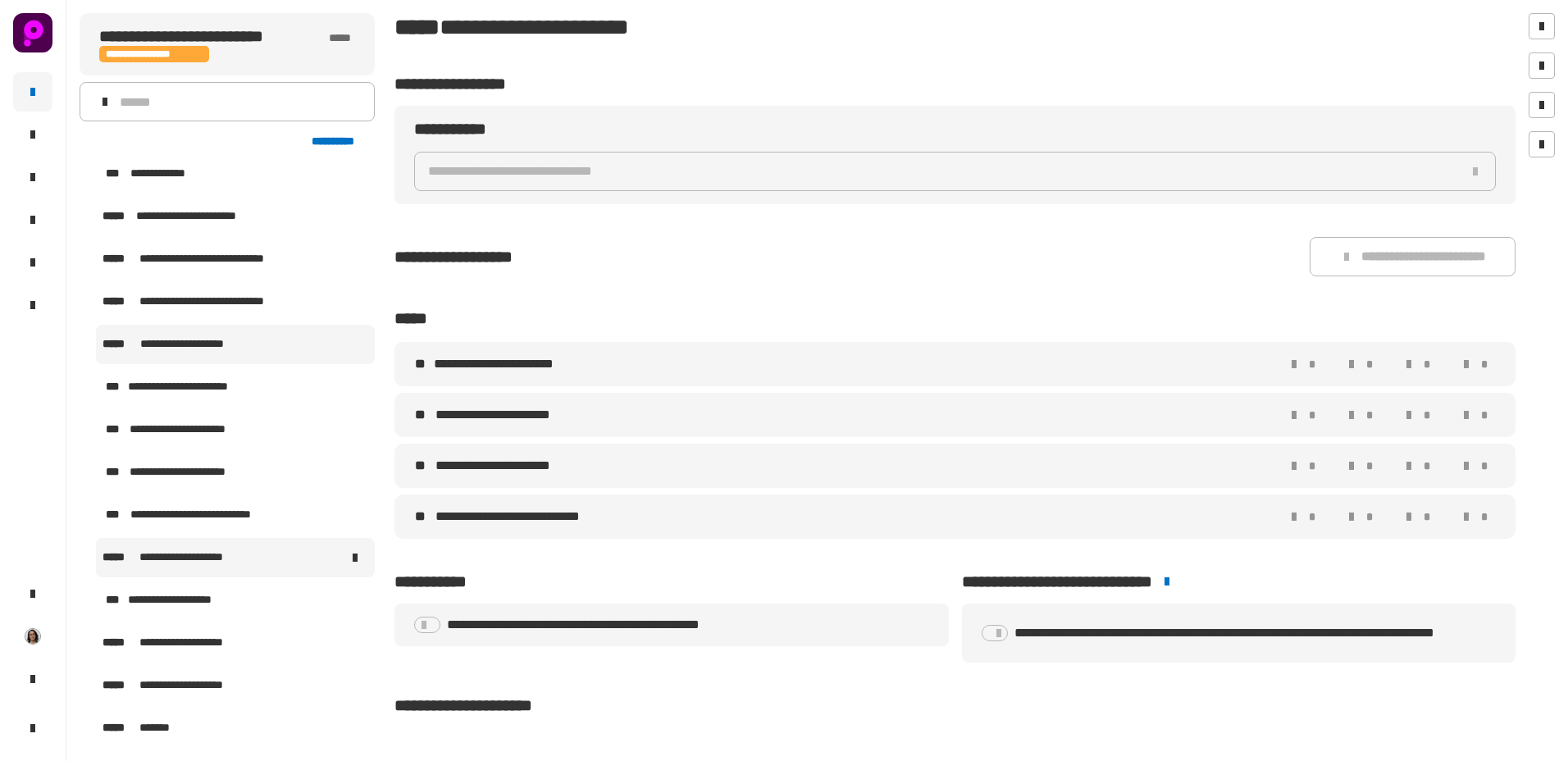 scroll, scrollTop: 177, scrollLeft: 0, axis: vertical 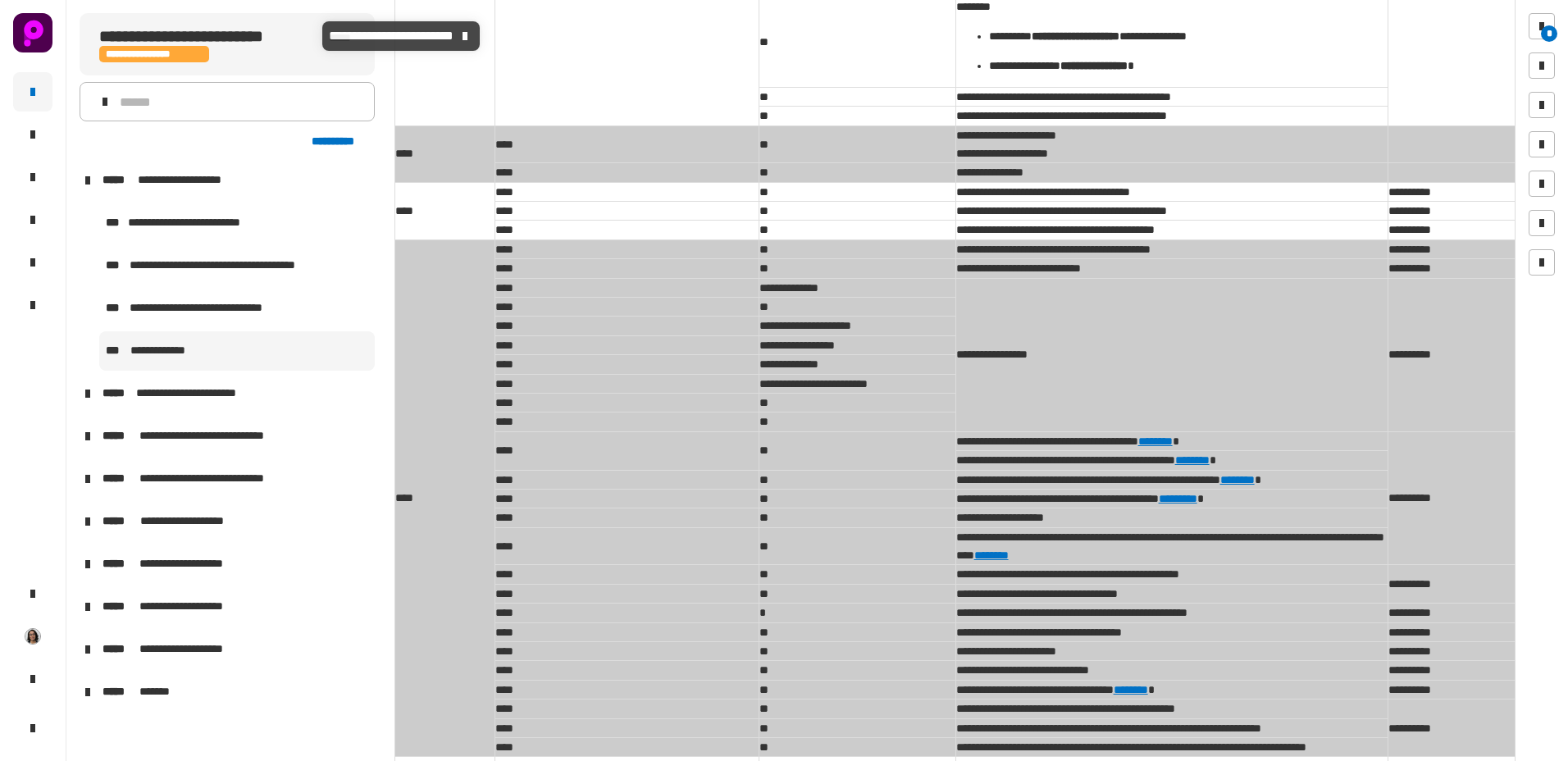 click on "**********" 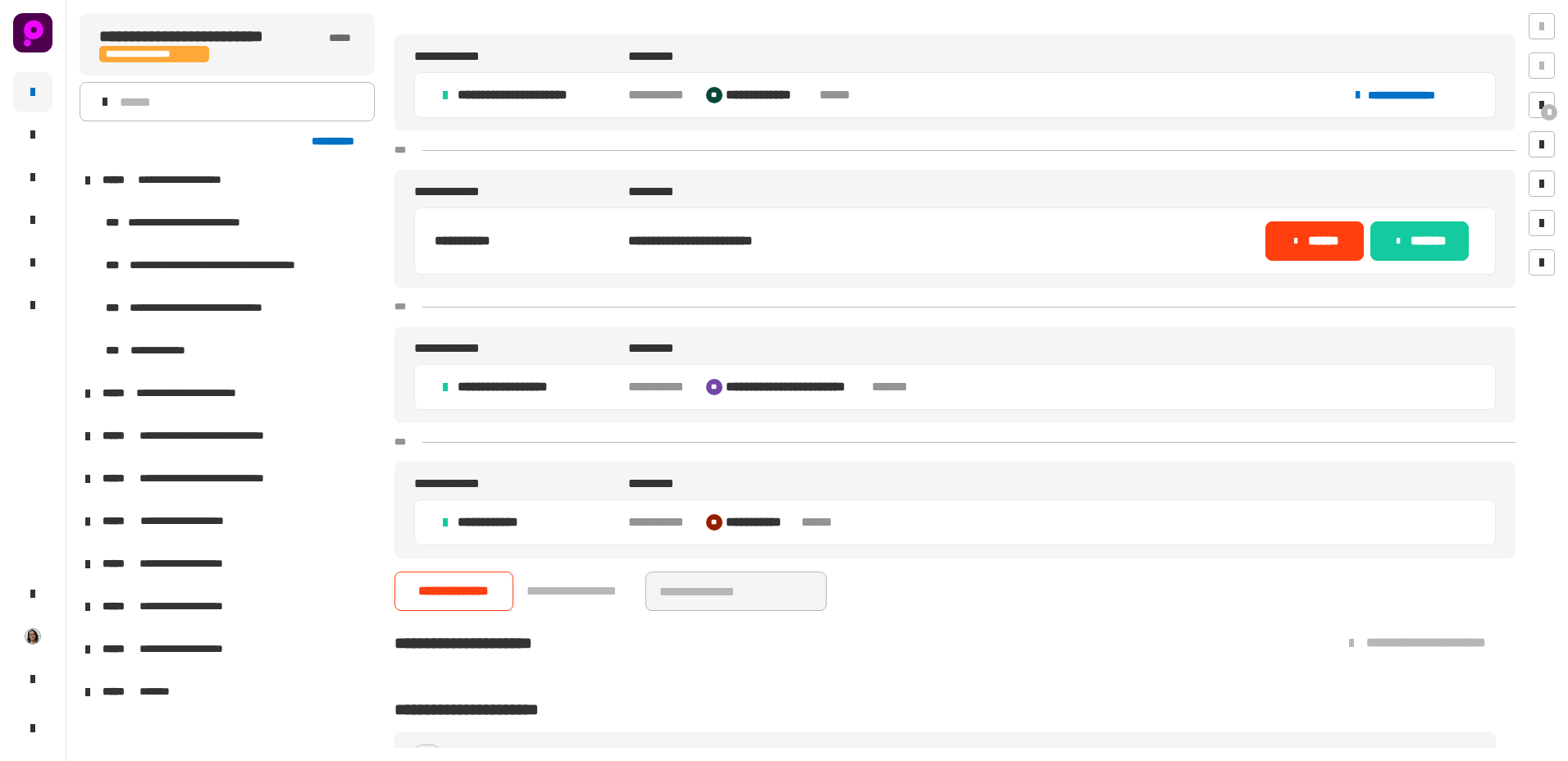 scroll, scrollTop: 1181, scrollLeft: 0, axis: vertical 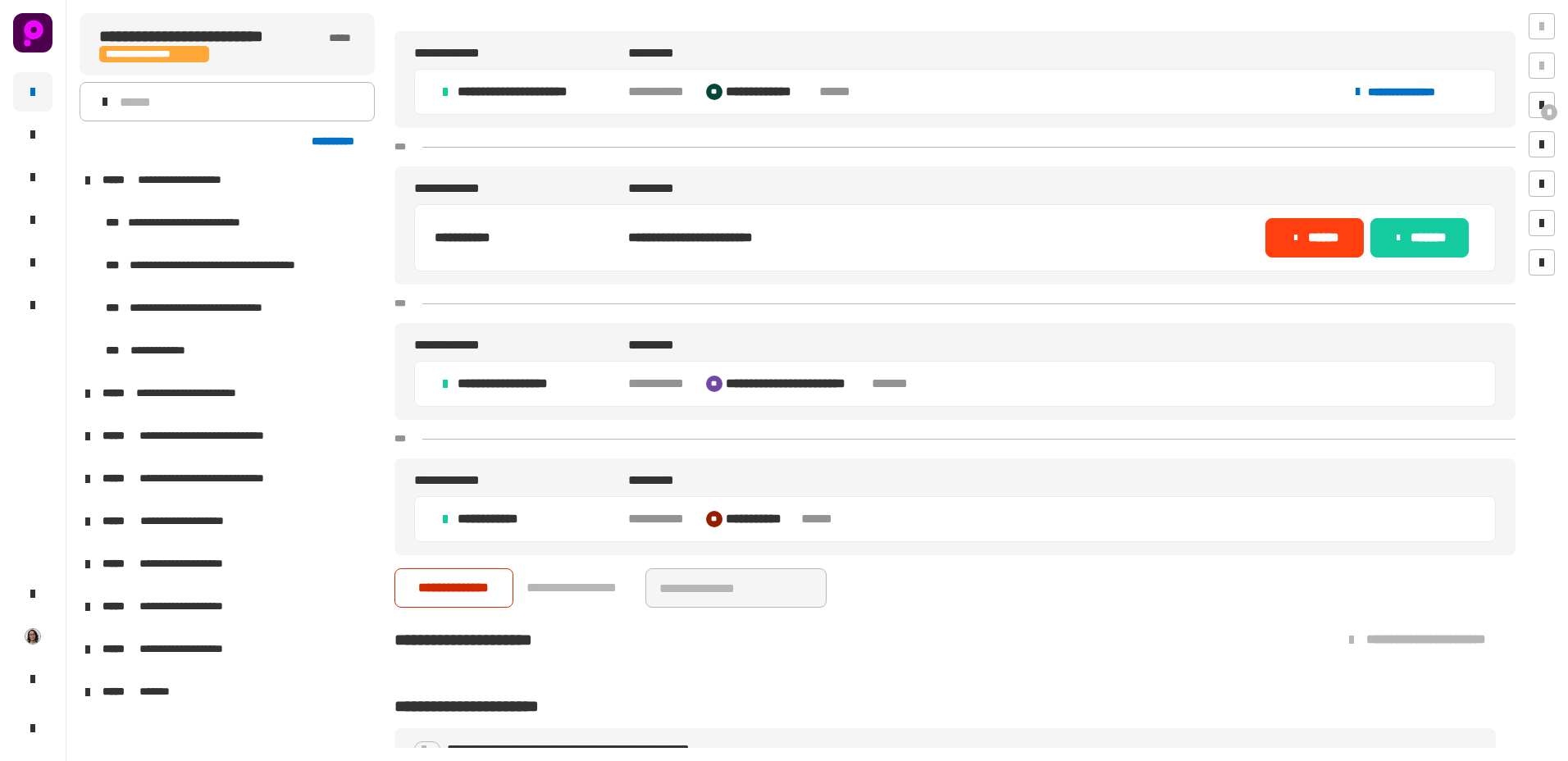 click on "**********" 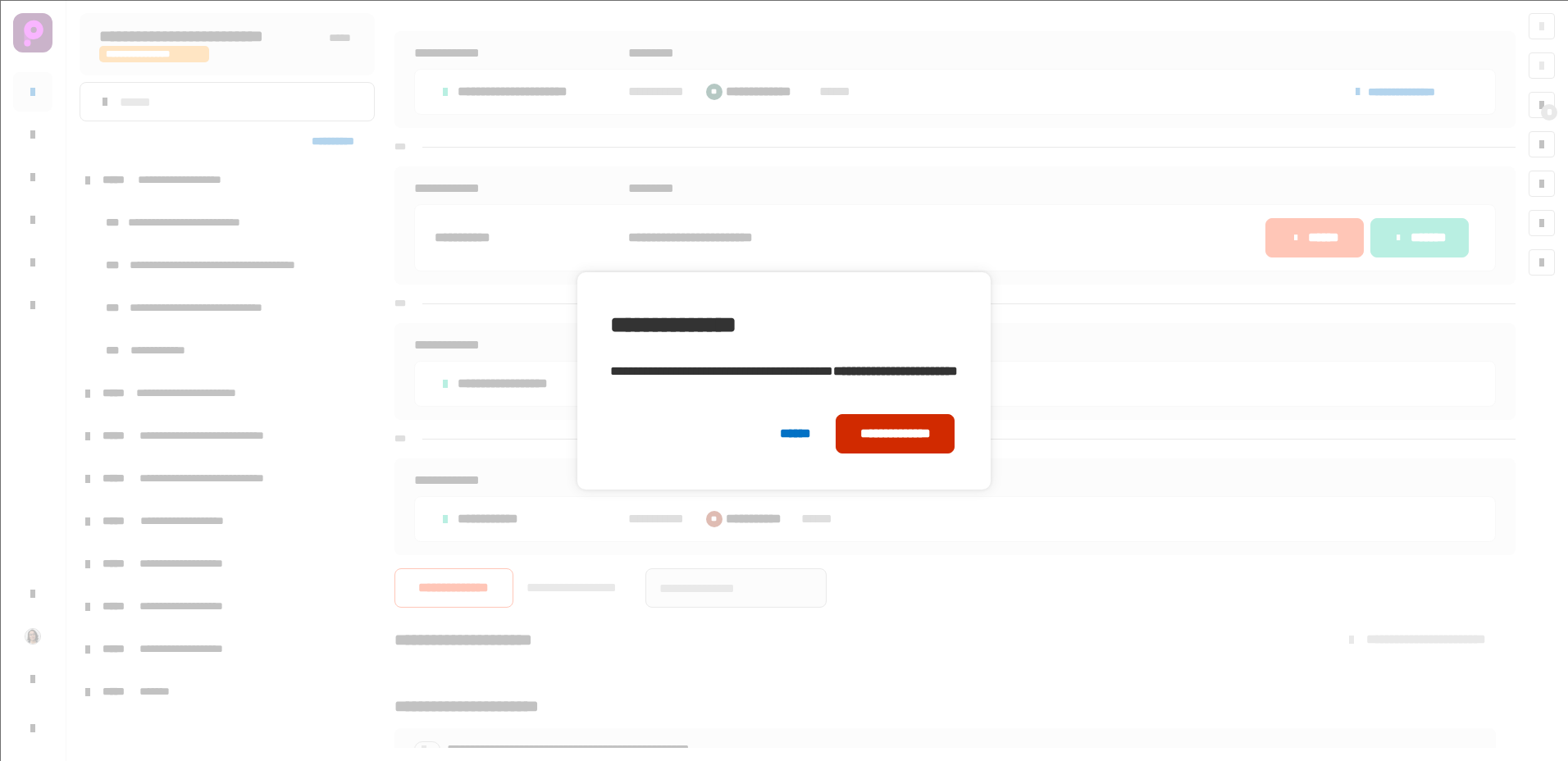 click on "**********" 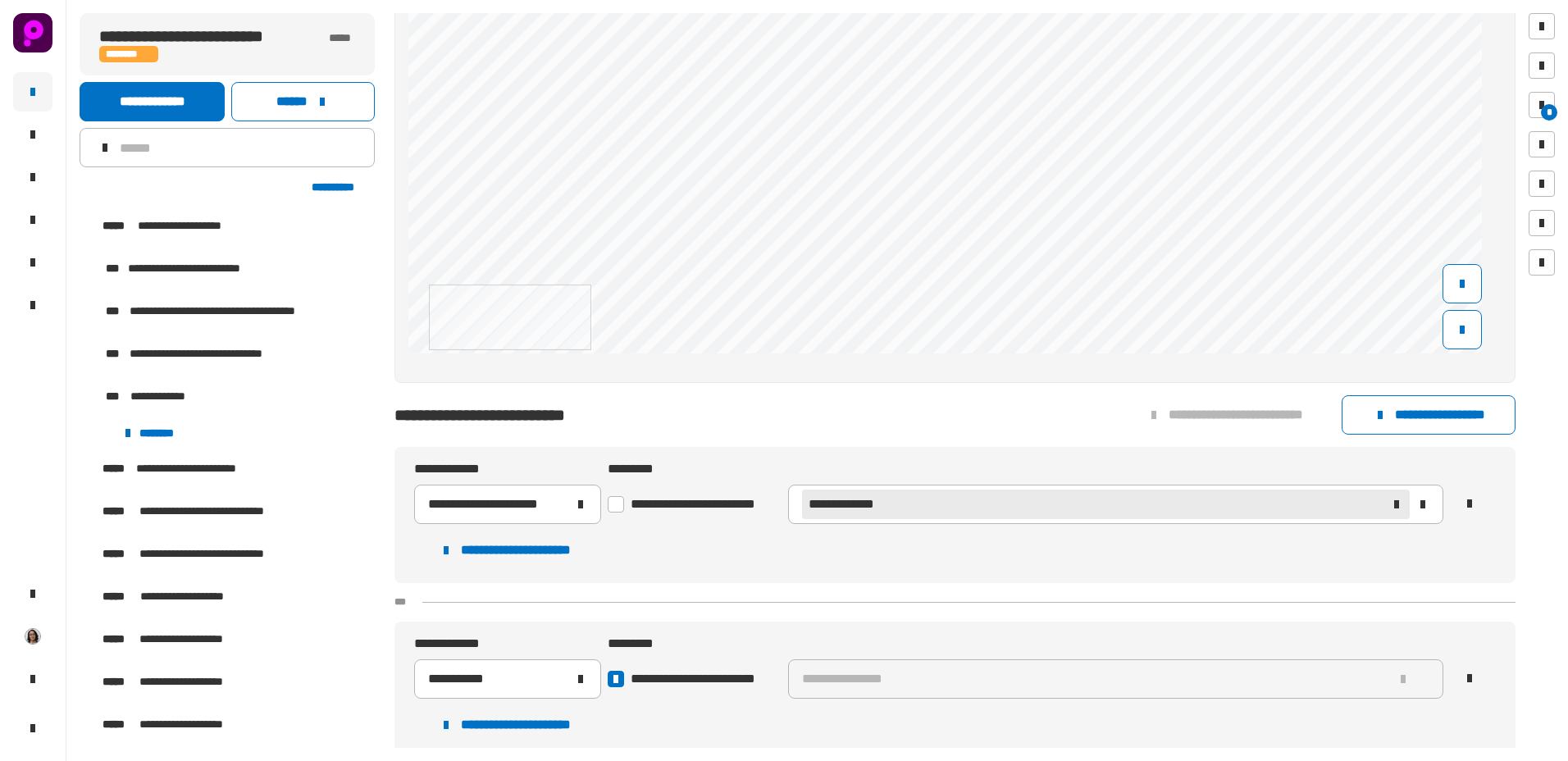 scroll, scrollTop: 728, scrollLeft: 0, axis: vertical 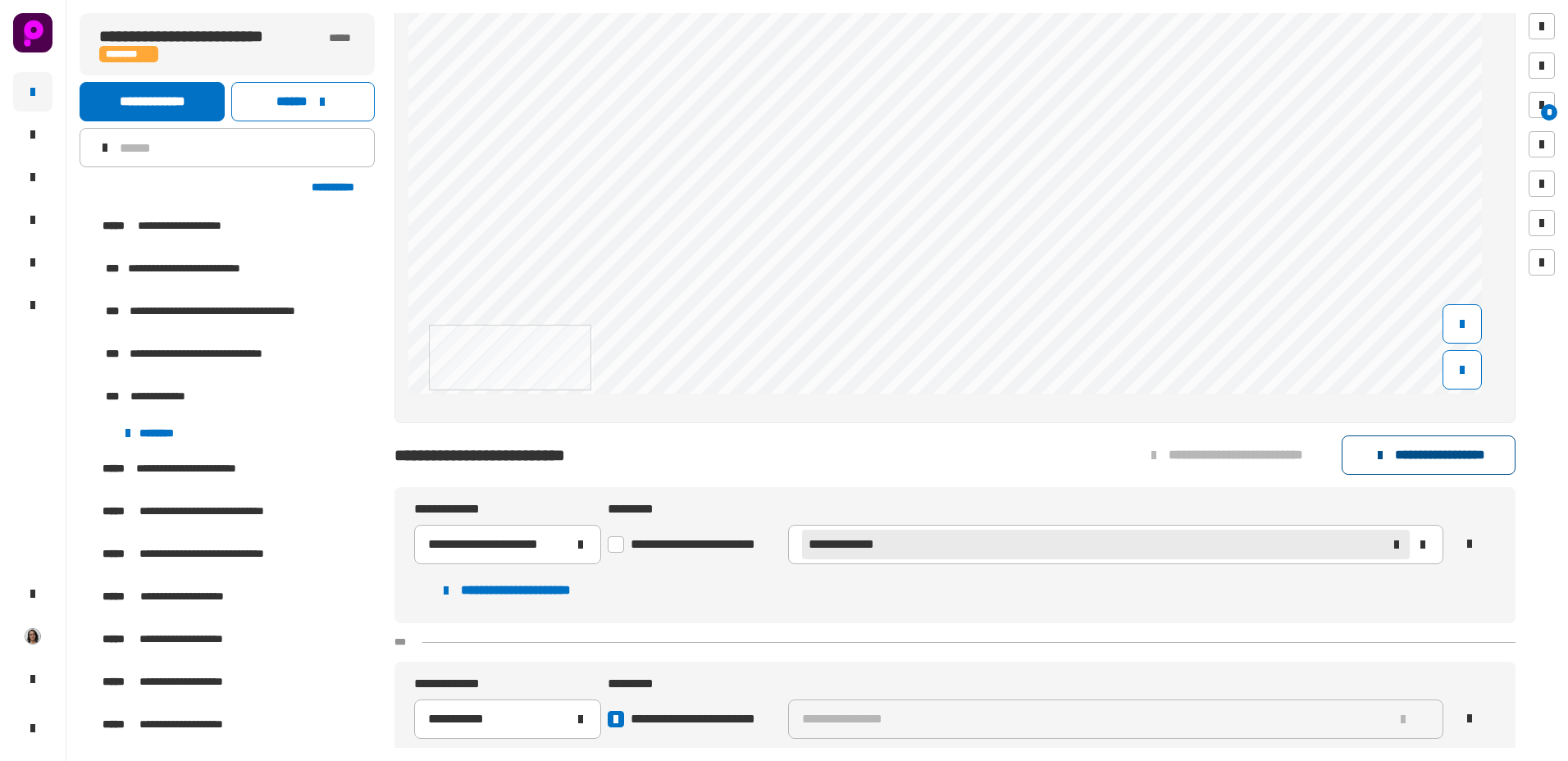 click on "**********" 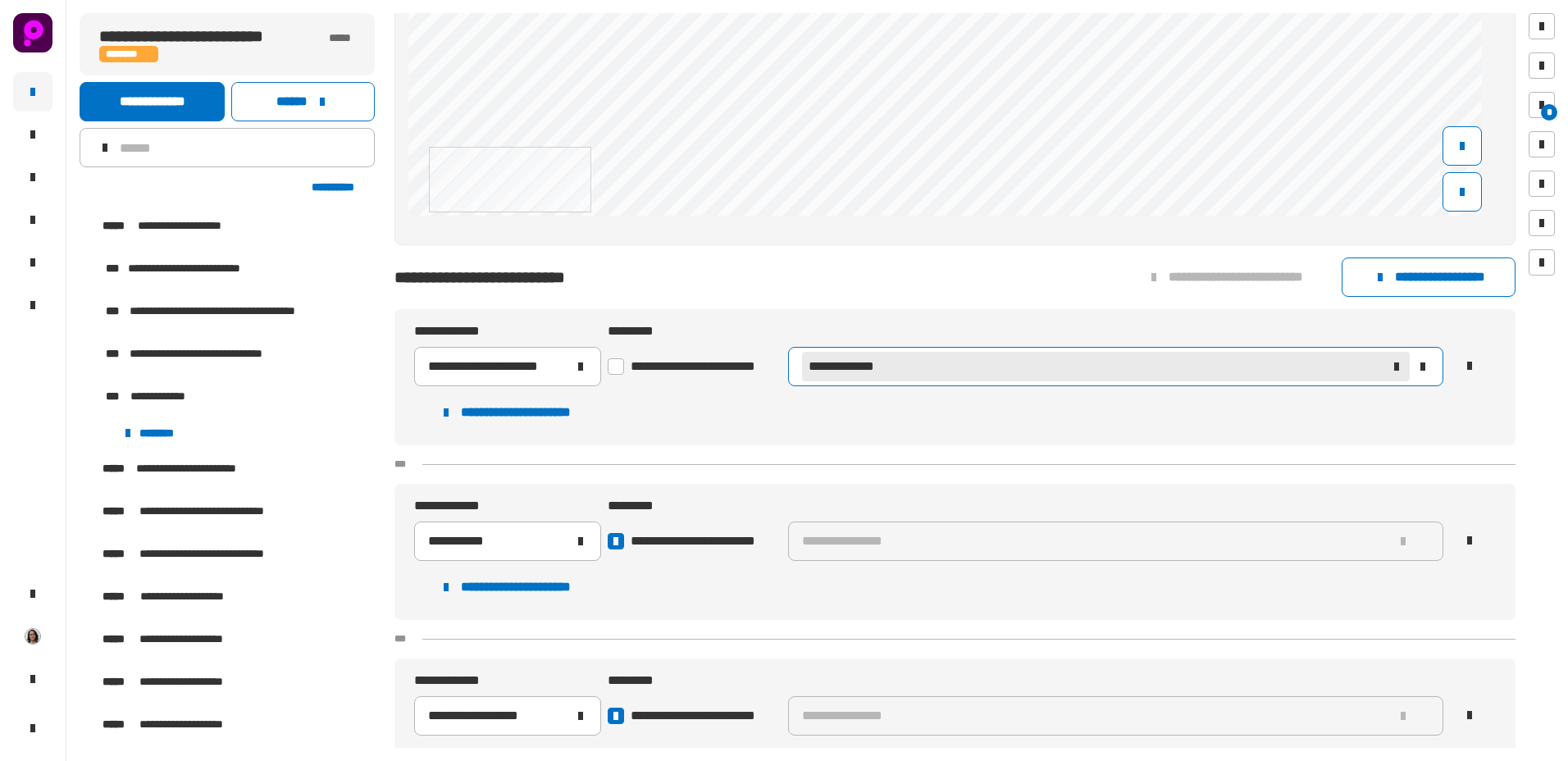 scroll, scrollTop: 892, scrollLeft: 0, axis: vertical 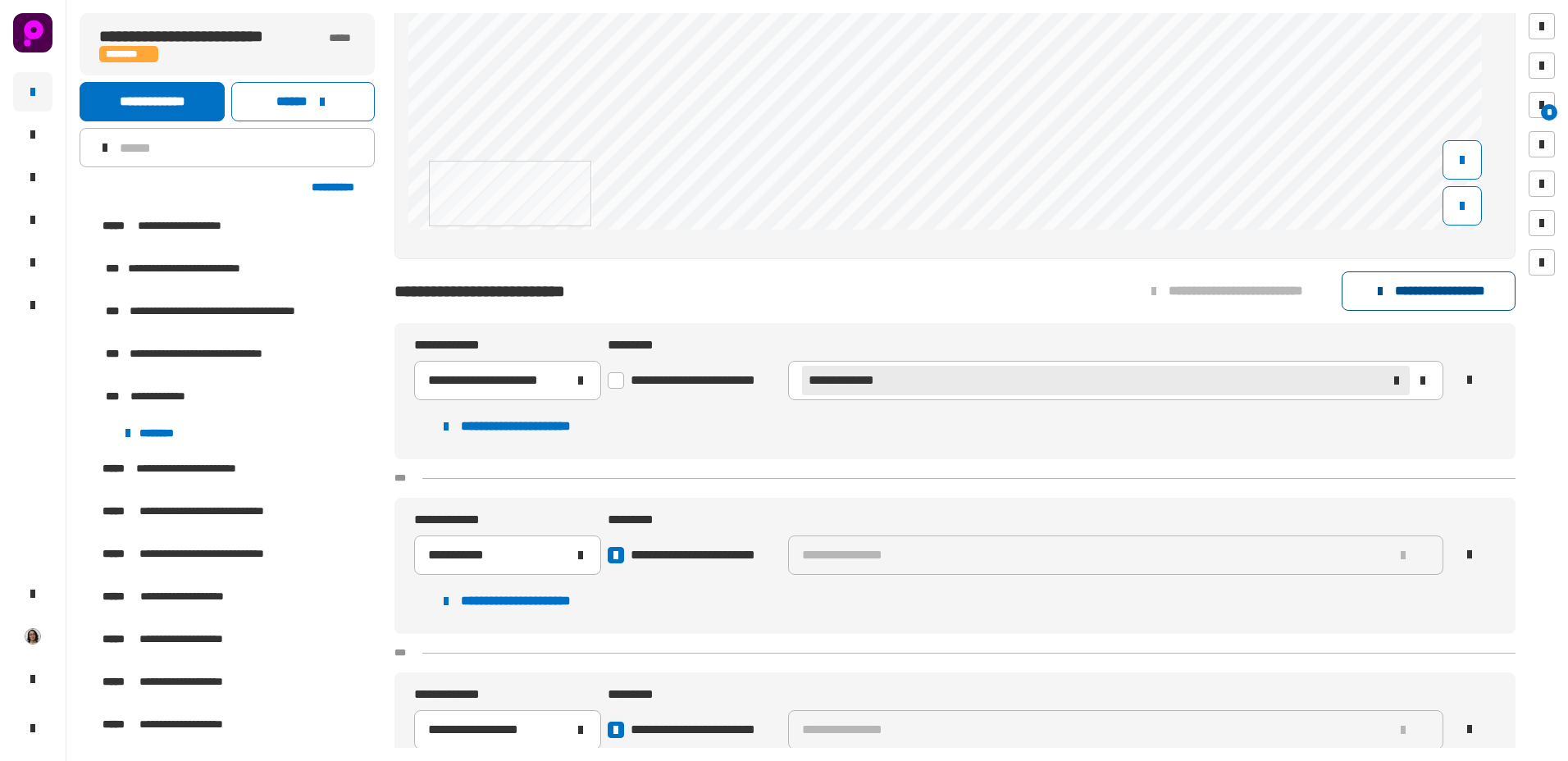 click on "**********" 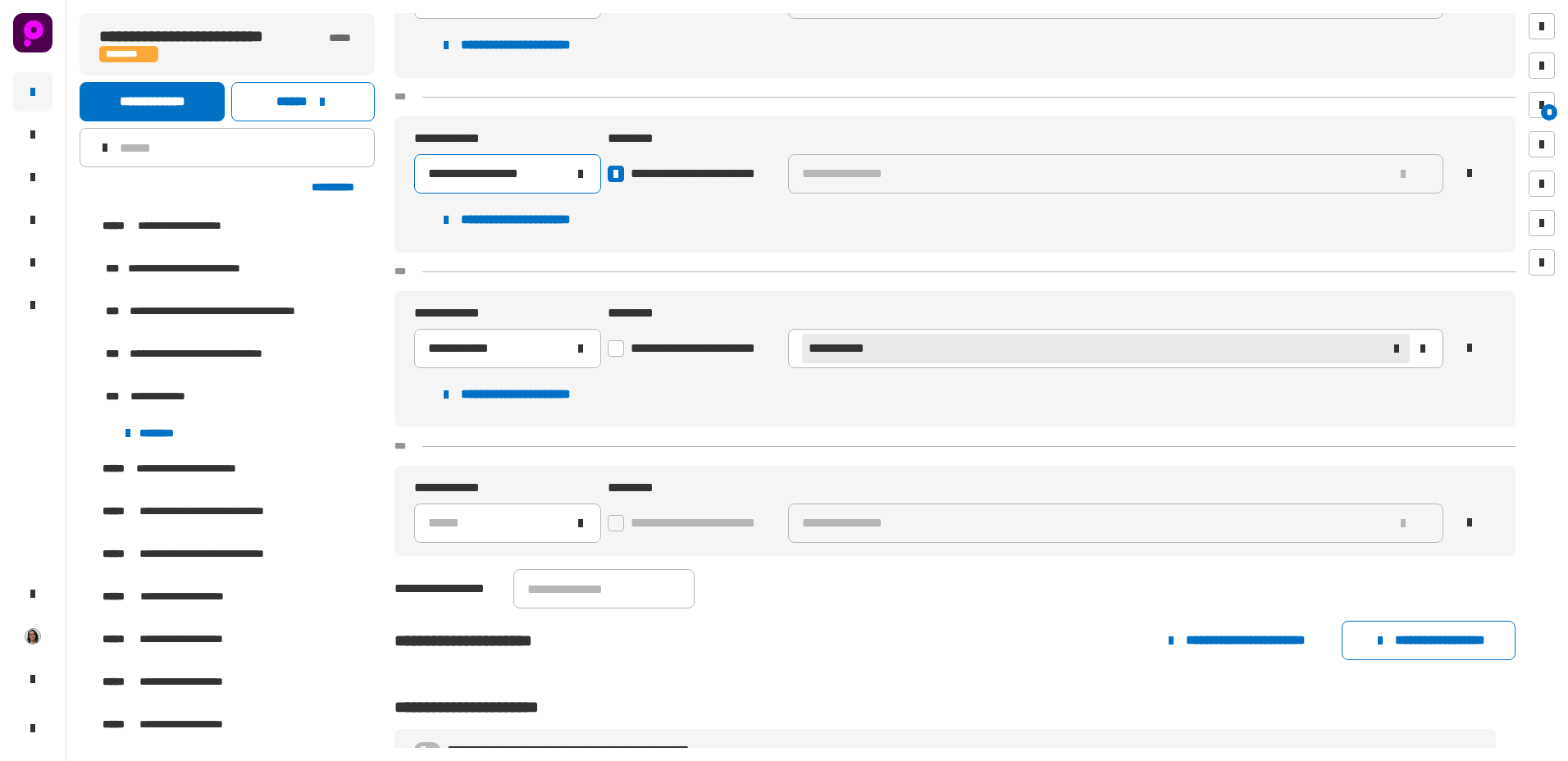 scroll, scrollTop: 1595, scrollLeft: 0, axis: vertical 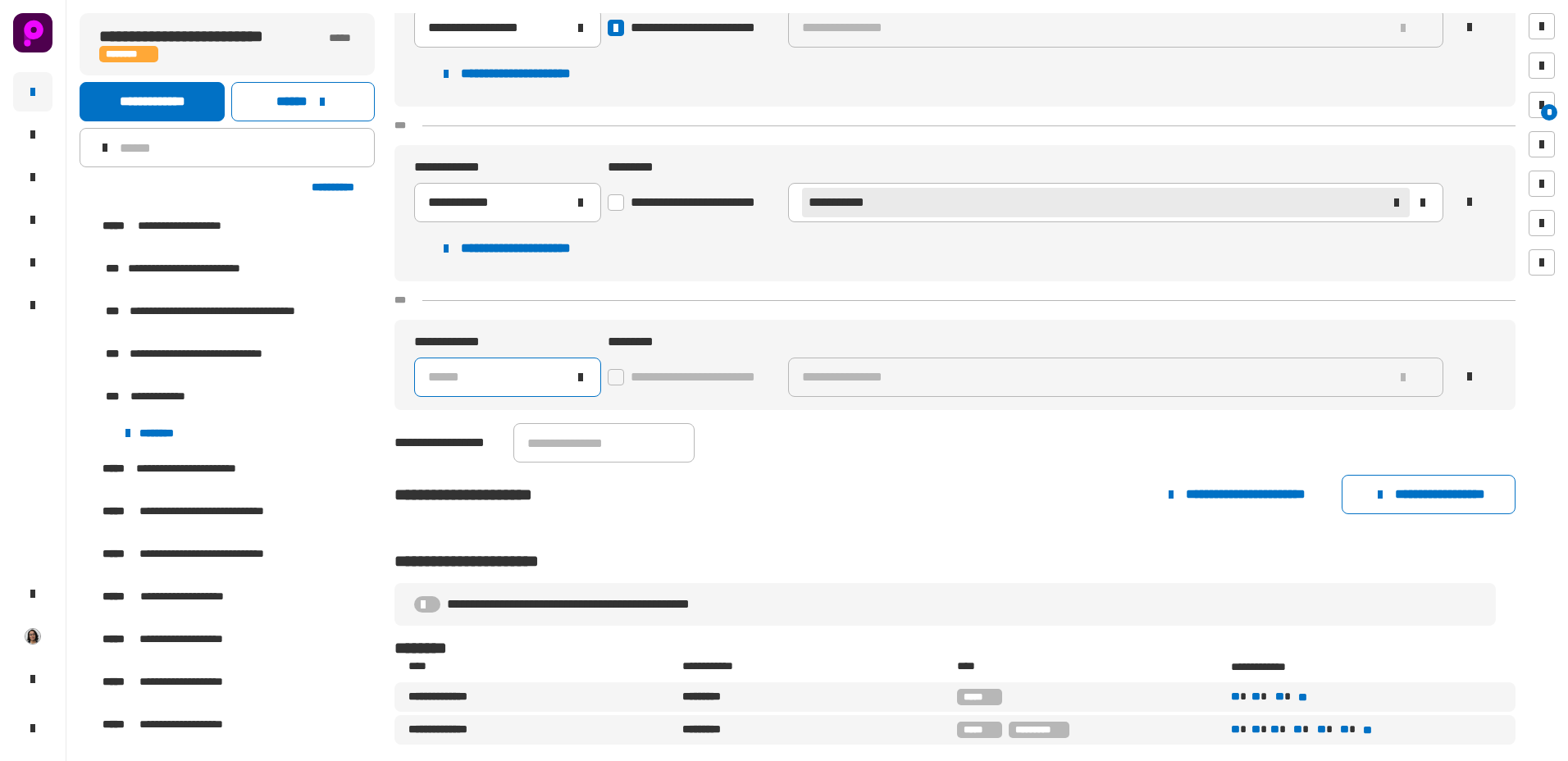 click on "******" 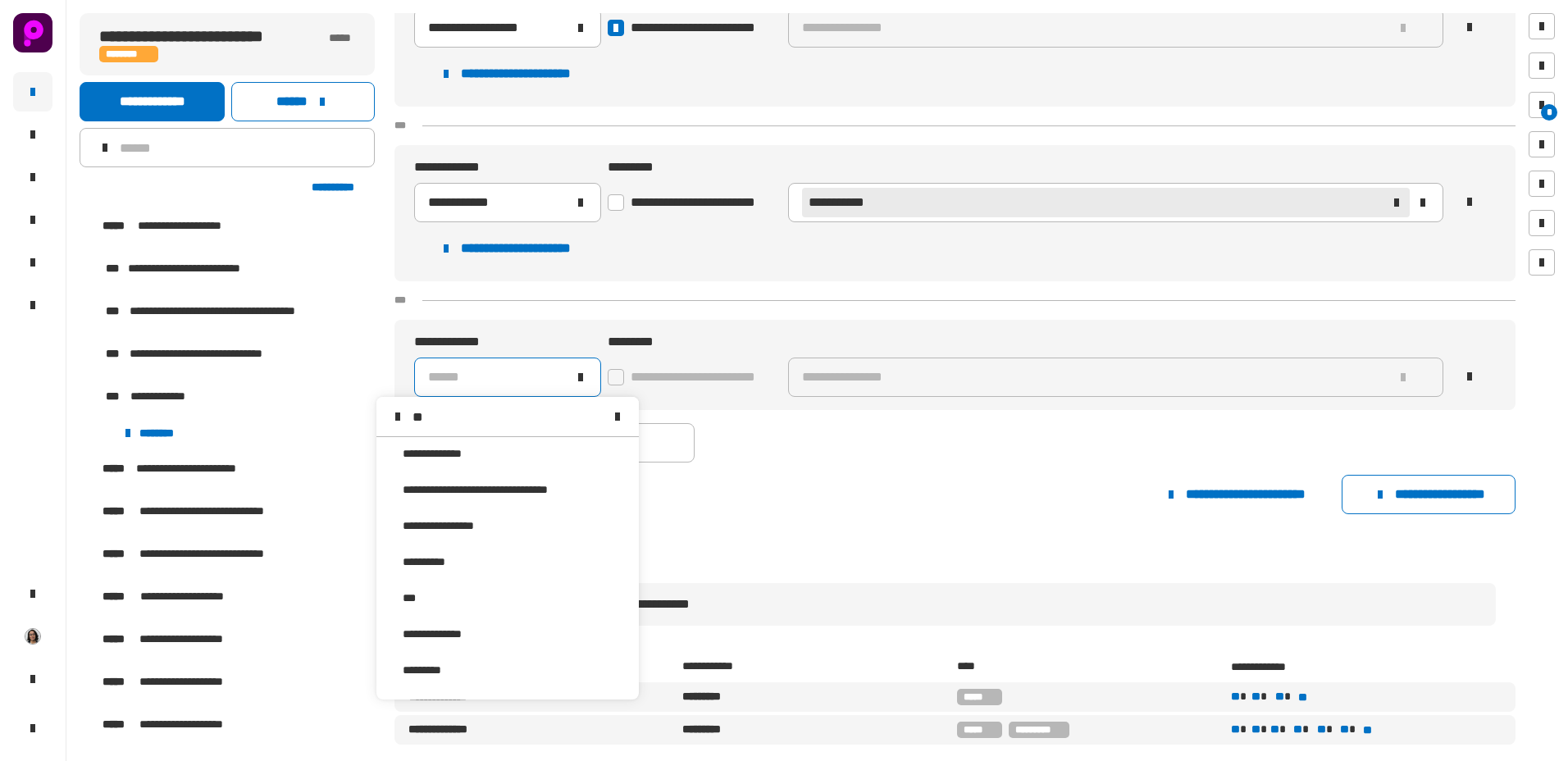 scroll, scrollTop: 0, scrollLeft: 0, axis: both 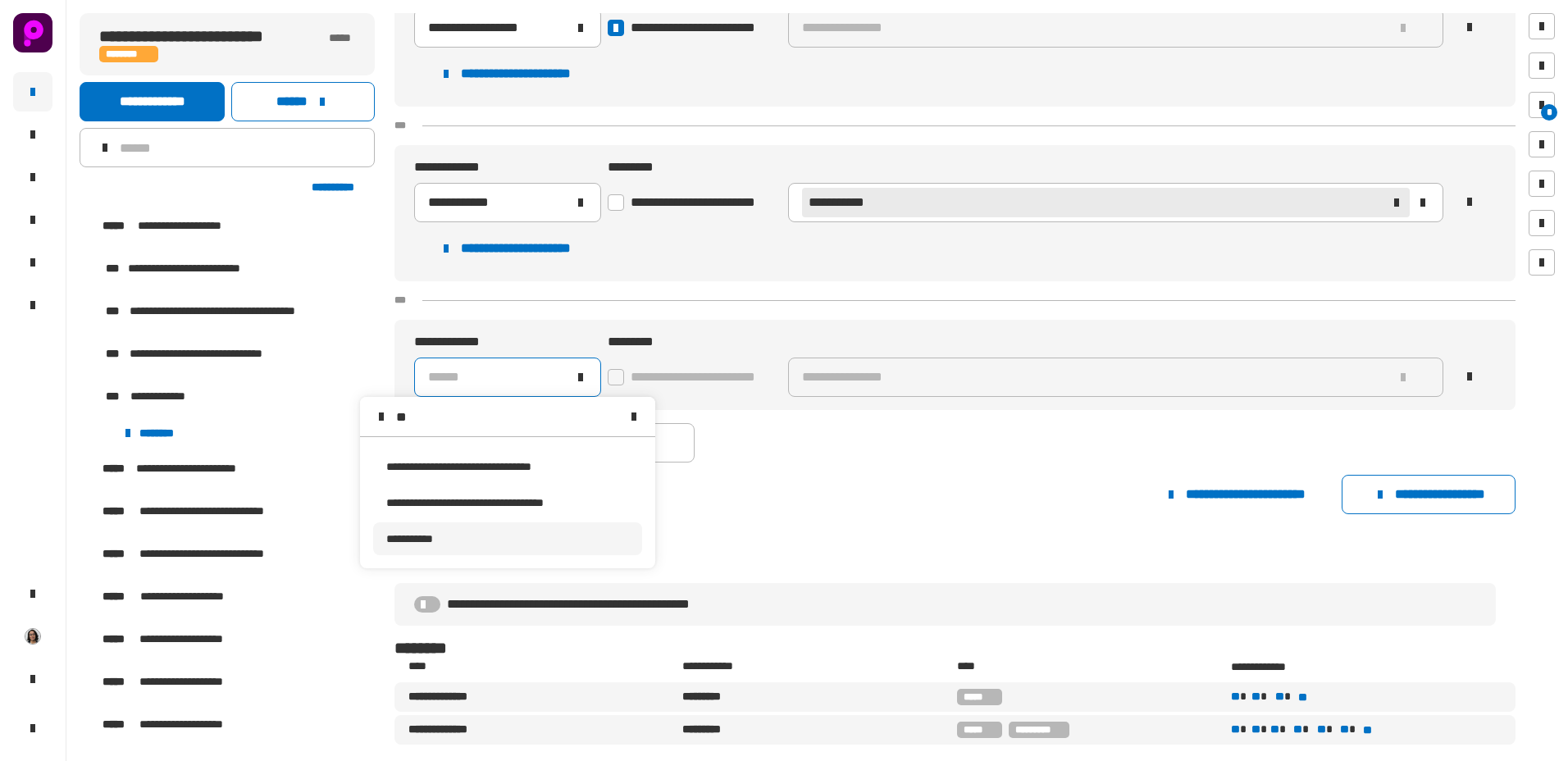 type on "**" 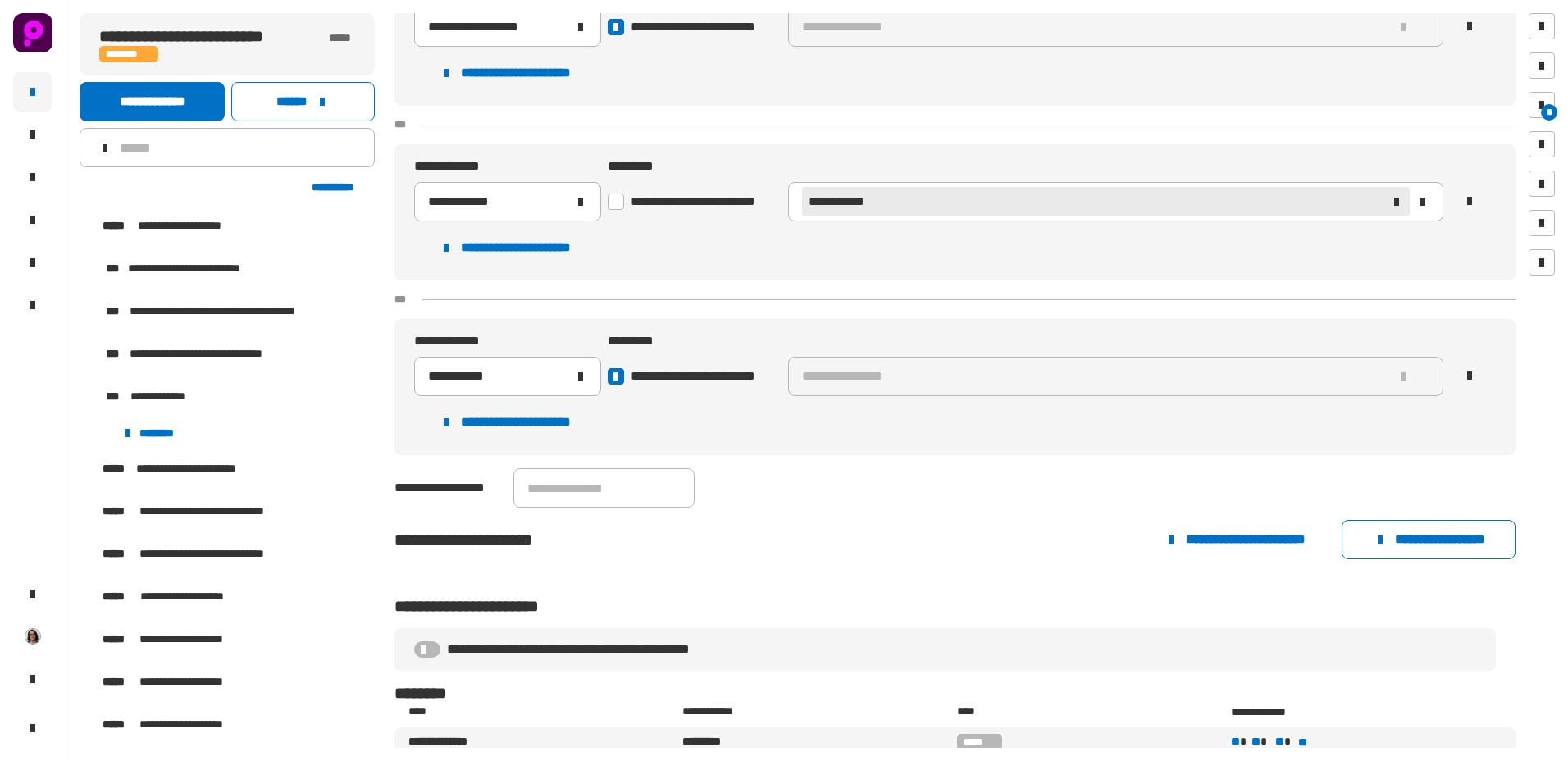 click on "**********" 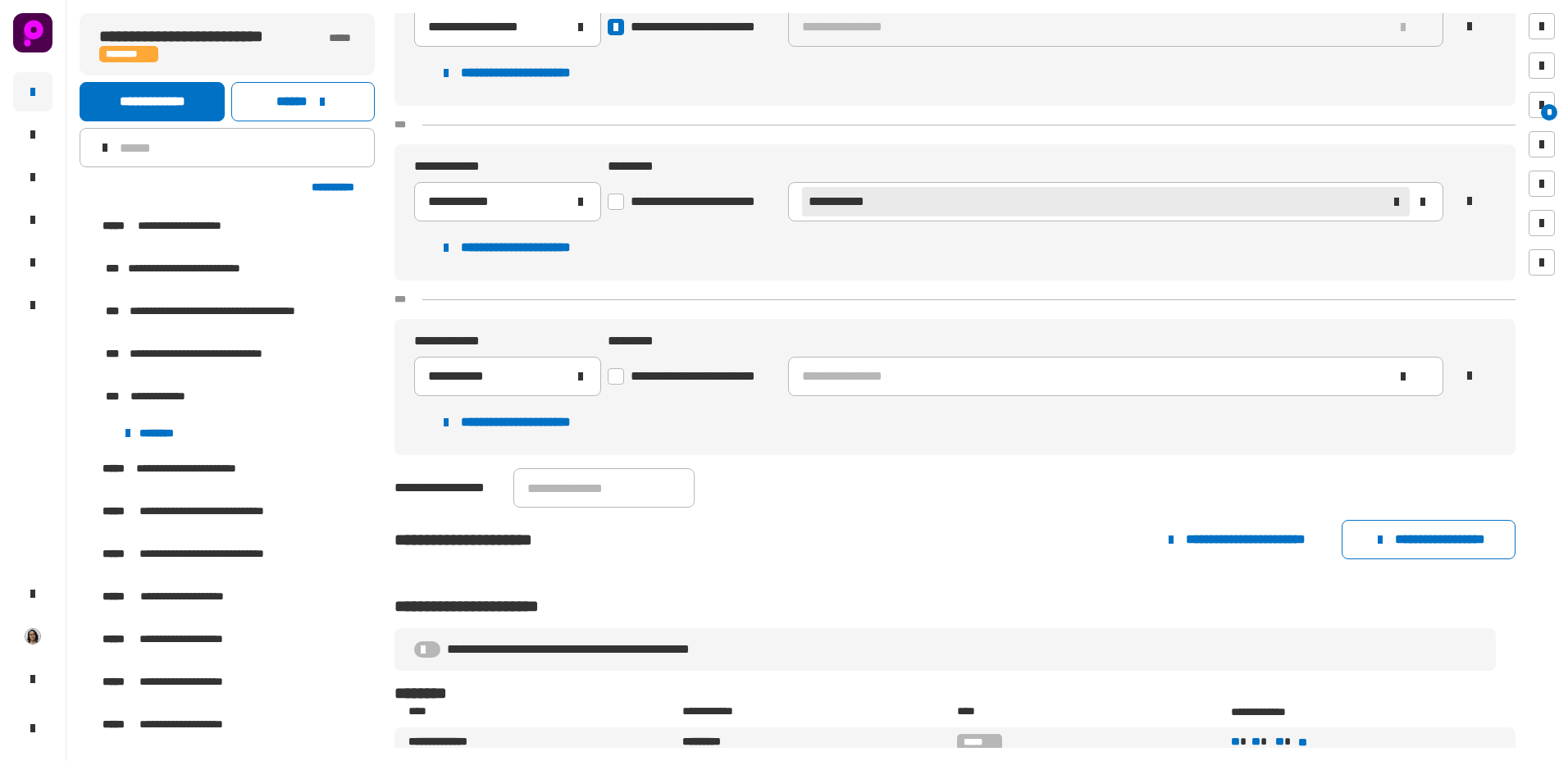 click on "**********" 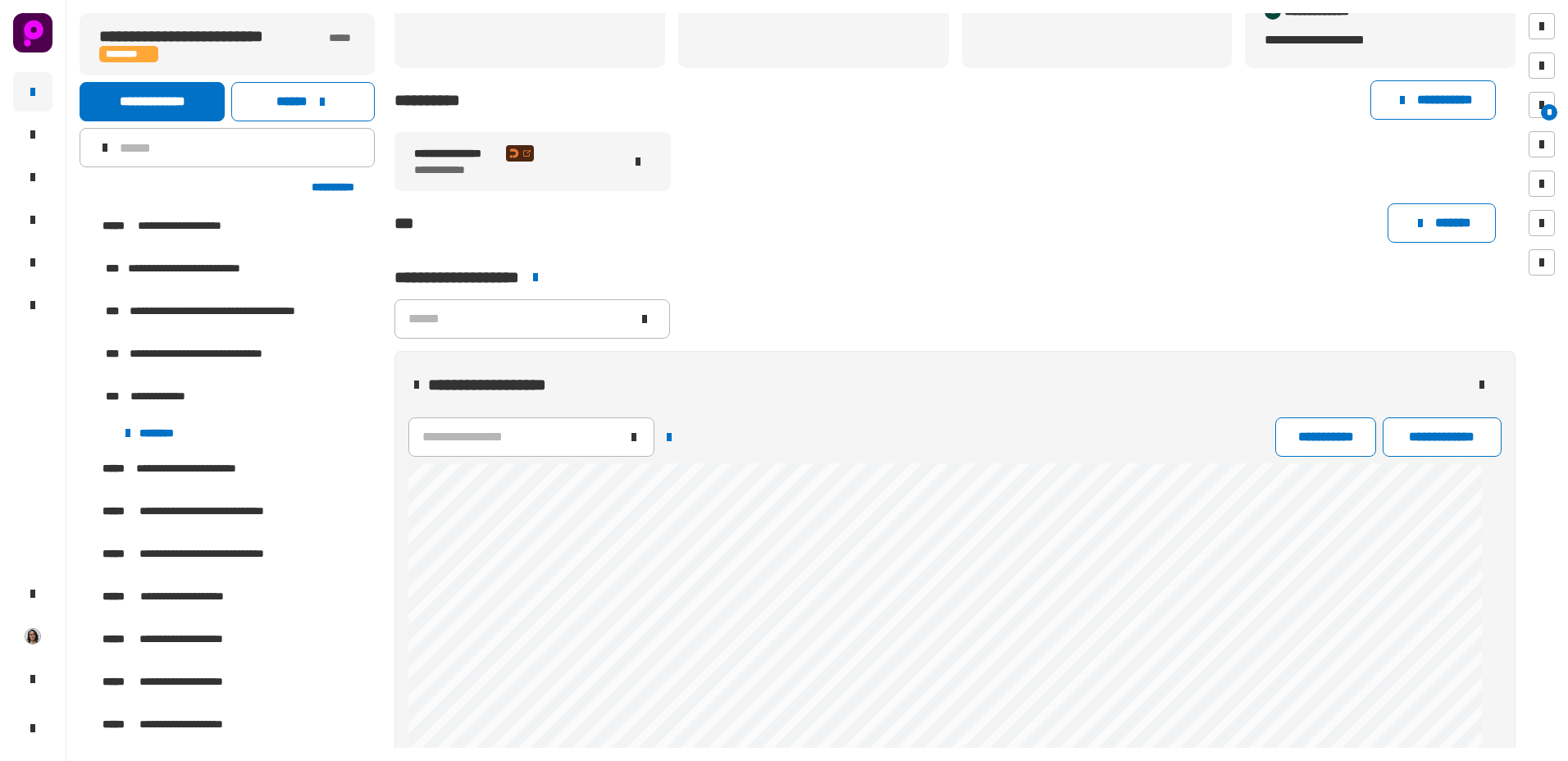 scroll, scrollTop: 201, scrollLeft: 0, axis: vertical 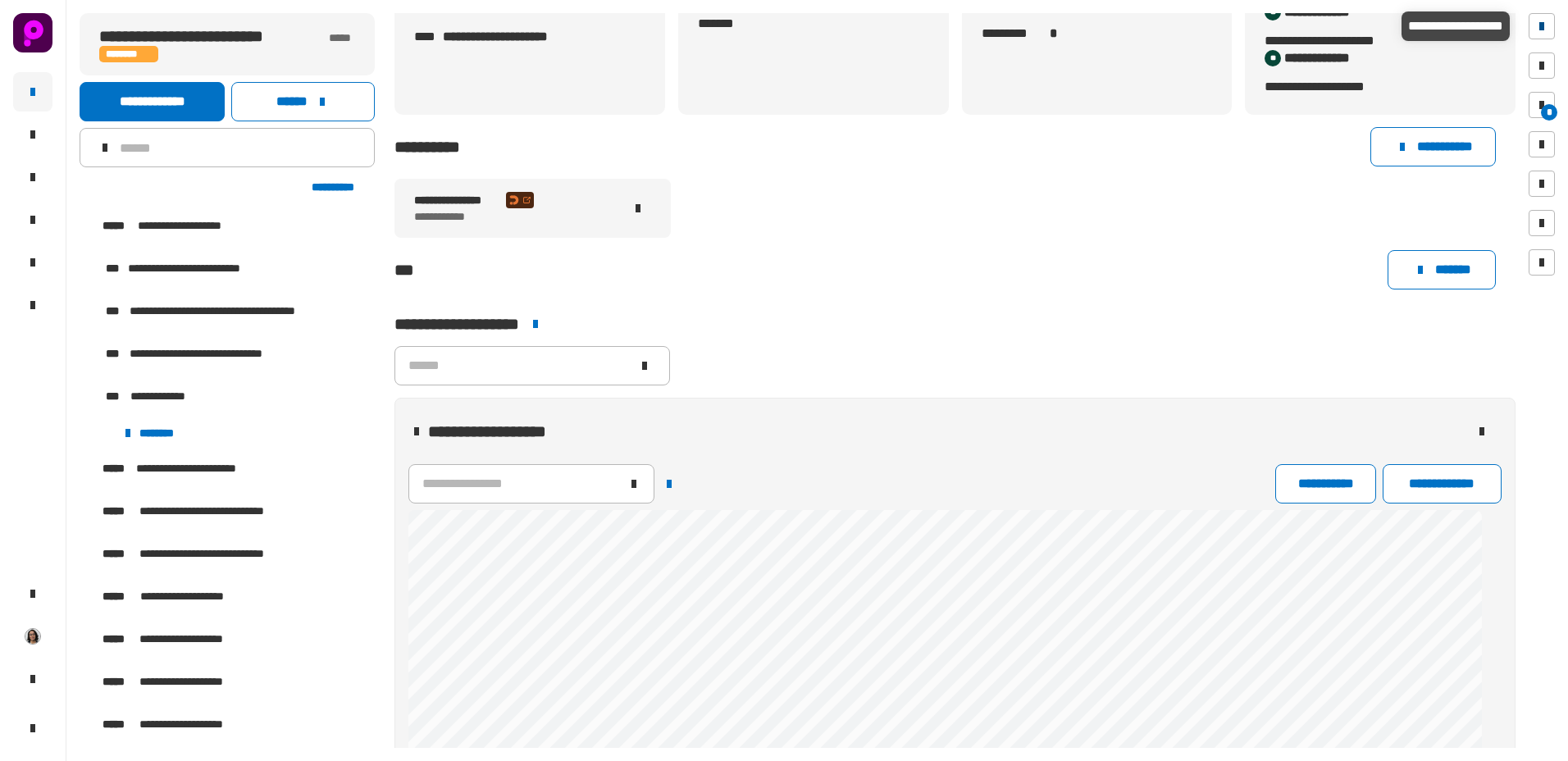 click at bounding box center (1542, 26) 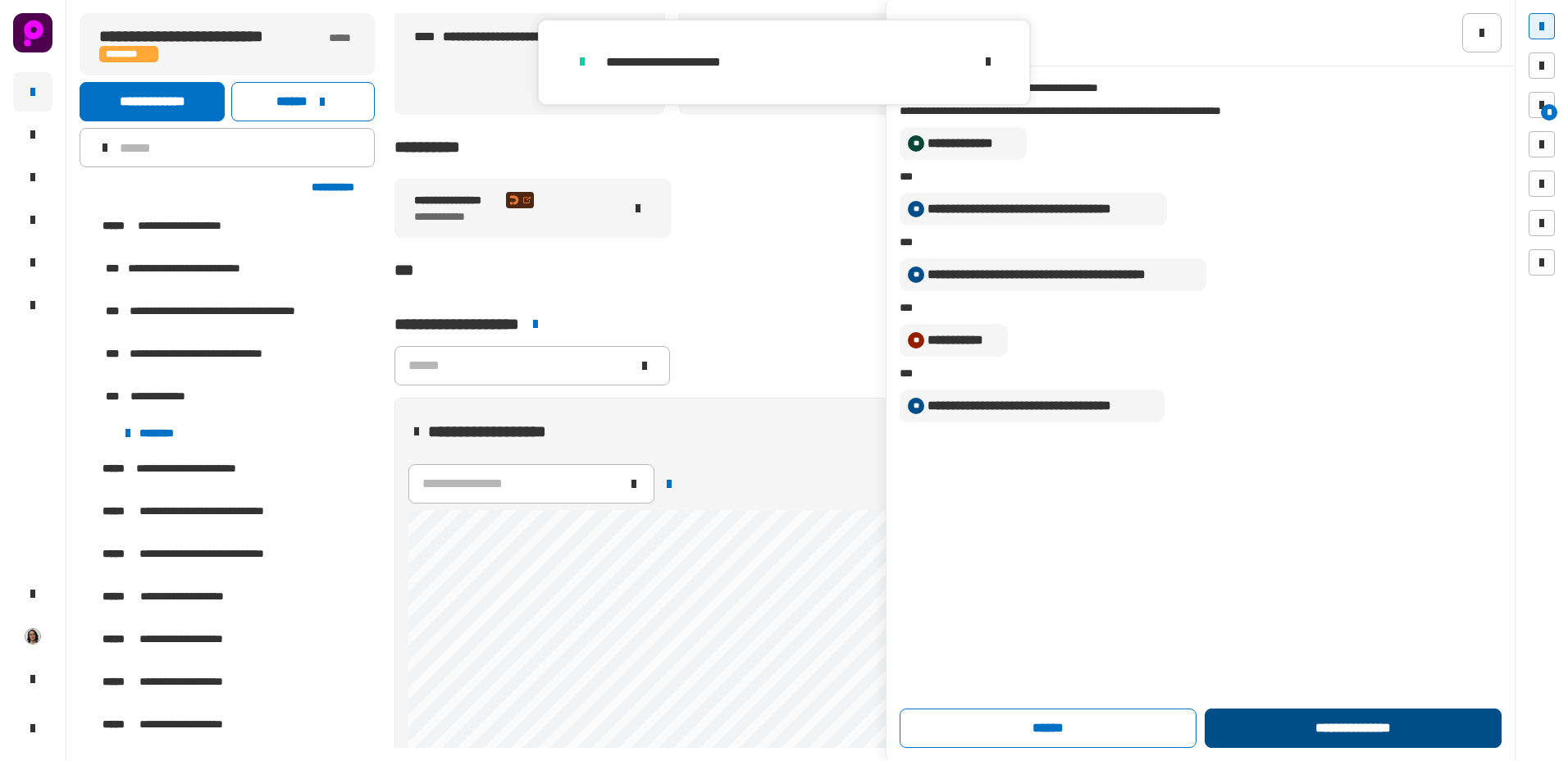 click on "**********" 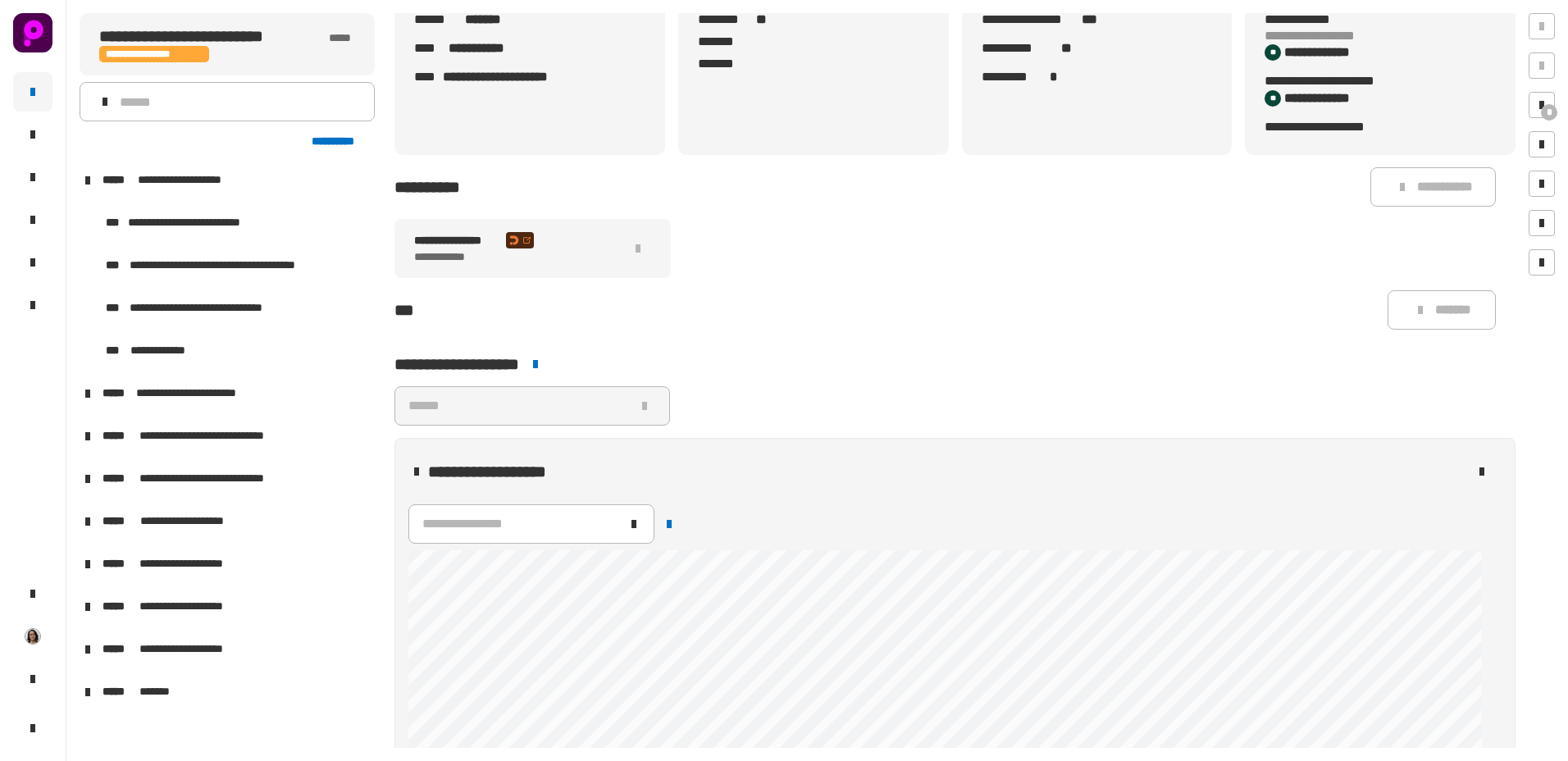 scroll, scrollTop: 410, scrollLeft: 0, axis: vertical 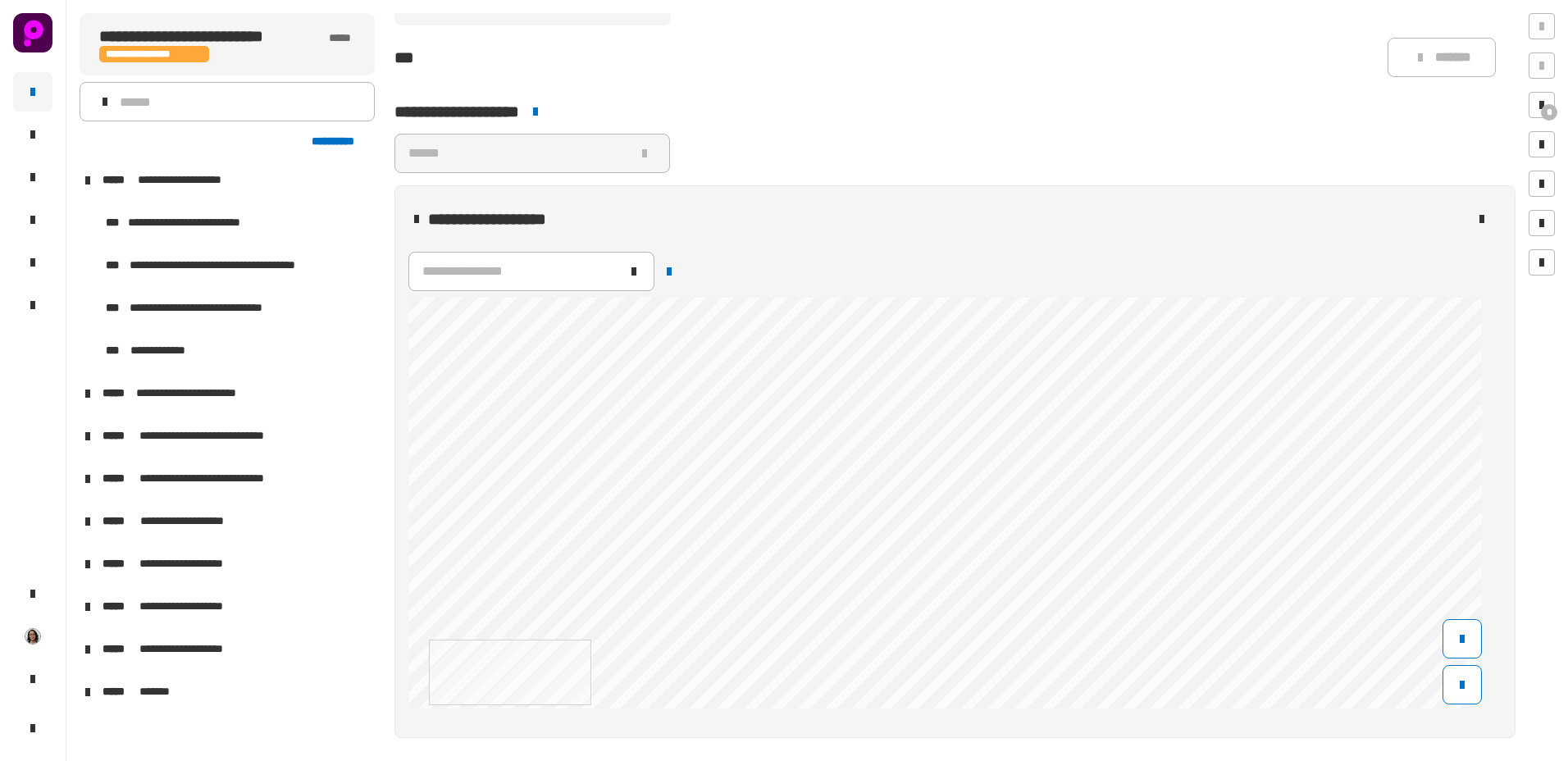 click on "**********" 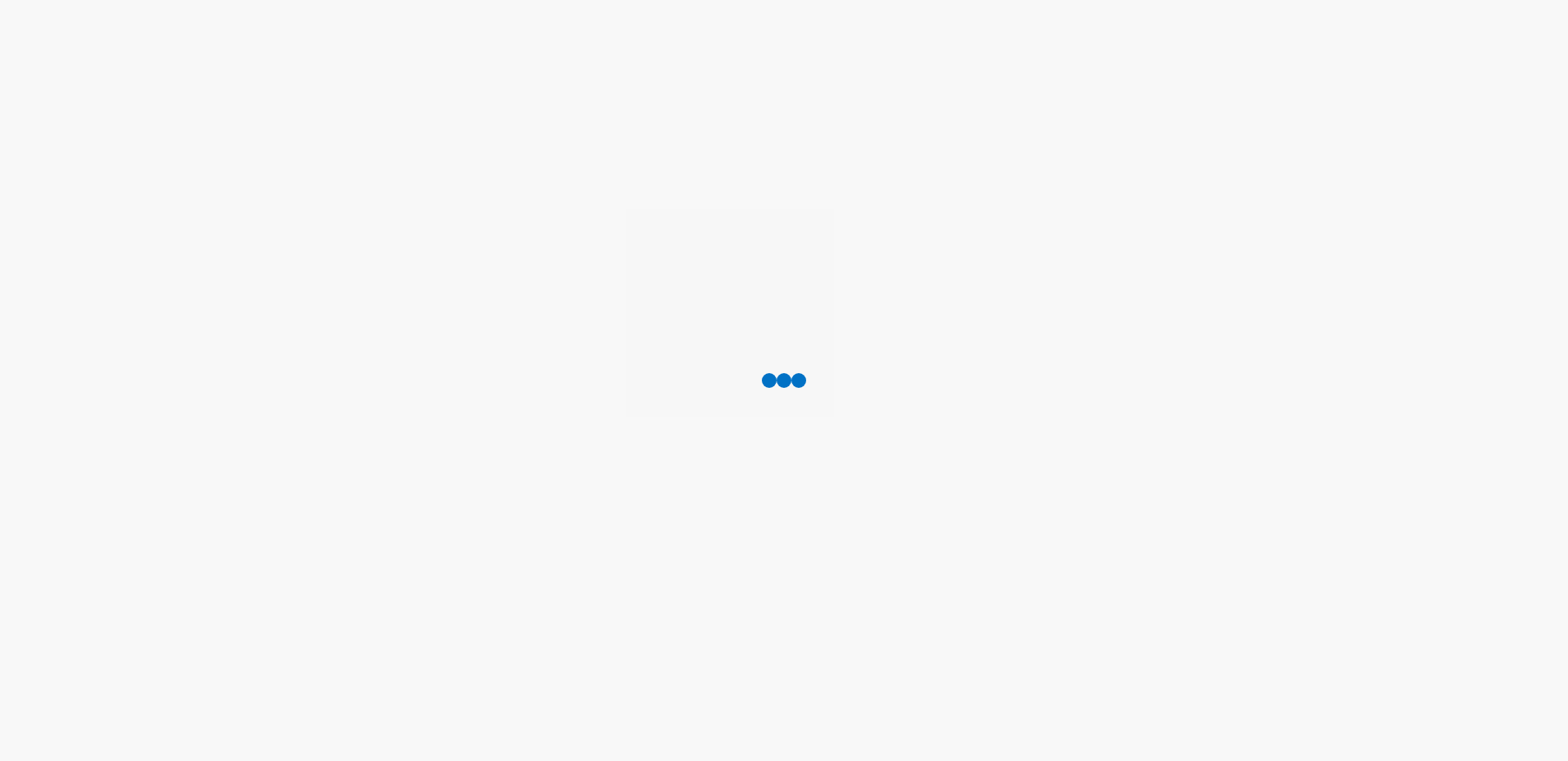 scroll, scrollTop: 0, scrollLeft: 0, axis: both 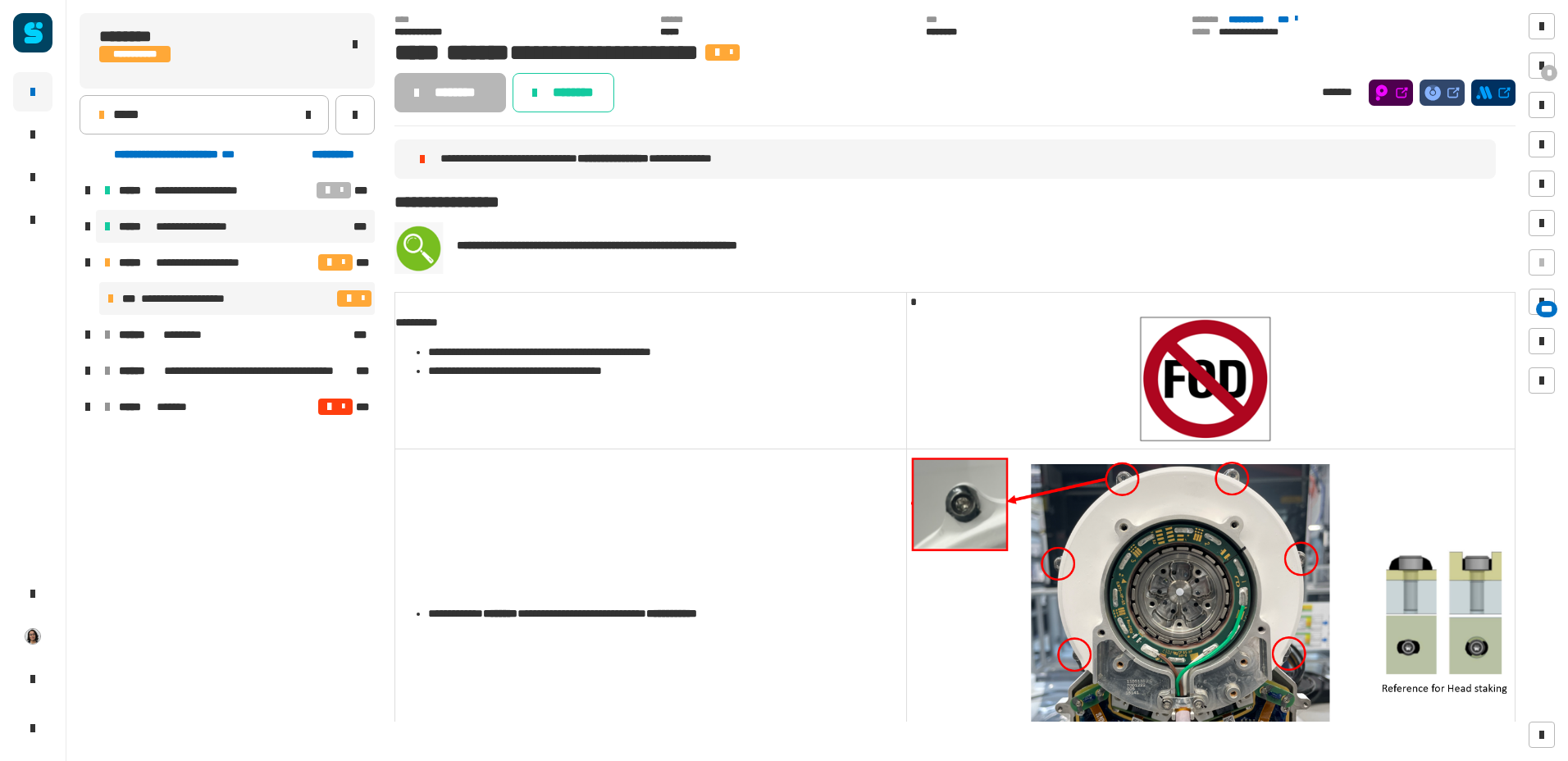 click on "**********" at bounding box center [201, 226] 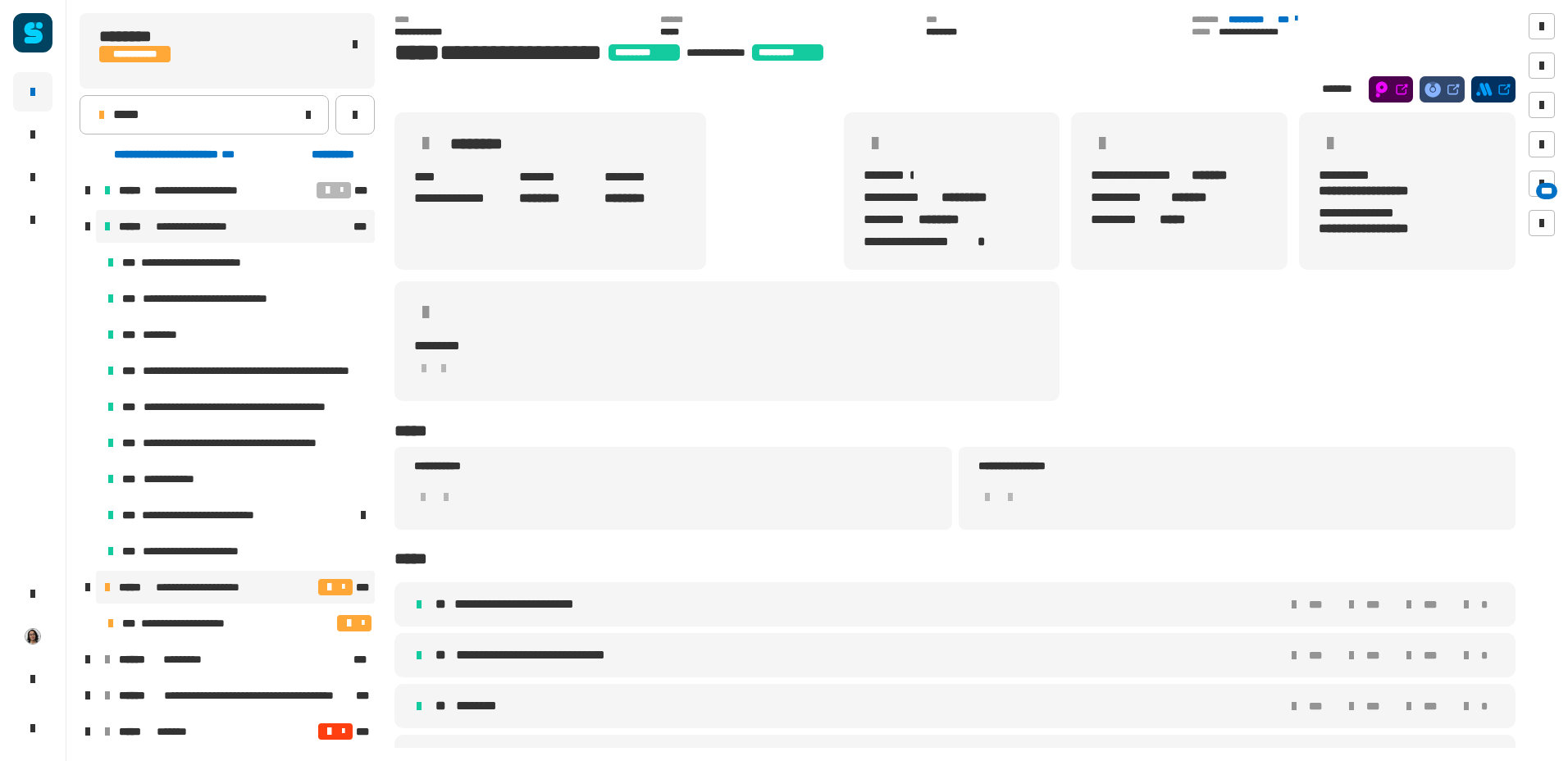 click on "**********" at bounding box center (235, 587) 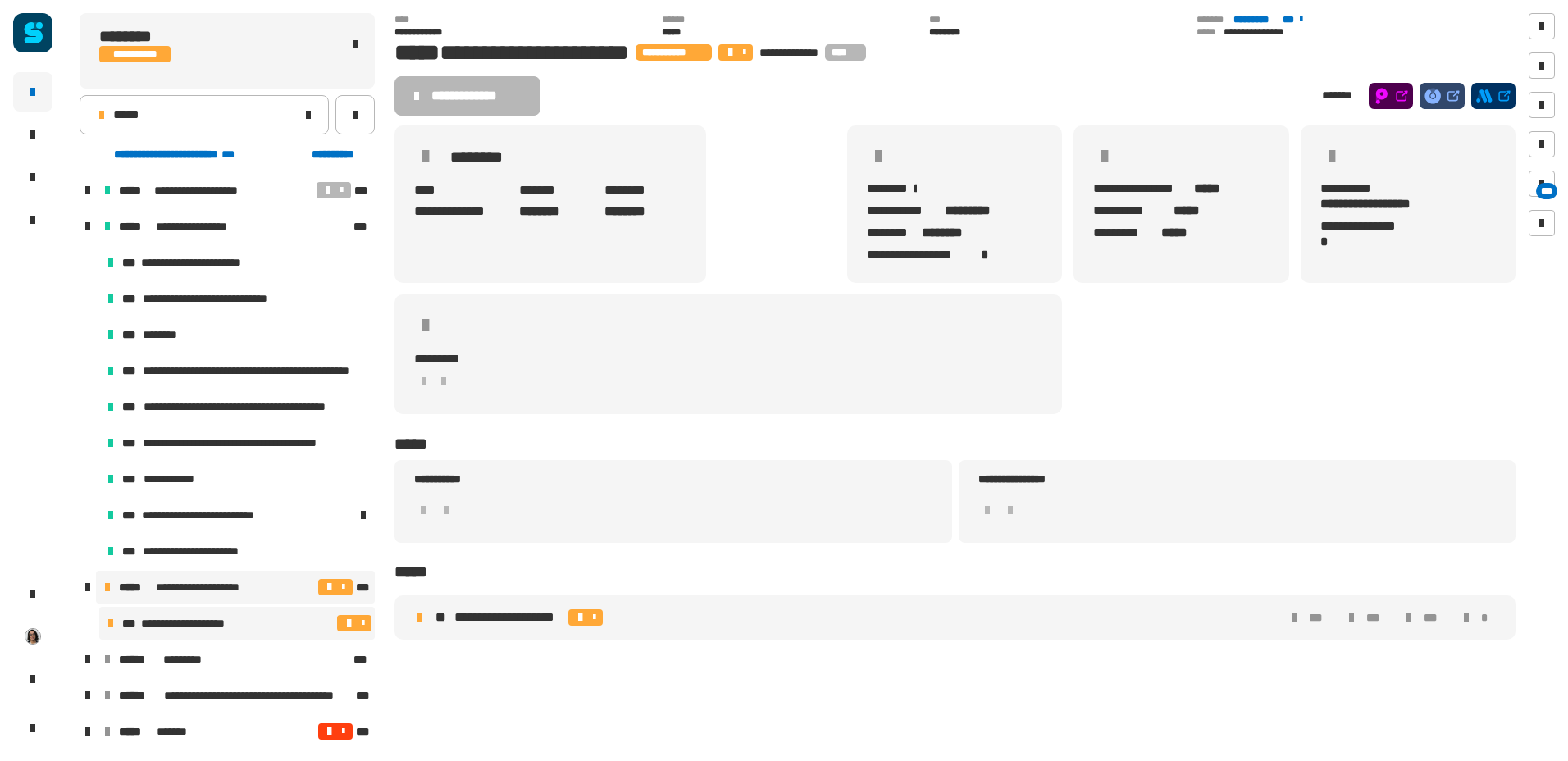 click on "**********" at bounding box center (188, 623) 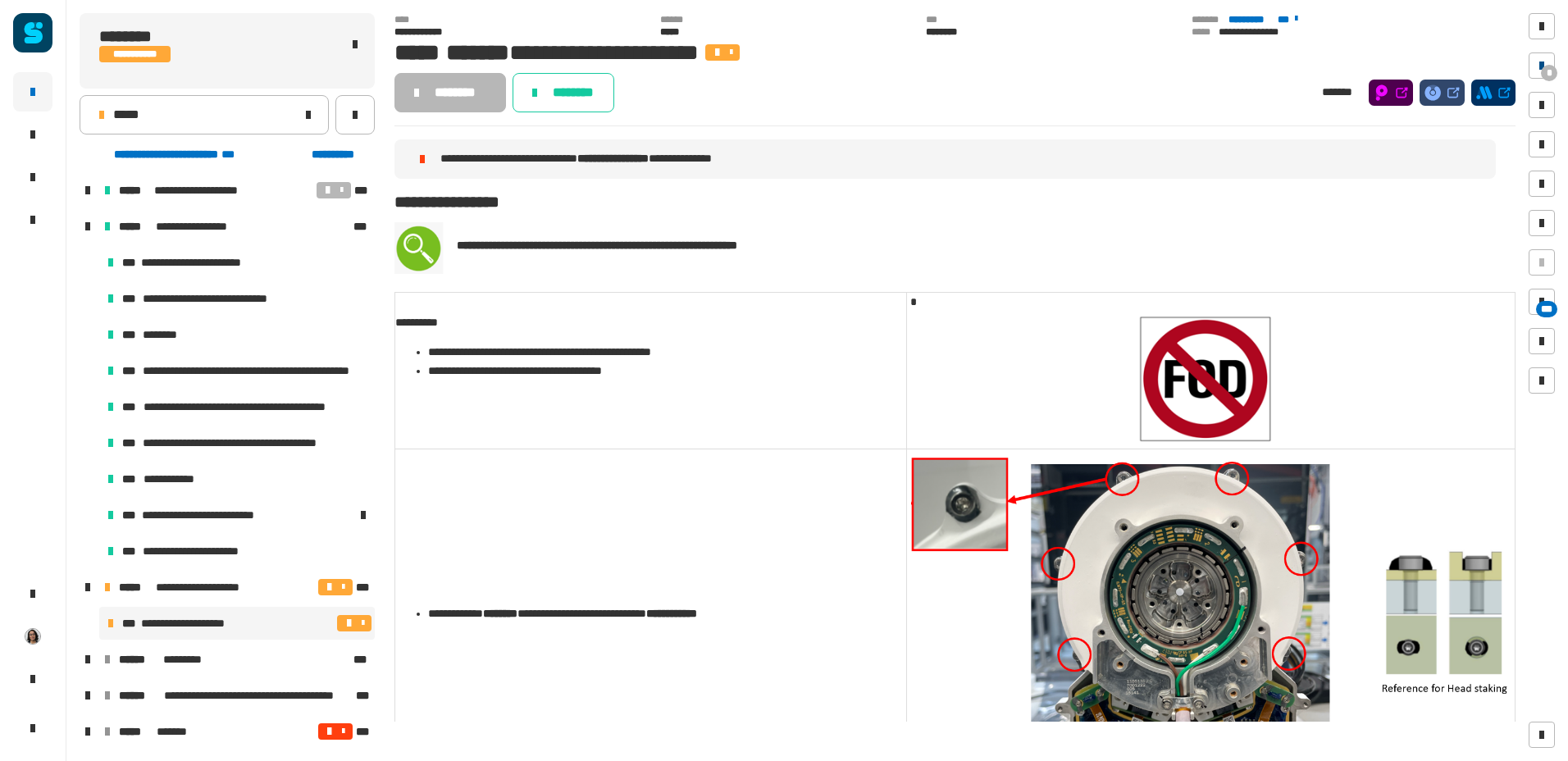 click at bounding box center [1542, 66] 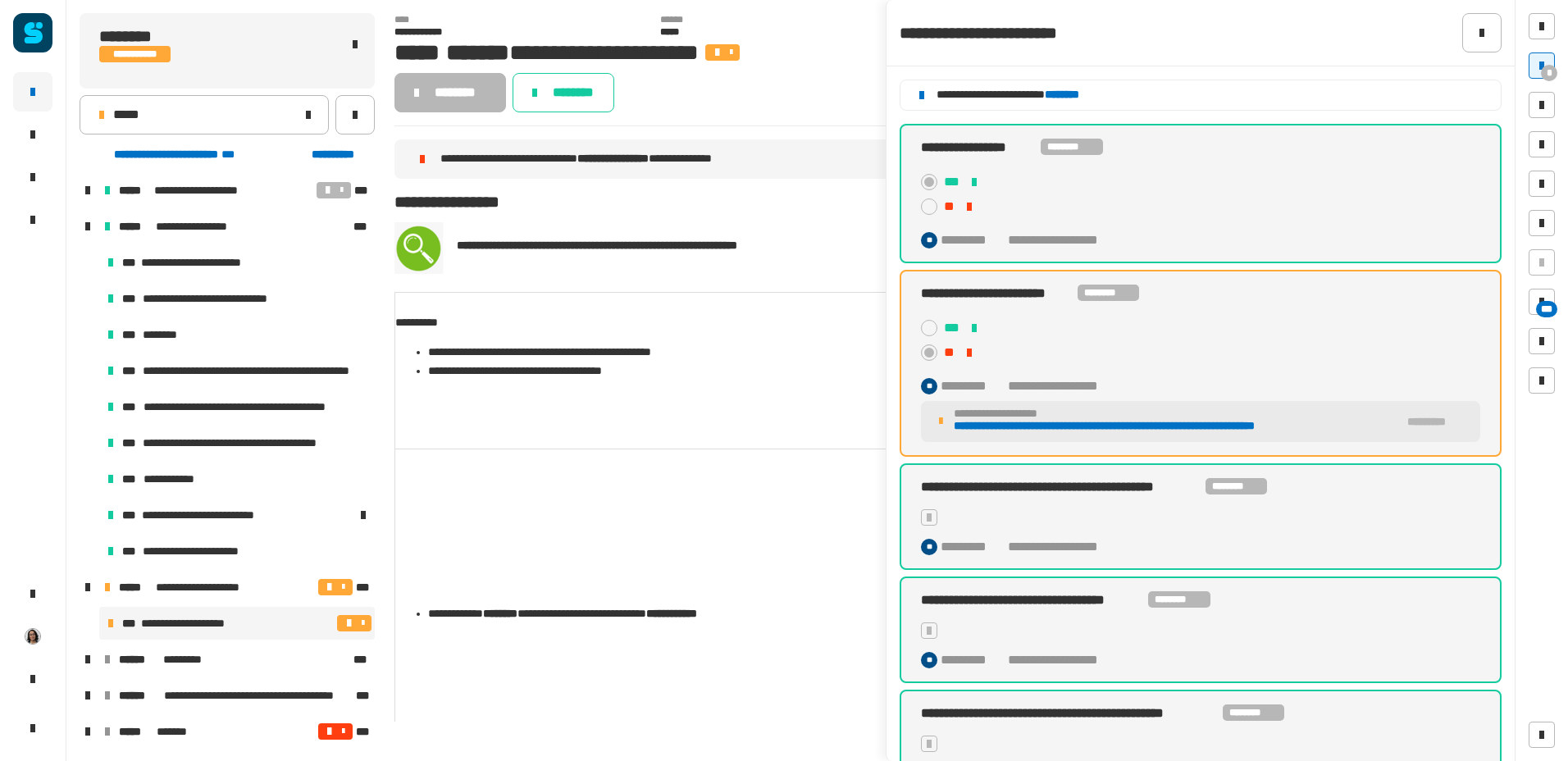 scroll, scrollTop: 164, scrollLeft: 0, axis: vertical 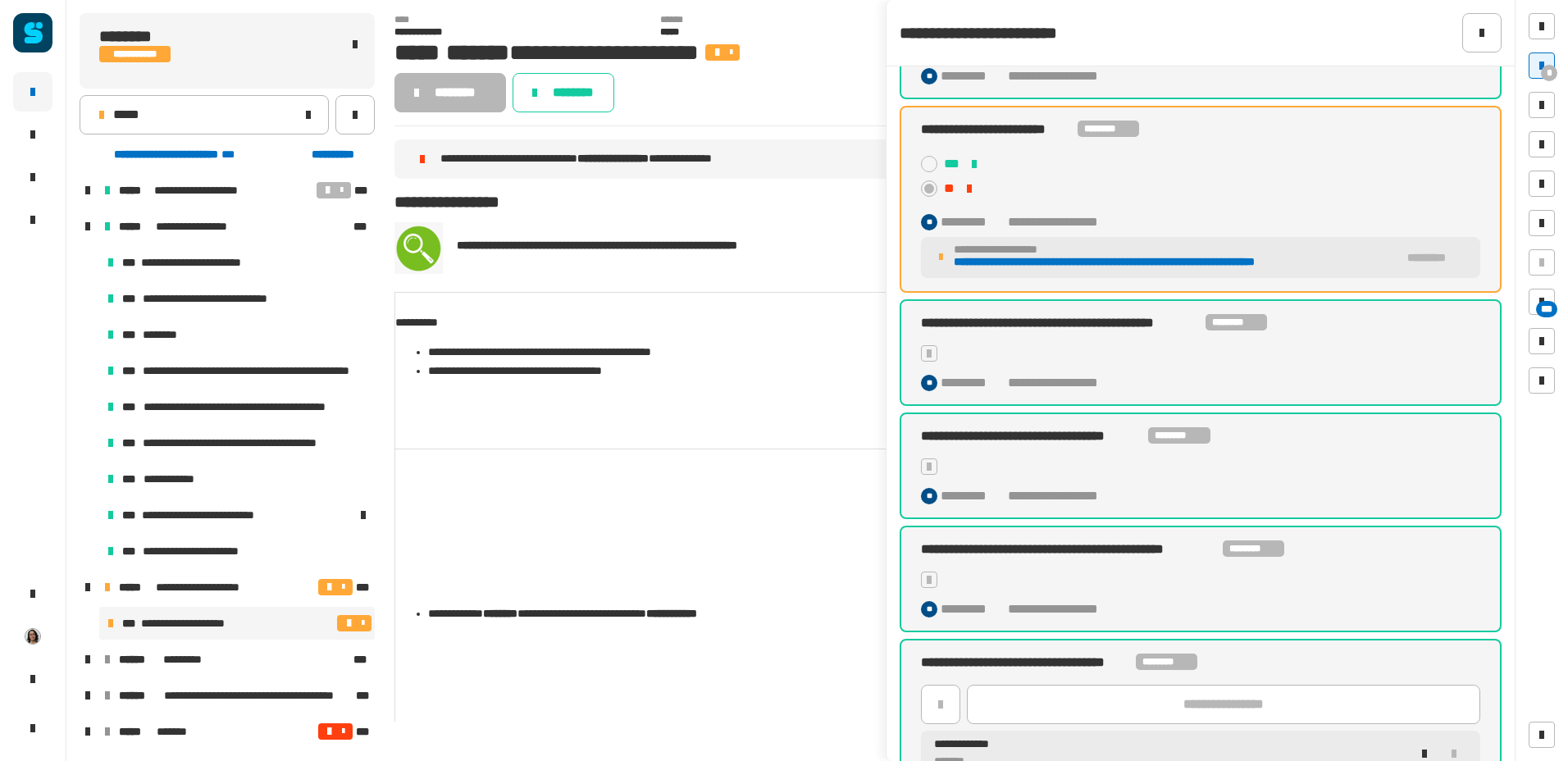 click on "**********" 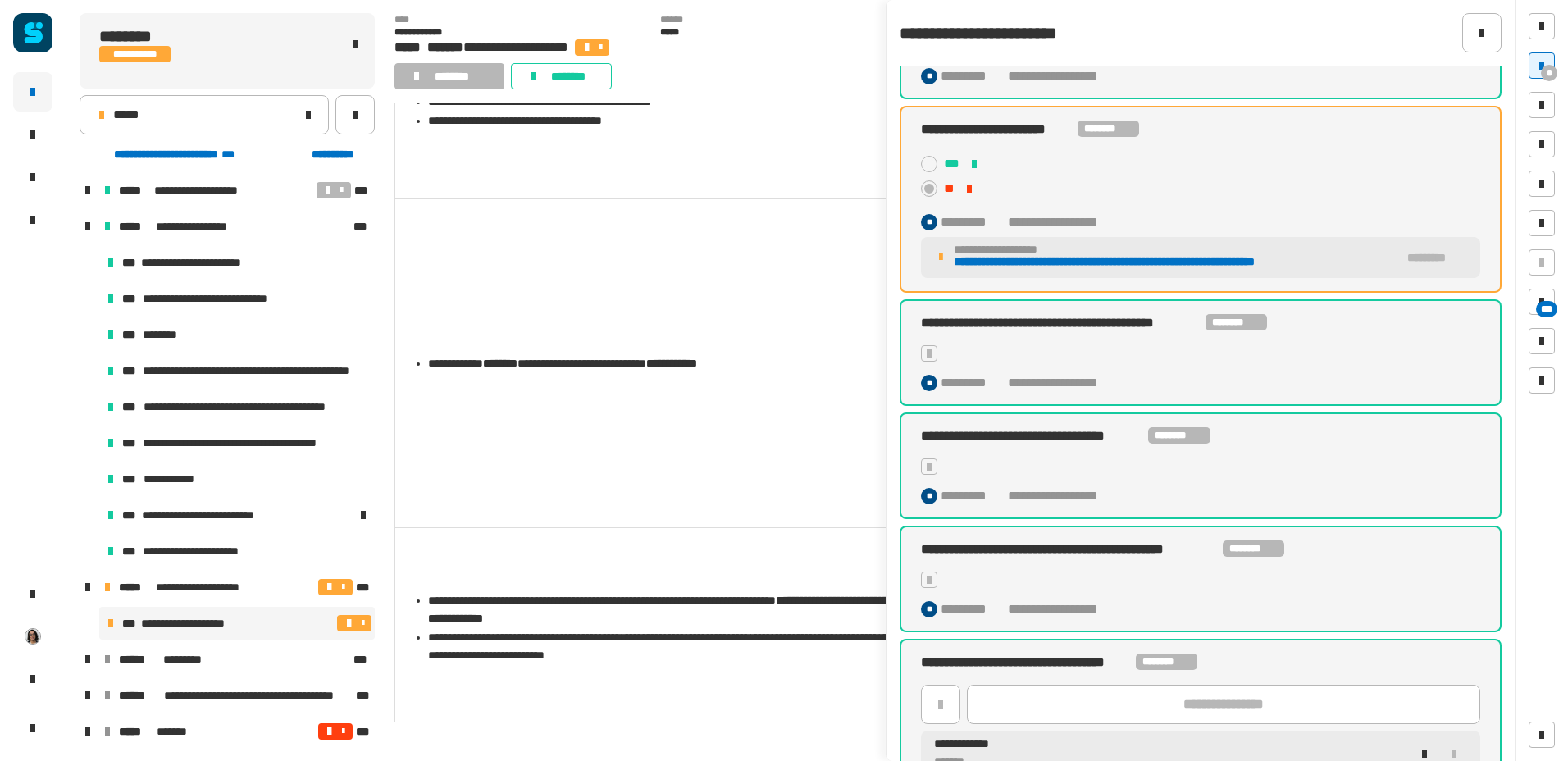 scroll, scrollTop: 223, scrollLeft: 0, axis: vertical 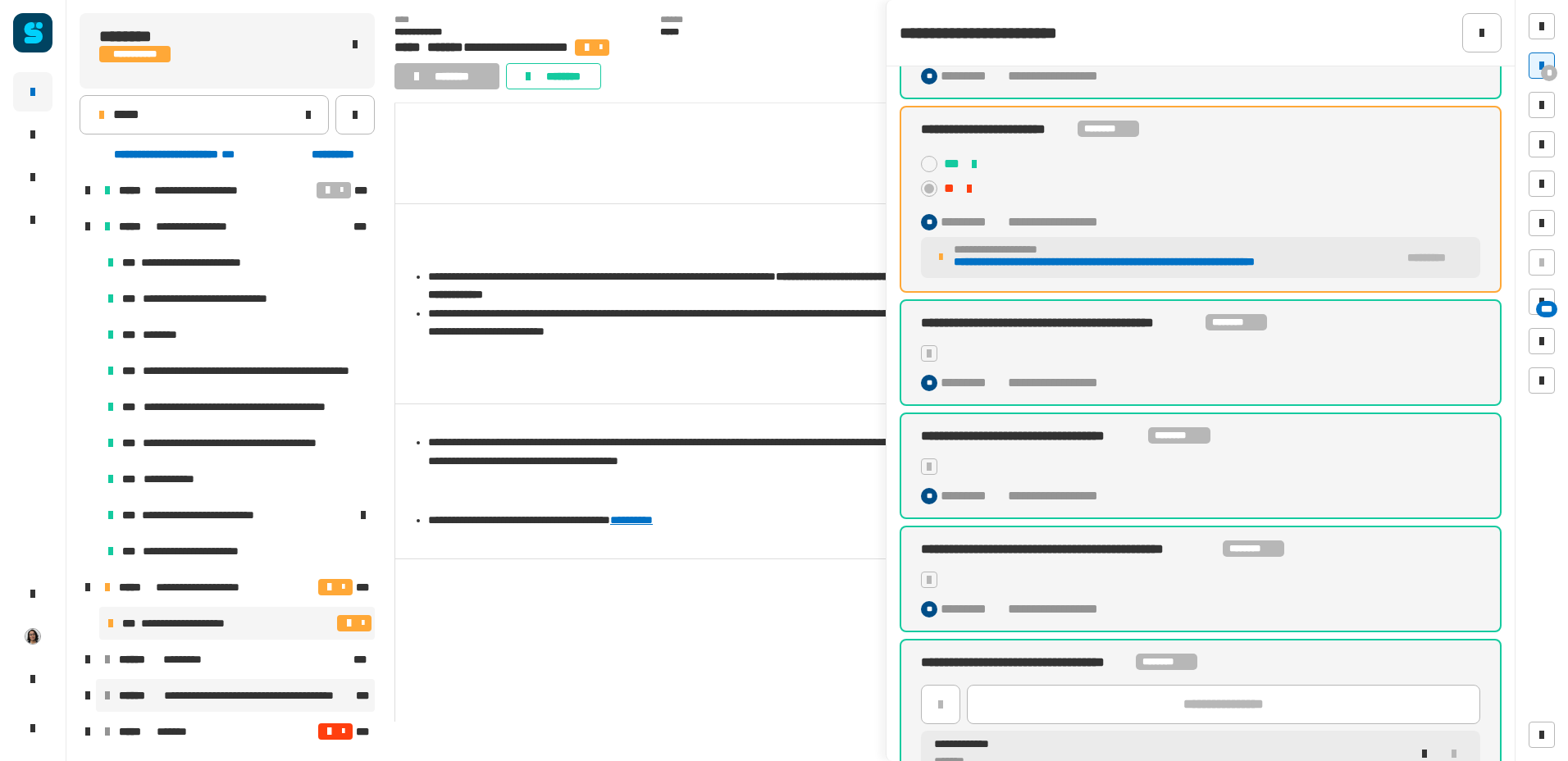 click on "**********" at bounding box center (235, 695) 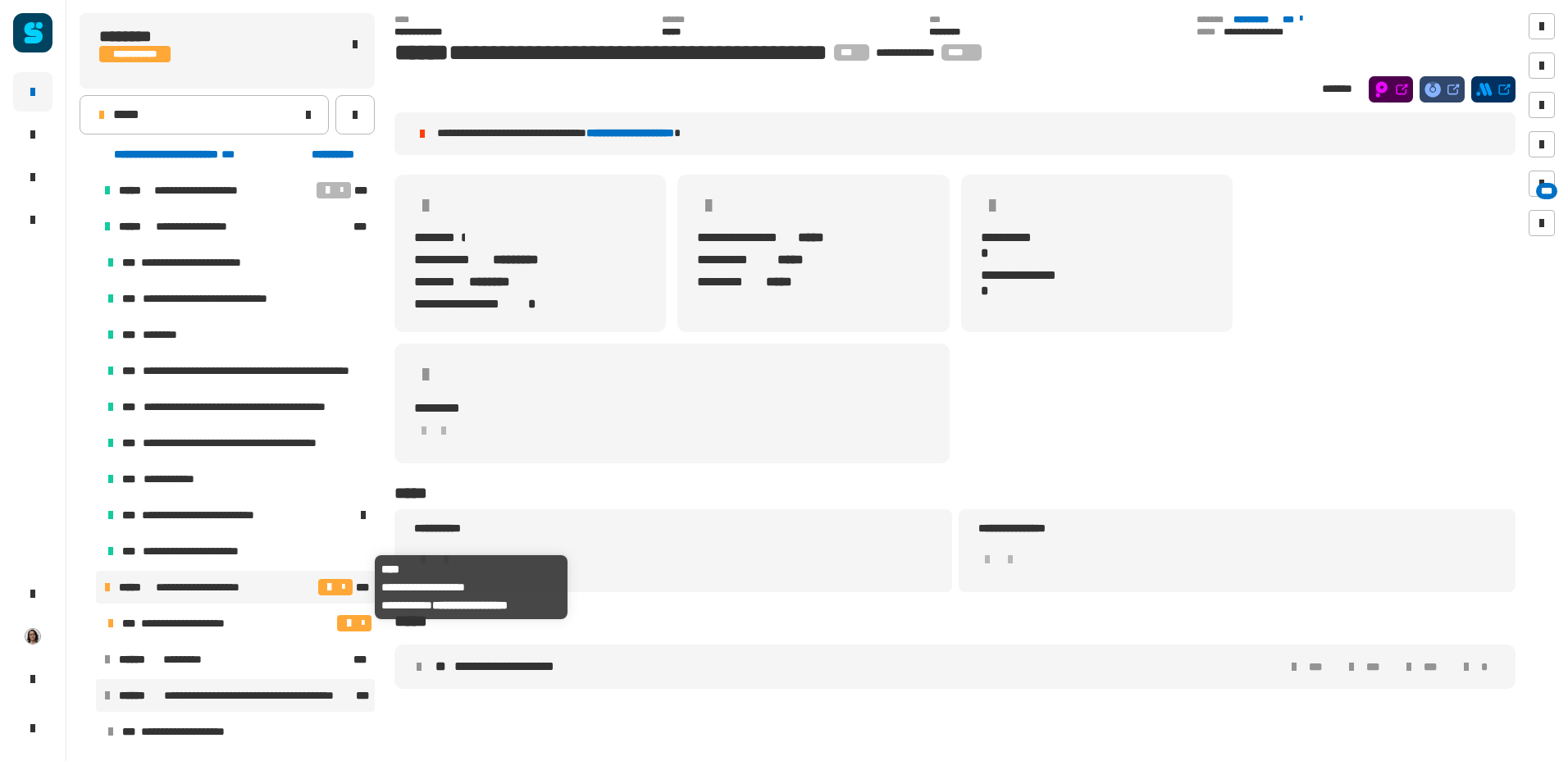 click on "**********" at bounding box center [203, 587] 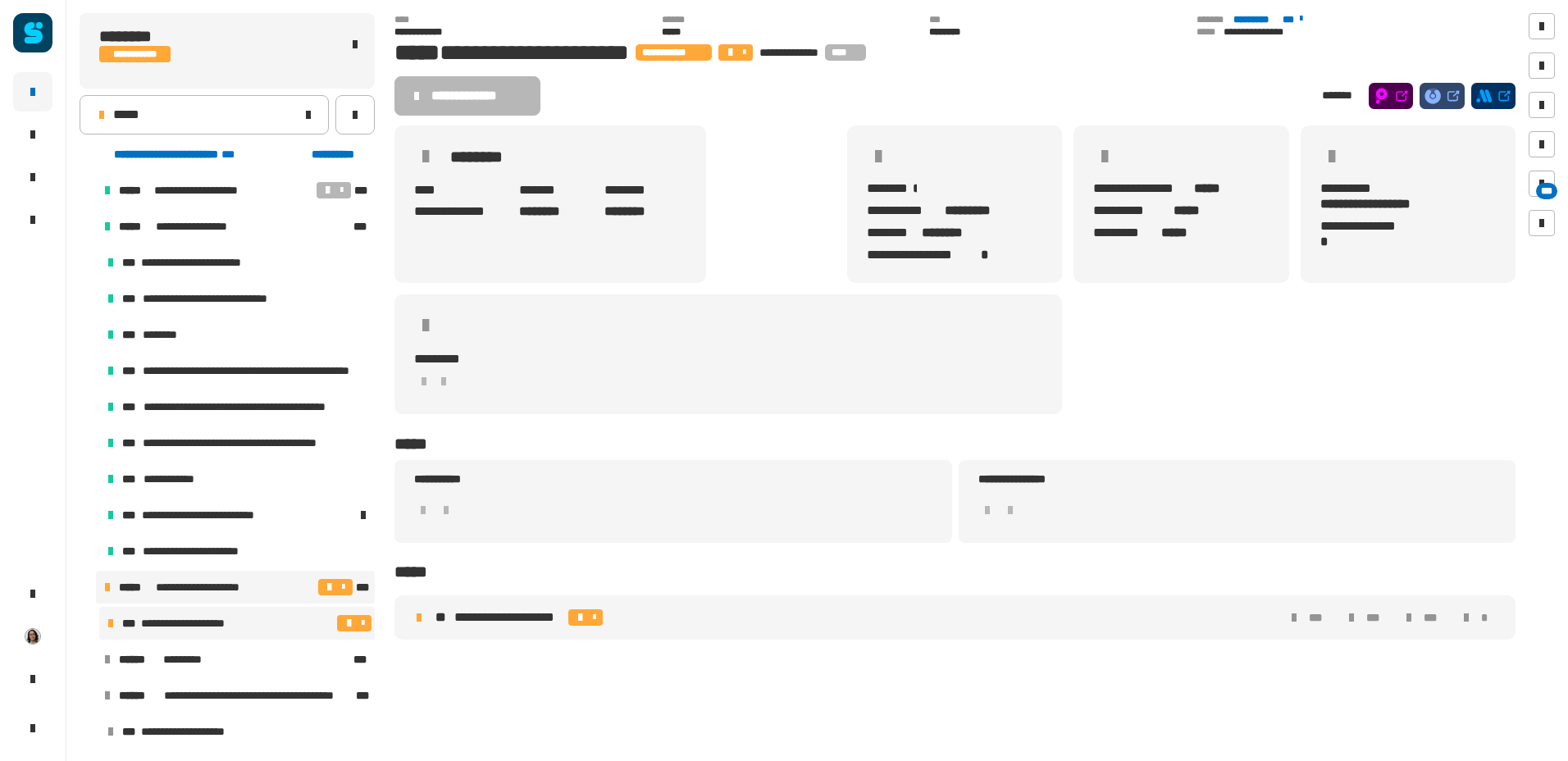 click on "**********" at bounding box center (188, 623) 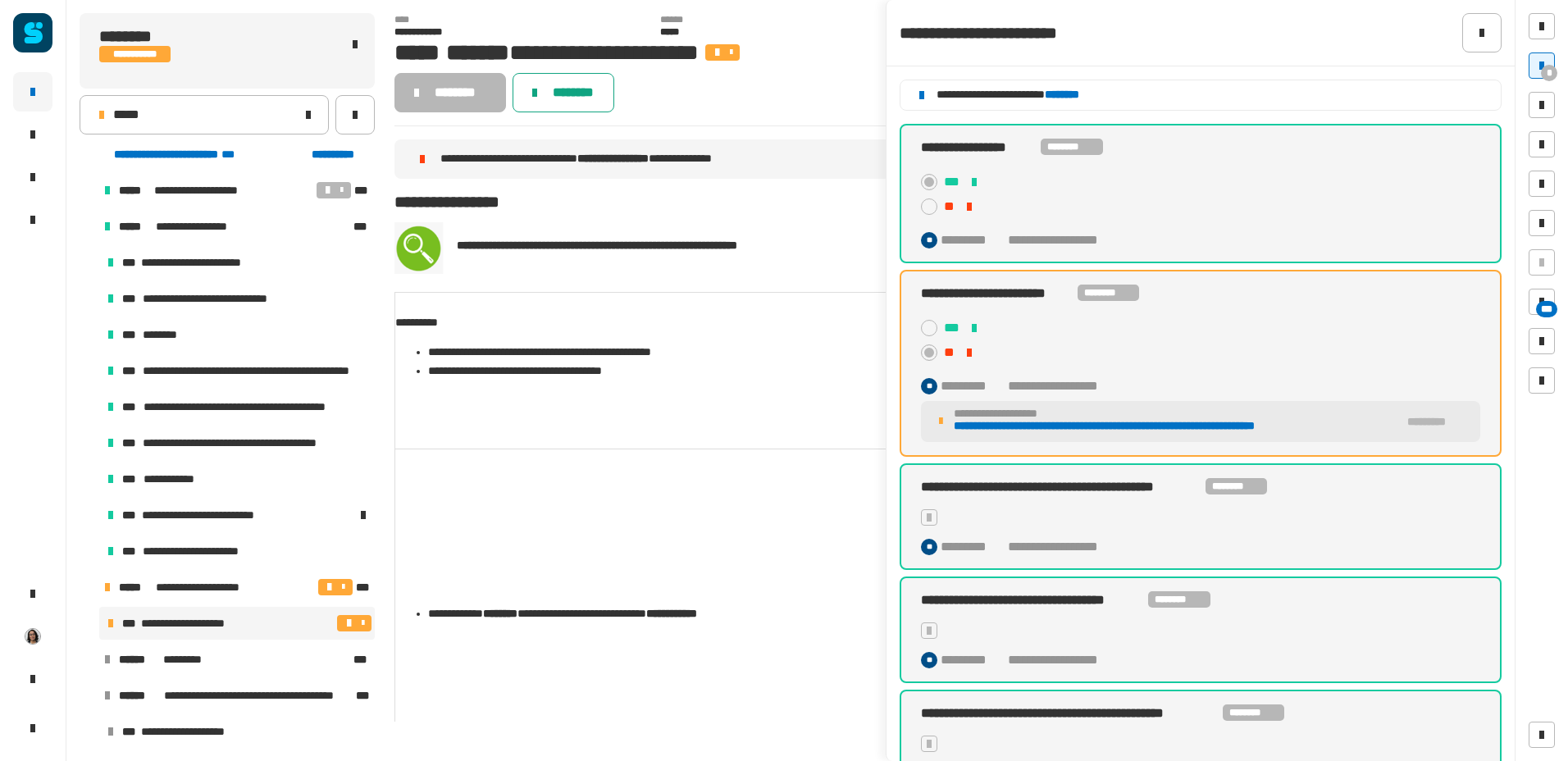 click on "********" 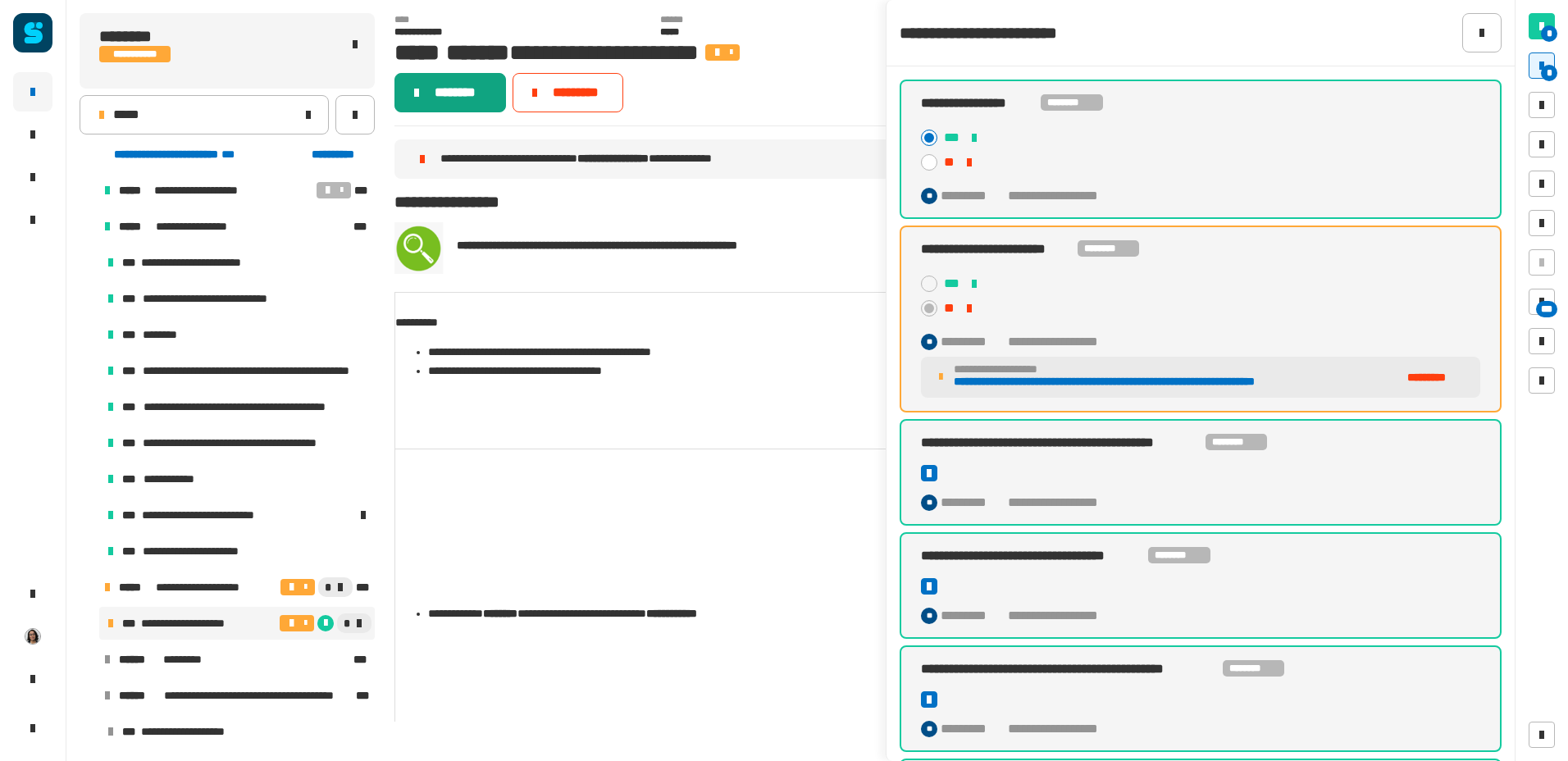 click on "********" 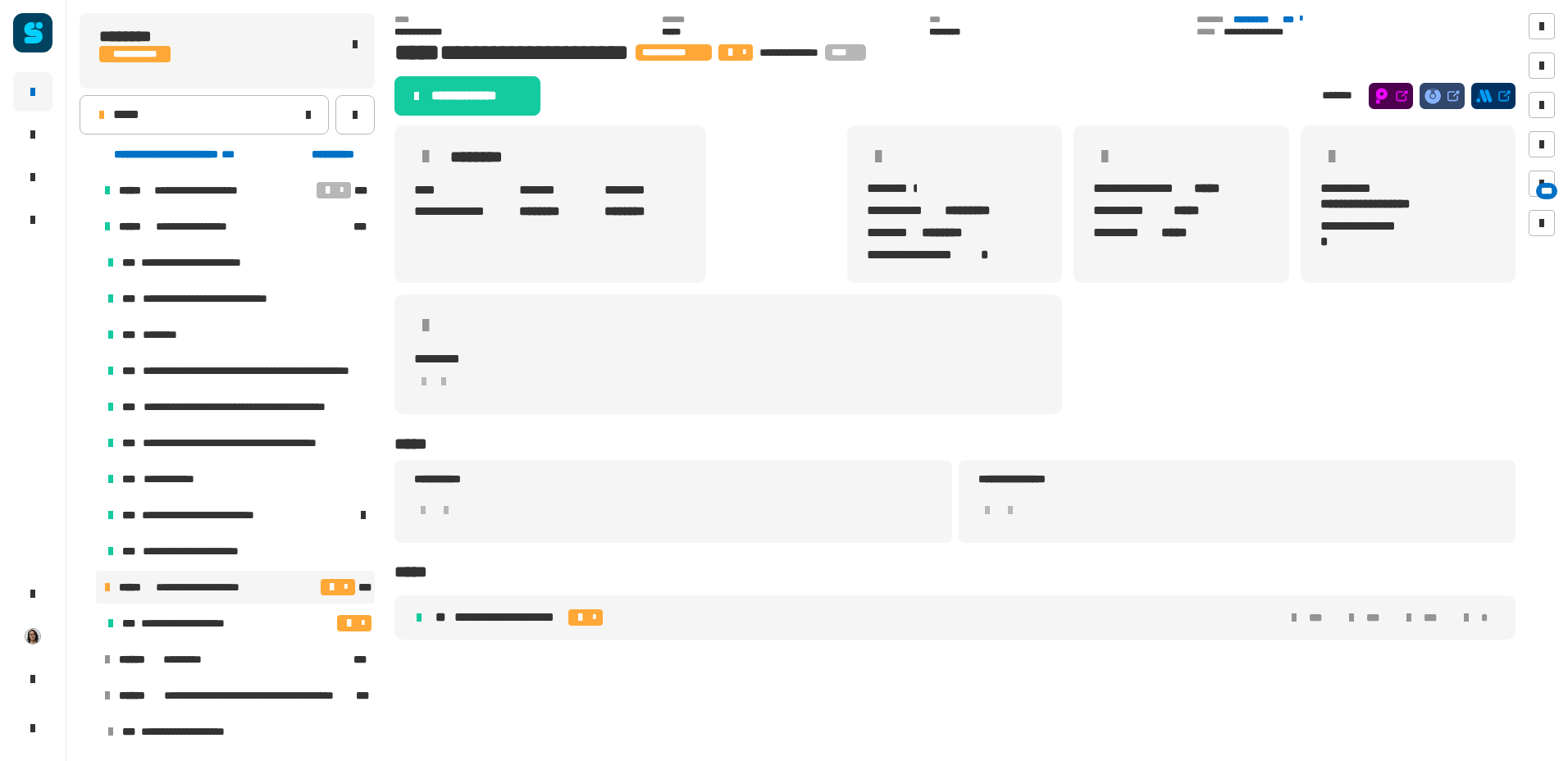 click on "**********" 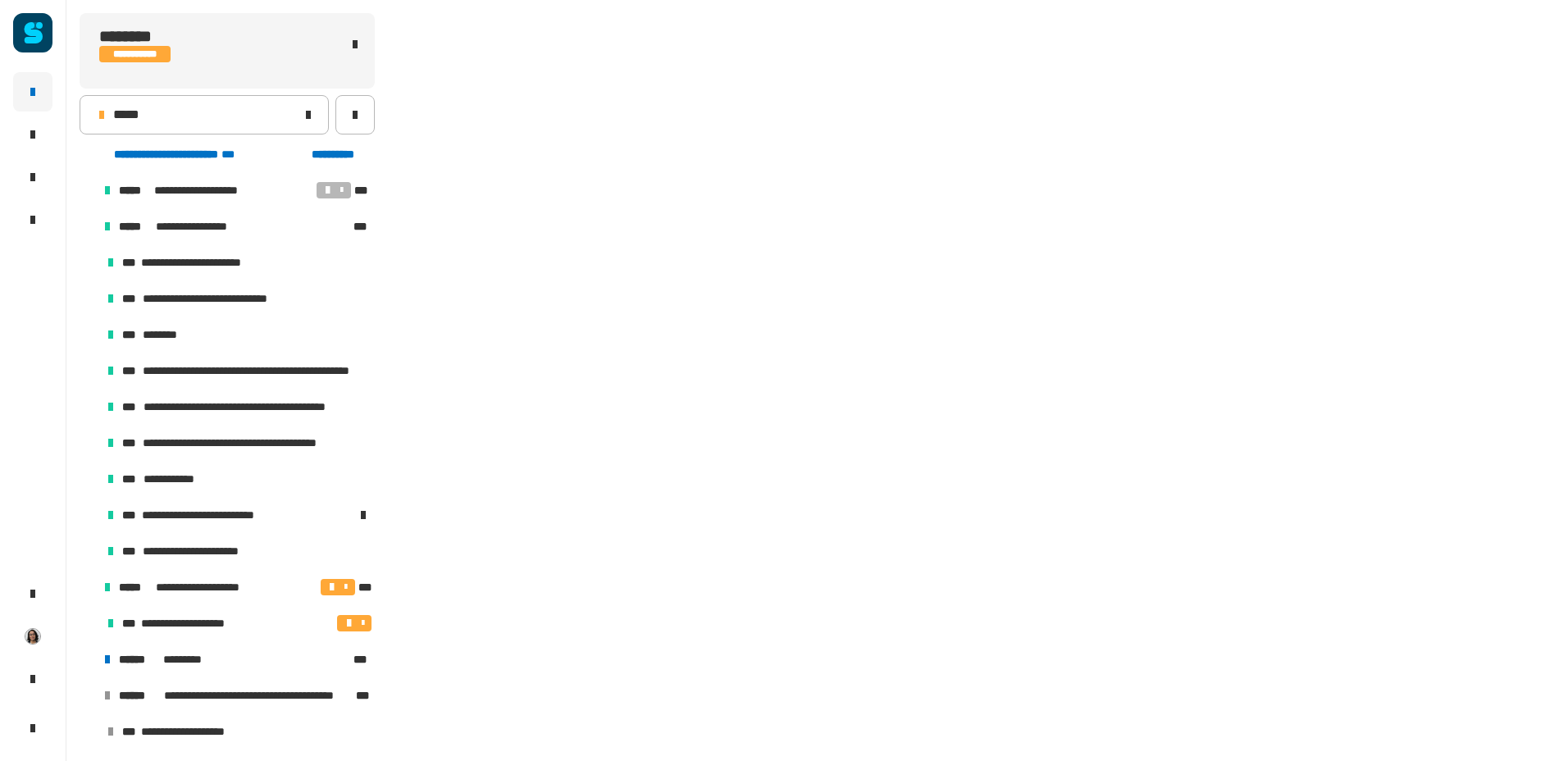 scroll, scrollTop: 108, scrollLeft: 0, axis: vertical 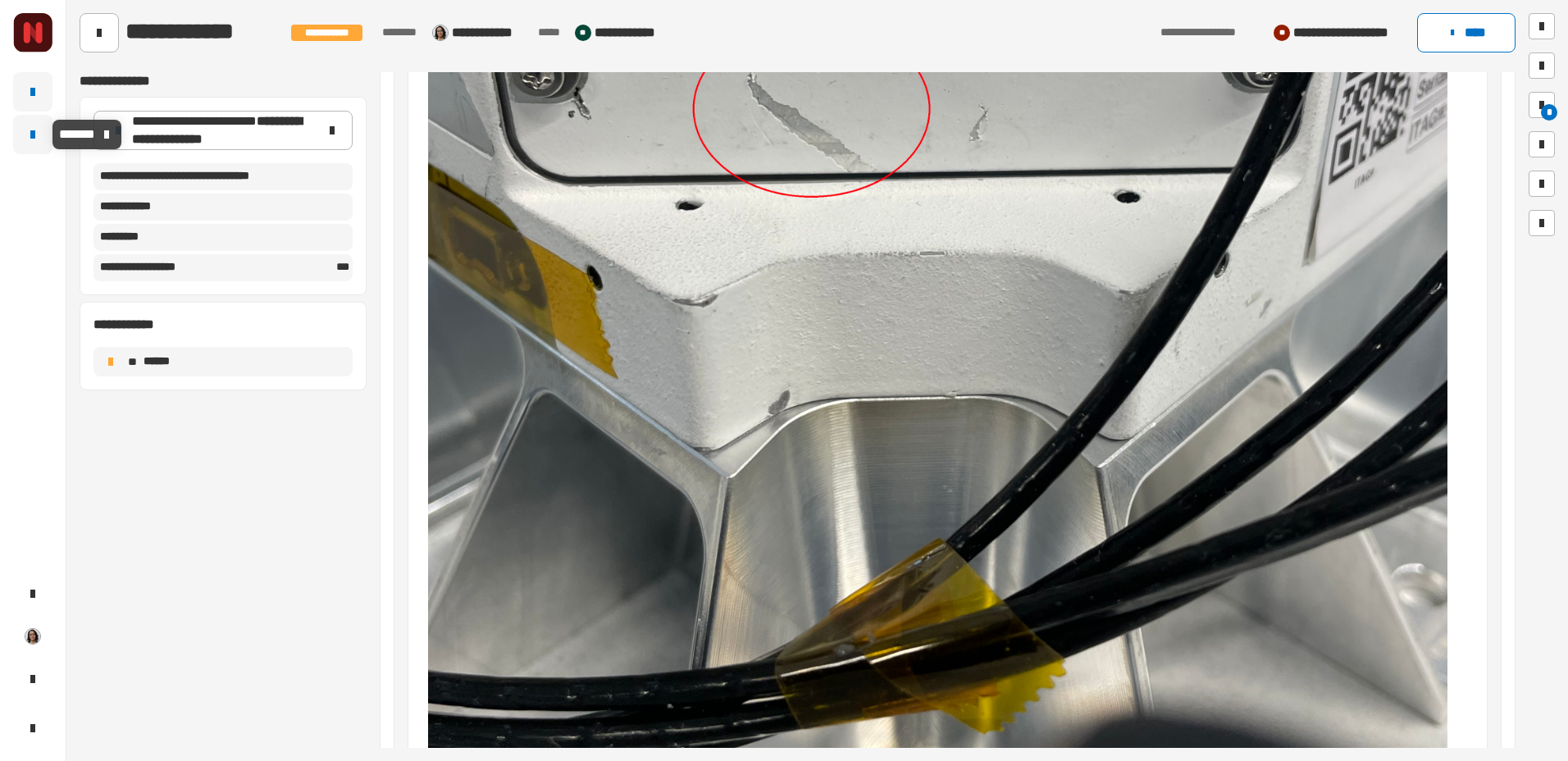 click 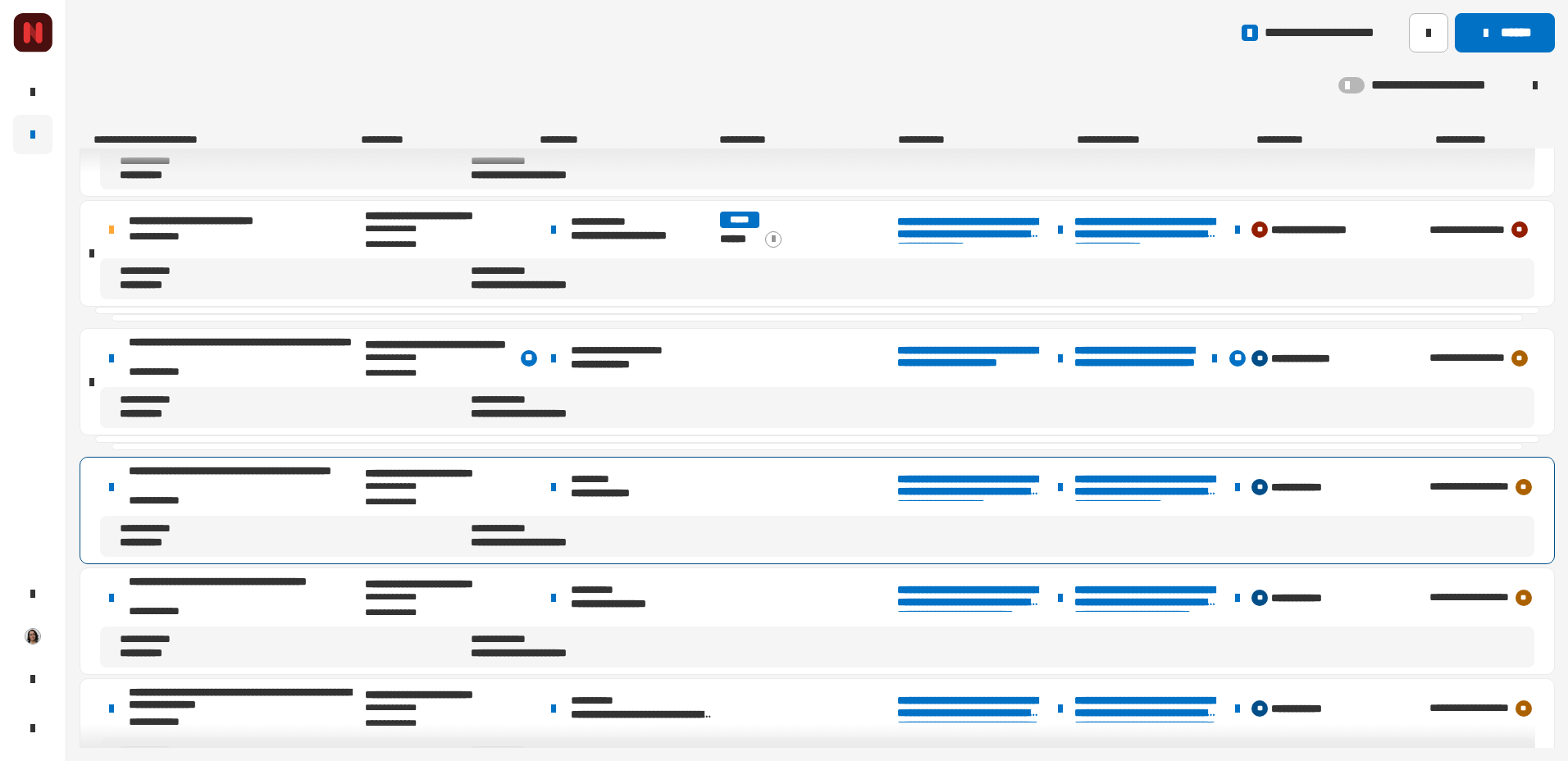 scroll, scrollTop: 1597, scrollLeft: 0, axis: vertical 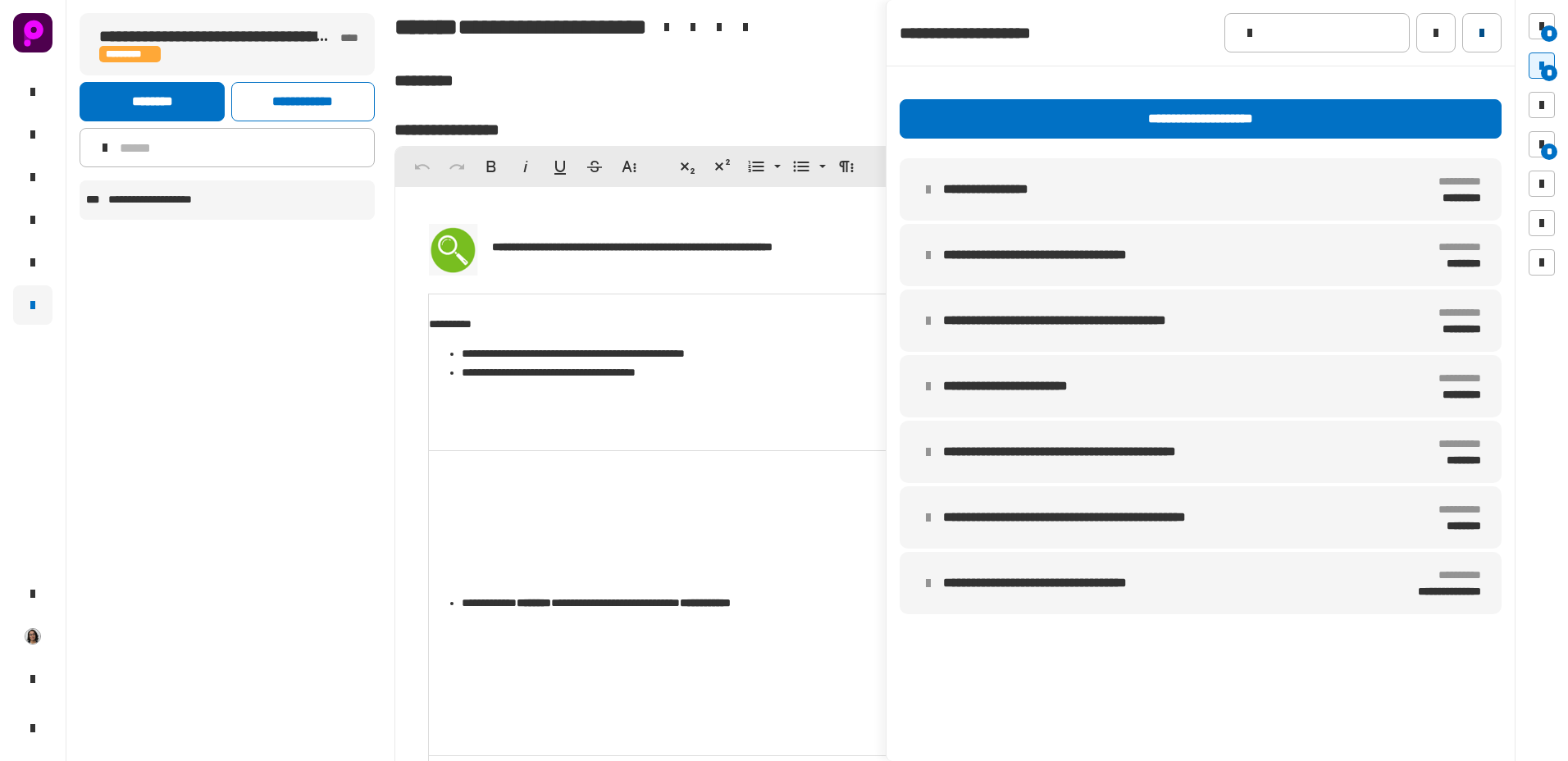 click 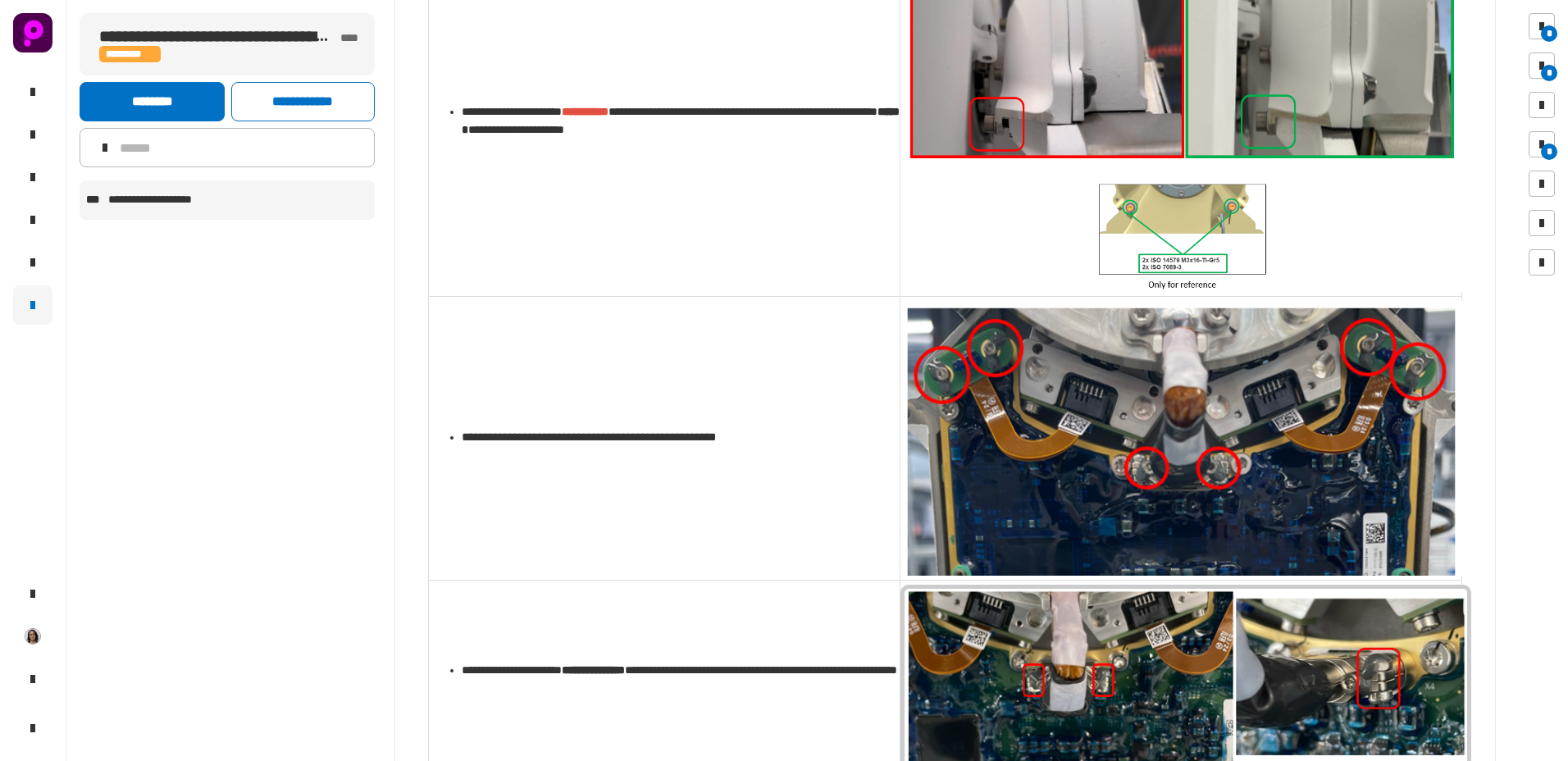 scroll, scrollTop: 1244, scrollLeft: 0, axis: vertical 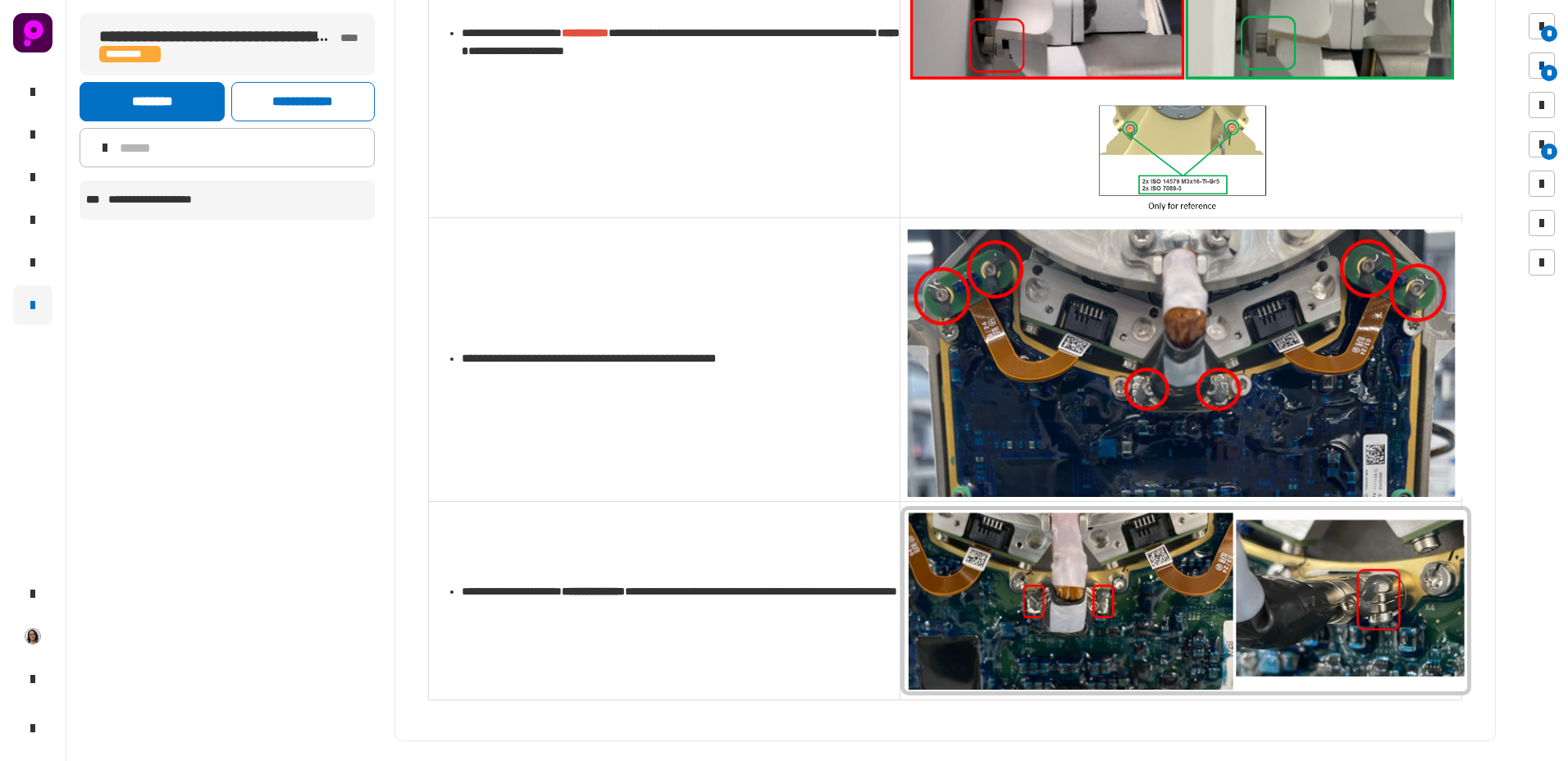 click at bounding box center [1542, 66] 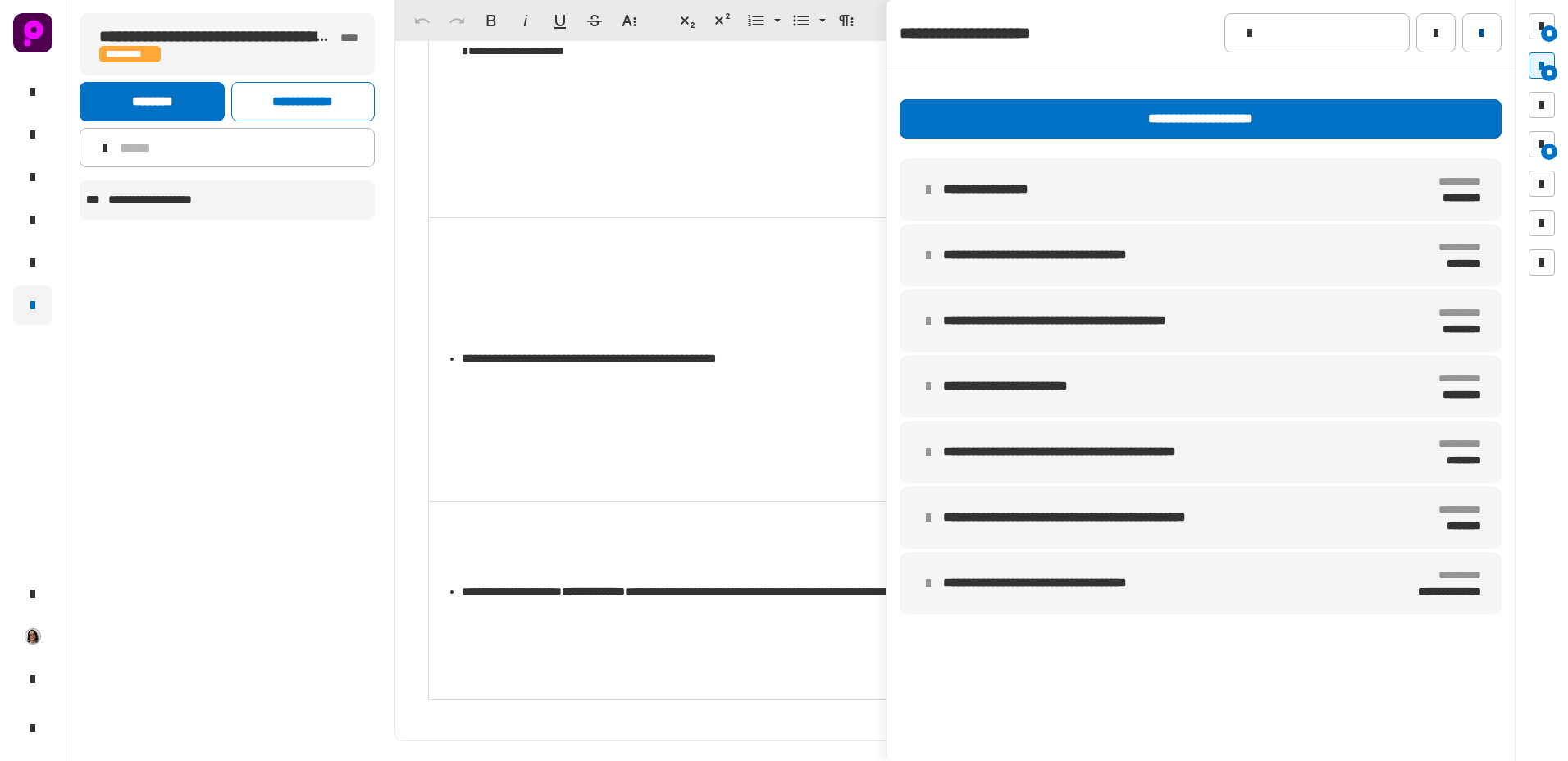 click 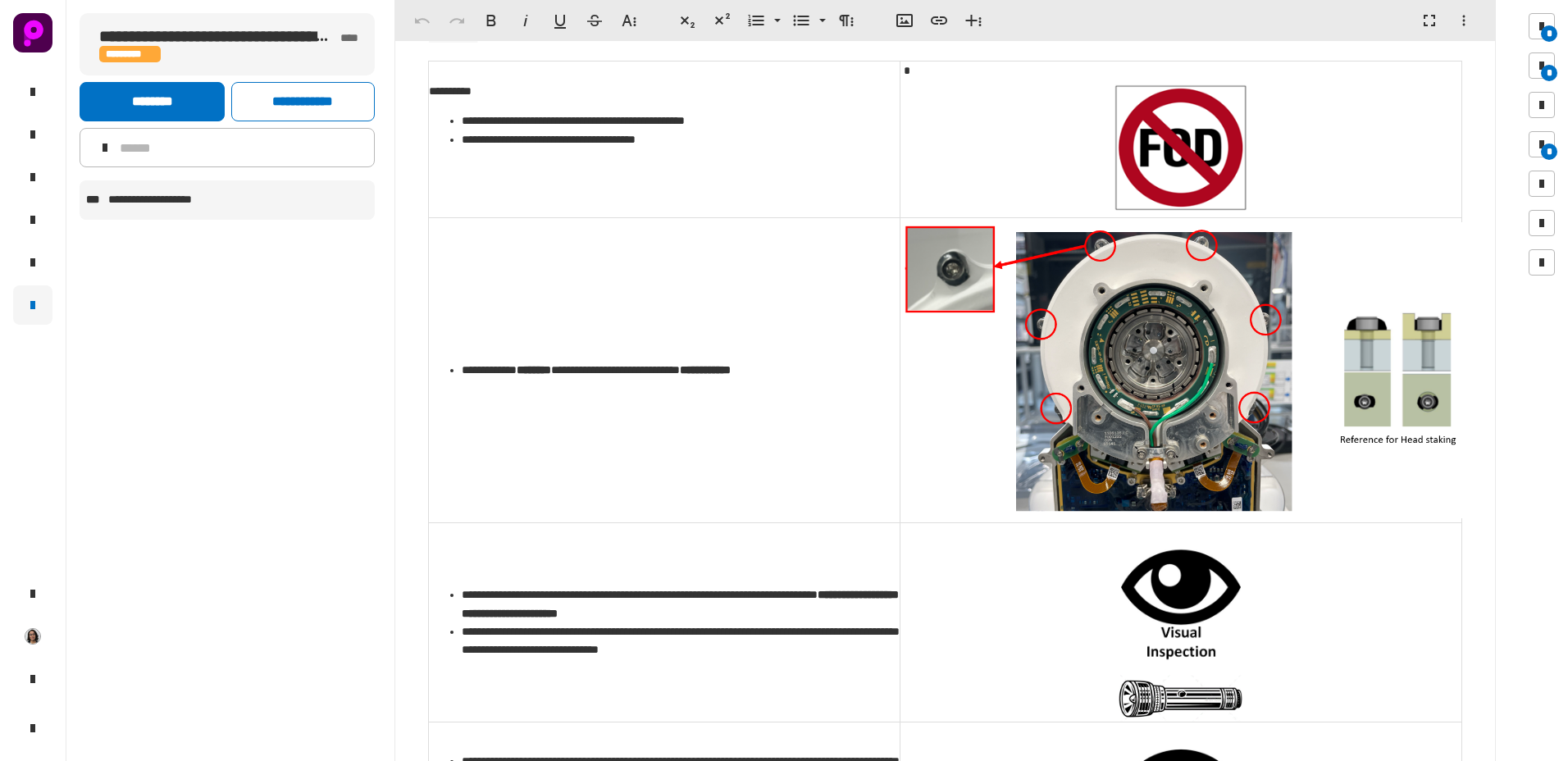 scroll, scrollTop: 492, scrollLeft: 0, axis: vertical 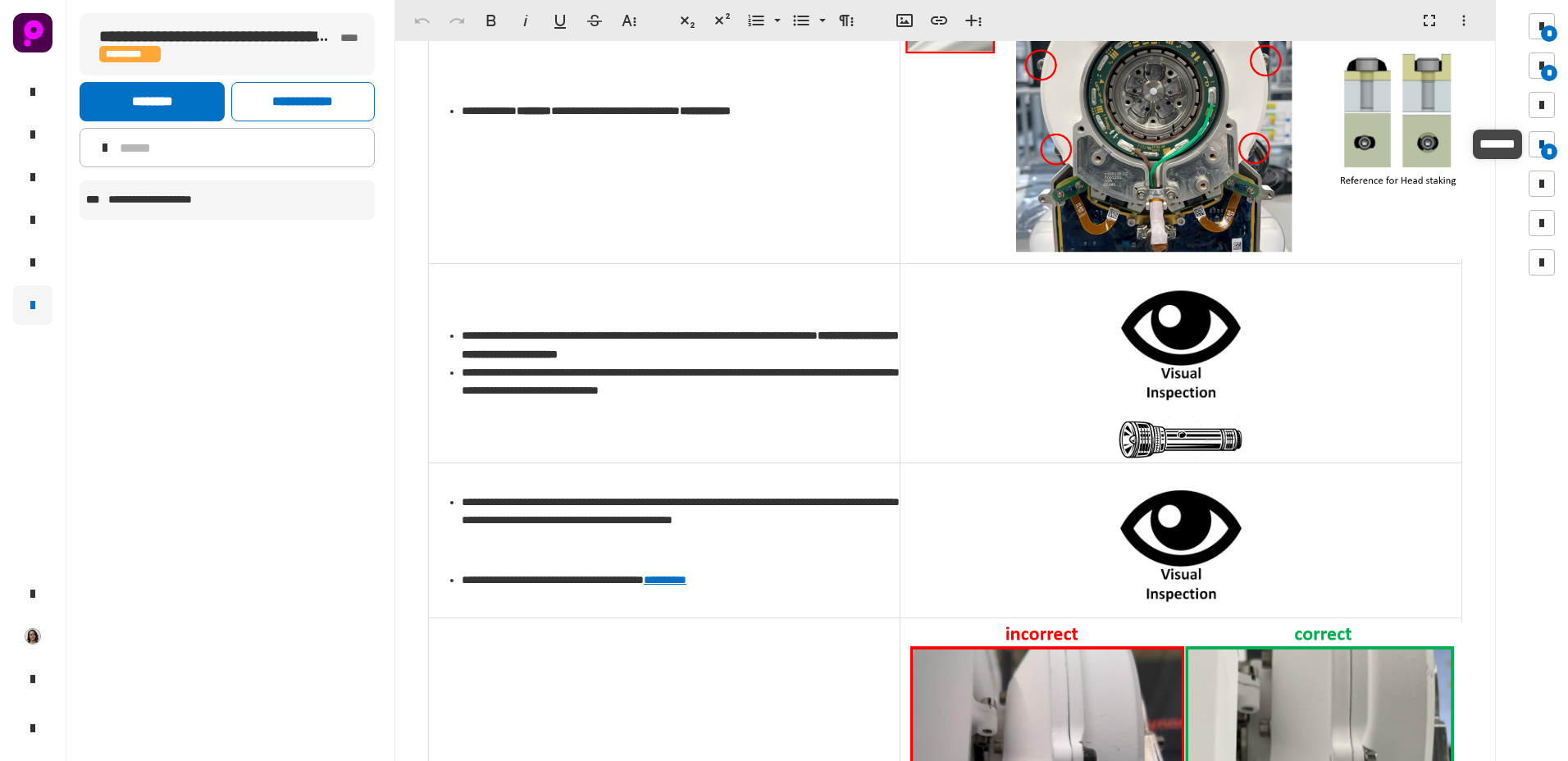 click at bounding box center (1542, 144) 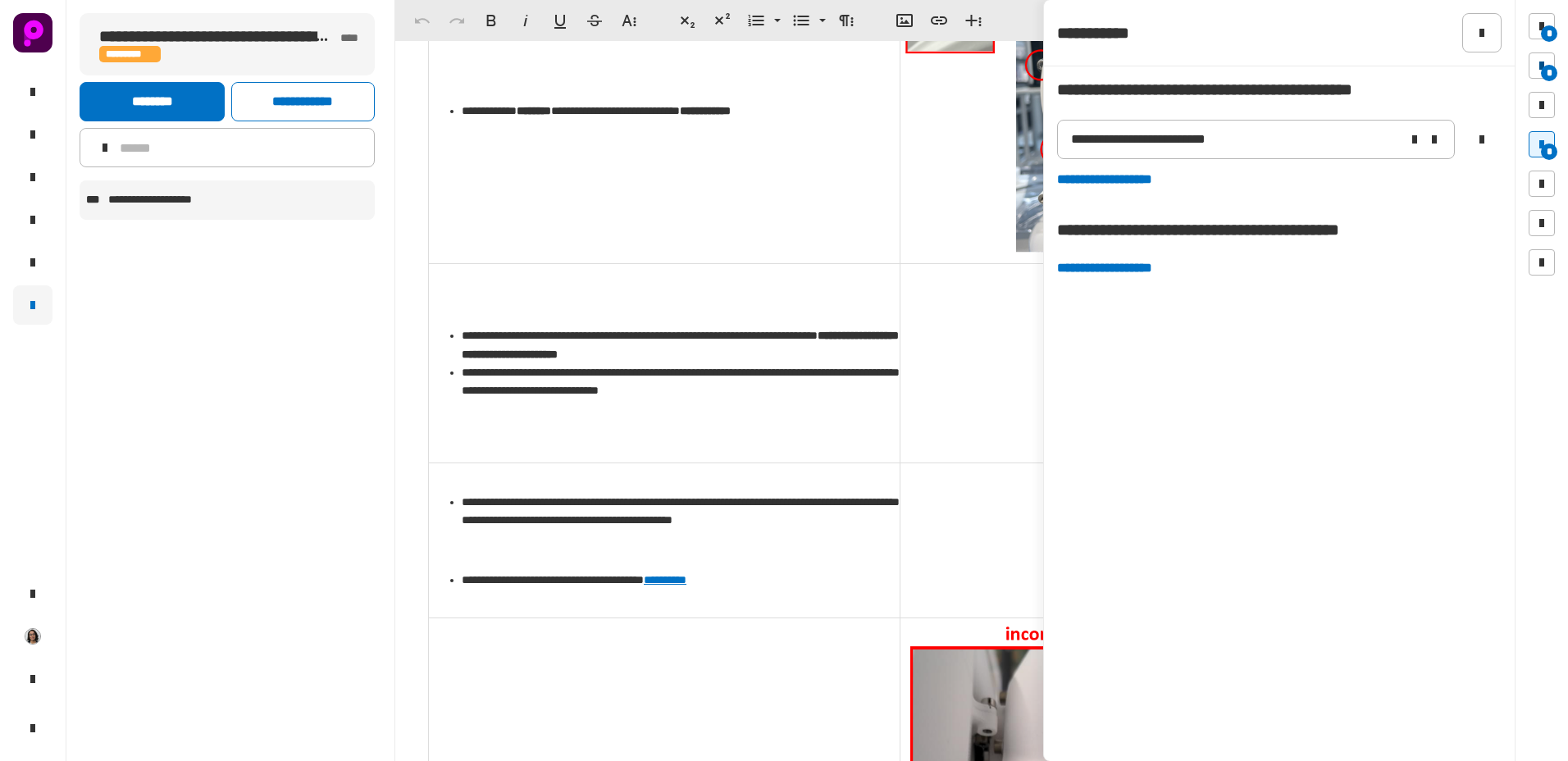 click on "*" at bounding box center (1549, 73) 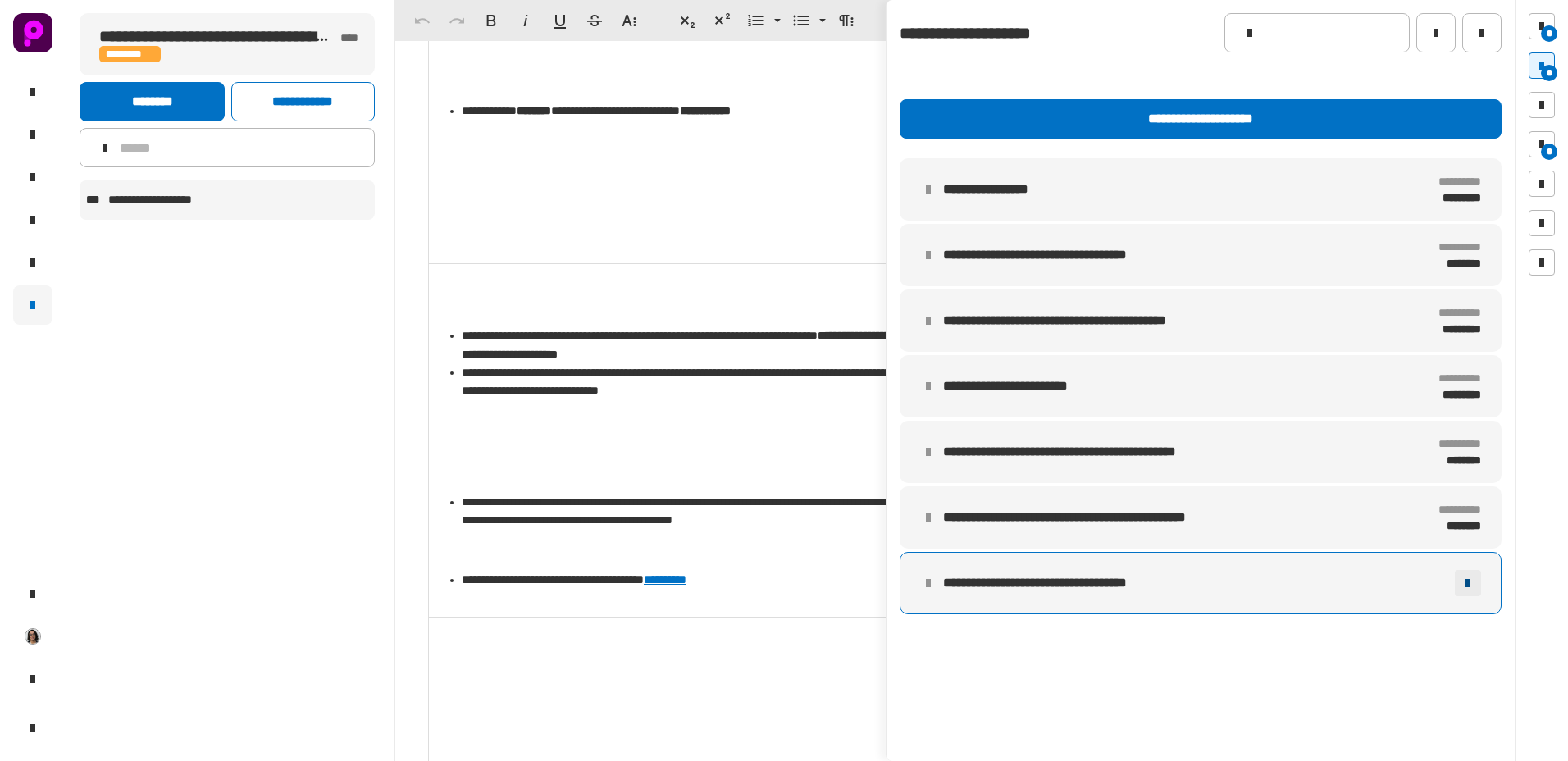 click at bounding box center [1468, 583] 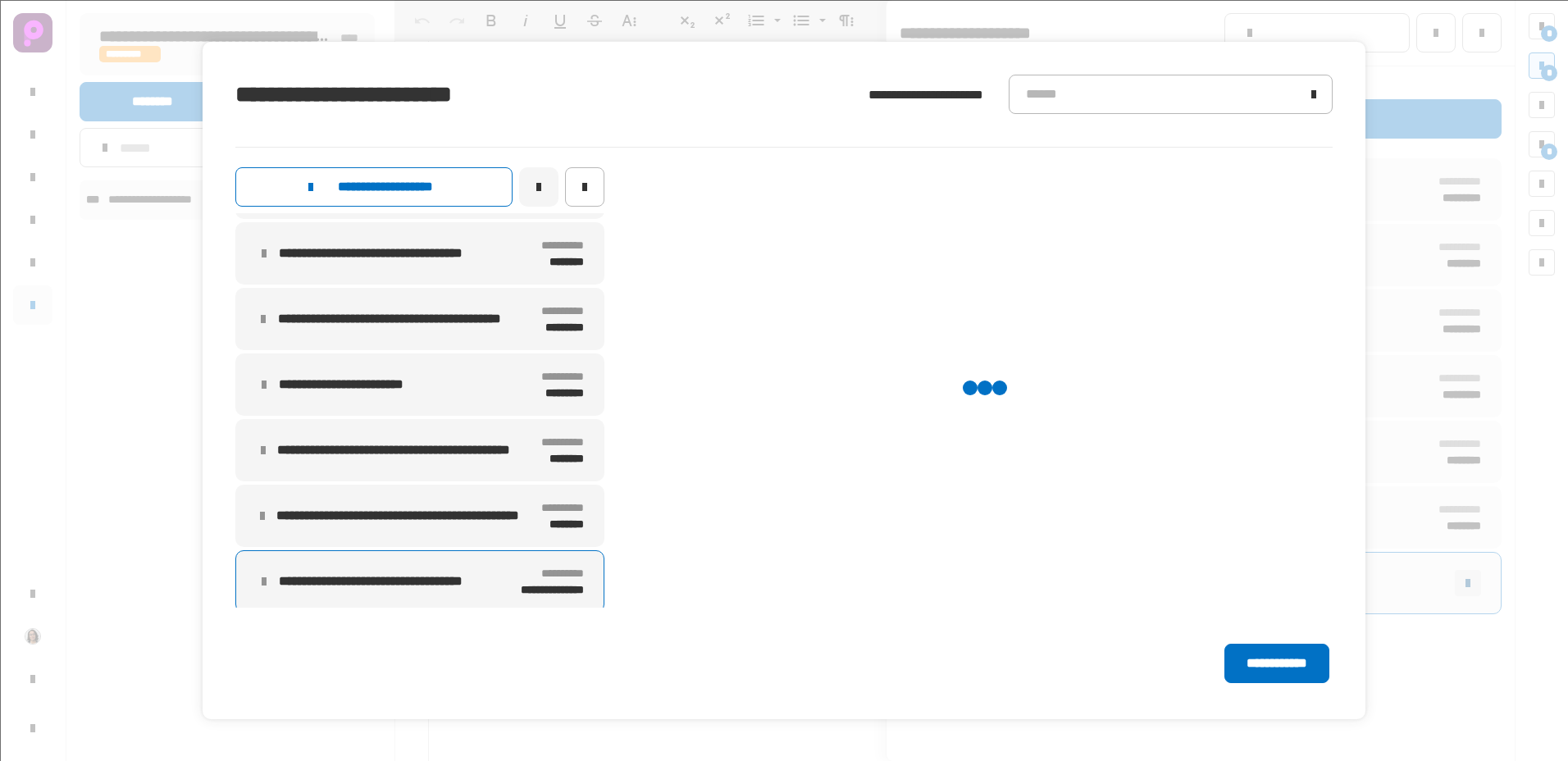 scroll, scrollTop: 62, scrollLeft: 0, axis: vertical 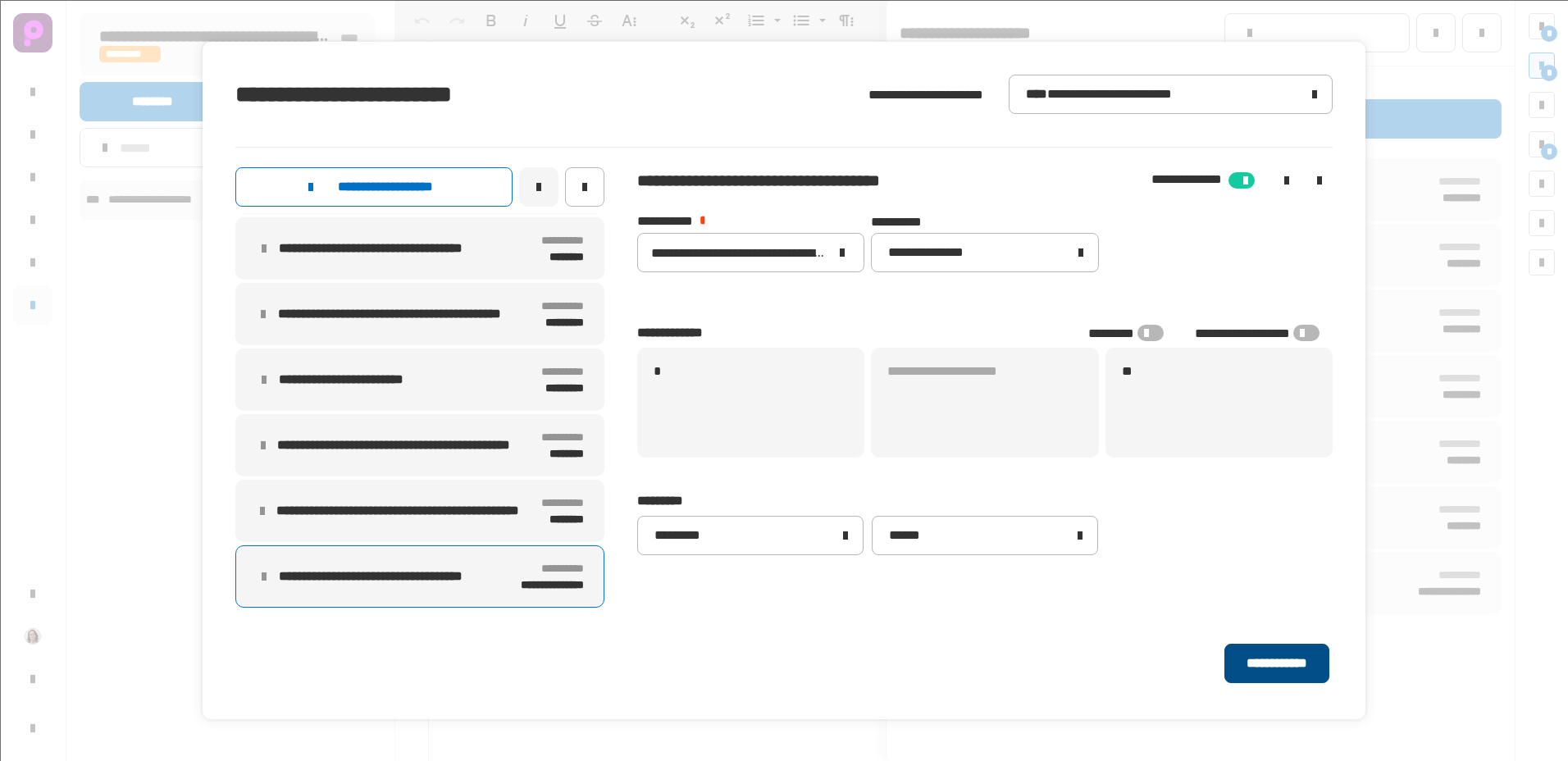 click on "**********" 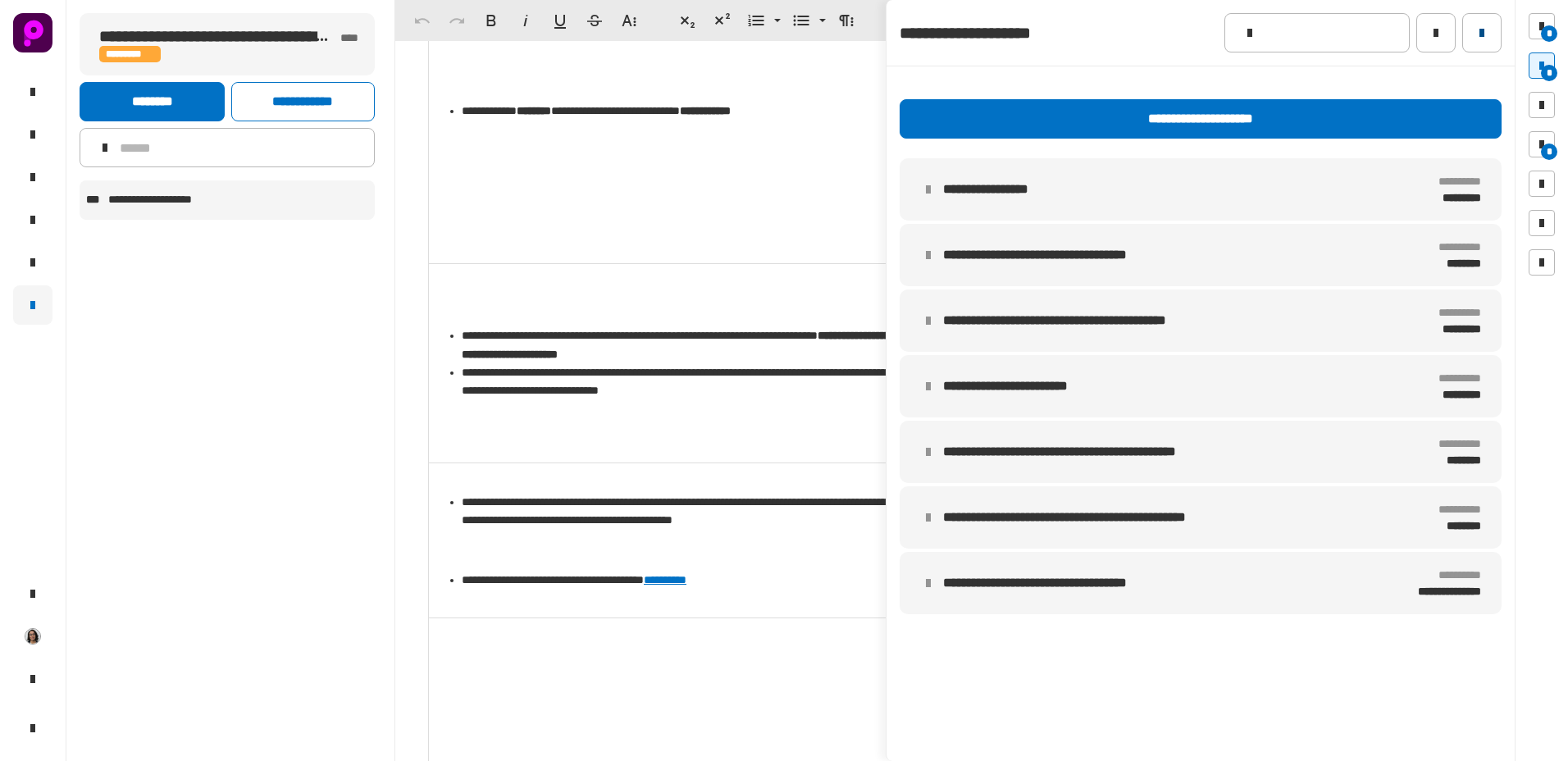 click 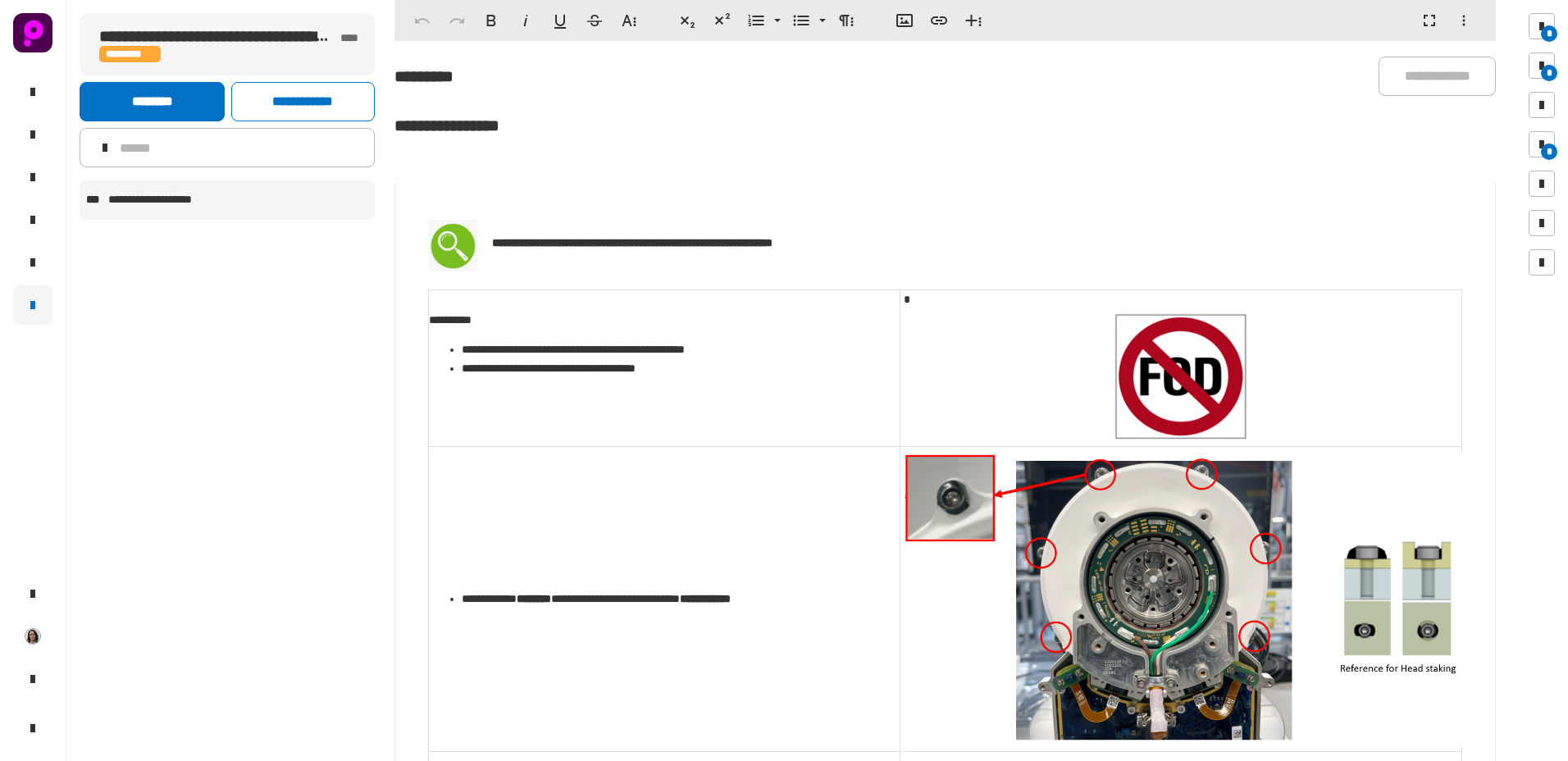 scroll, scrollTop: 0, scrollLeft: 0, axis: both 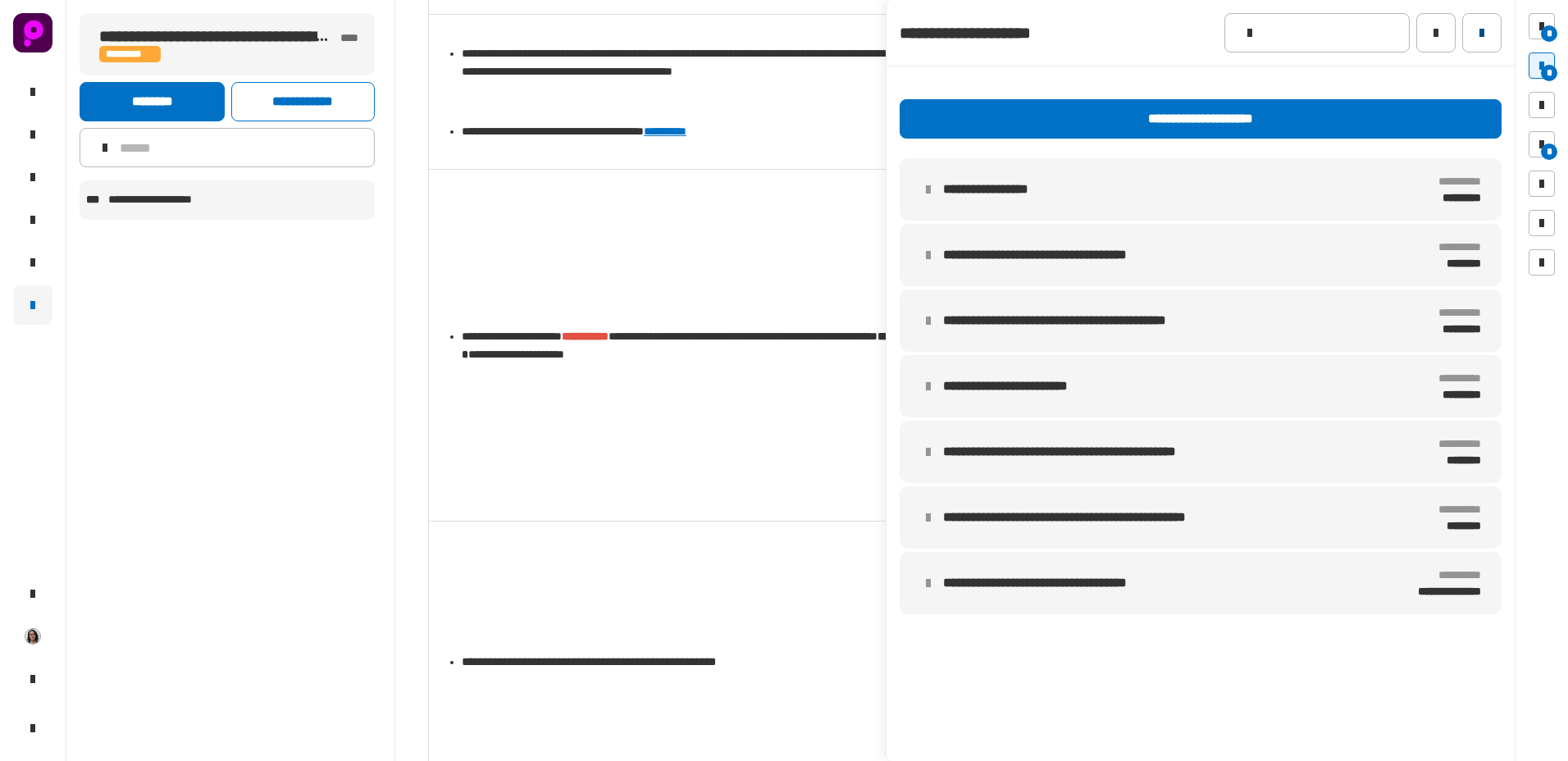 click 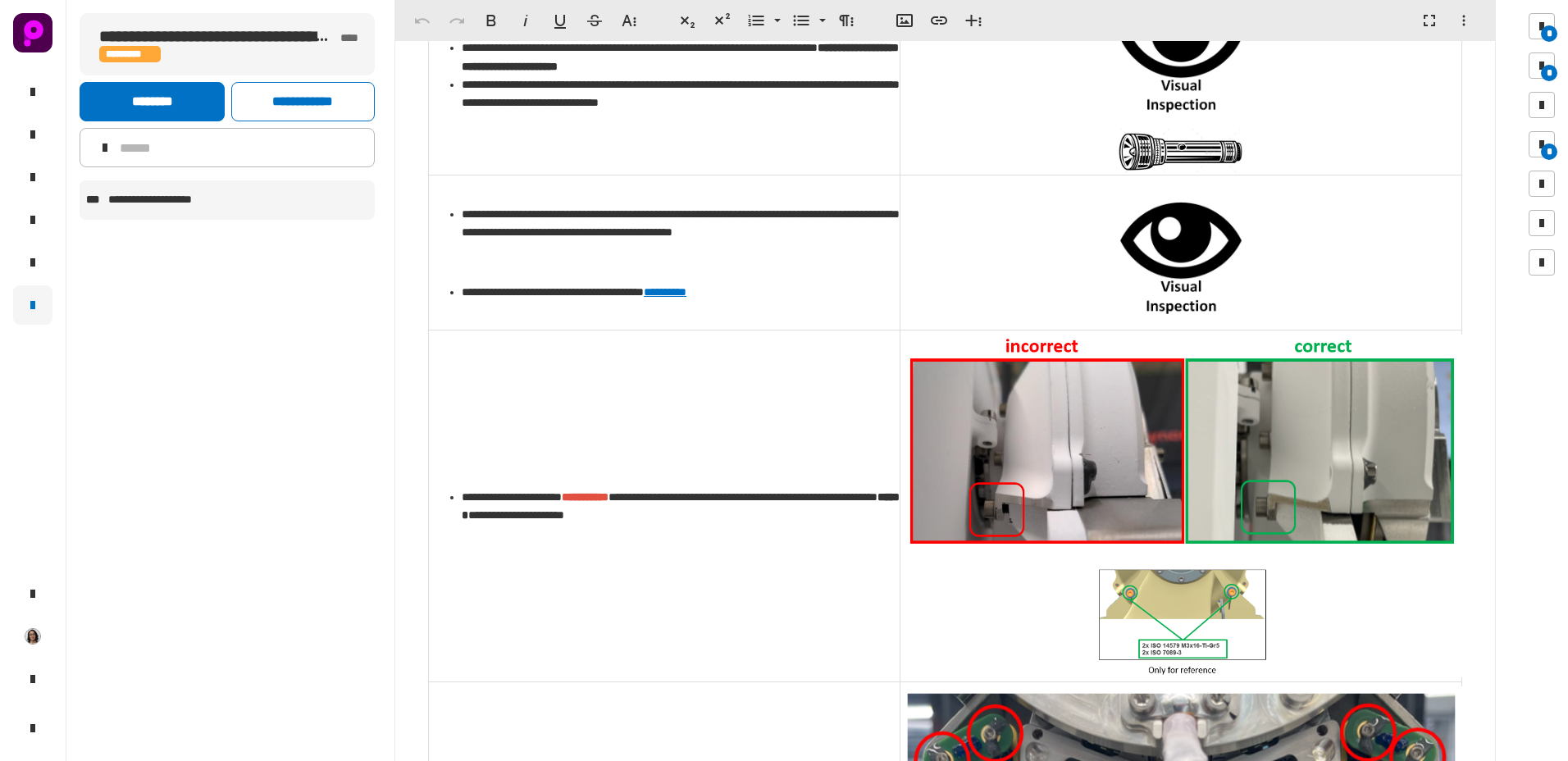 scroll, scrollTop: 738, scrollLeft: 0, axis: vertical 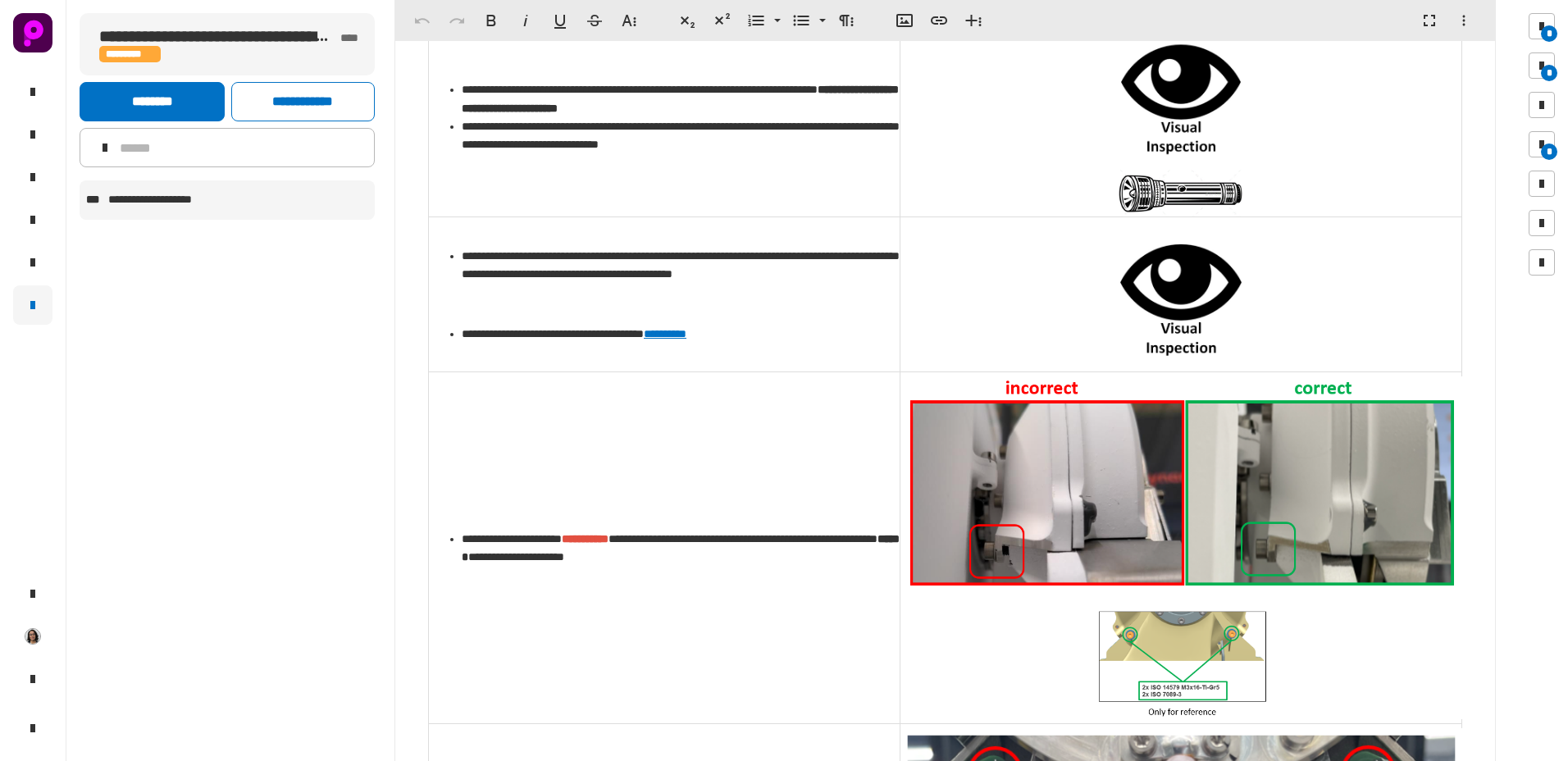 click on "**********" 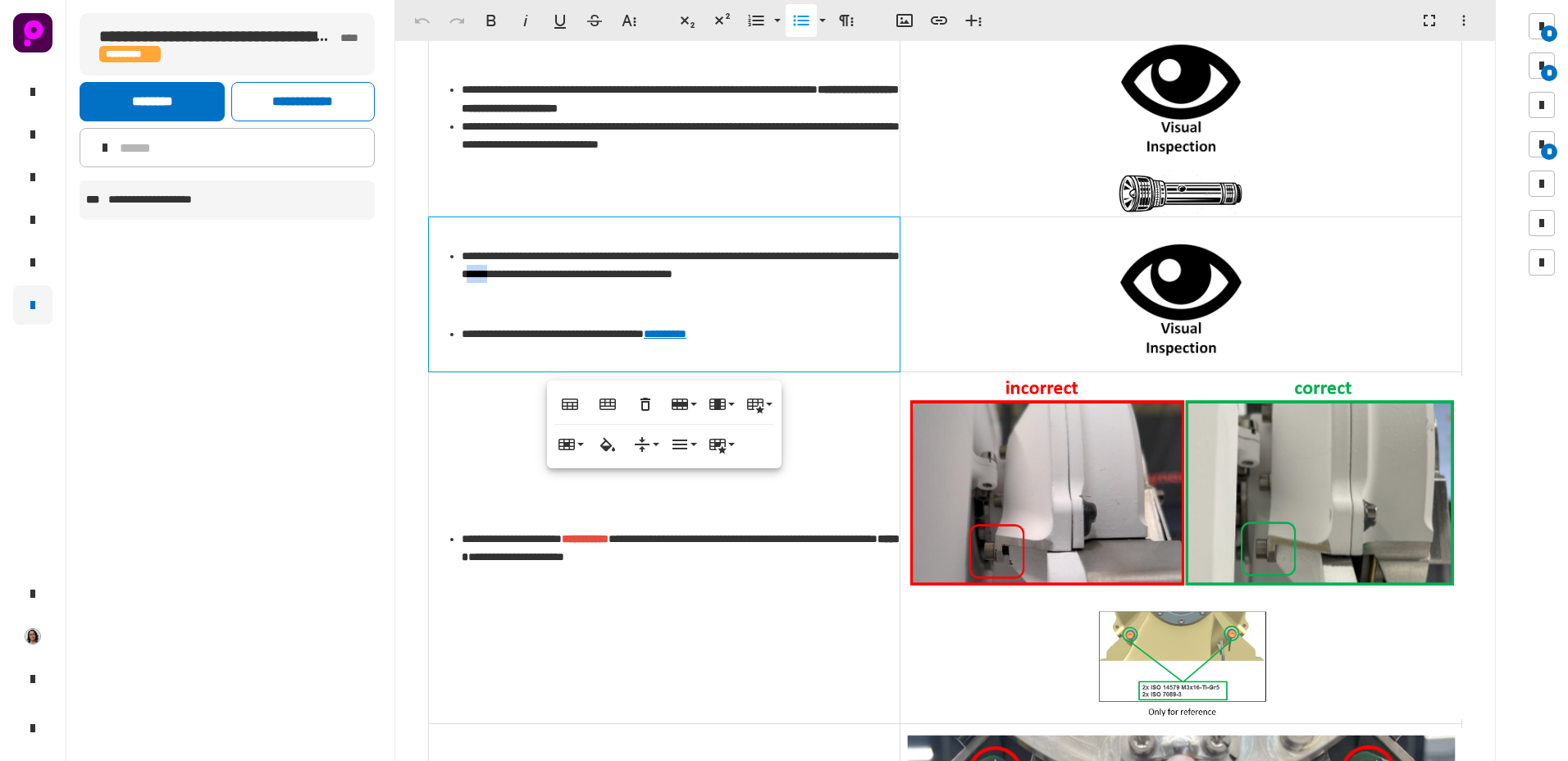 click on "**********" 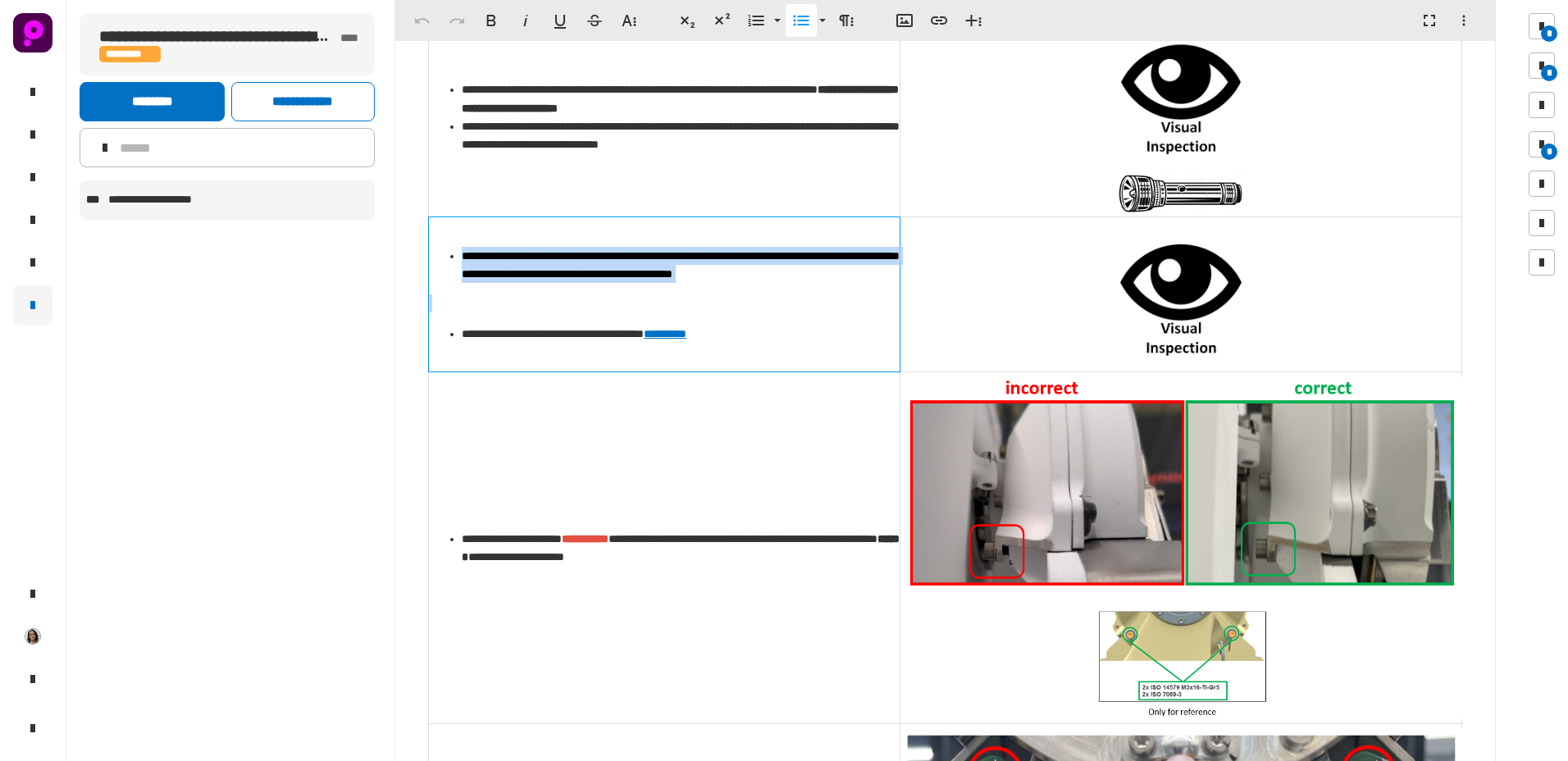 click on "**********" 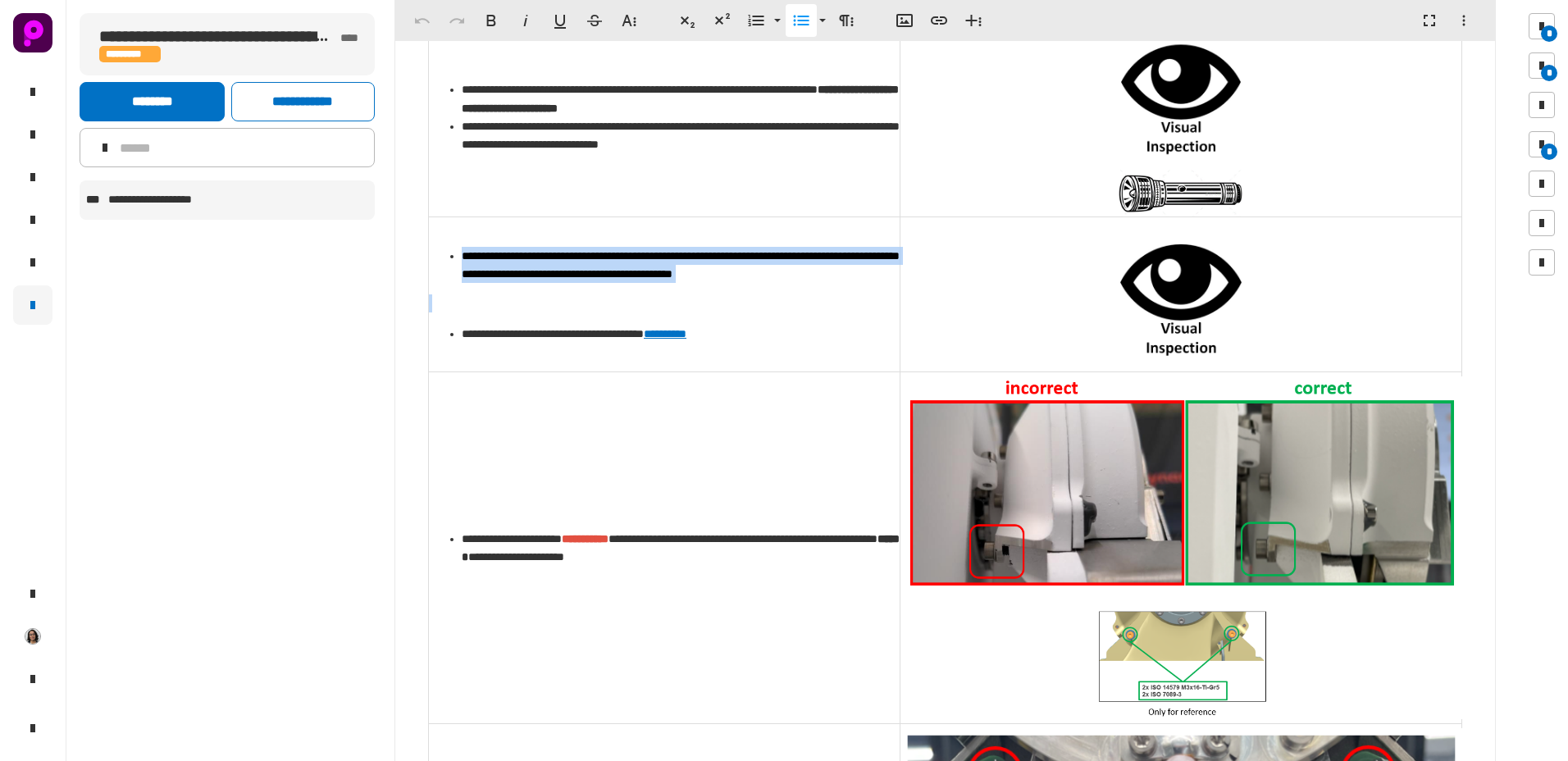 scroll, scrollTop: 656, scrollLeft: 0, axis: vertical 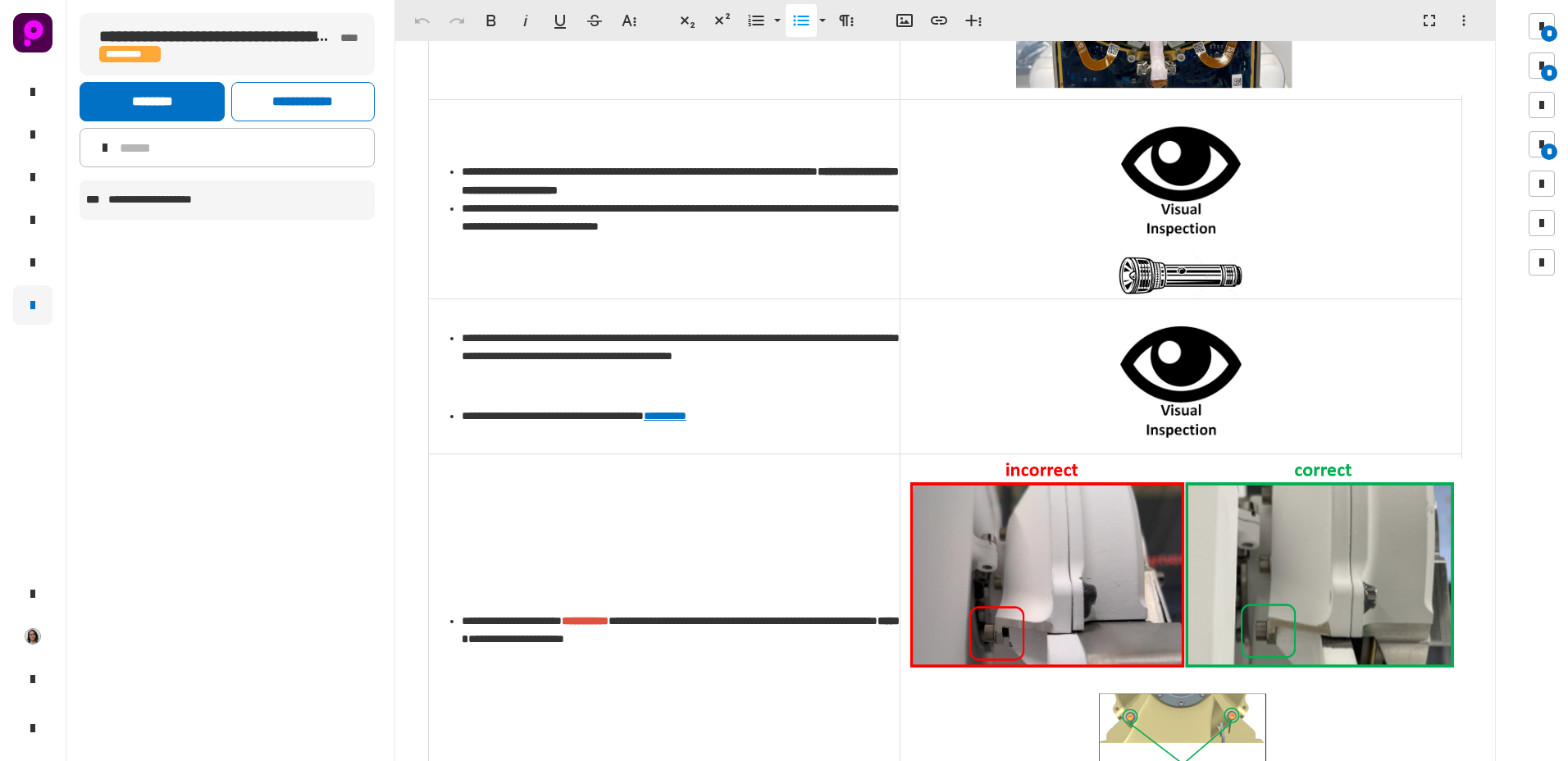 click on "**********" 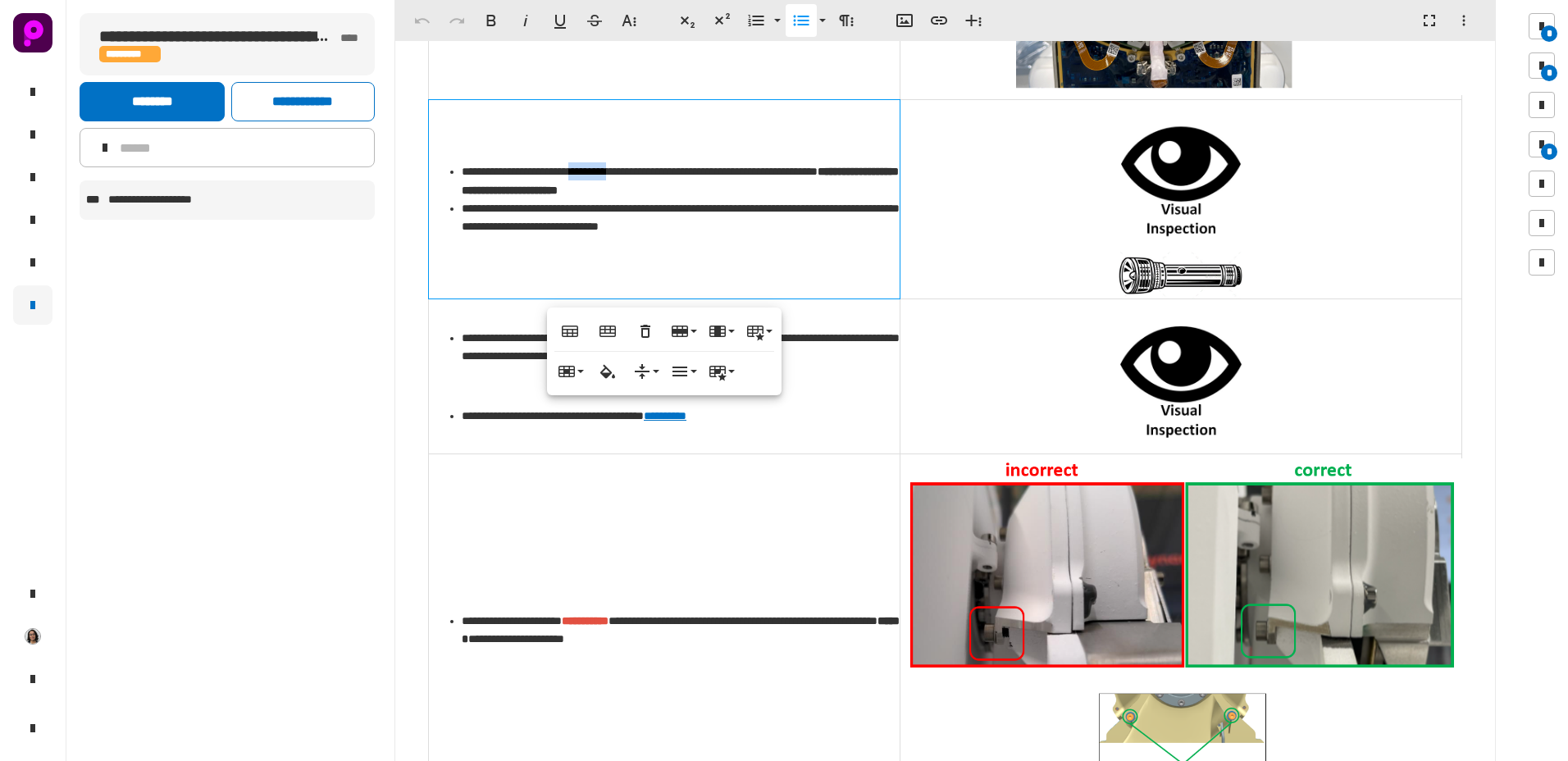 click on "**********" 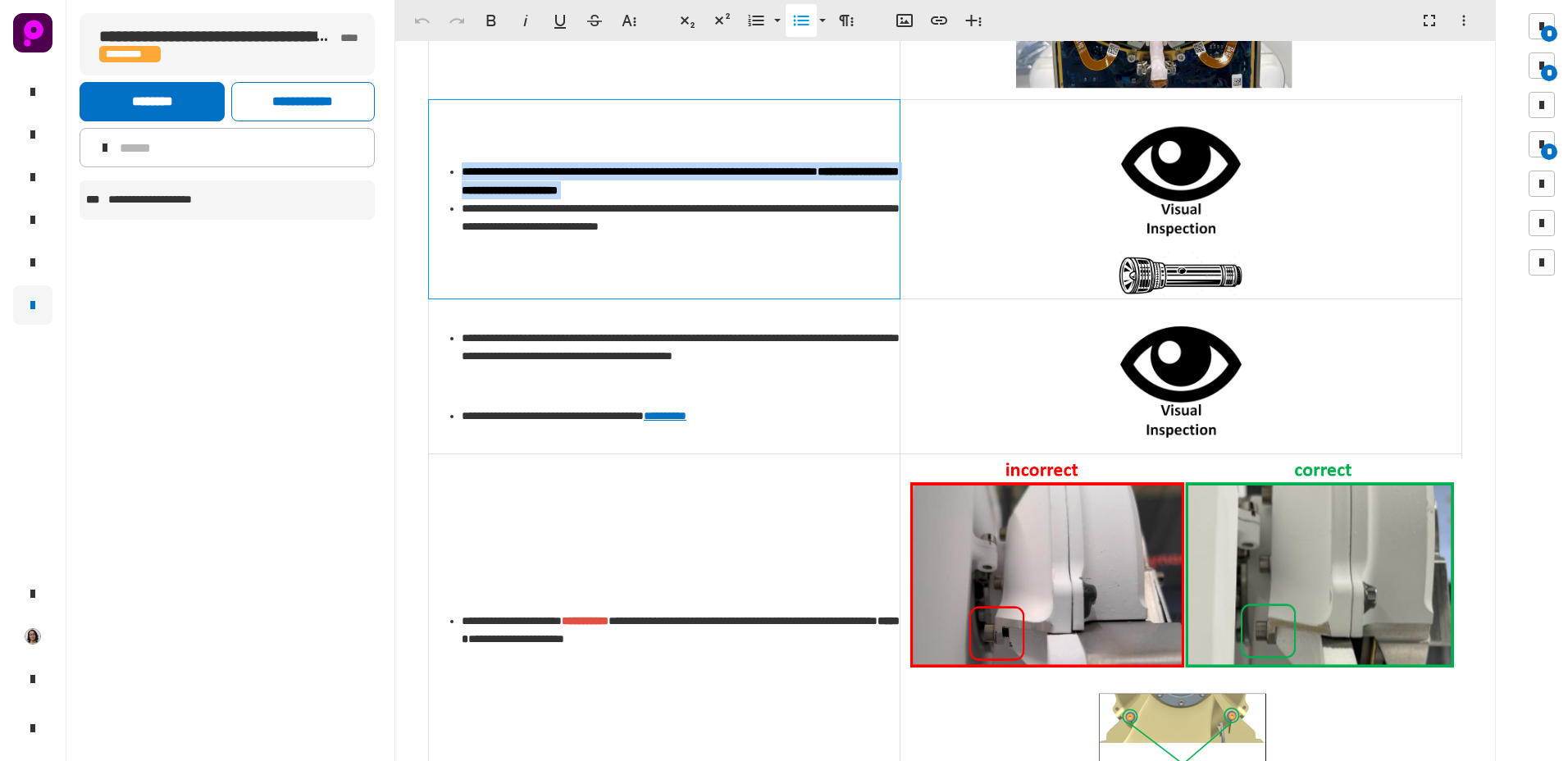 click on "**********" 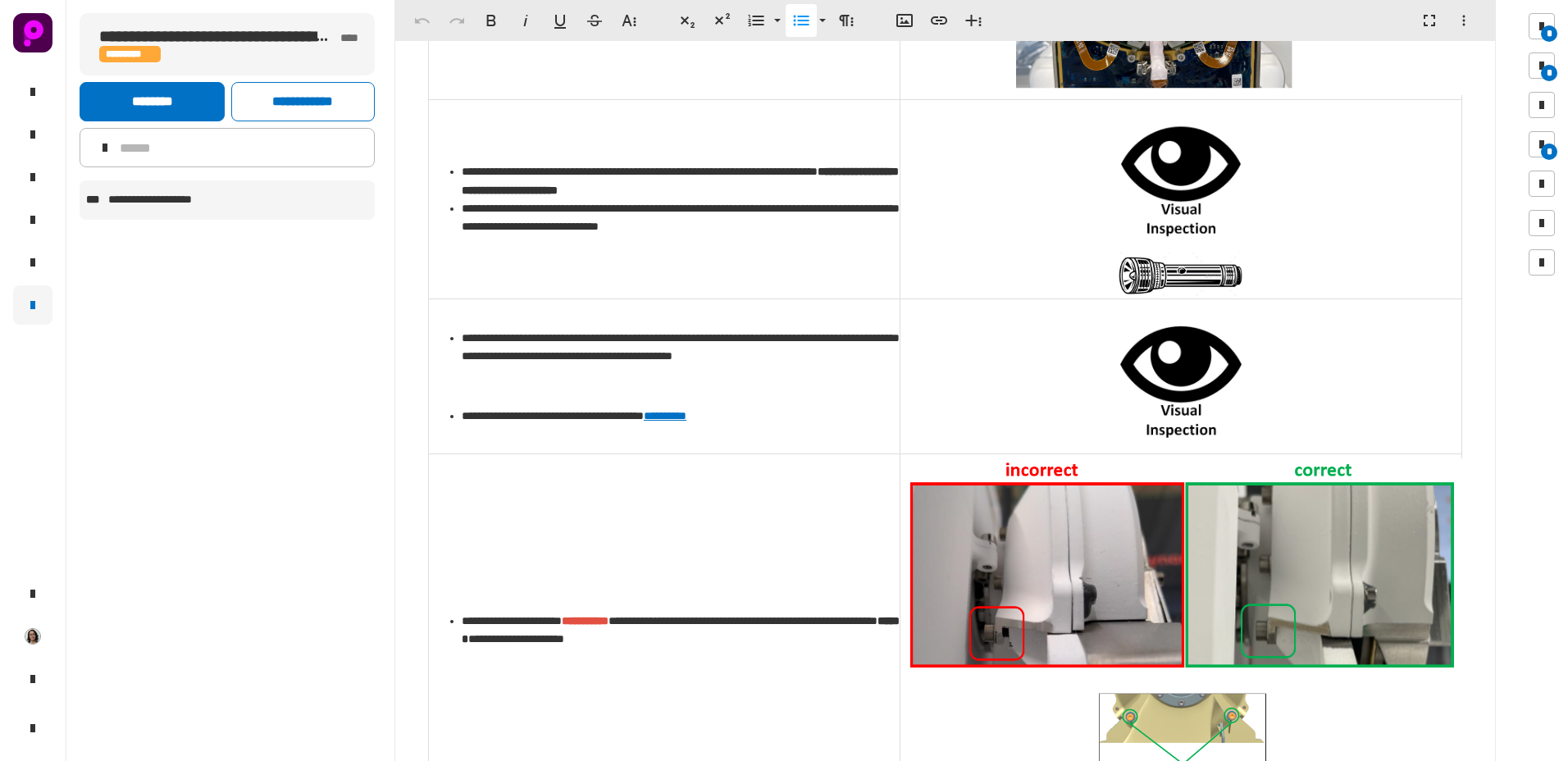 click on "**********" 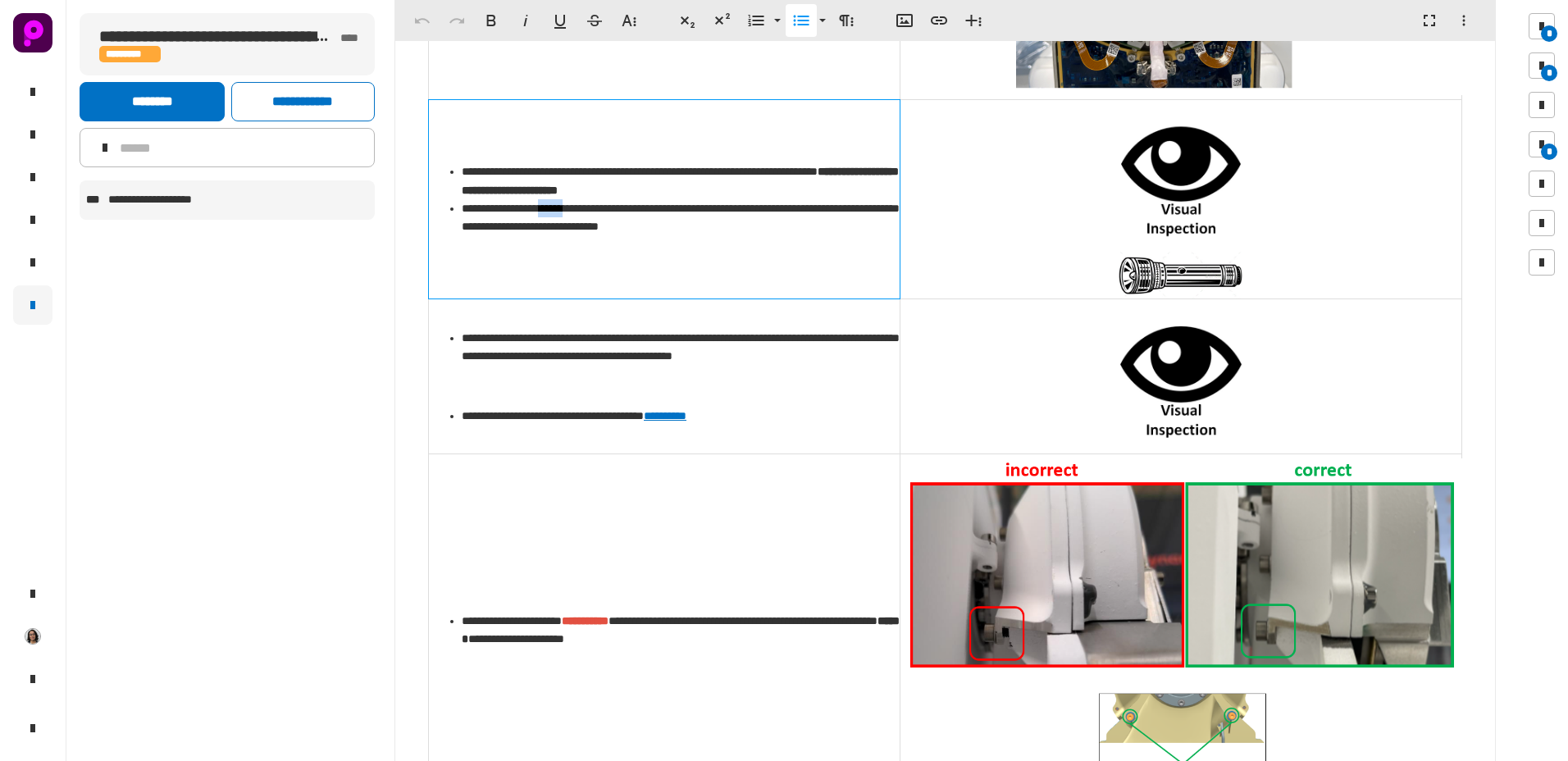click on "**********" 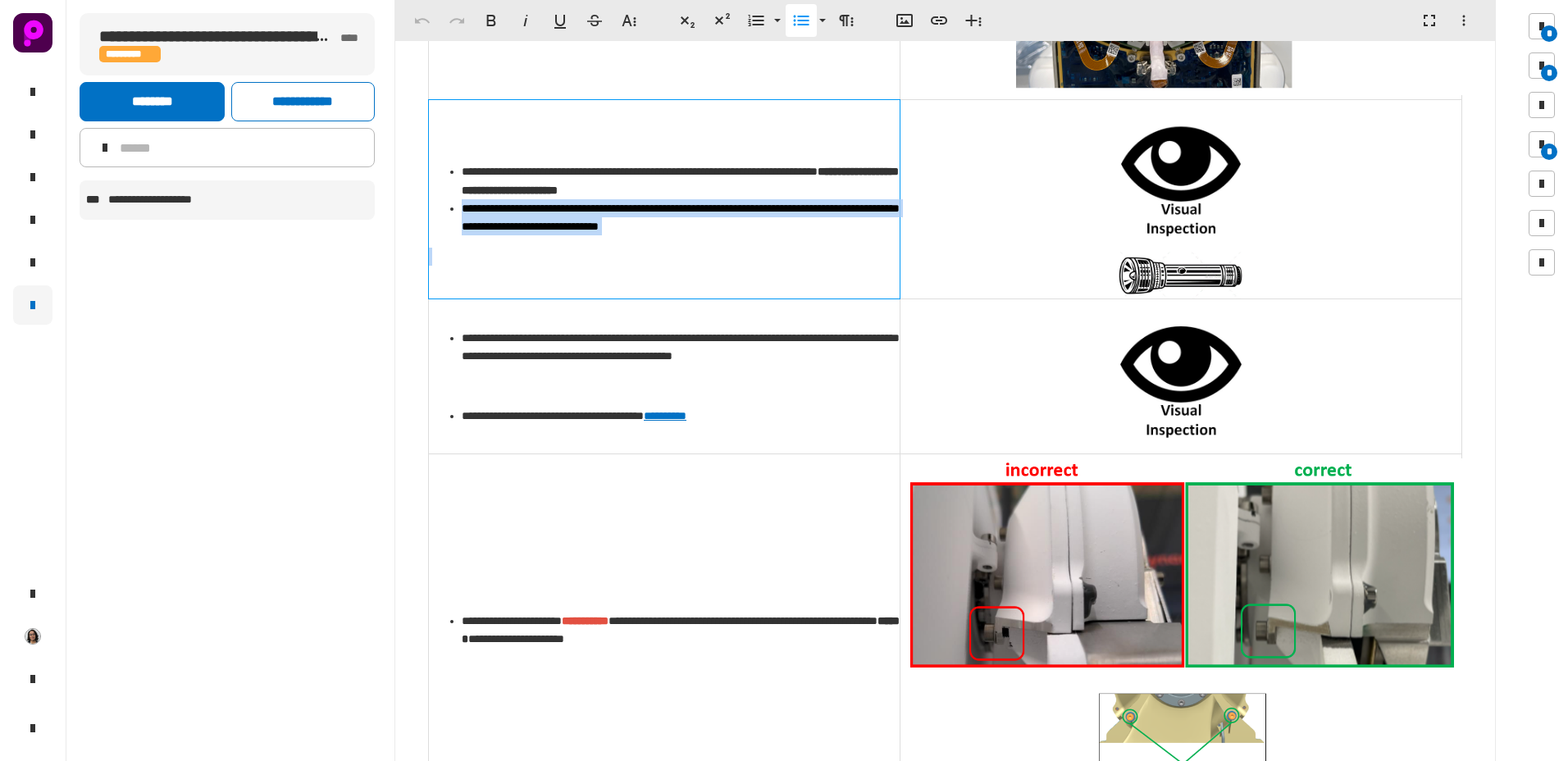 click on "**********" 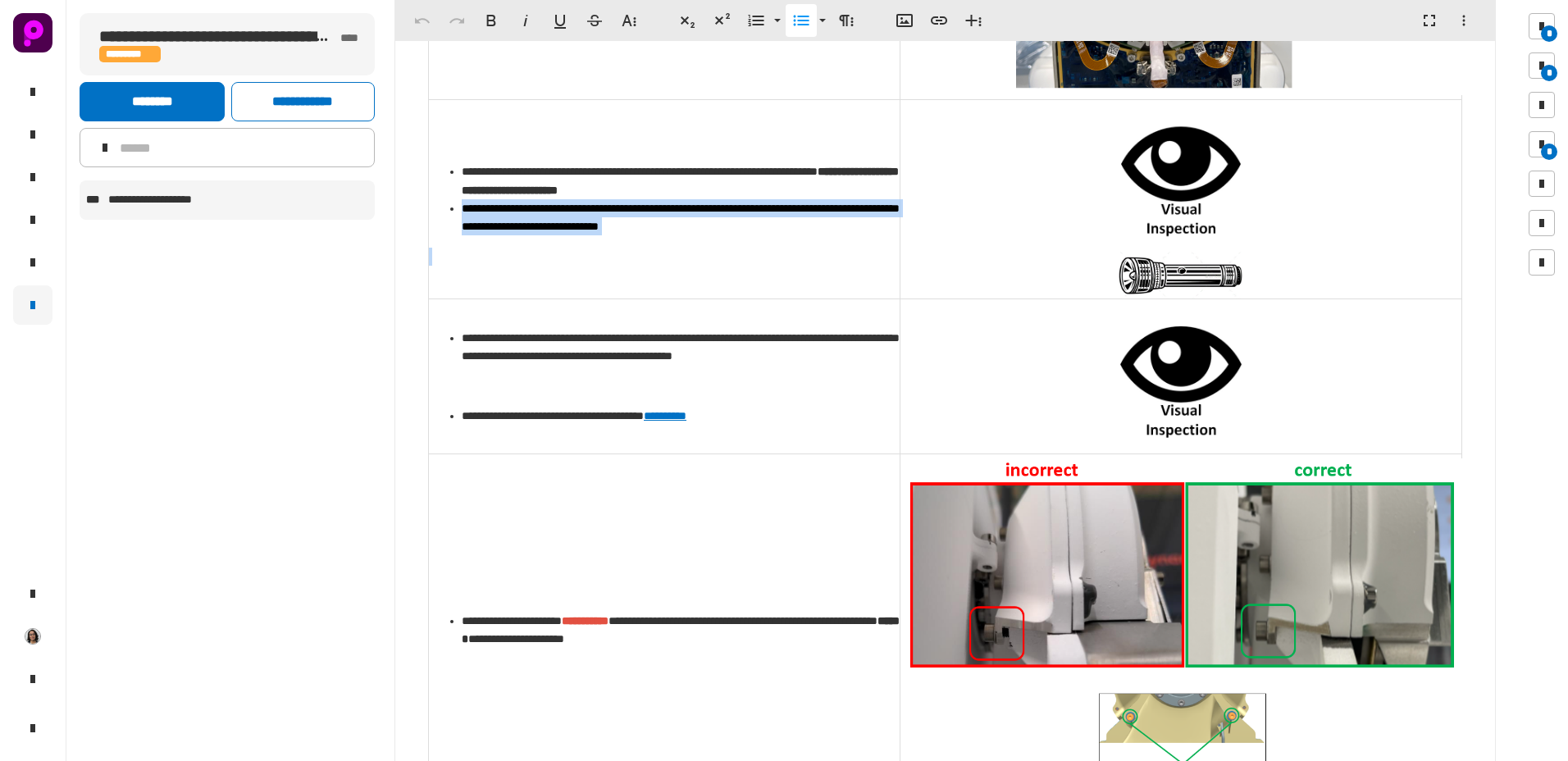 click on "**********" 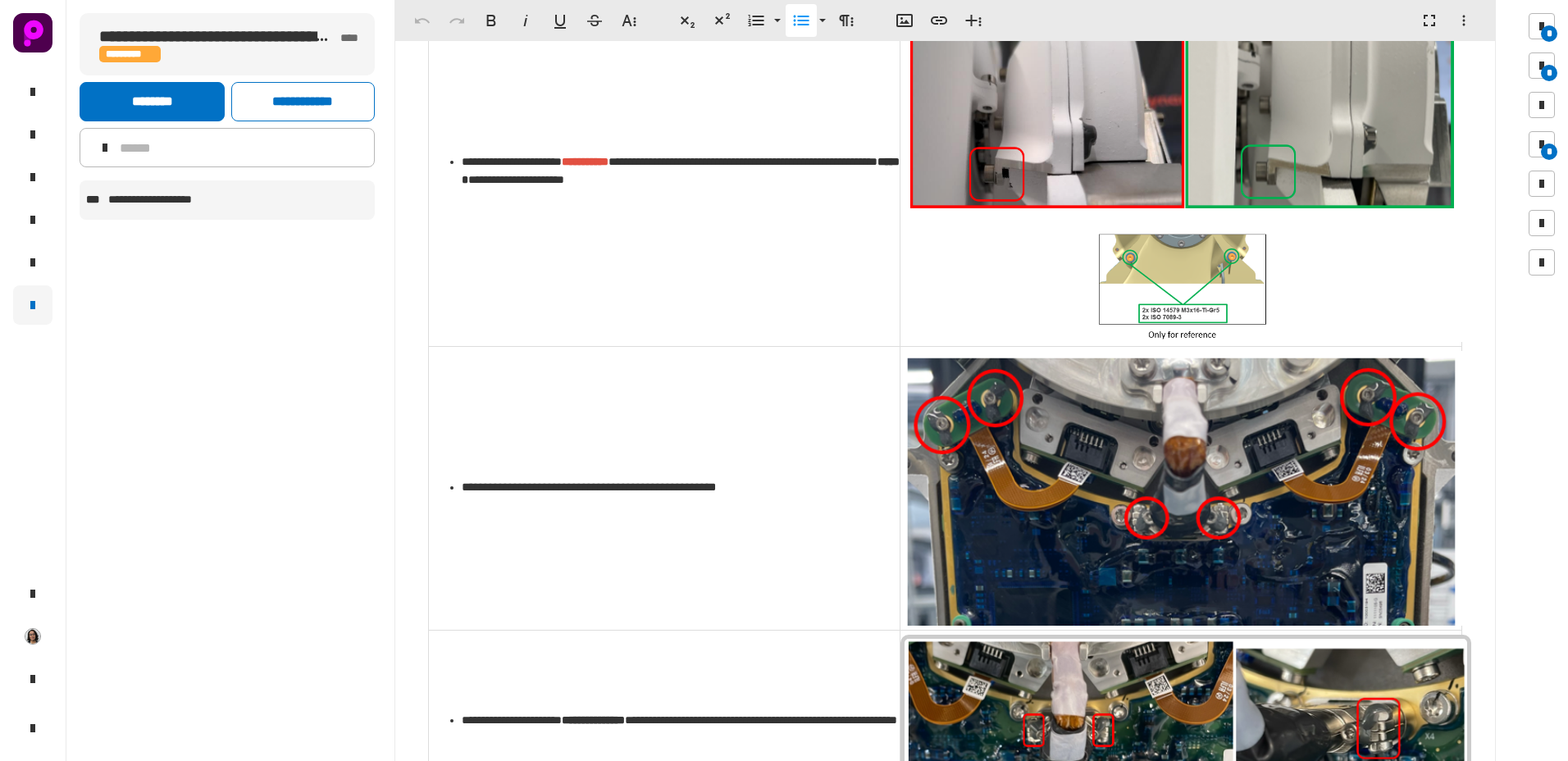 scroll, scrollTop: 1244, scrollLeft: 0, axis: vertical 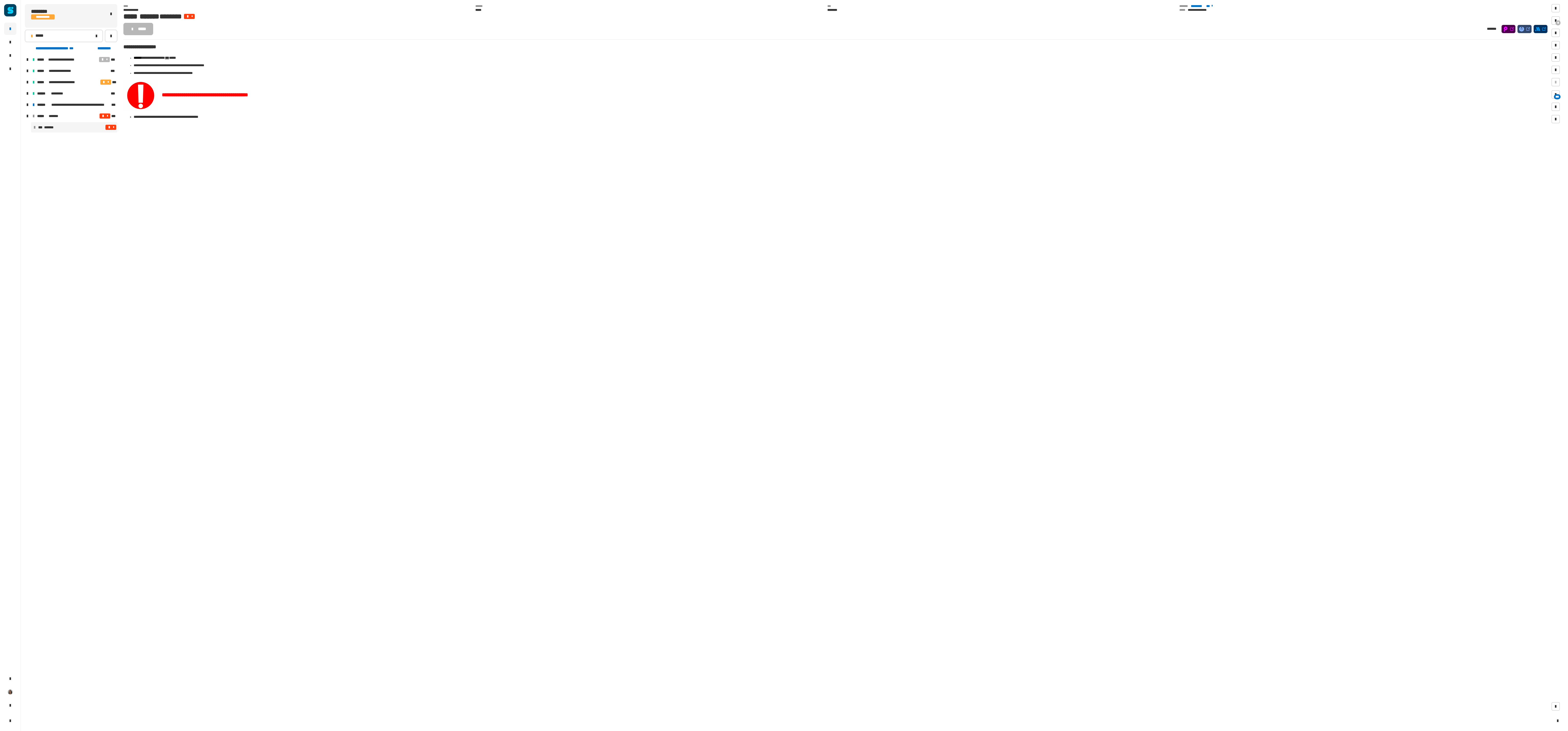 click on "[FIRST] [LAST] [ADDRESS] [CITY], [STATE] [ZIP] [COUNTRY] [PHONE] [EMAIL] [SSN] [CREDIT_CARD]" 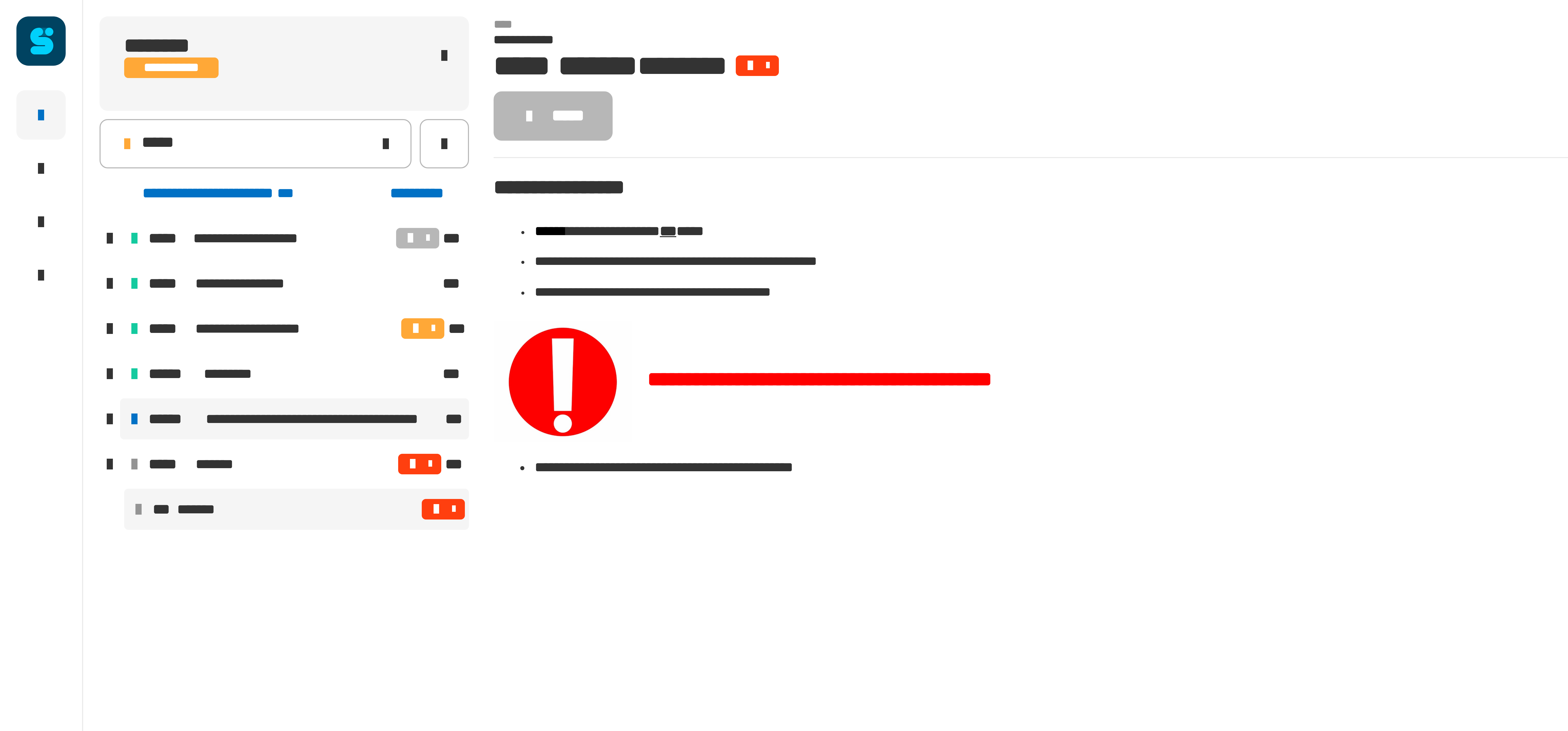 click on "**********" at bounding box center [74, 105] 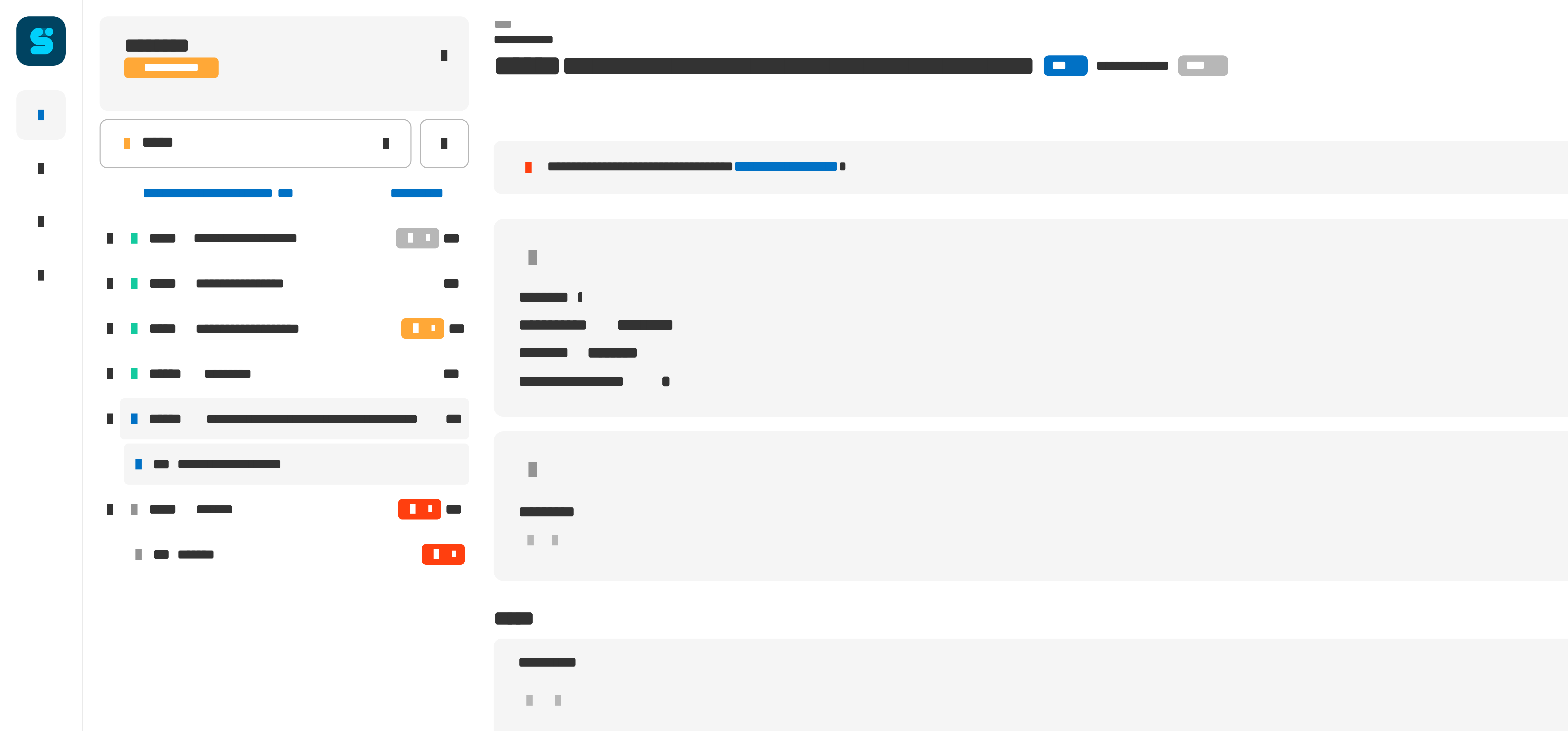 click on "**********" at bounding box center [59, 116] 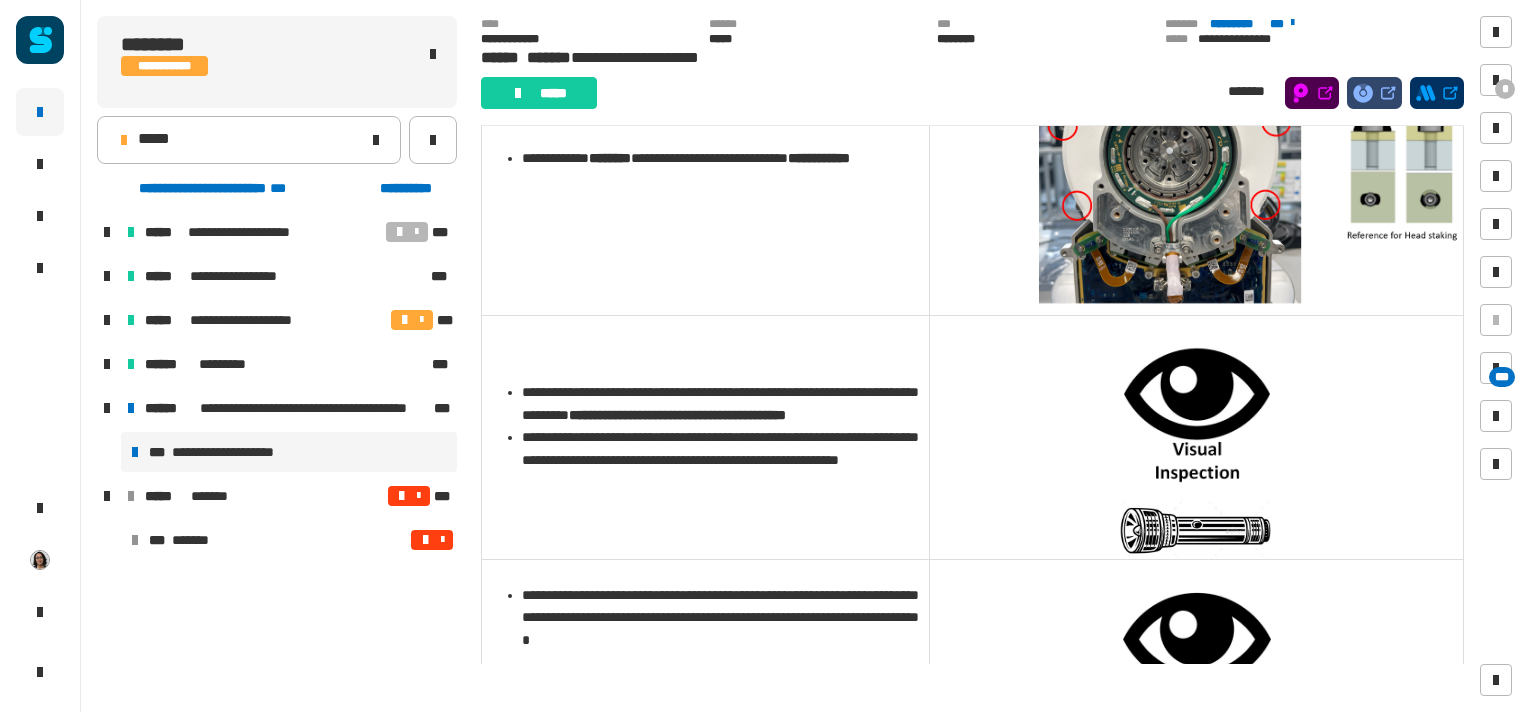 scroll, scrollTop: 511, scrollLeft: 0, axis: vertical 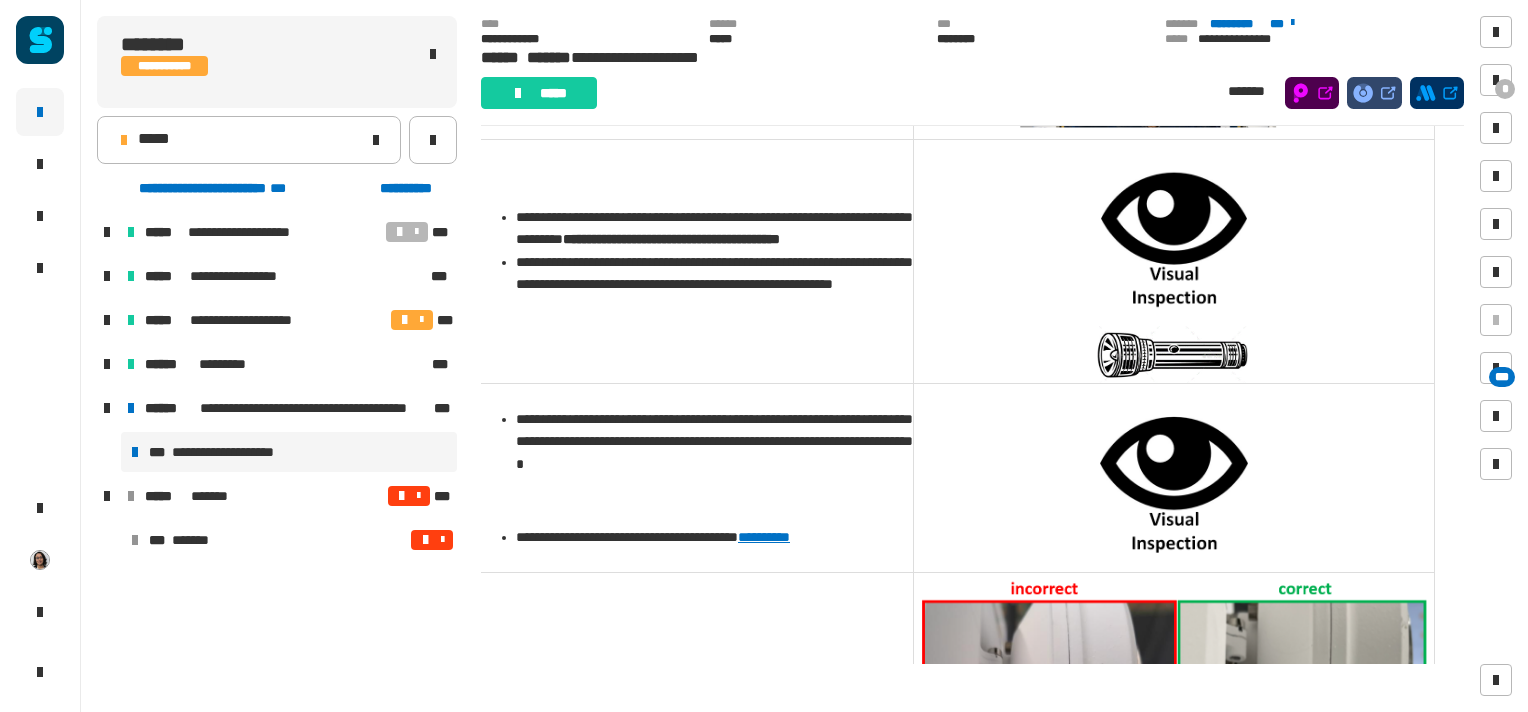 click at bounding box center (1173, 355) 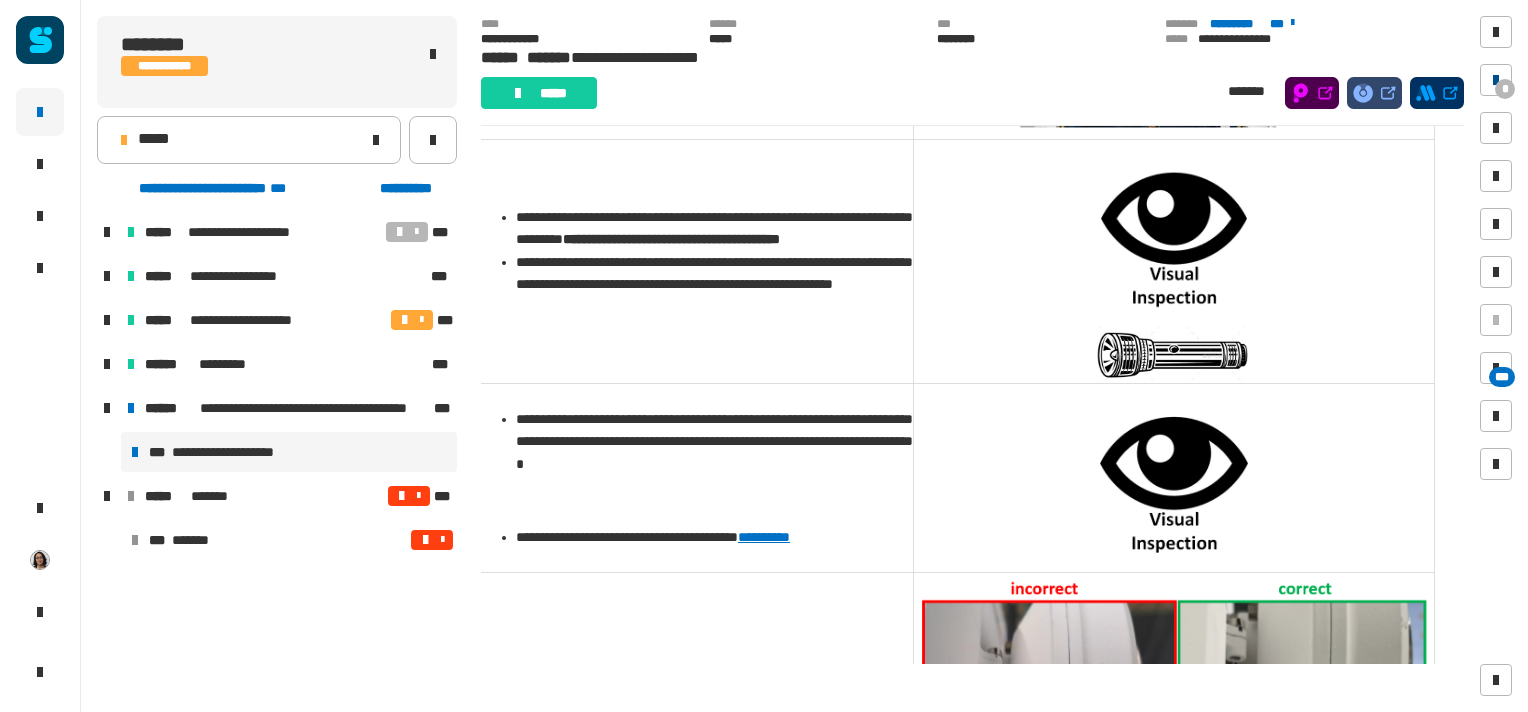 click at bounding box center (1496, 80) 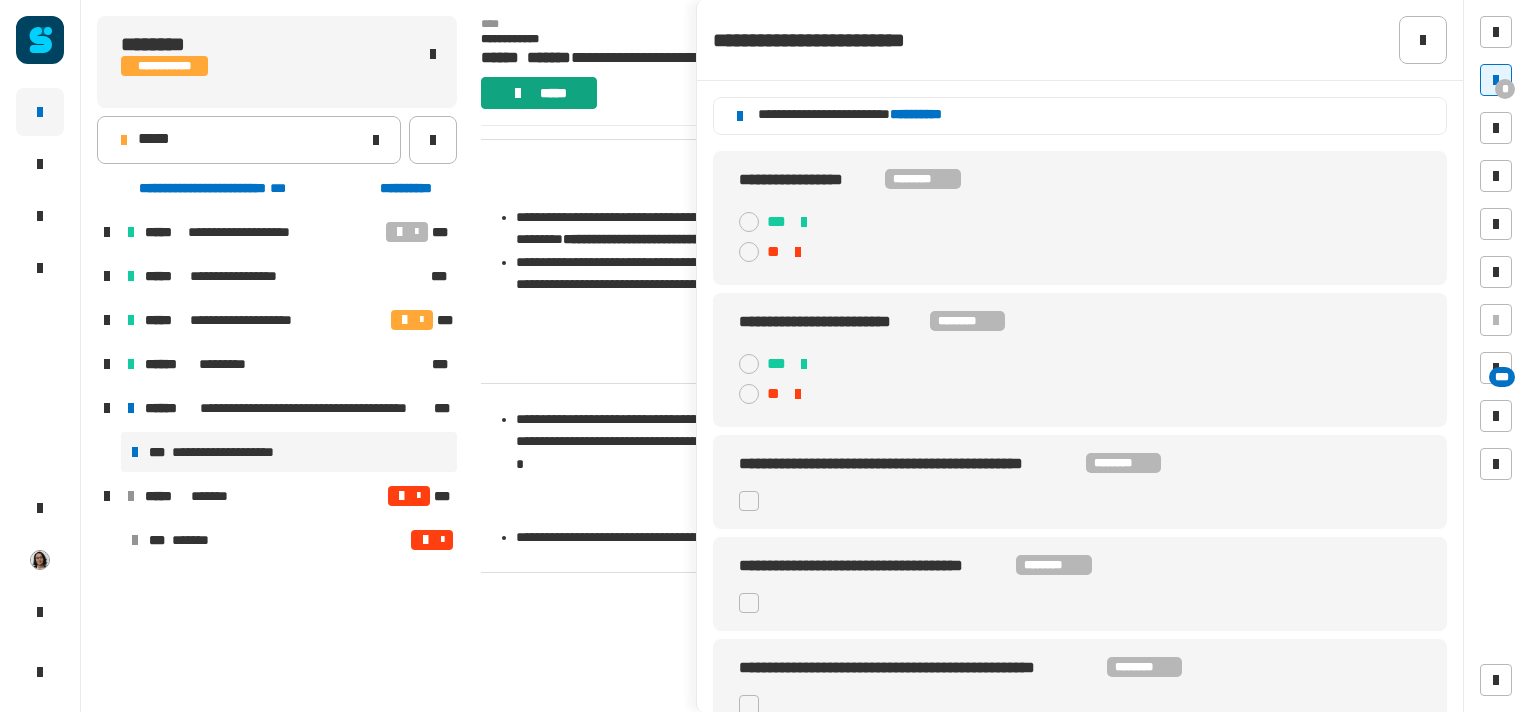 click on "*****" 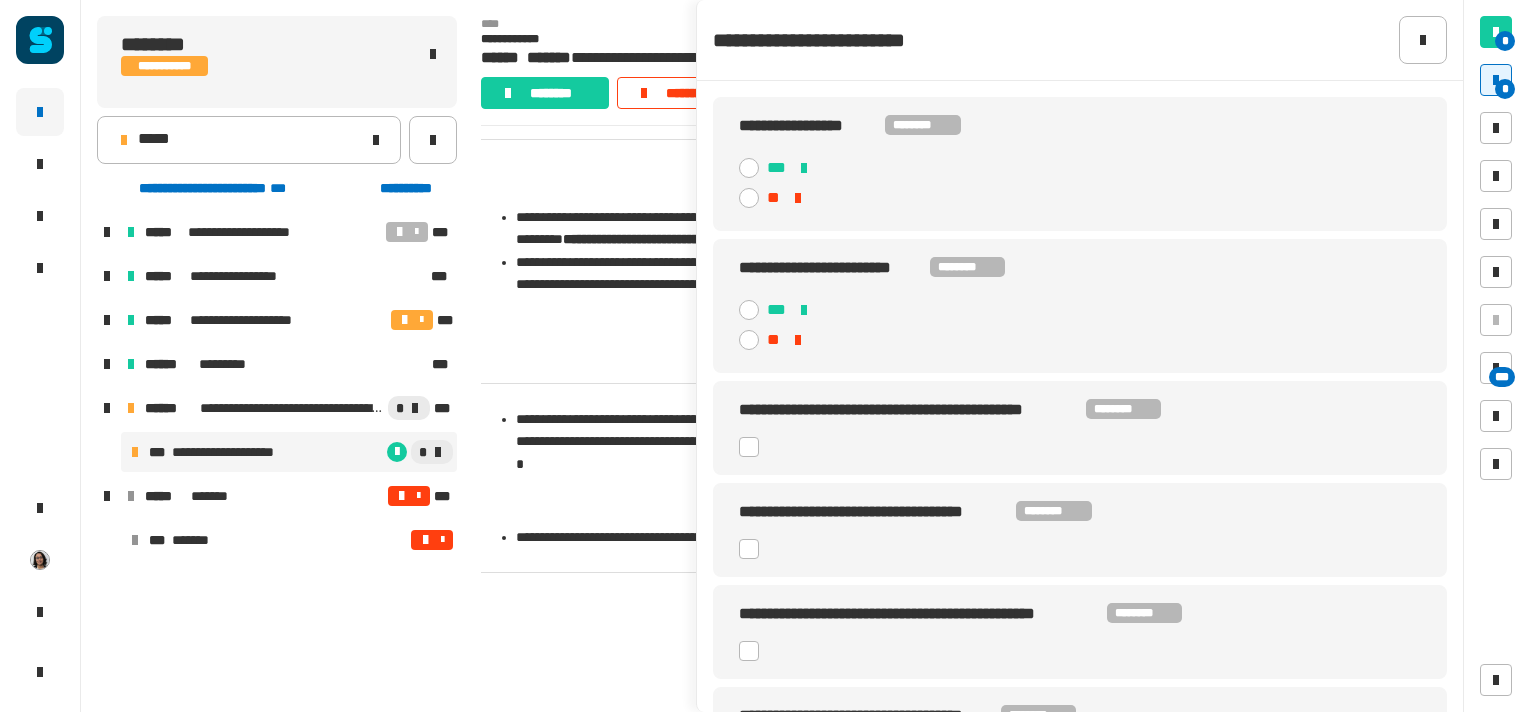 click 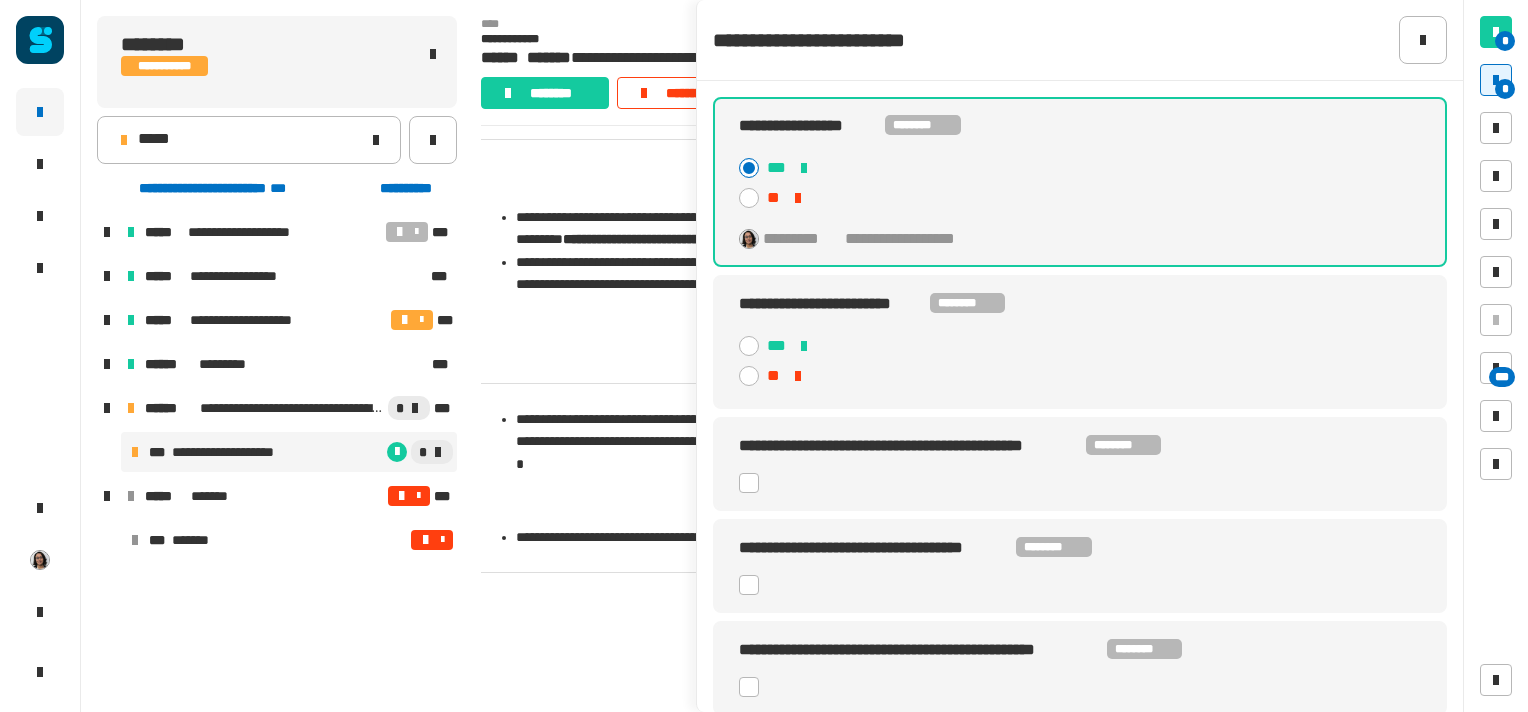 click 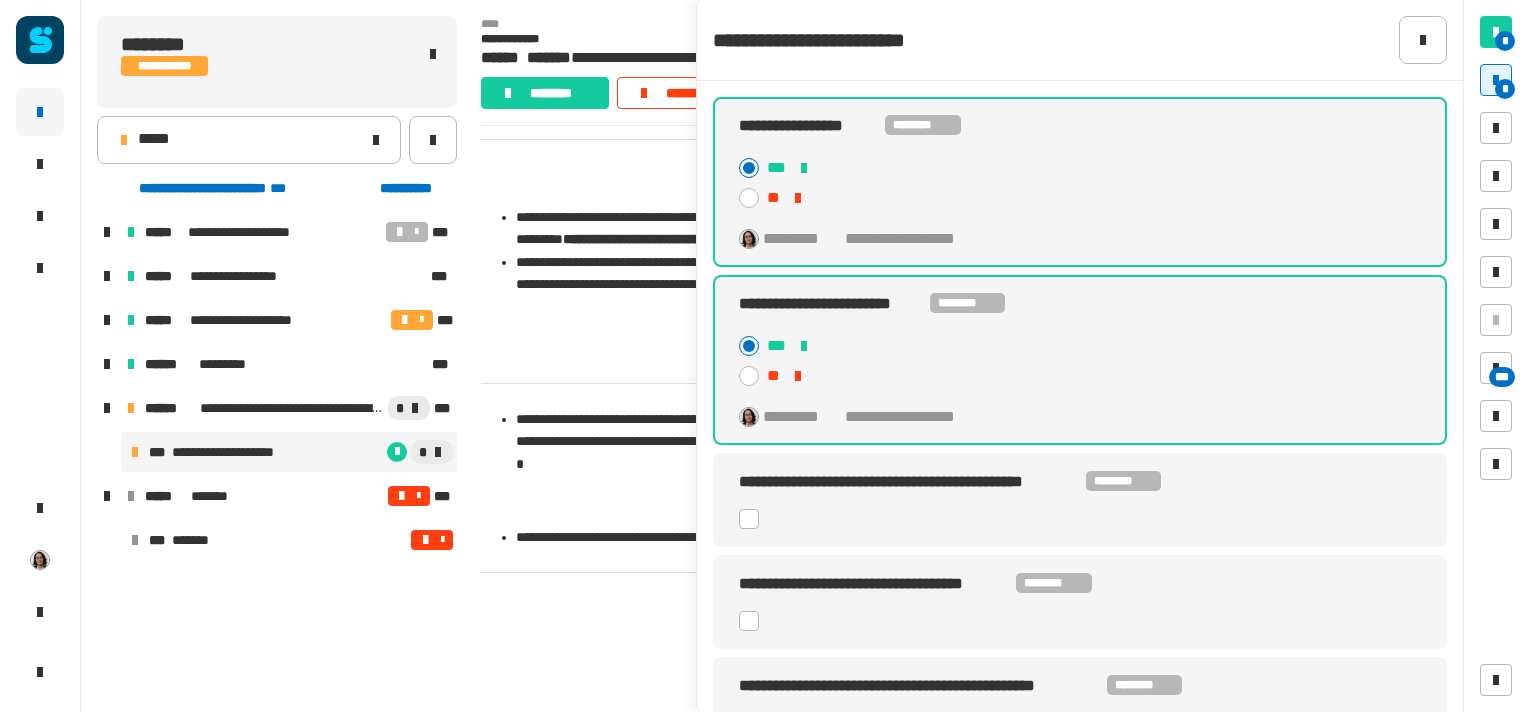scroll, scrollTop: 172, scrollLeft: 0, axis: vertical 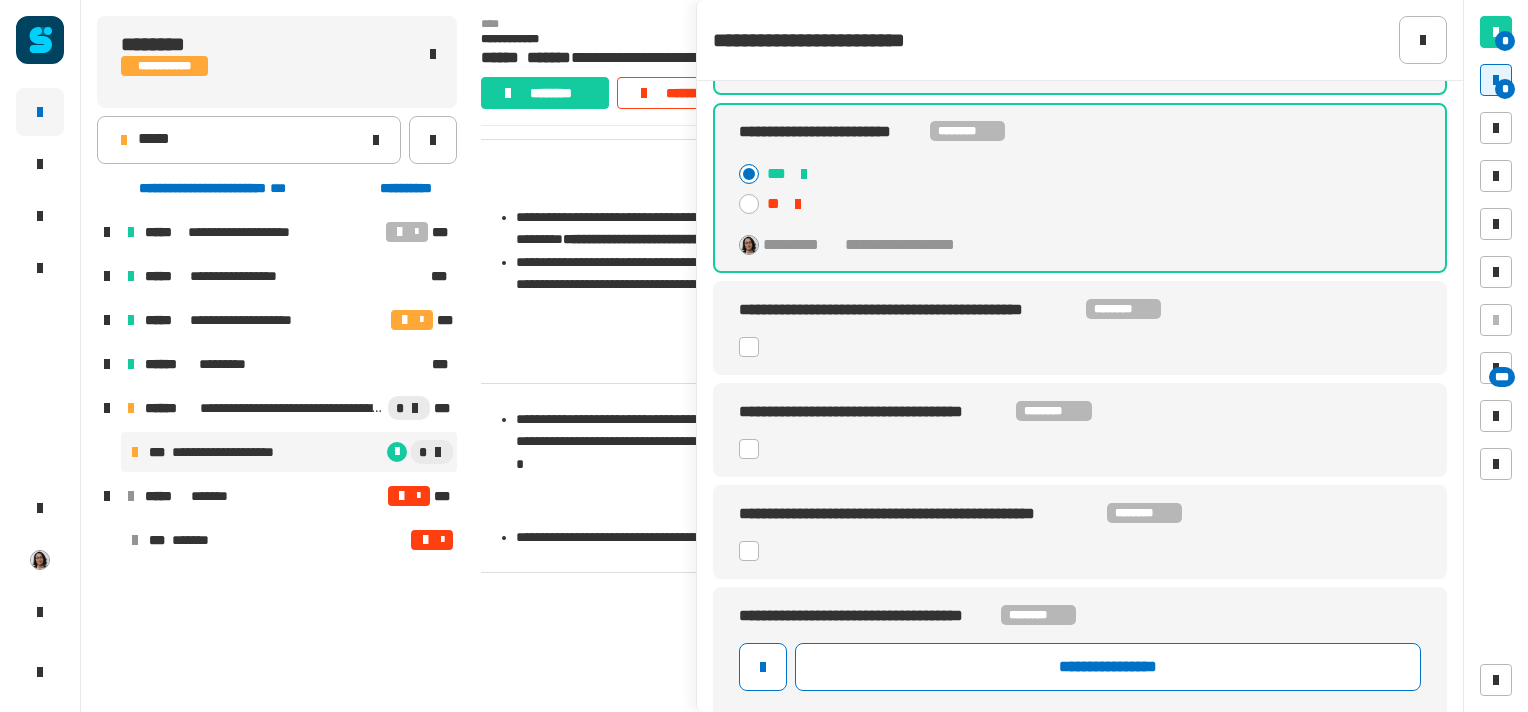 click 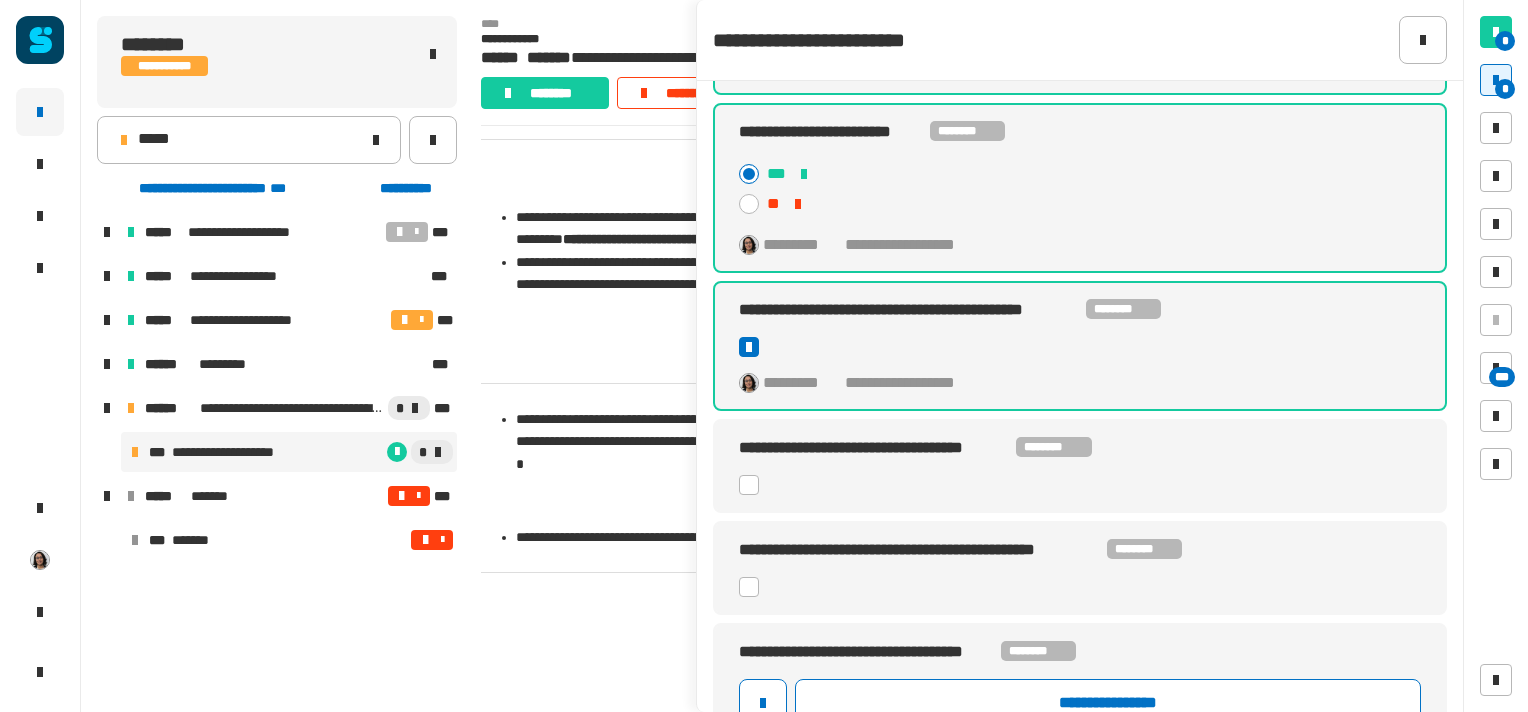 click on "**********" 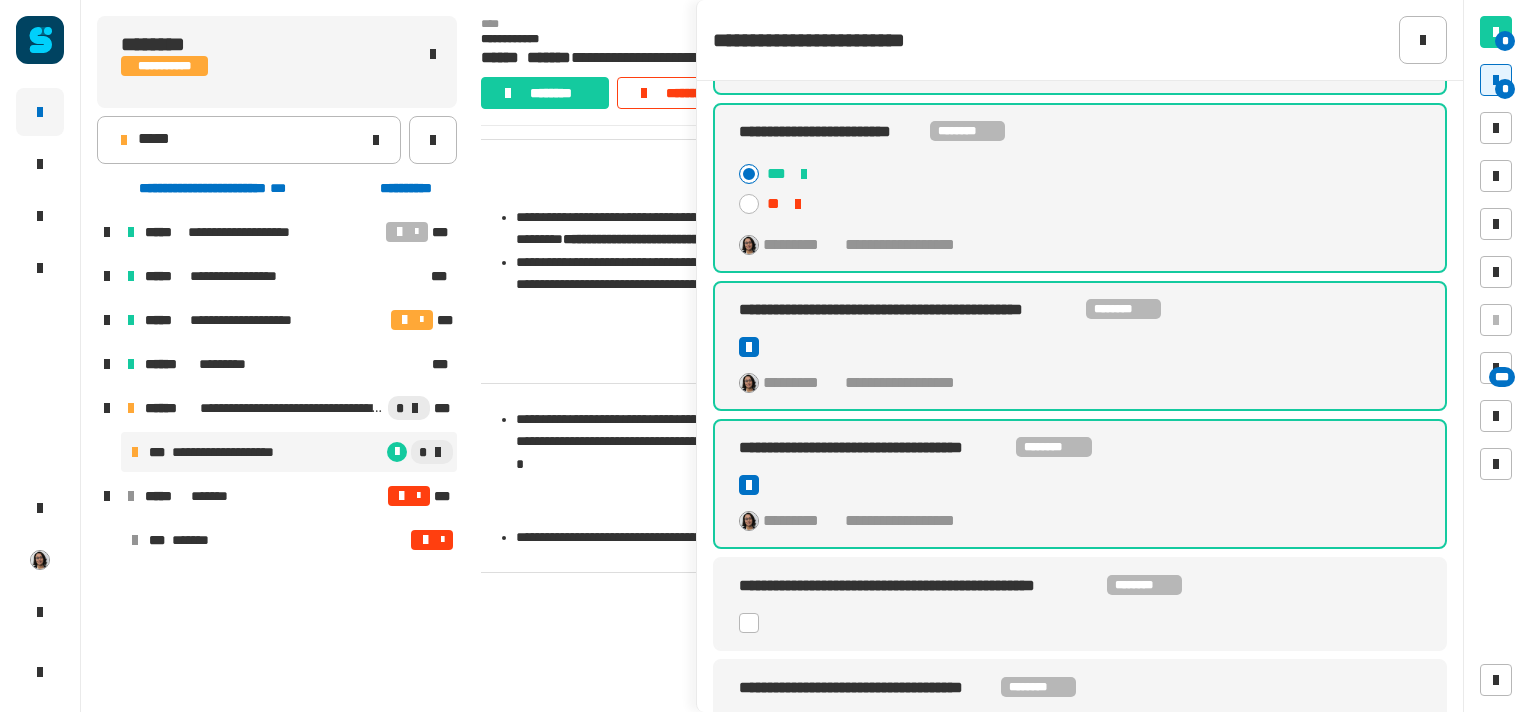 scroll, scrollTop: 244, scrollLeft: 0, axis: vertical 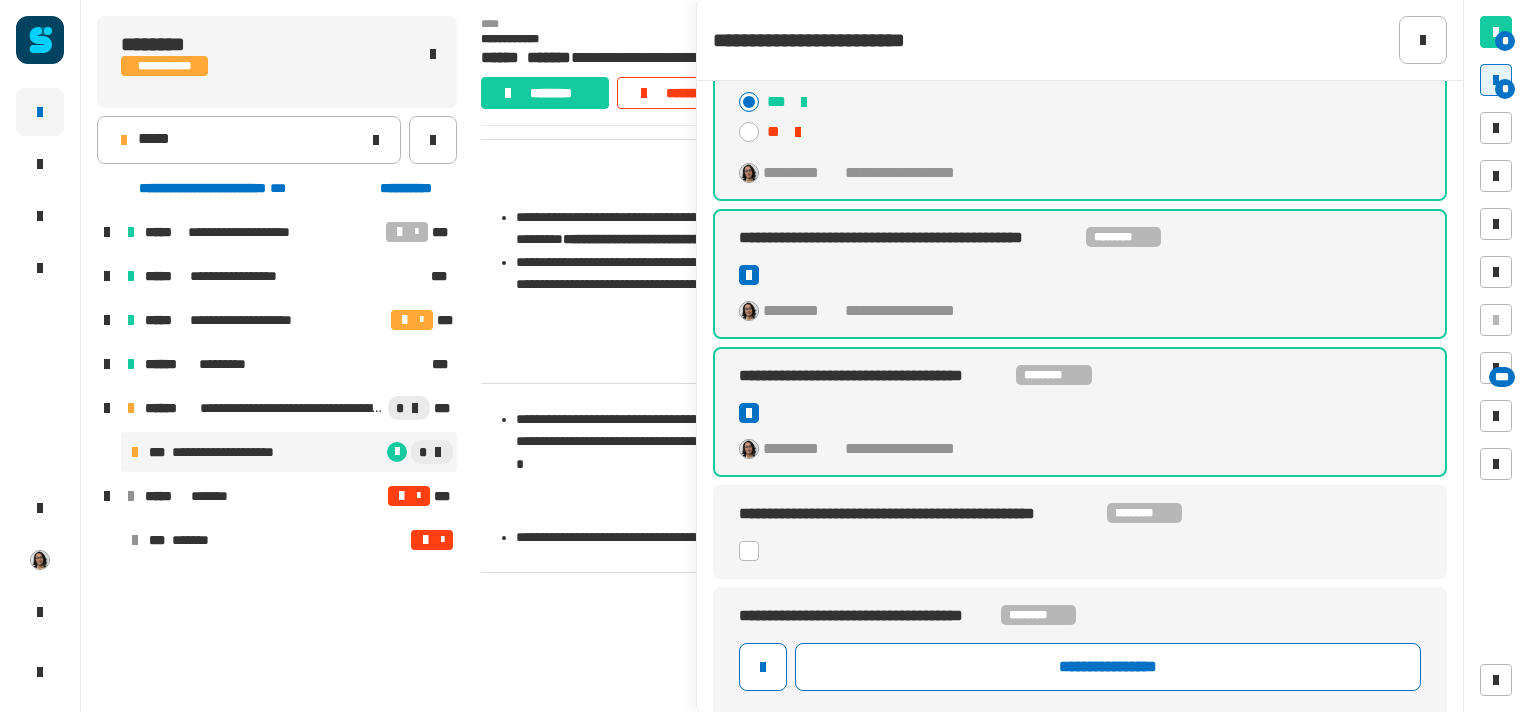 click on "**********" 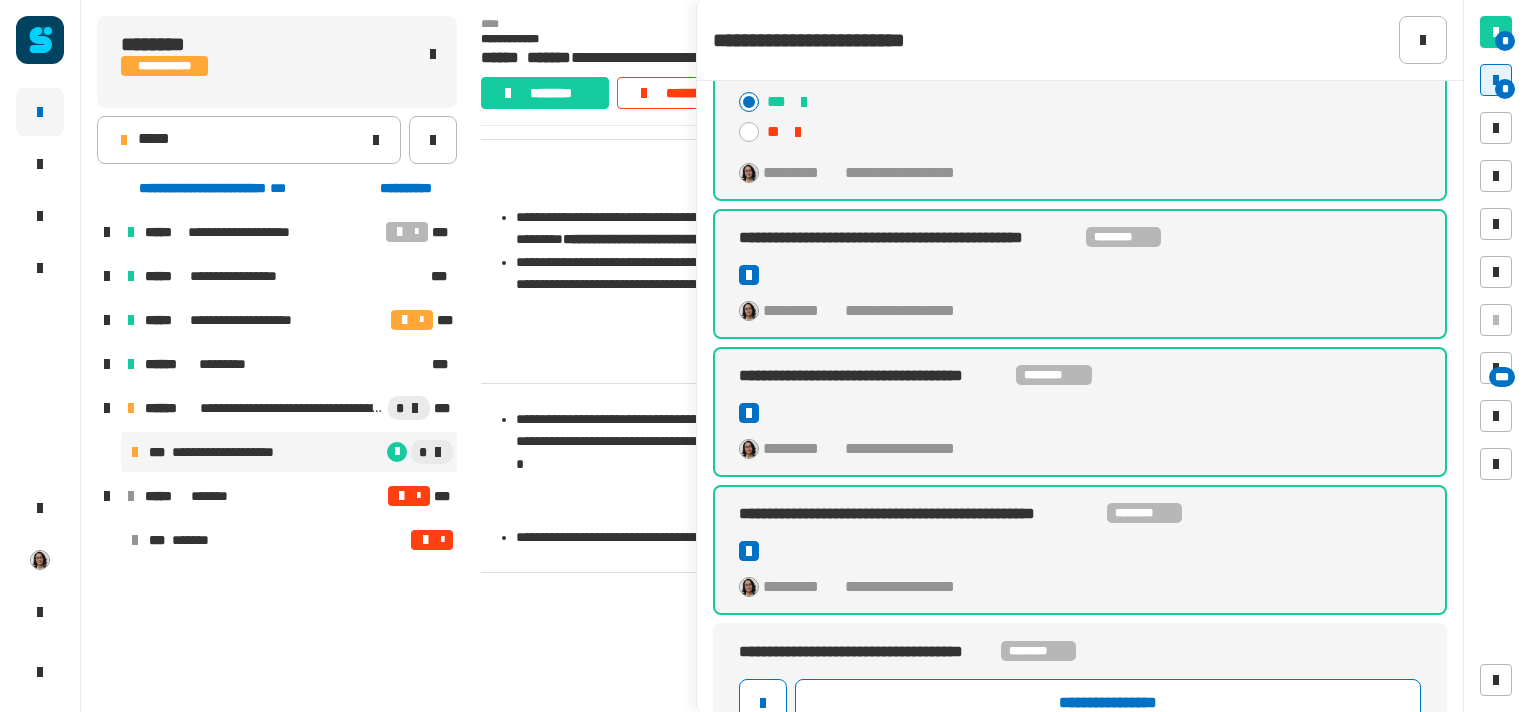 scroll, scrollTop: 280, scrollLeft: 0, axis: vertical 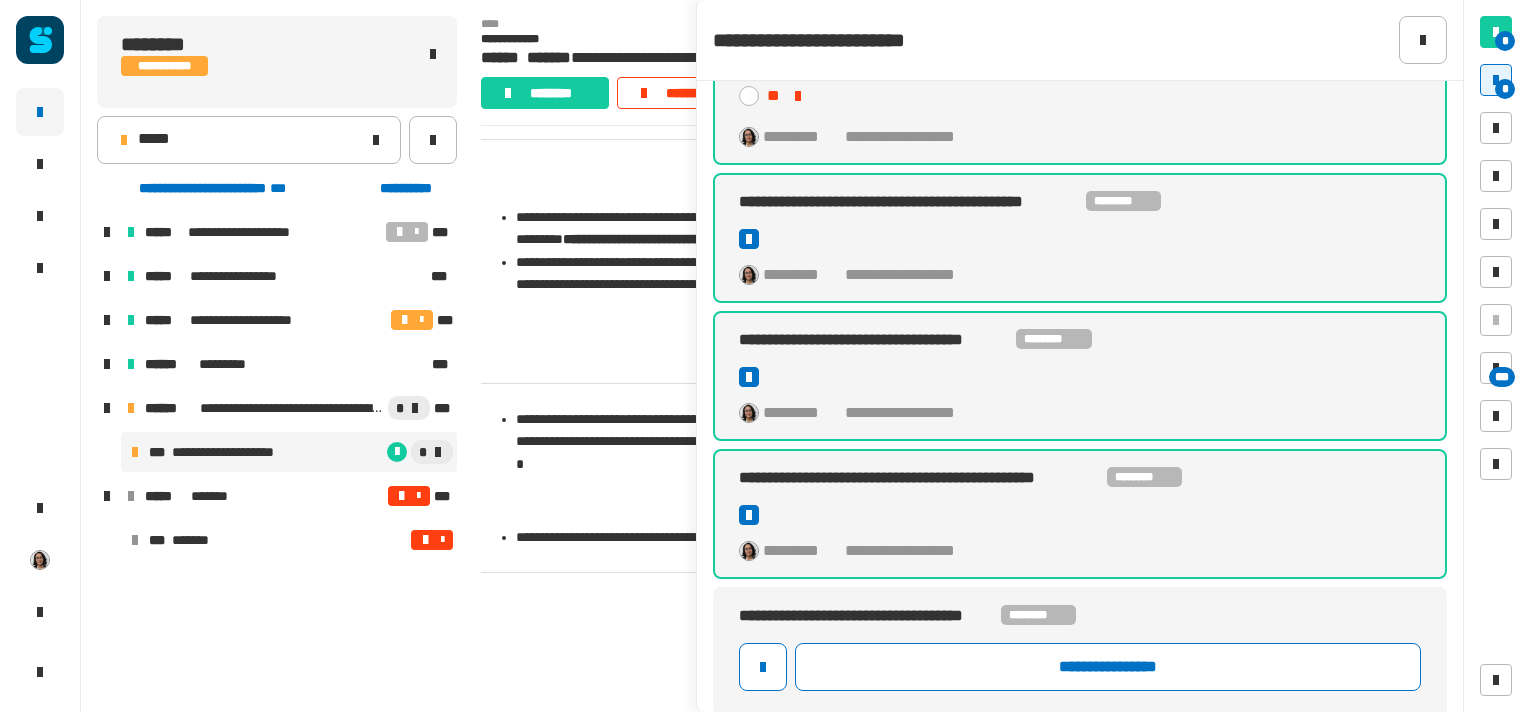 click on "**********" 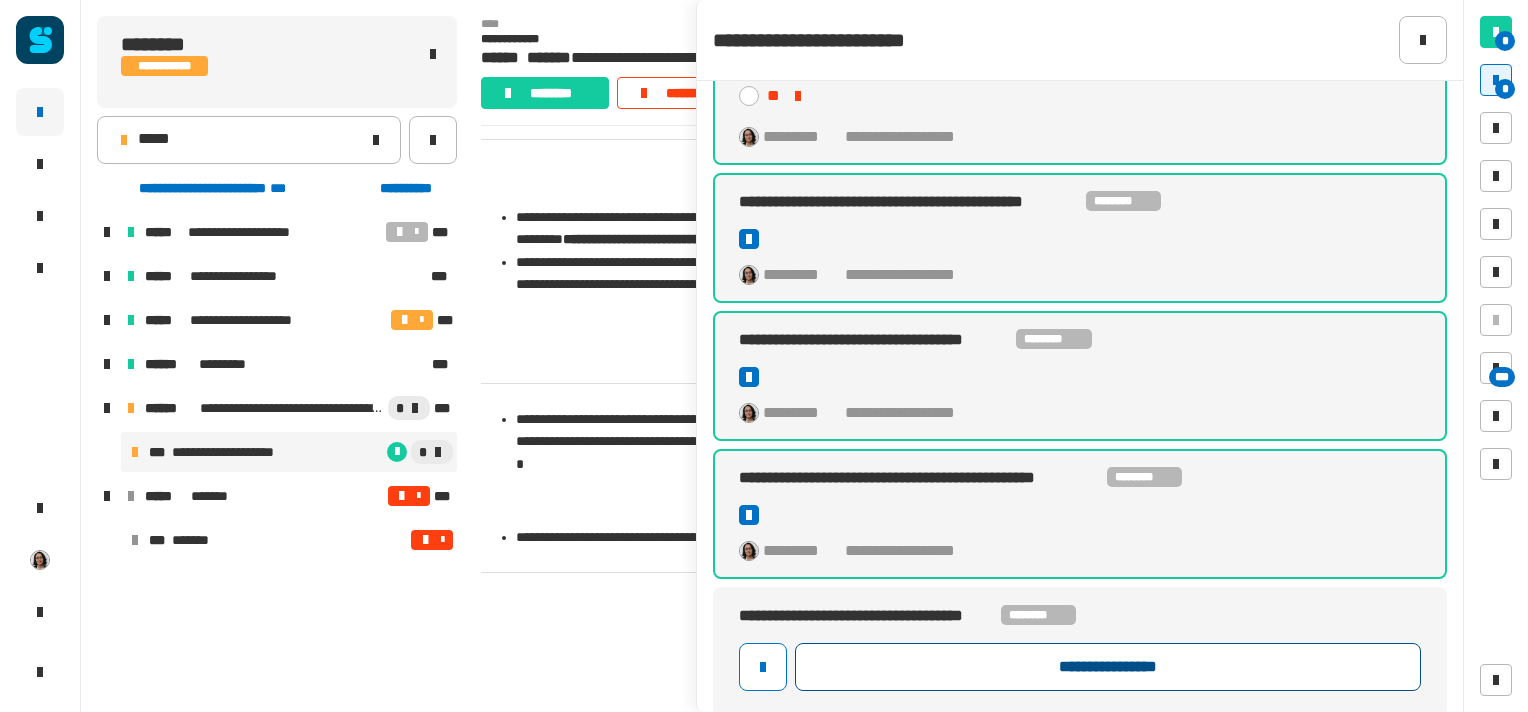 click on "**********" 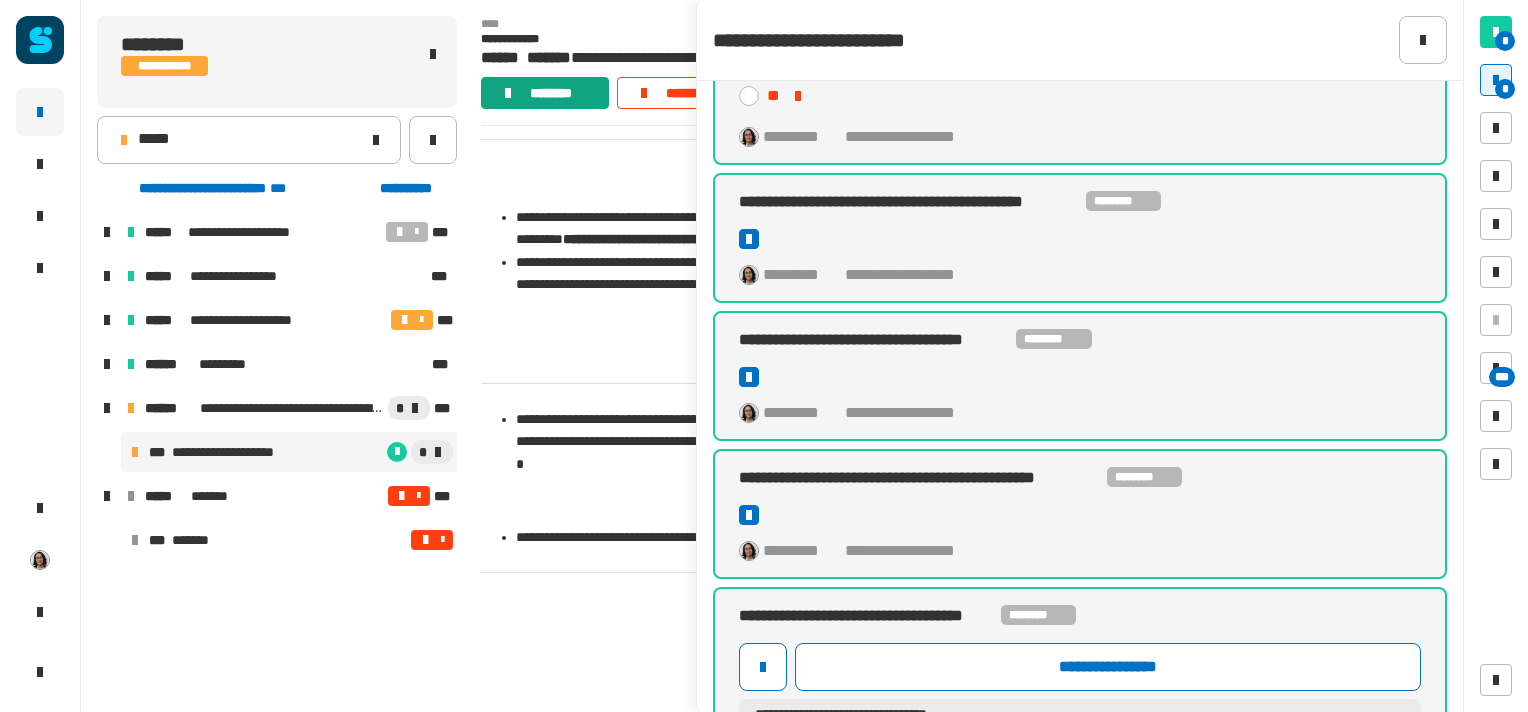 click on "********" 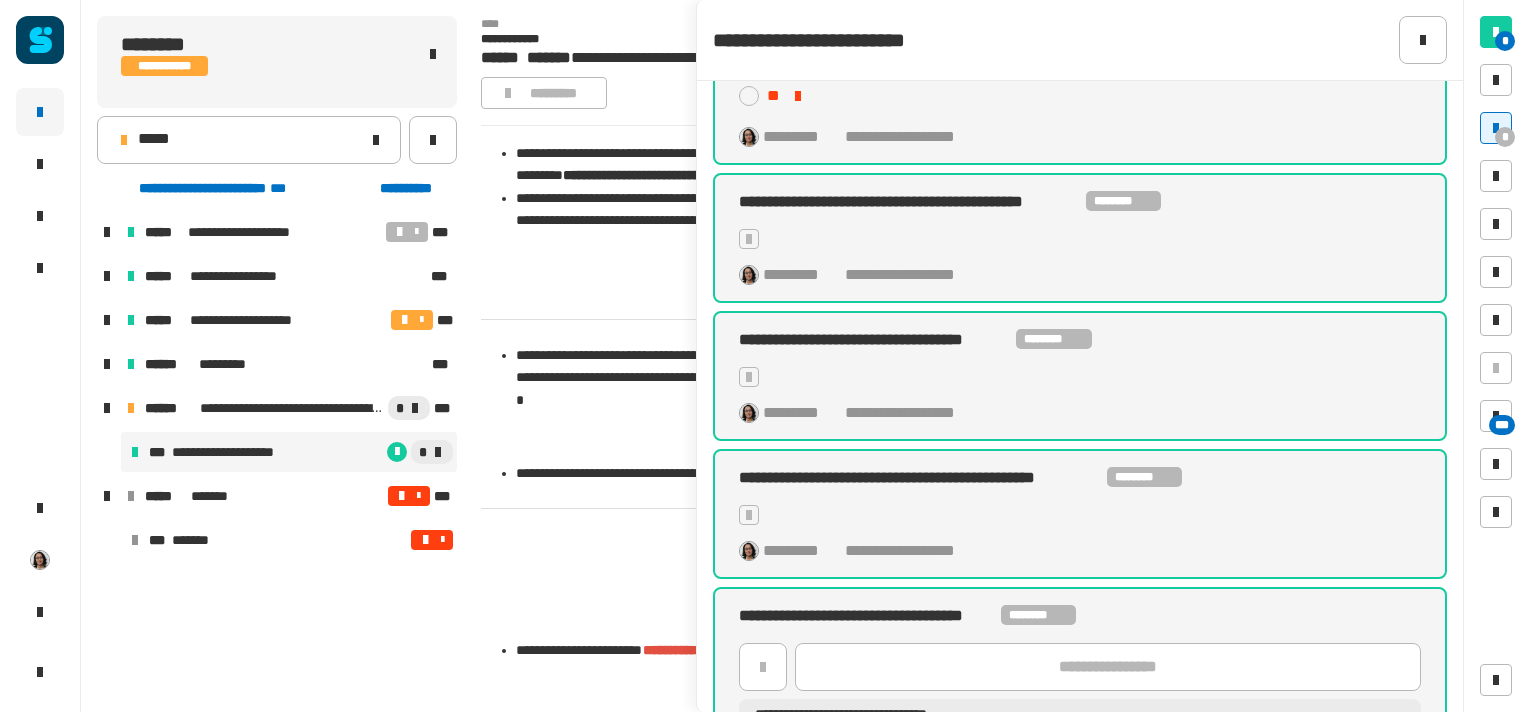 scroll, scrollTop: 0, scrollLeft: 0, axis: both 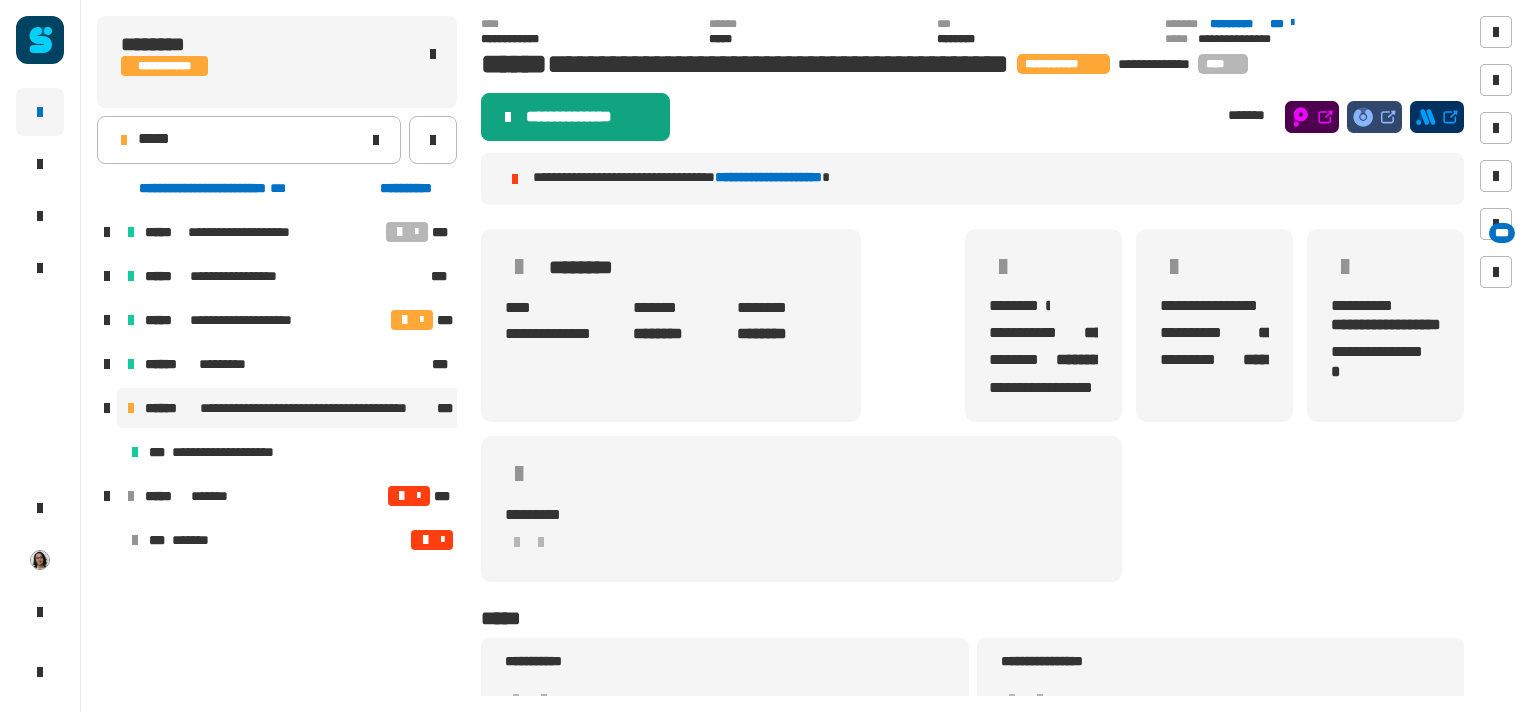 click on "**********" 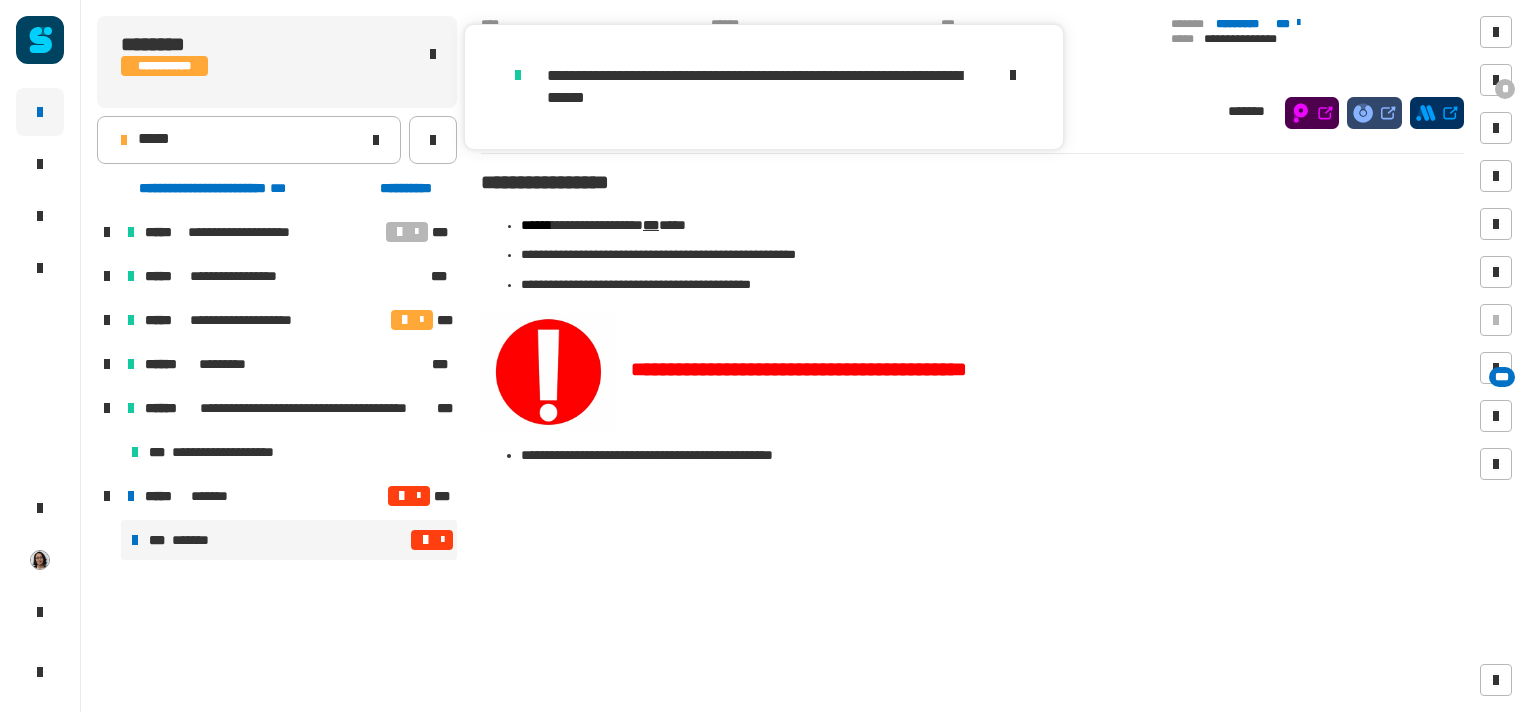 click at bounding box center (442, 540) 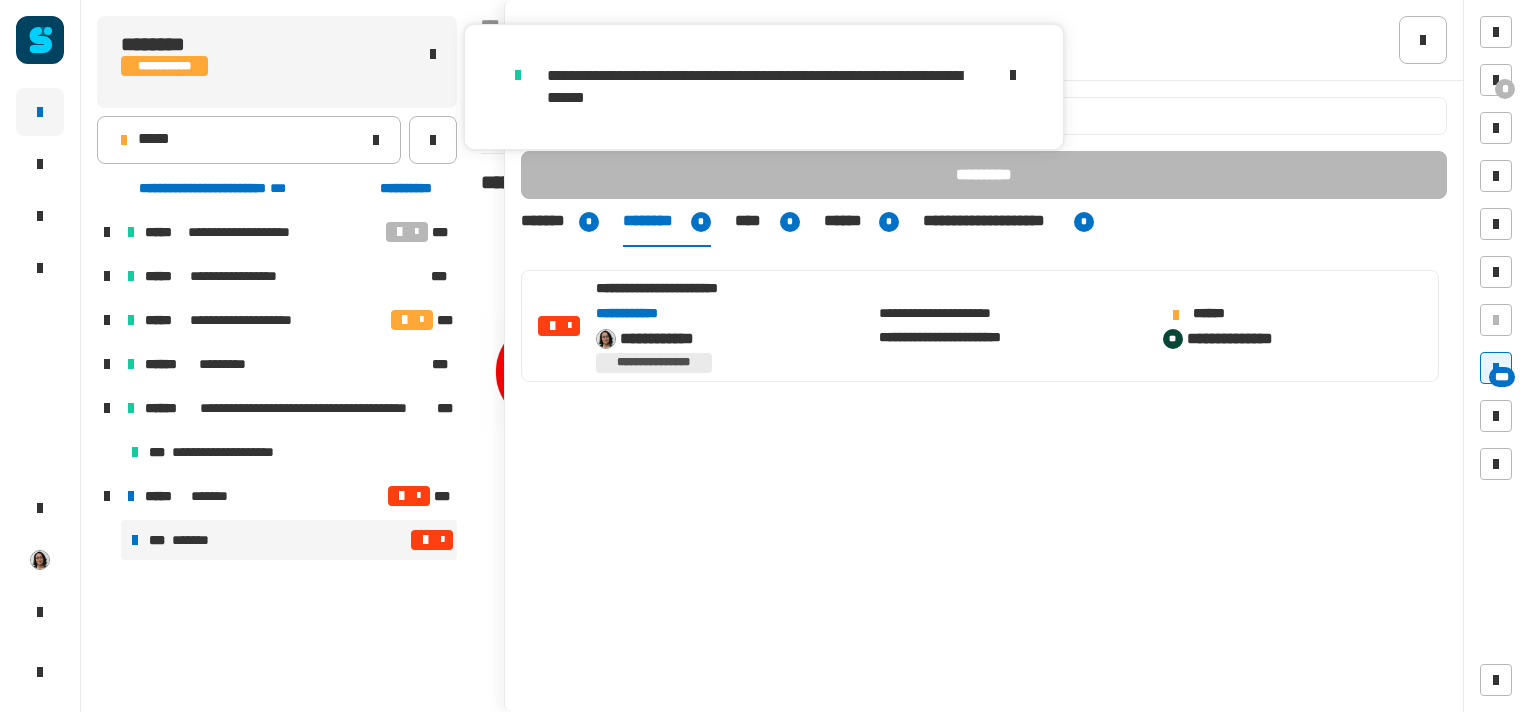 click on "**********" 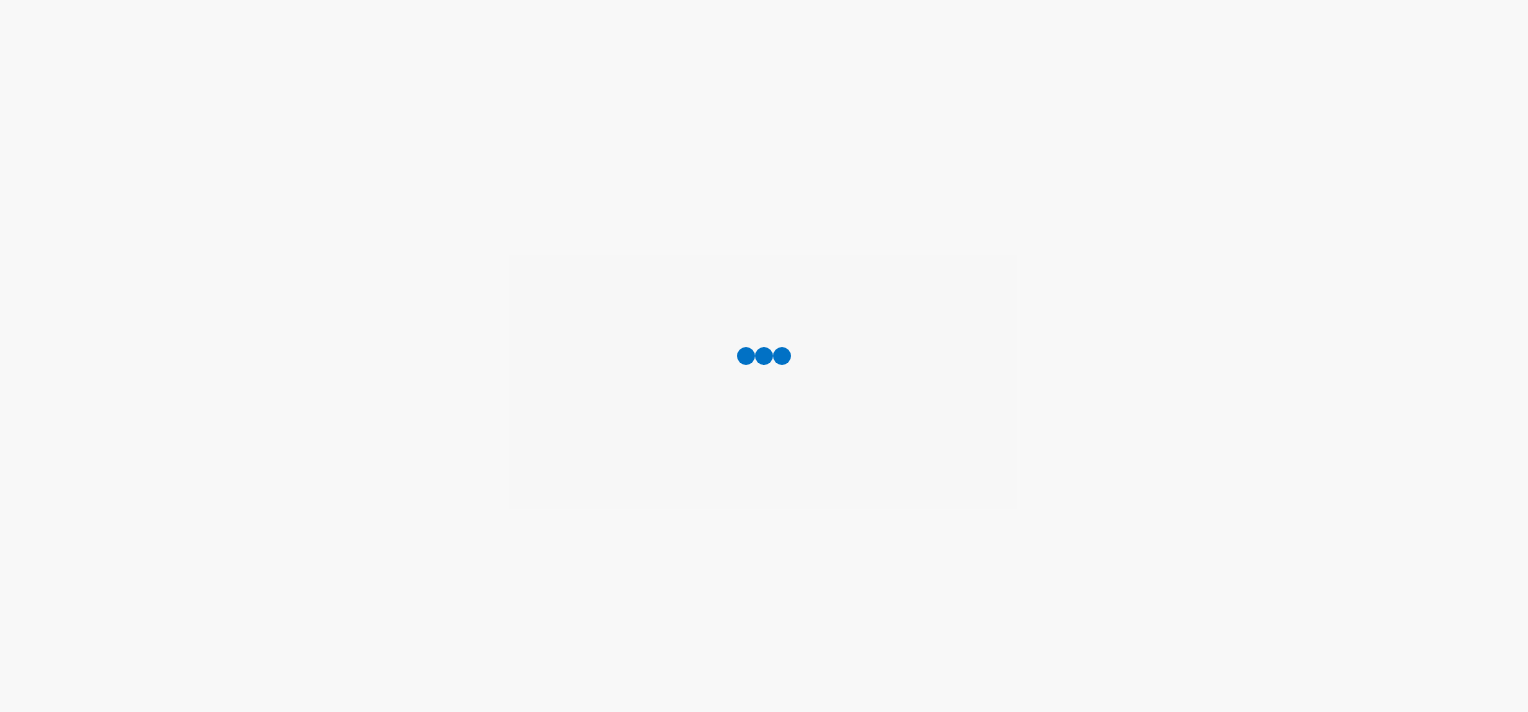 scroll, scrollTop: 0, scrollLeft: 0, axis: both 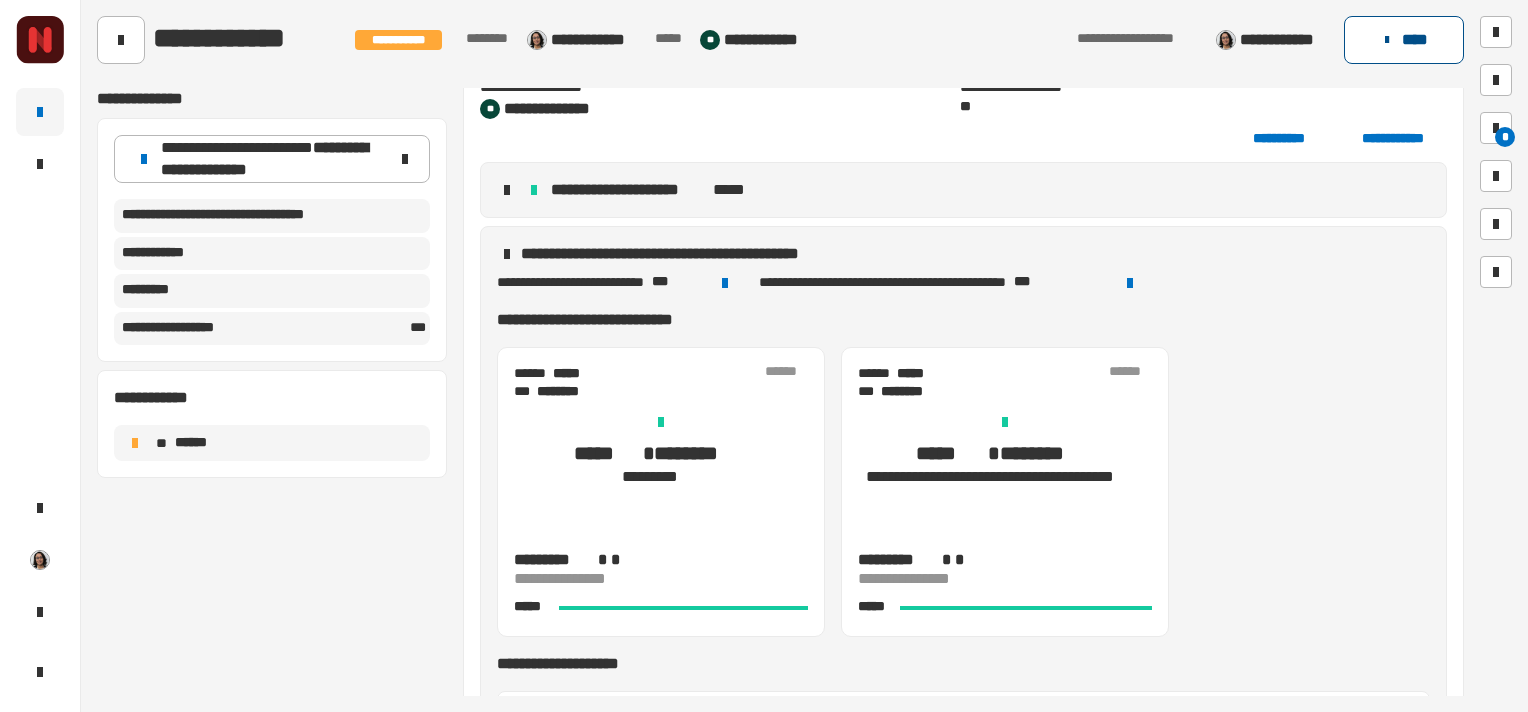 click on "****" 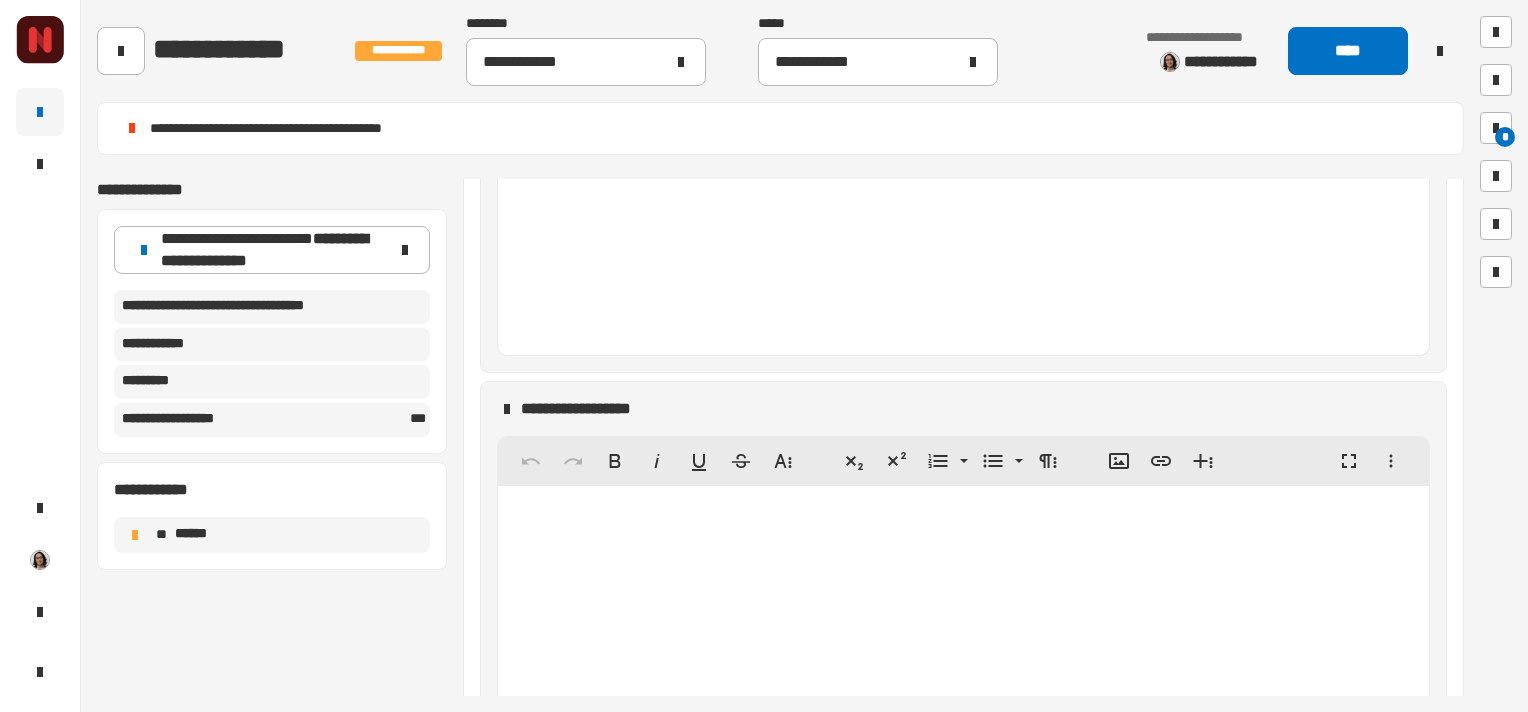 scroll, scrollTop: 2824, scrollLeft: 0, axis: vertical 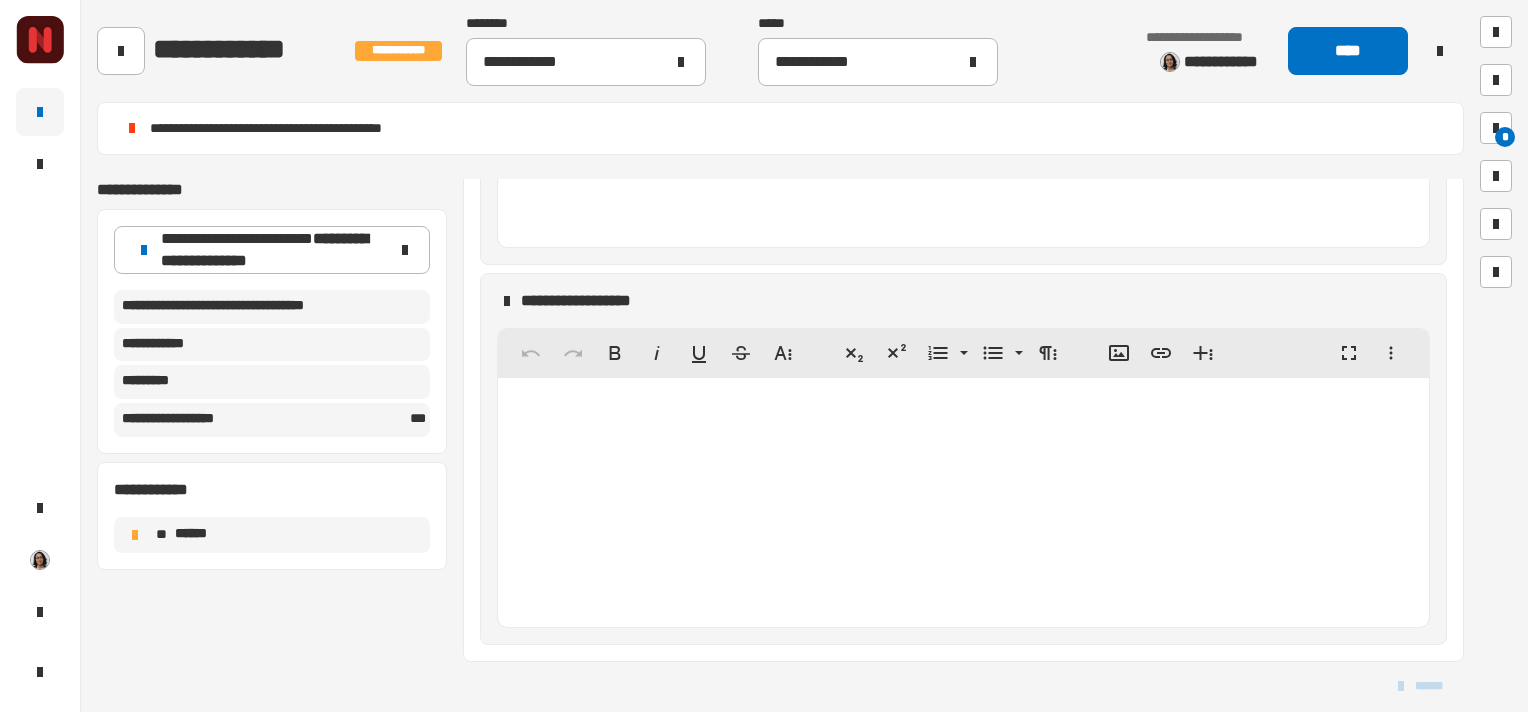 click 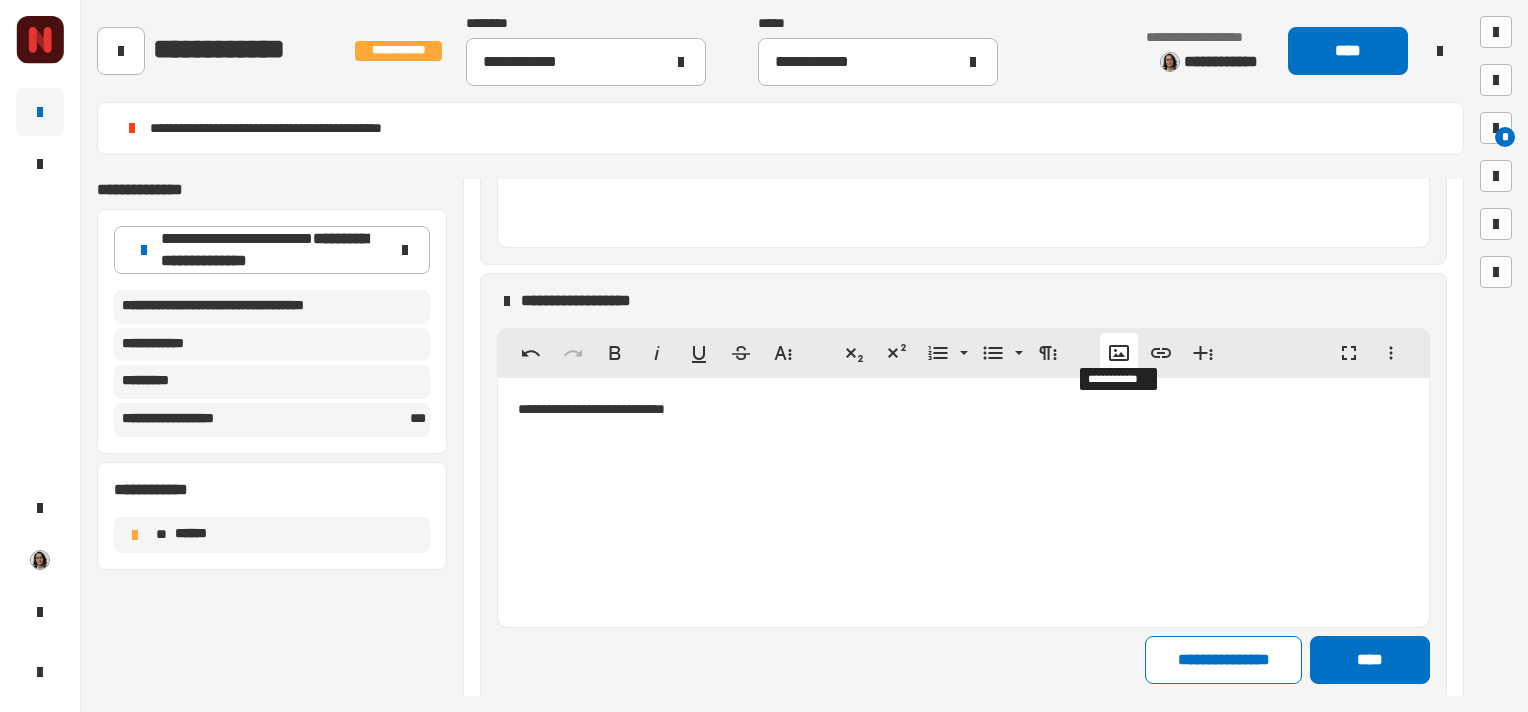 click 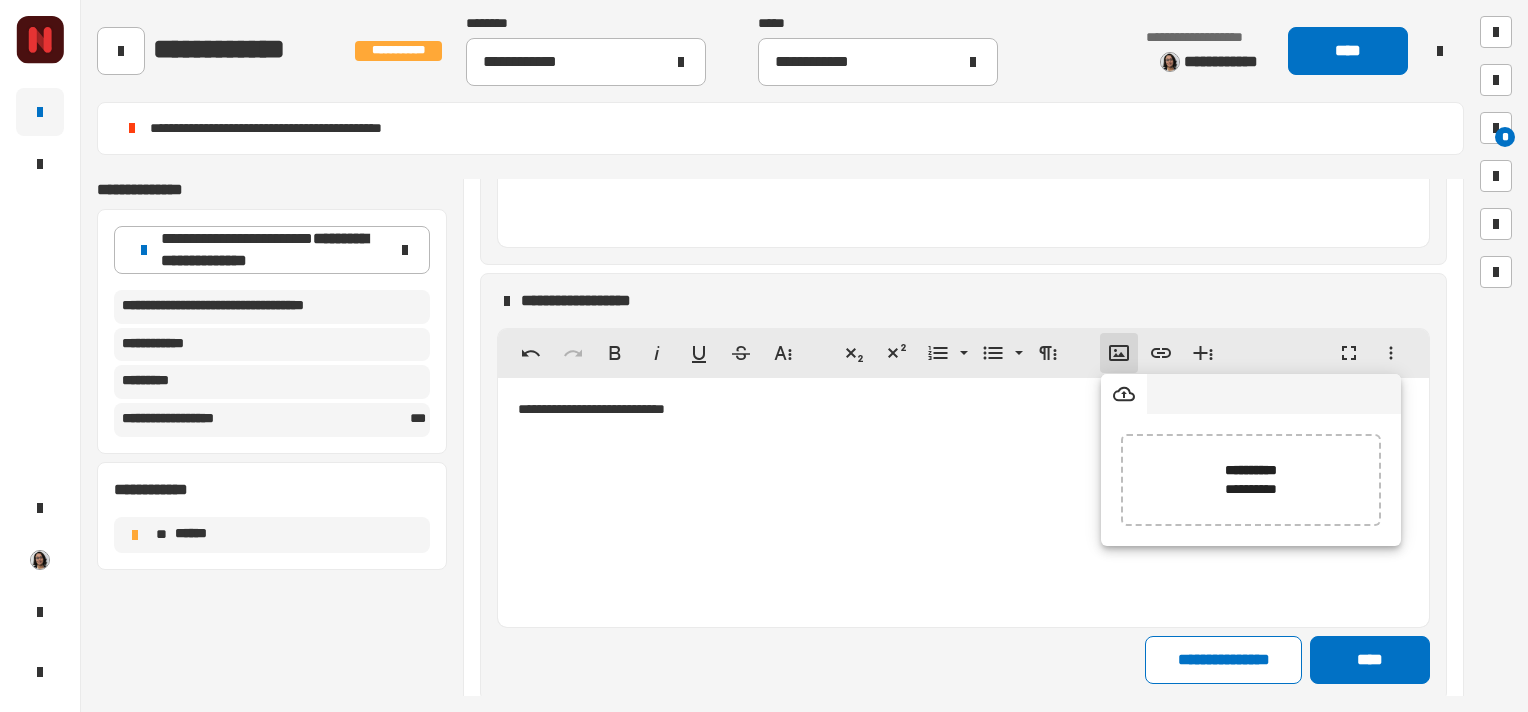 click at bounding box center (739, 480) 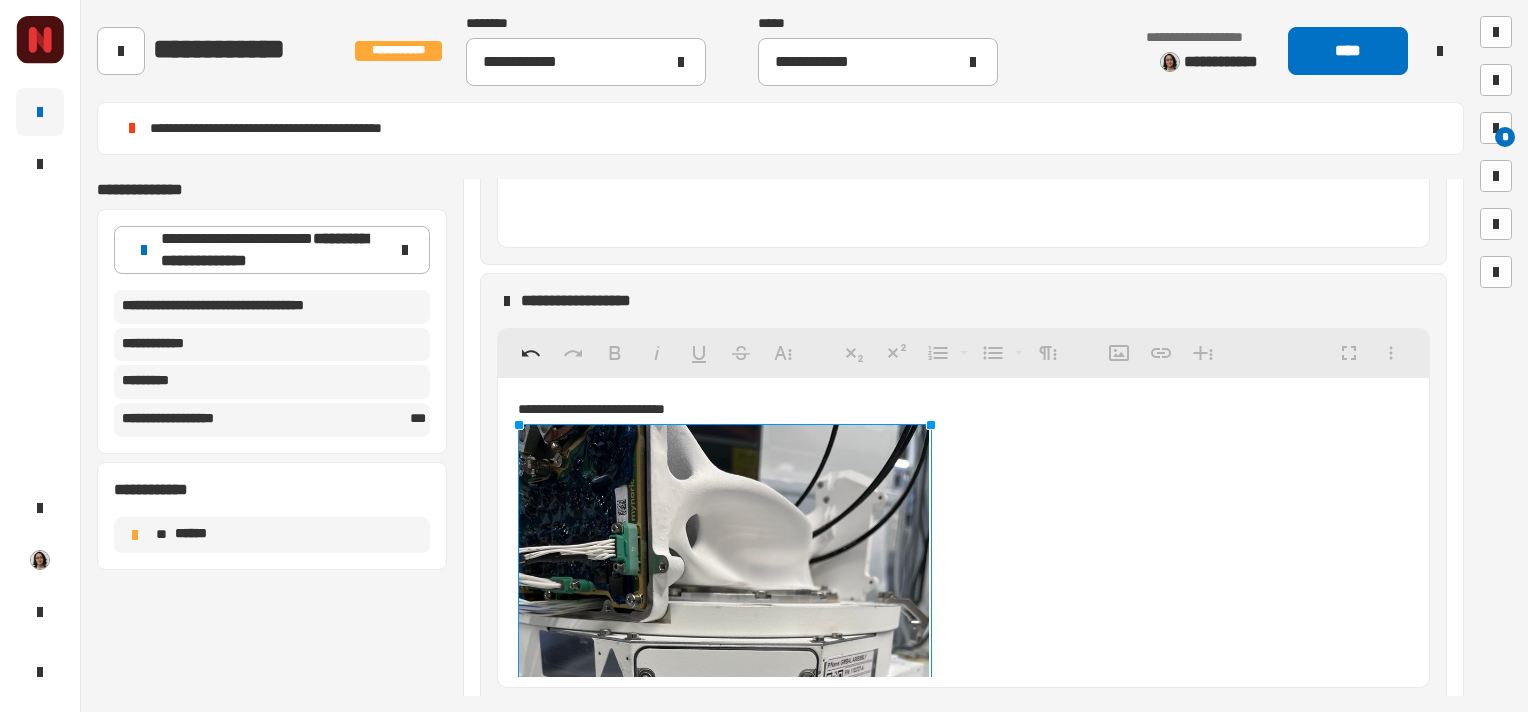 drag, startPoint x: 1288, startPoint y: 420, endPoint x: 926, endPoint y: 464, distance: 364.6642 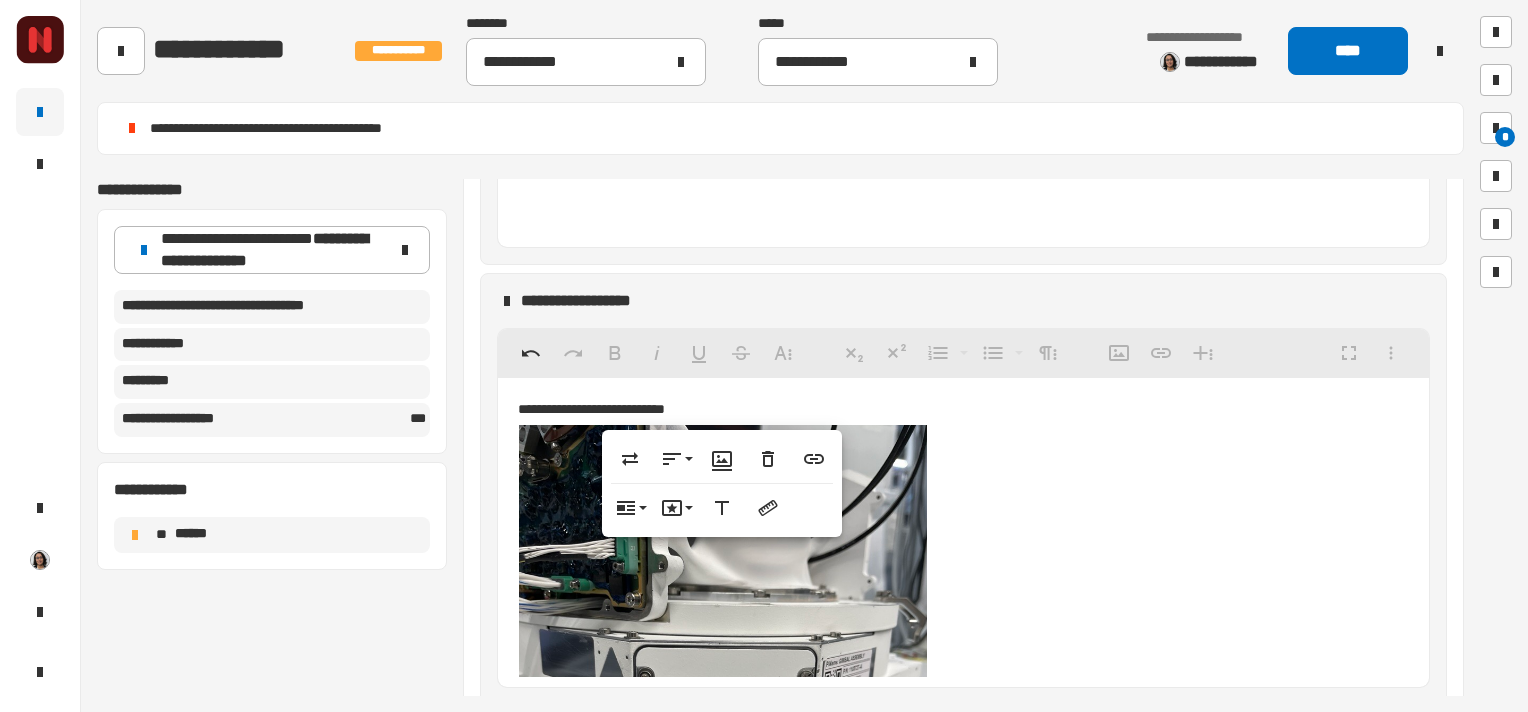 click on "**********" 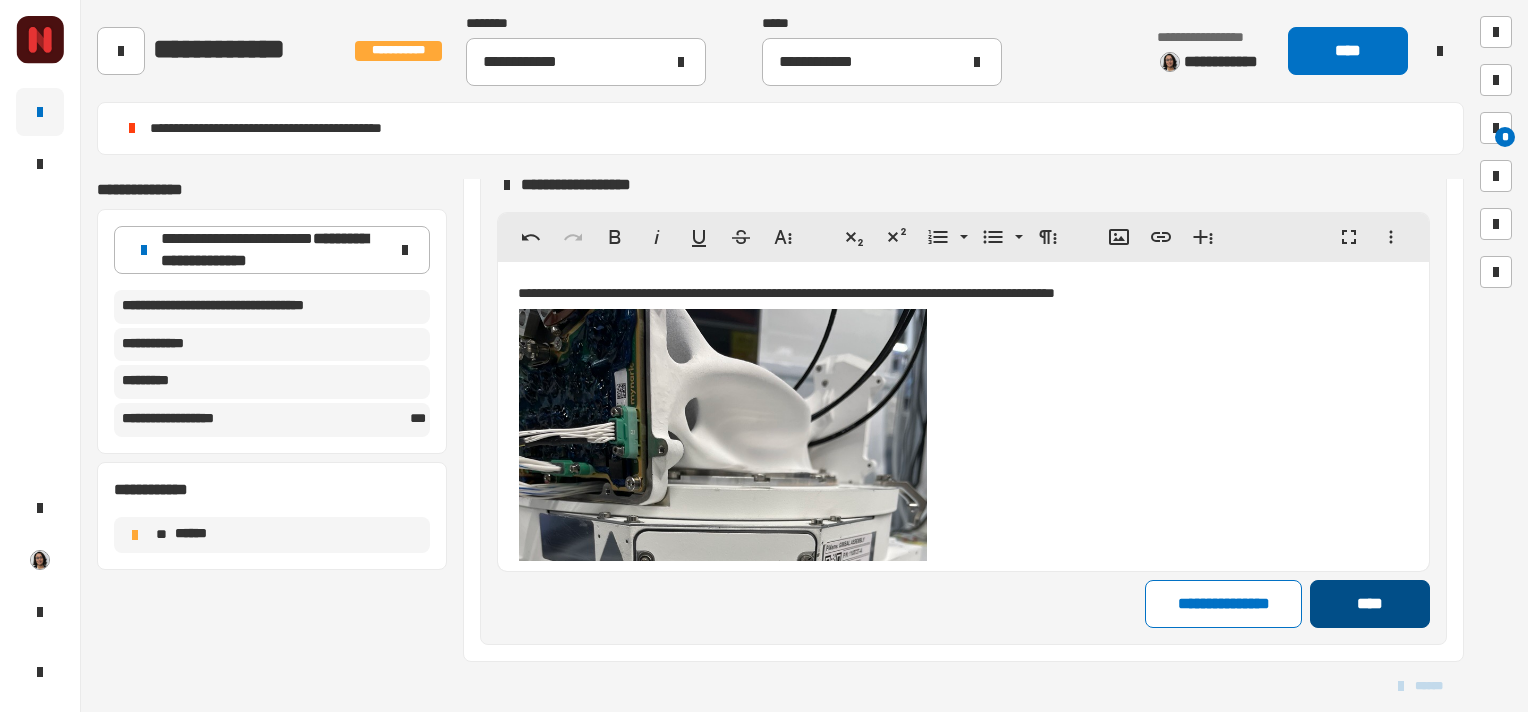 click on "****" 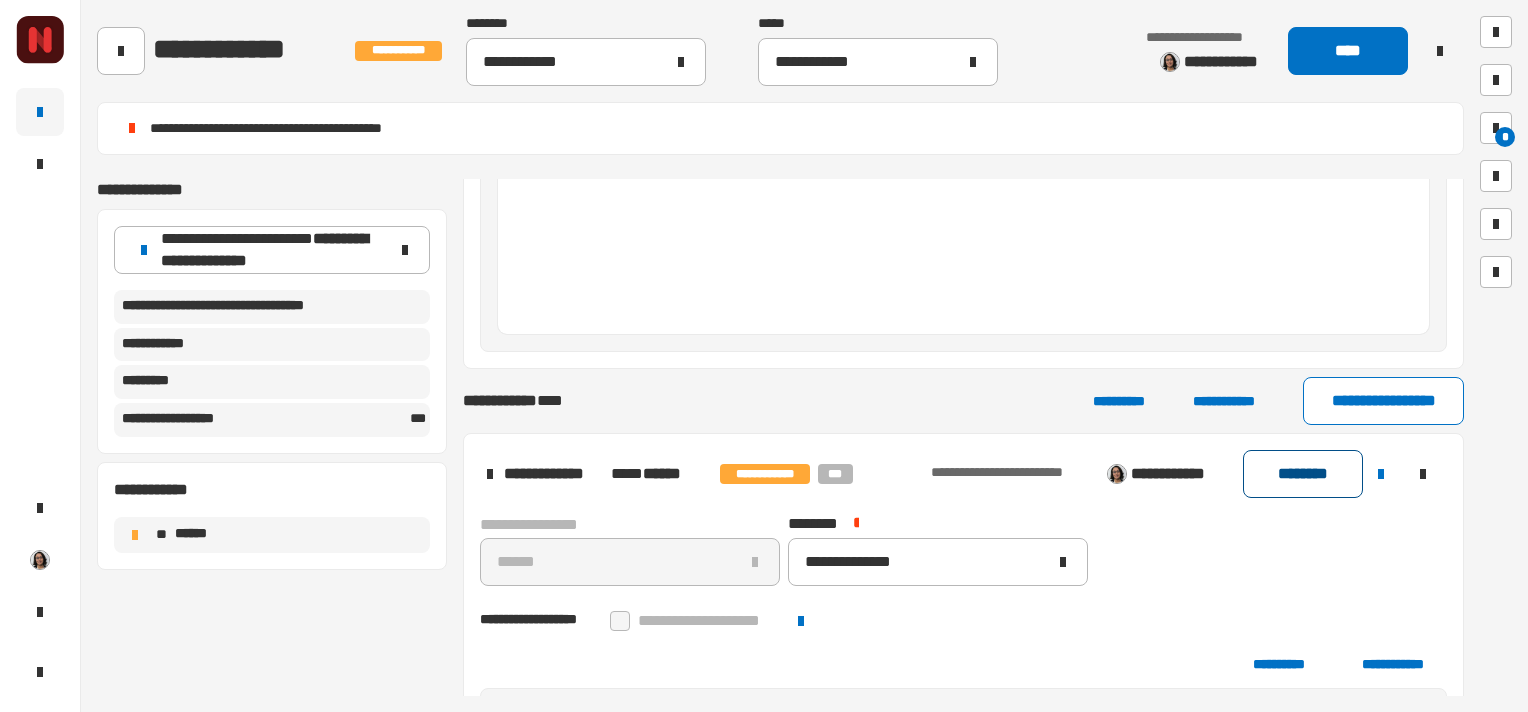 click on "********" 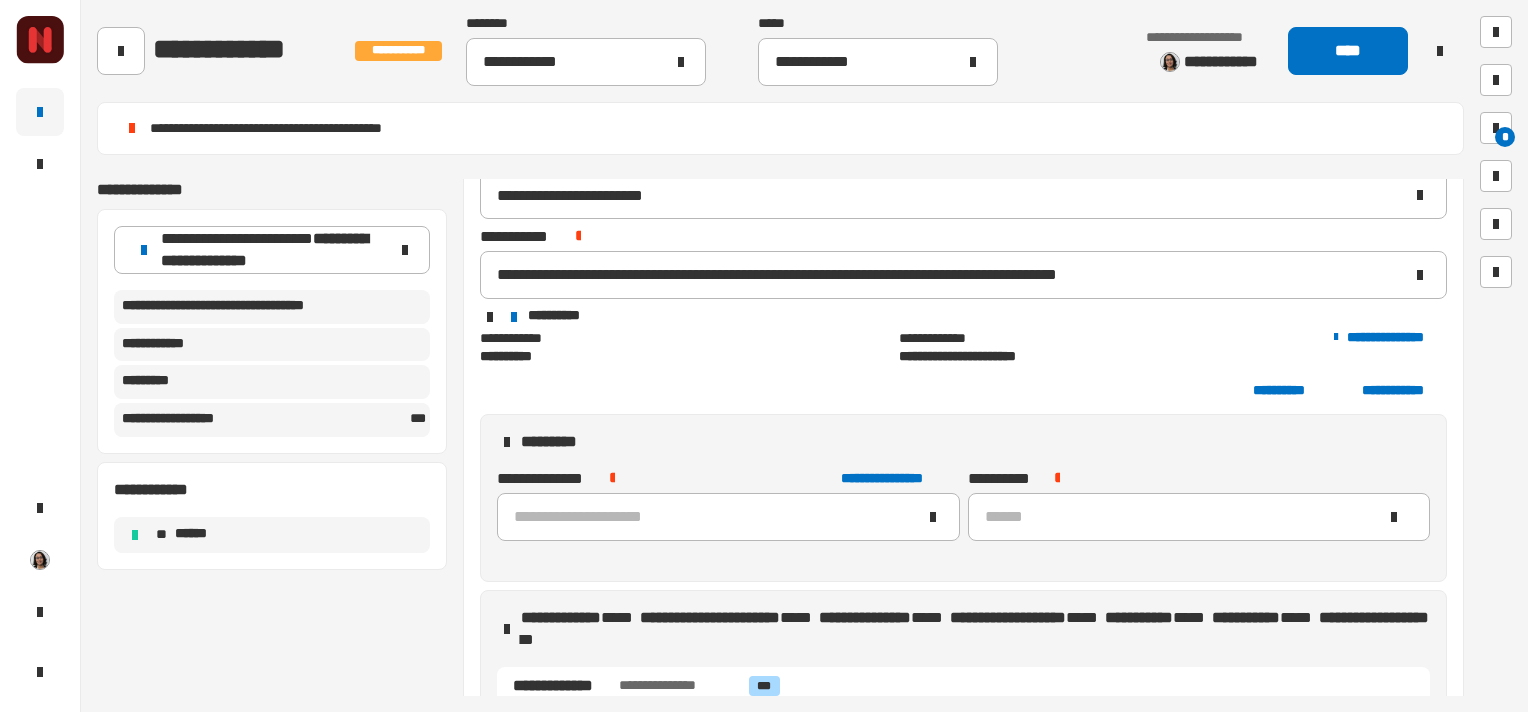 scroll, scrollTop: 92, scrollLeft: 0, axis: vertical 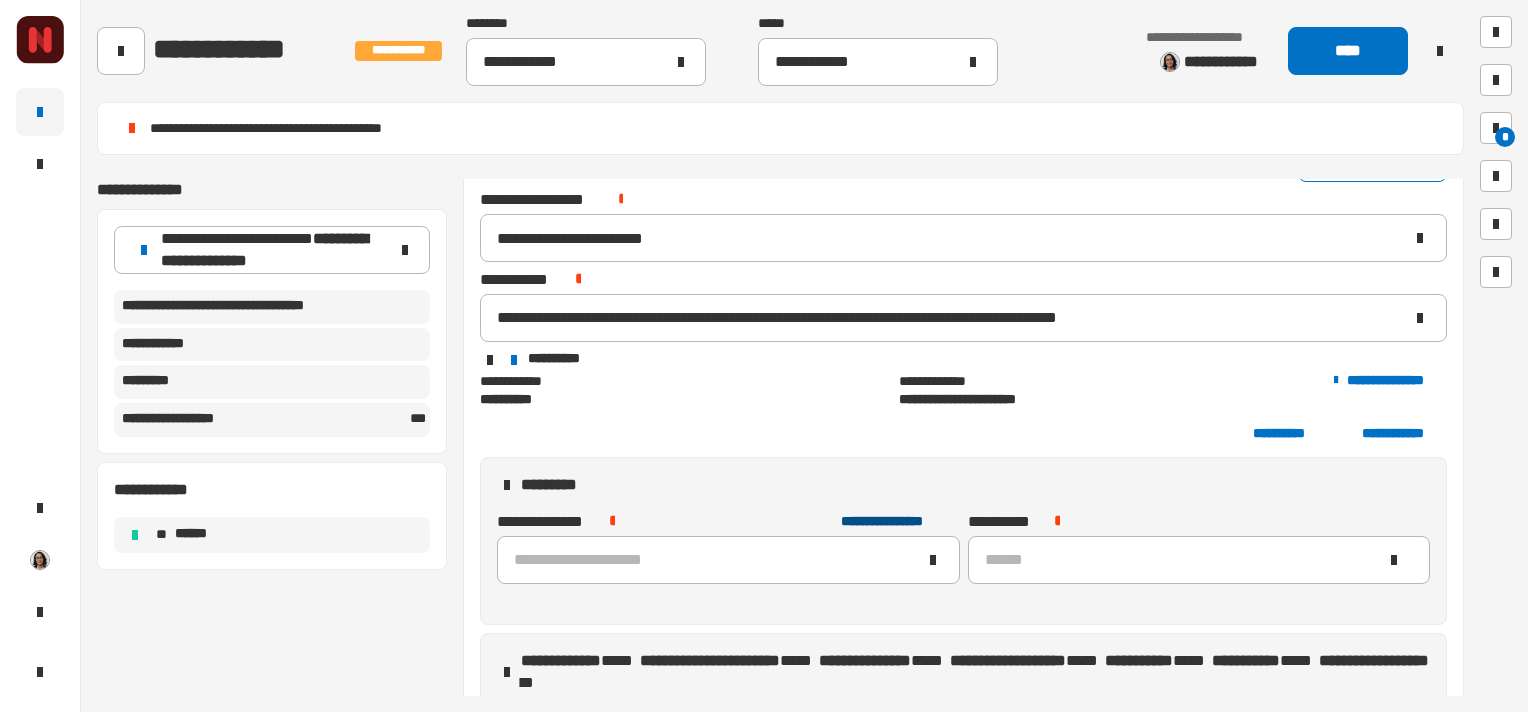 click on "**********" at bounding box center [882, 521] 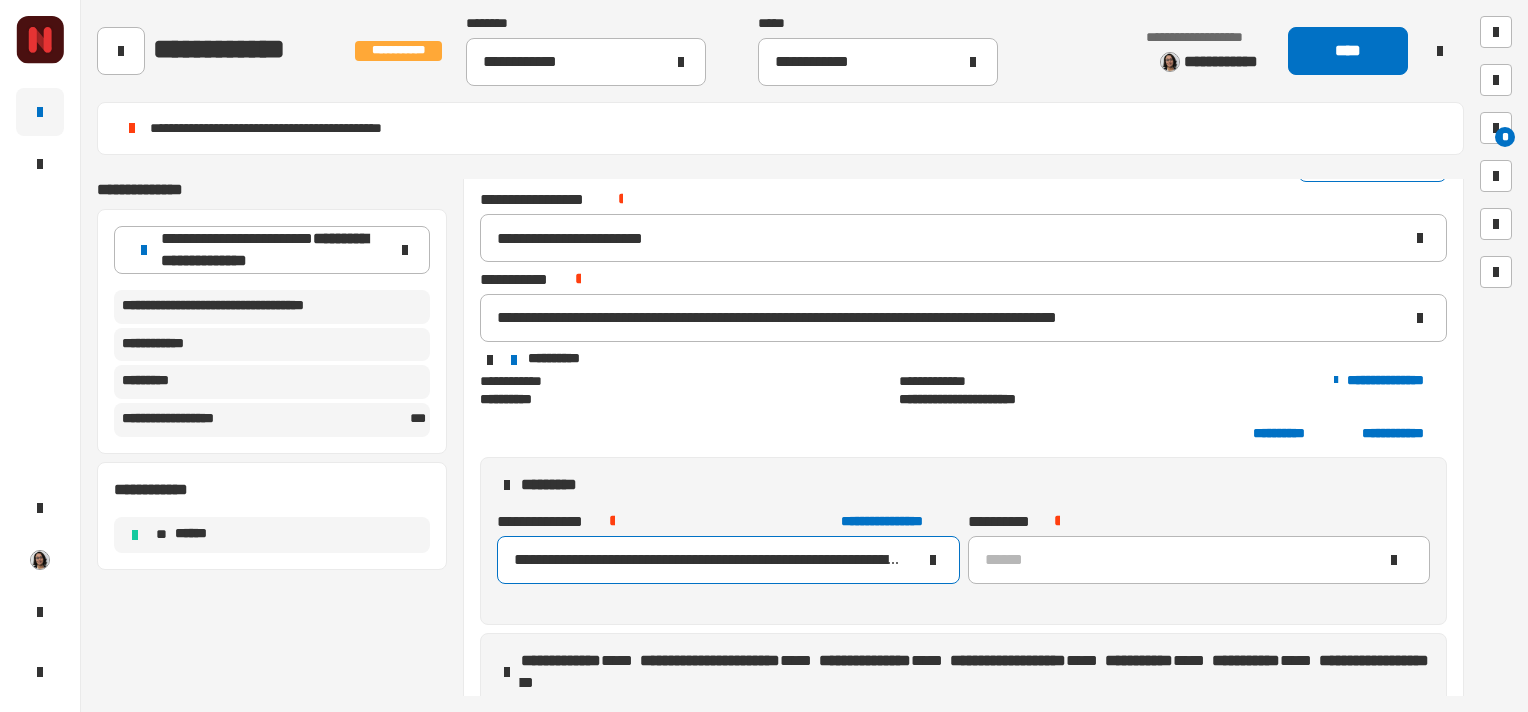 click at bounding box center (933, 560) 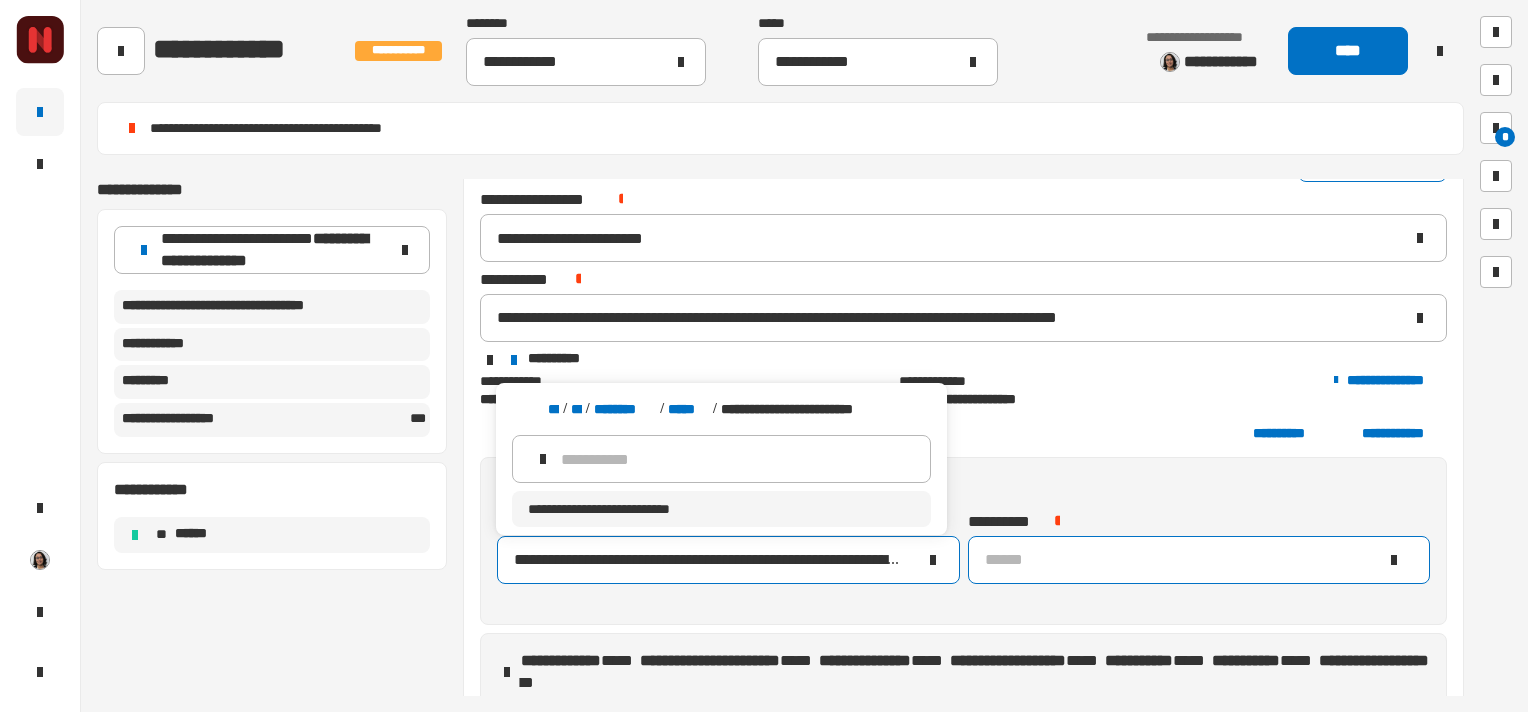 click on "******" at bounding box center [1181, 560] 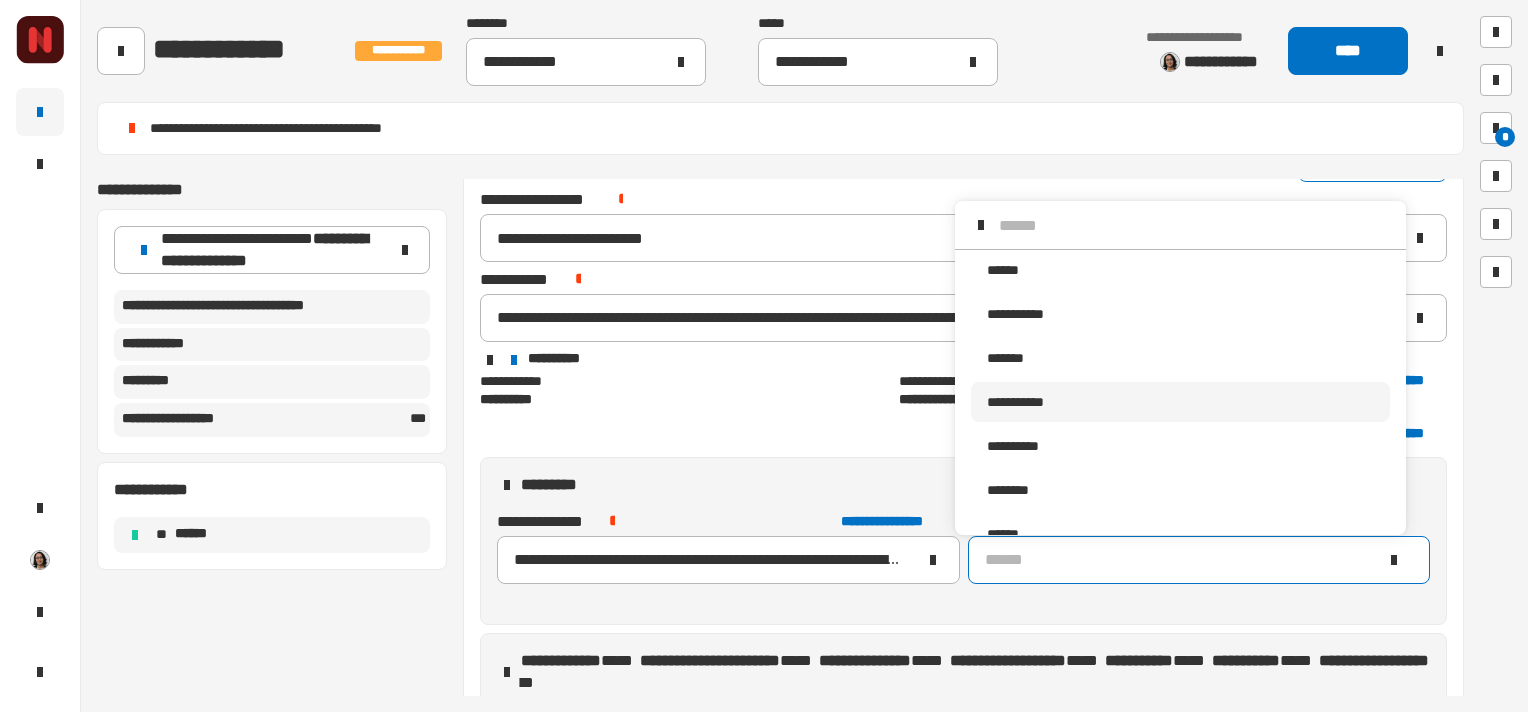 scroll, scrollTop: 139, scrollLeft: 0, axis: vertical 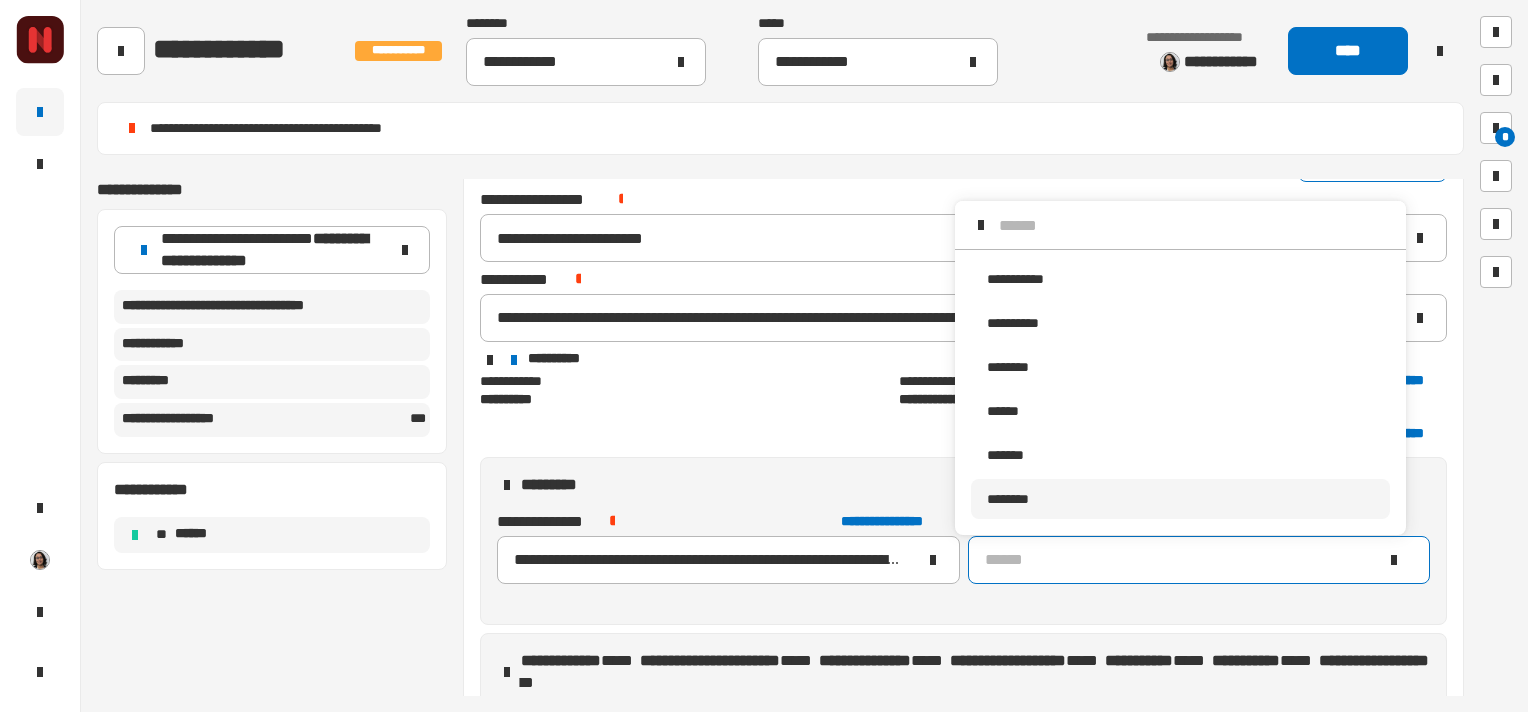 click on "********" at bounding box center [1180, 499] 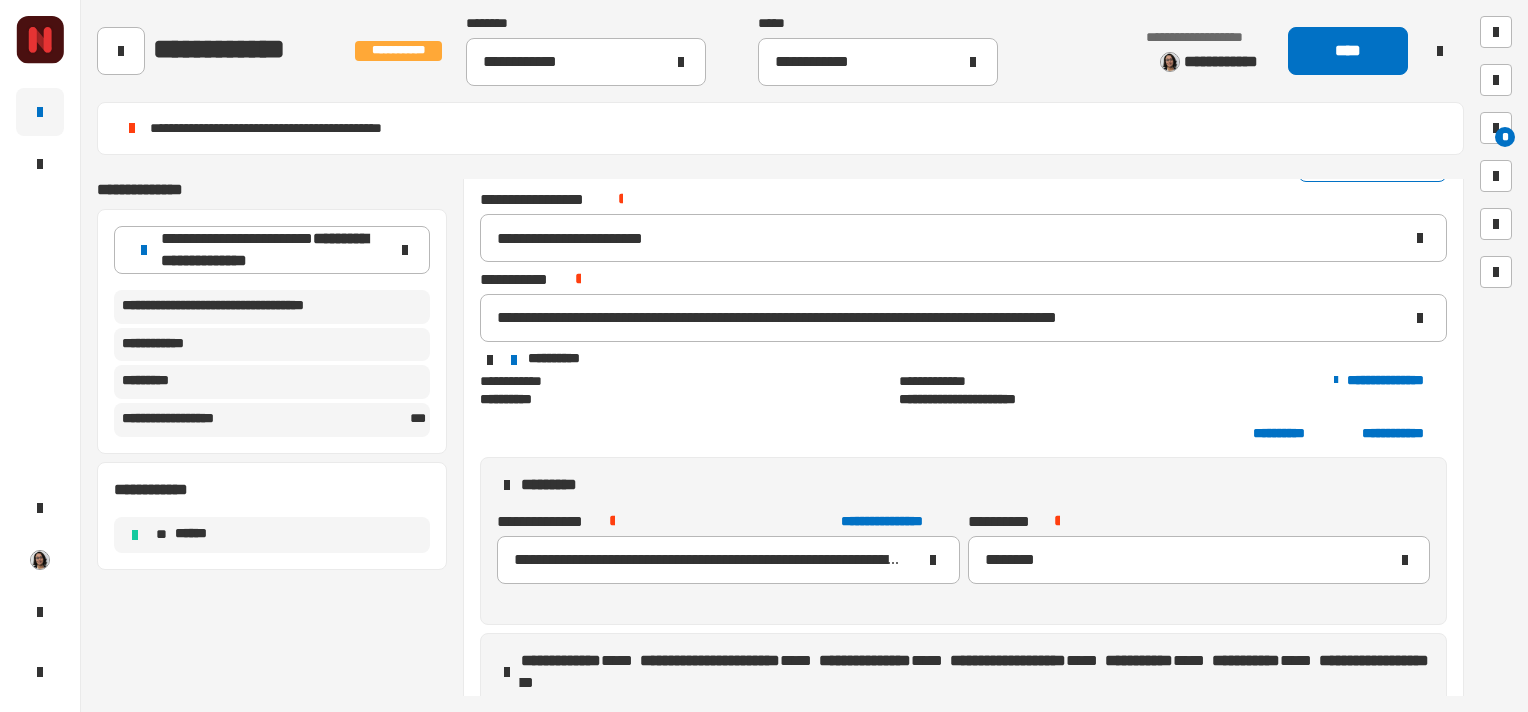 scroll, scrollTop: 0, scrollLeft: 0, axis: both 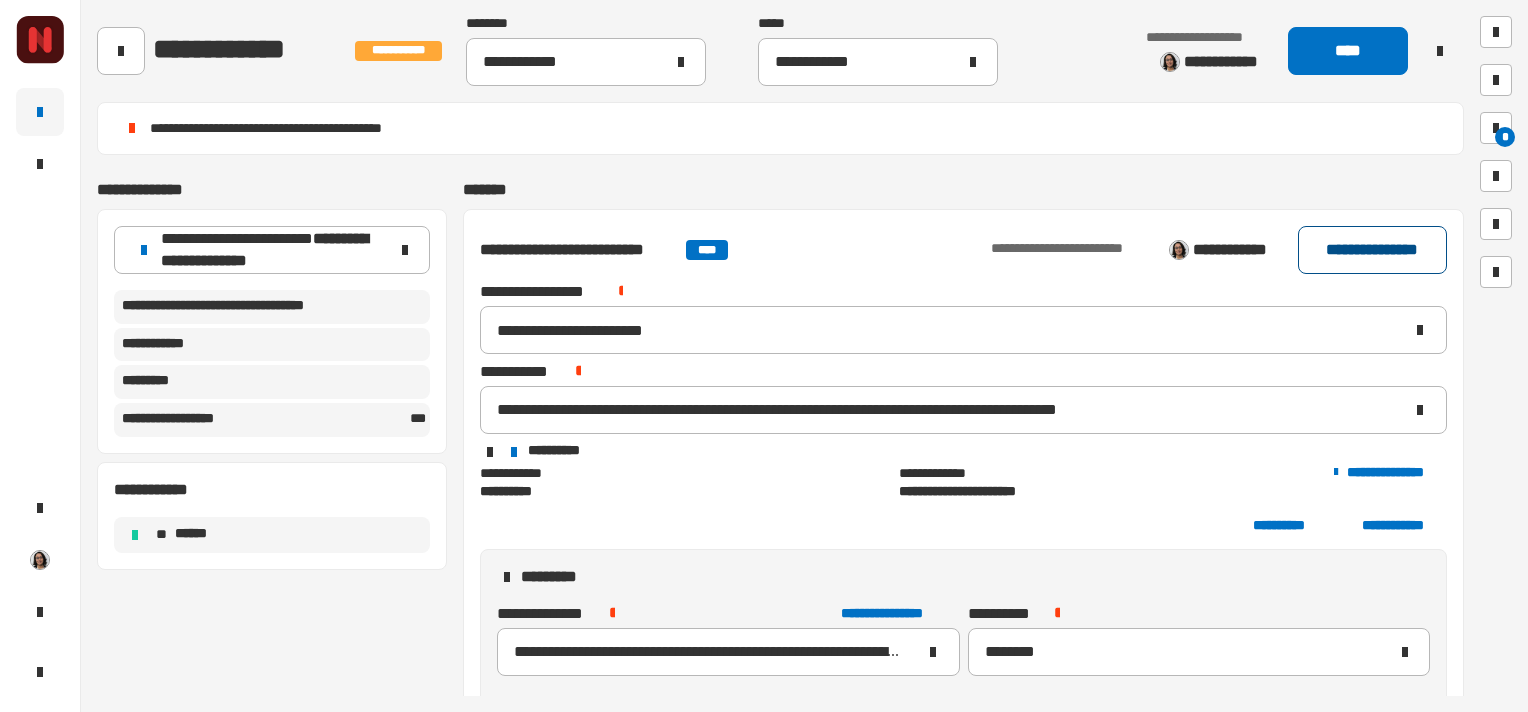 click on "**********" at bounding box center [1373, 250] 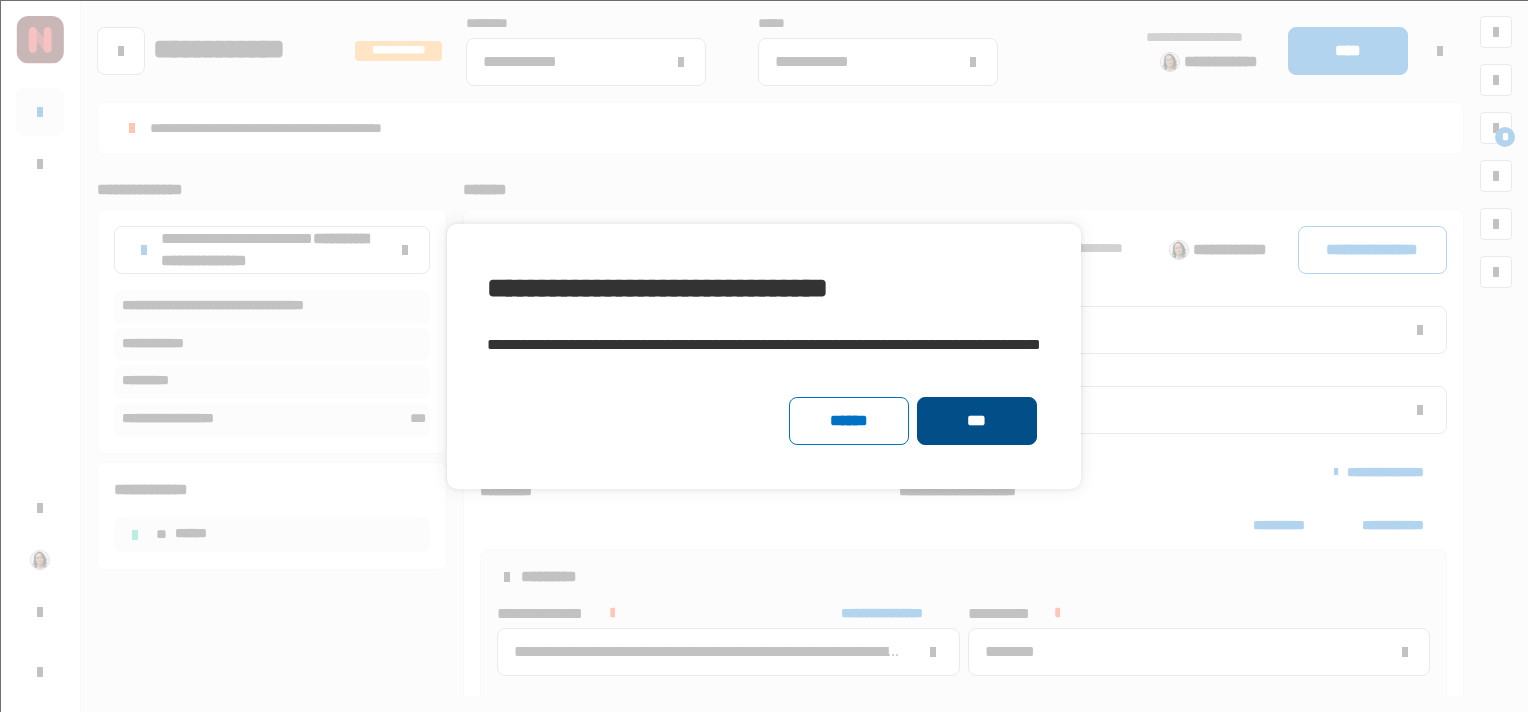click on "***" 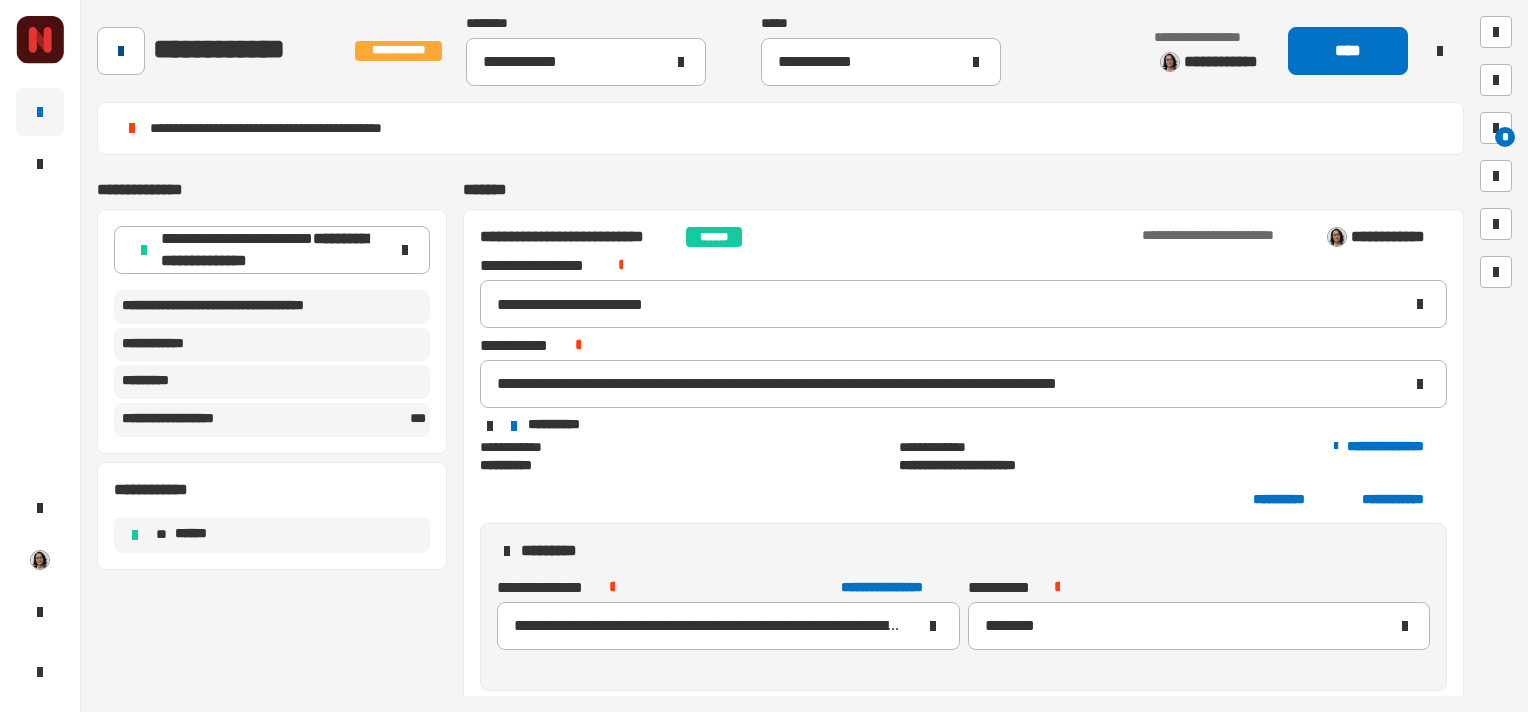 click 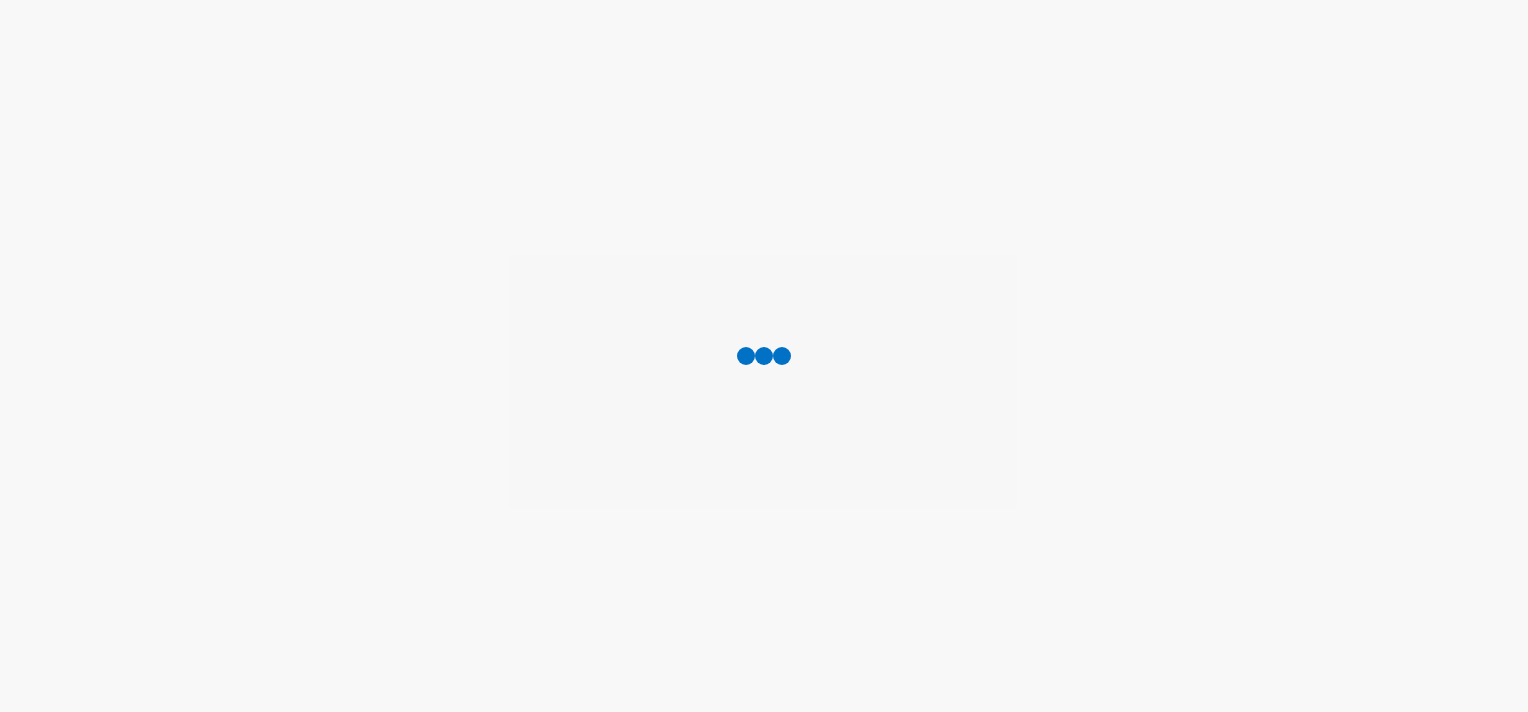 scroll, scrollTop: 0, scrollLeft: 0, axis: both 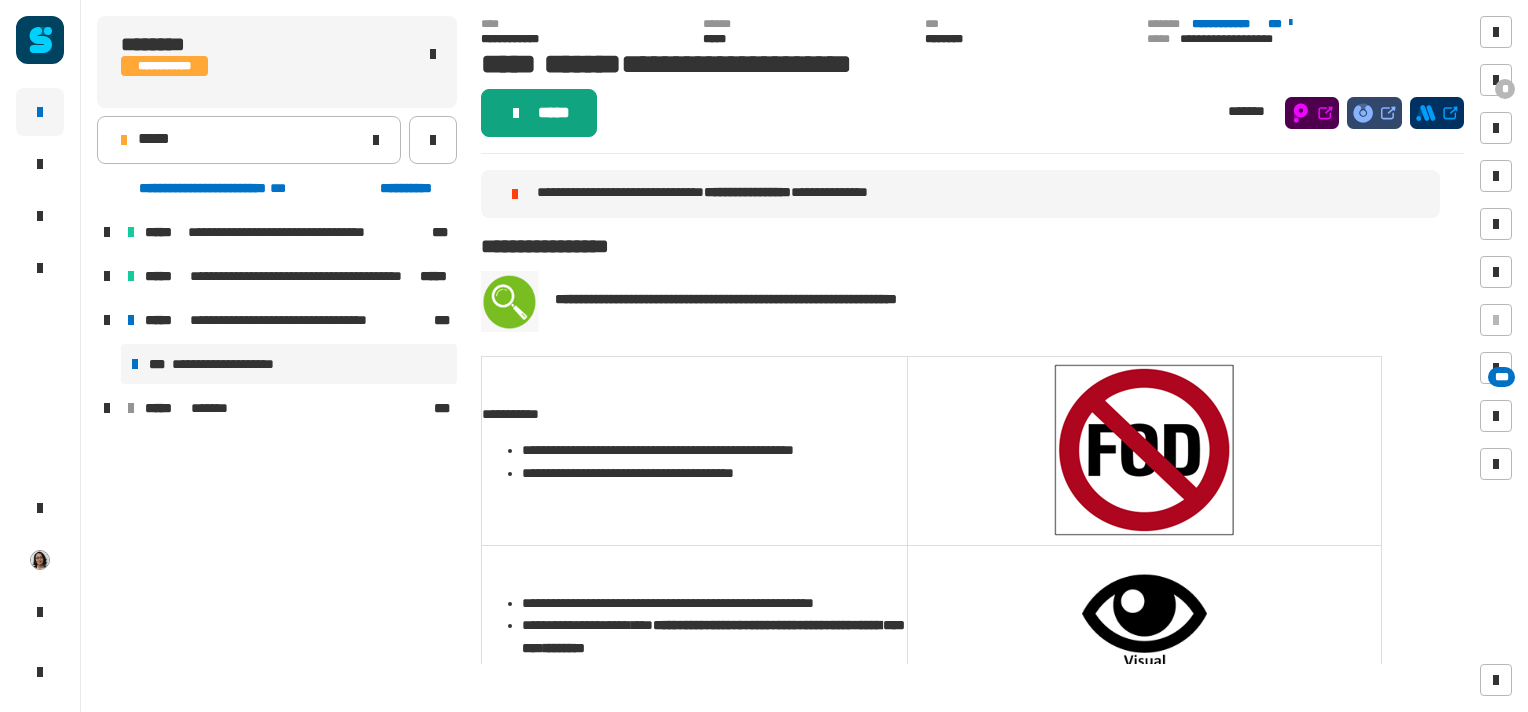 click 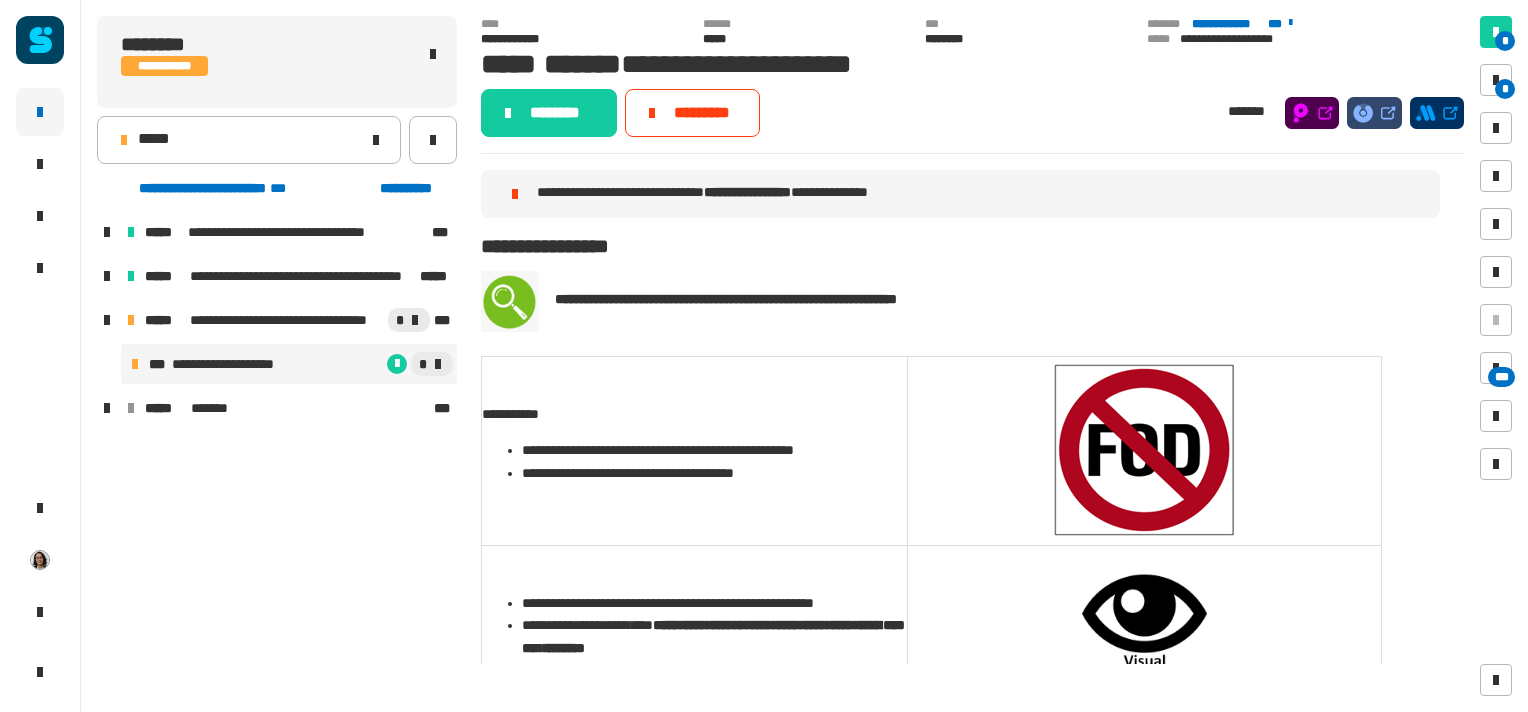 click on "* * ***" 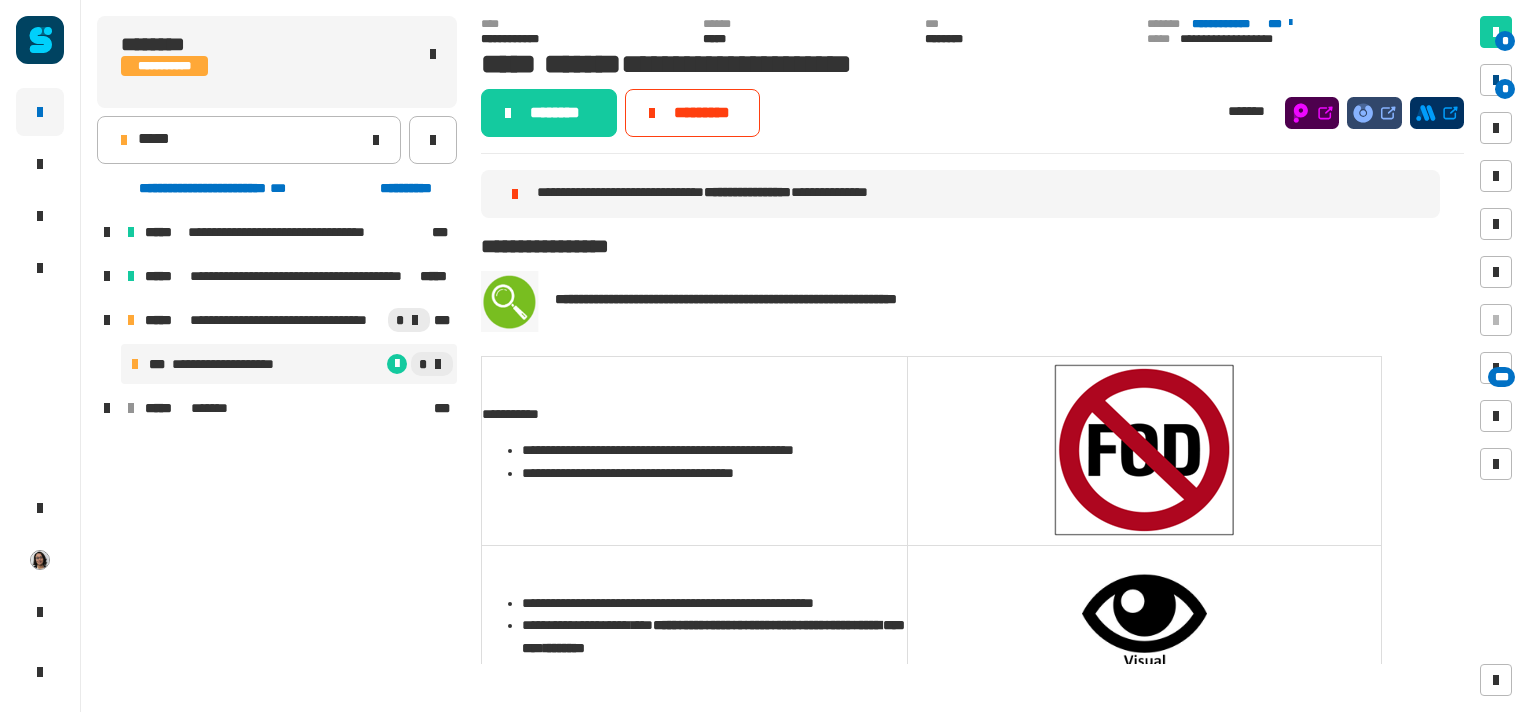 click on "*" at bounding box center [1496, 80] 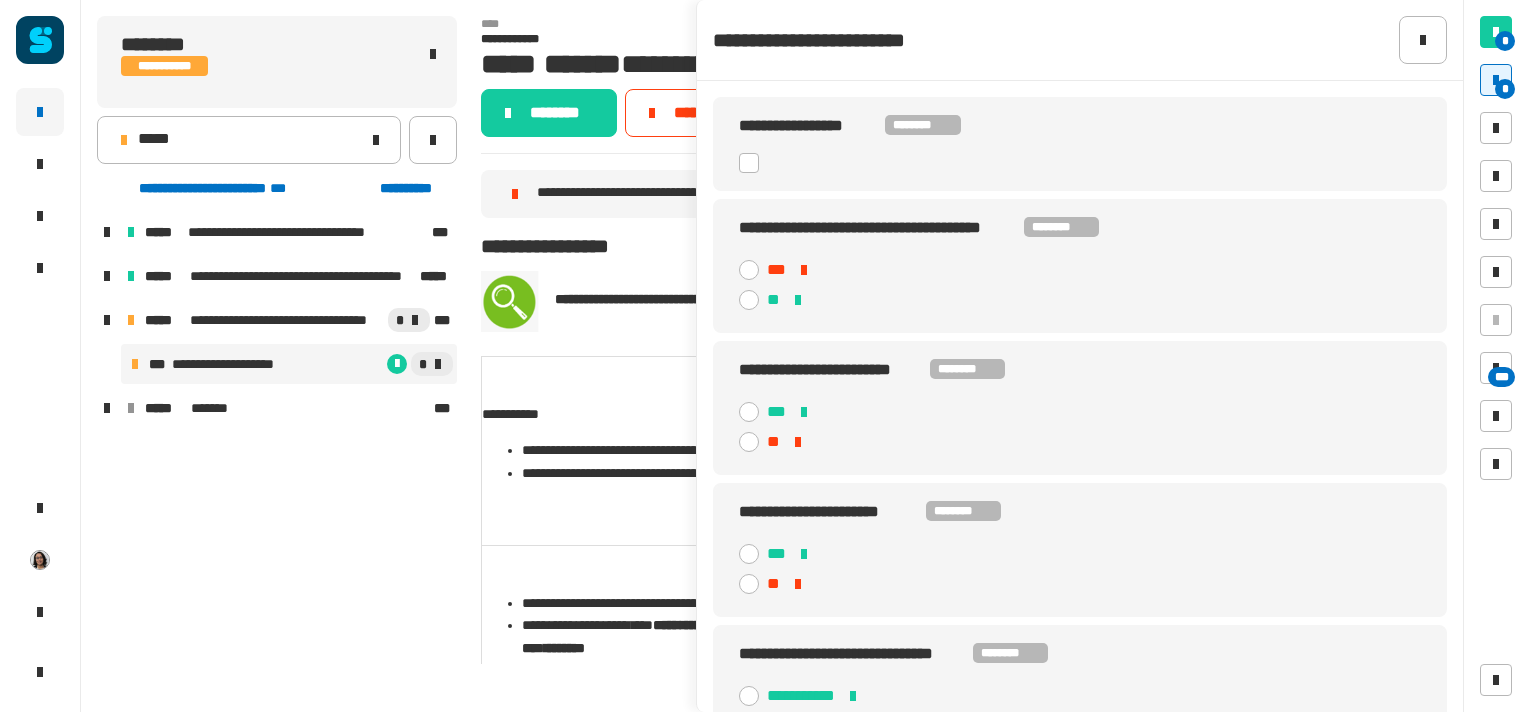 click on "**********" 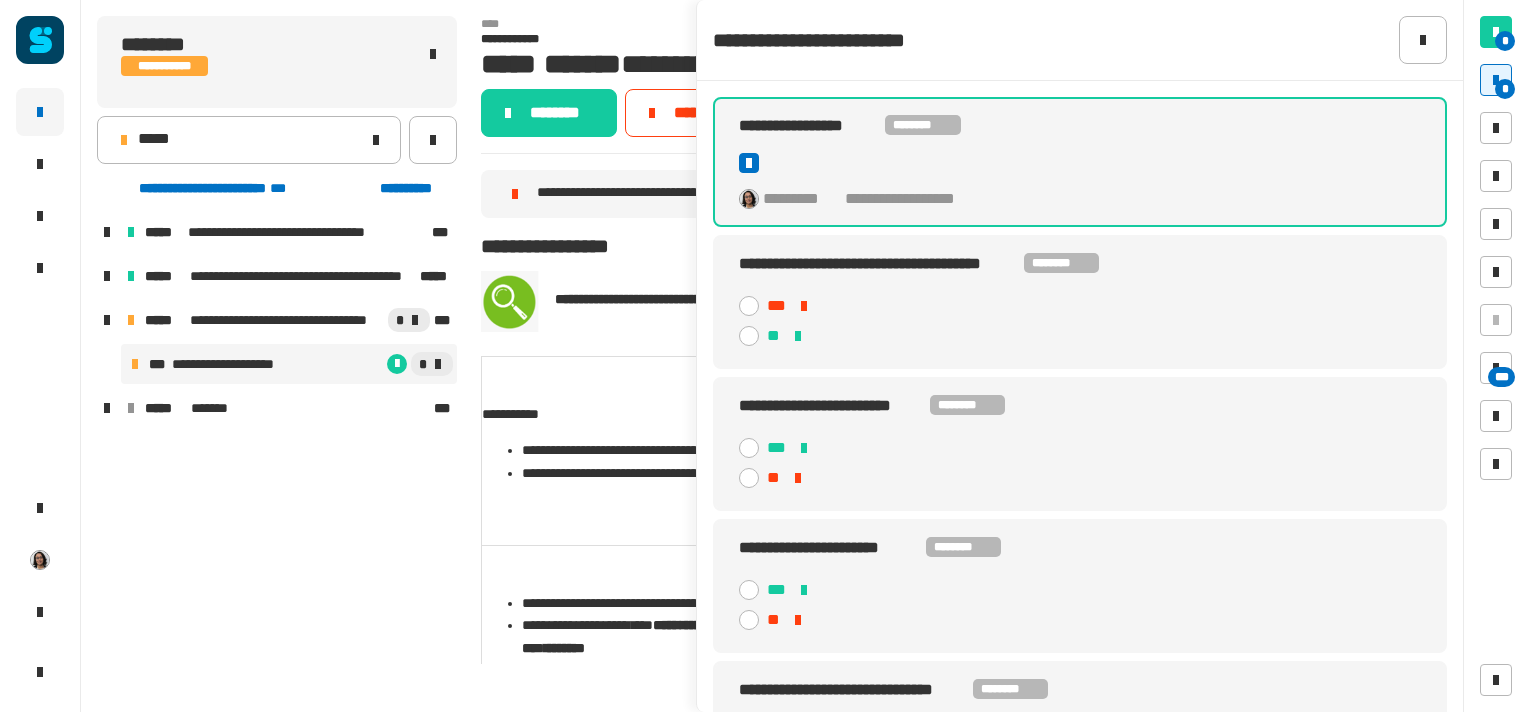 click 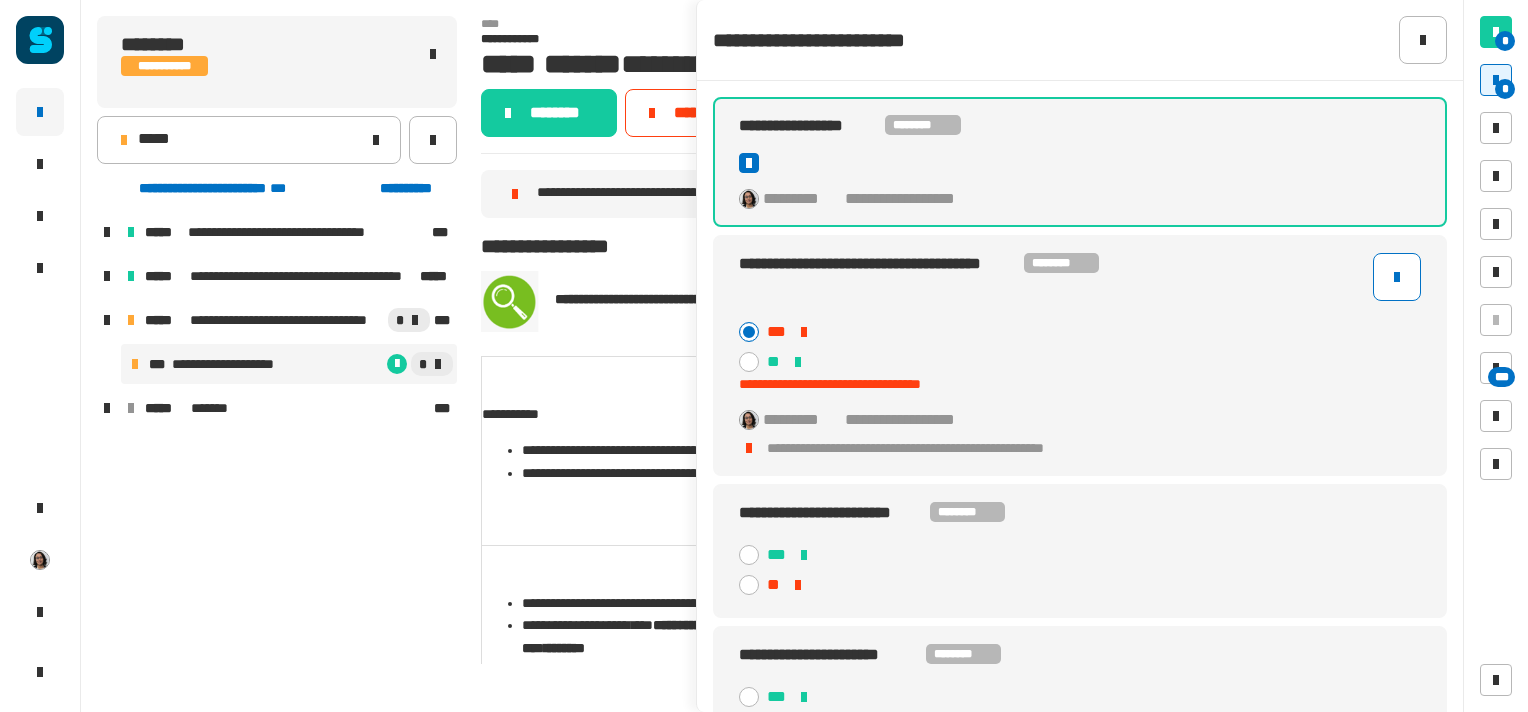 click 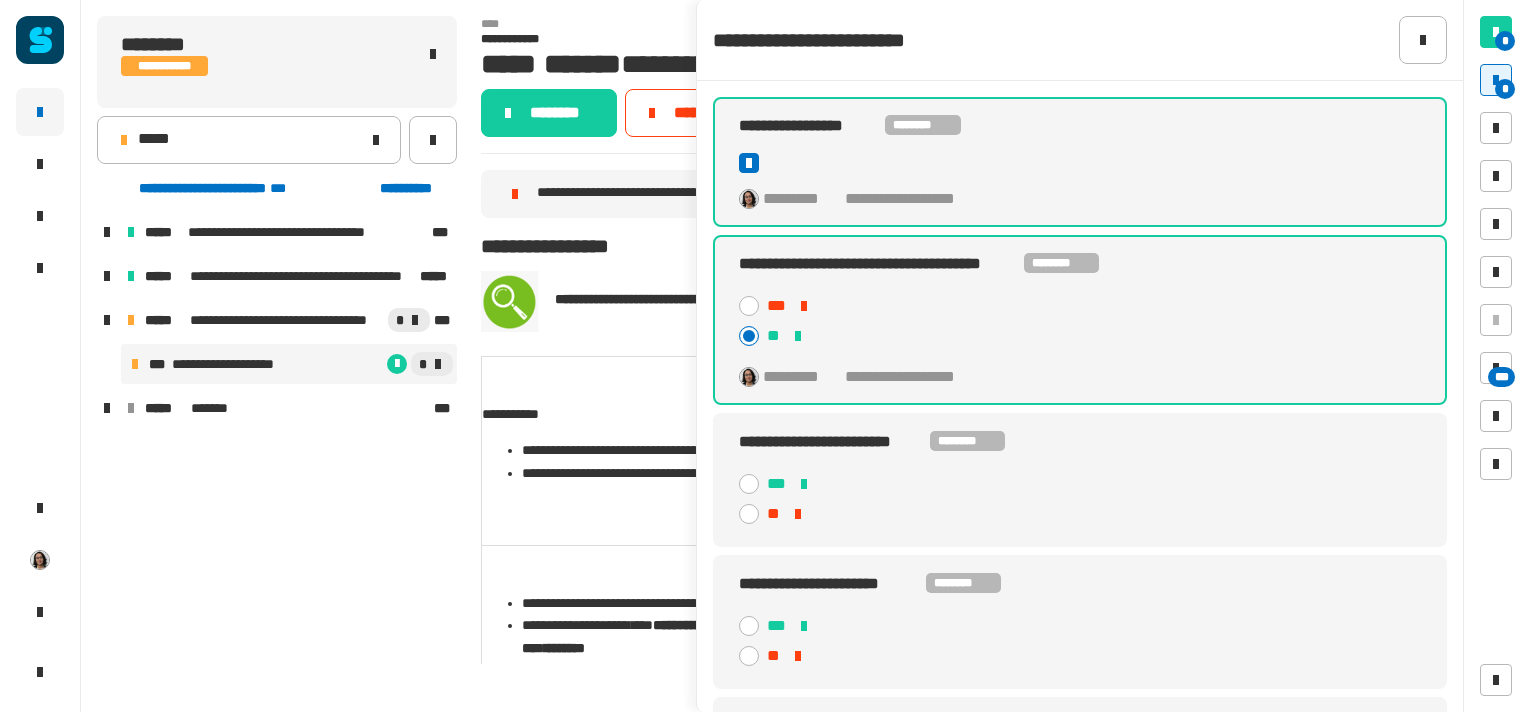 click on "**********" 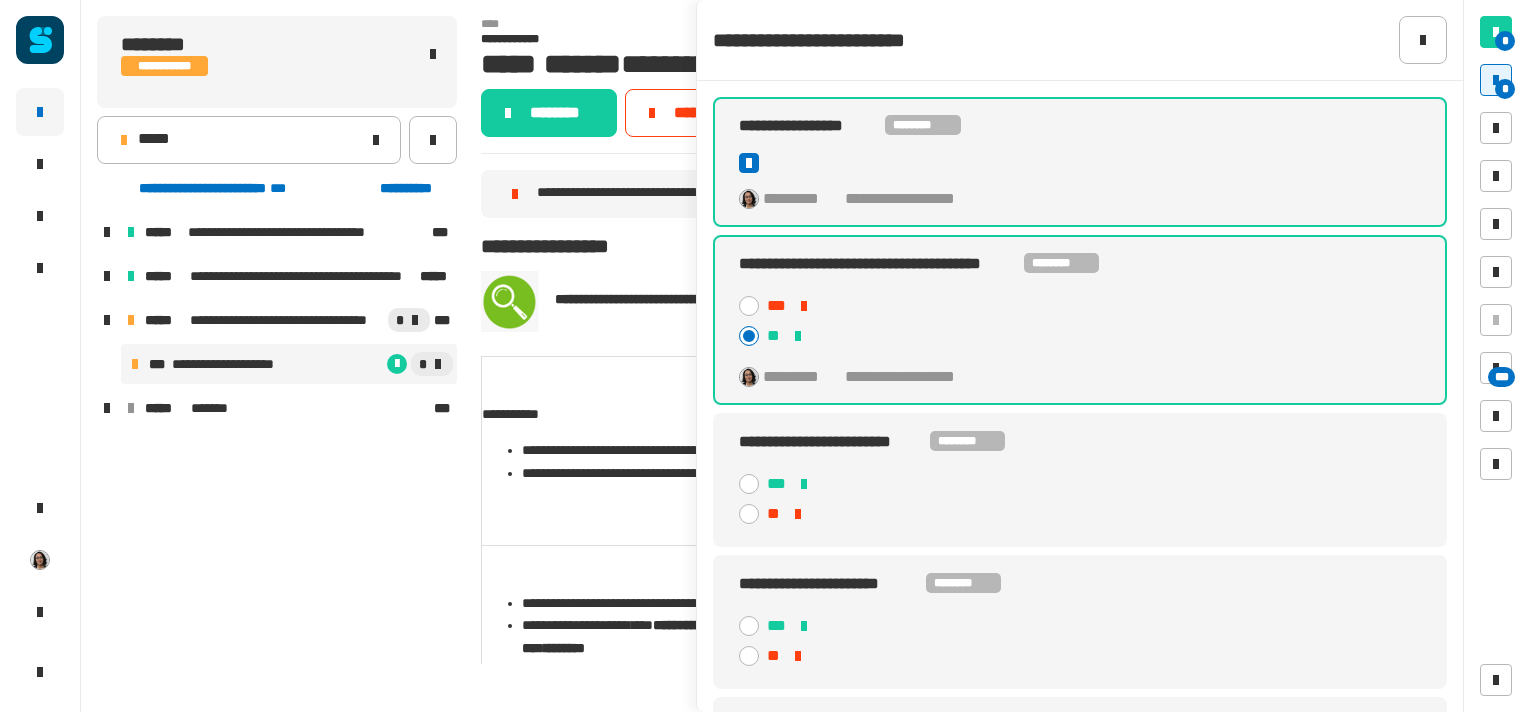 click on "**" 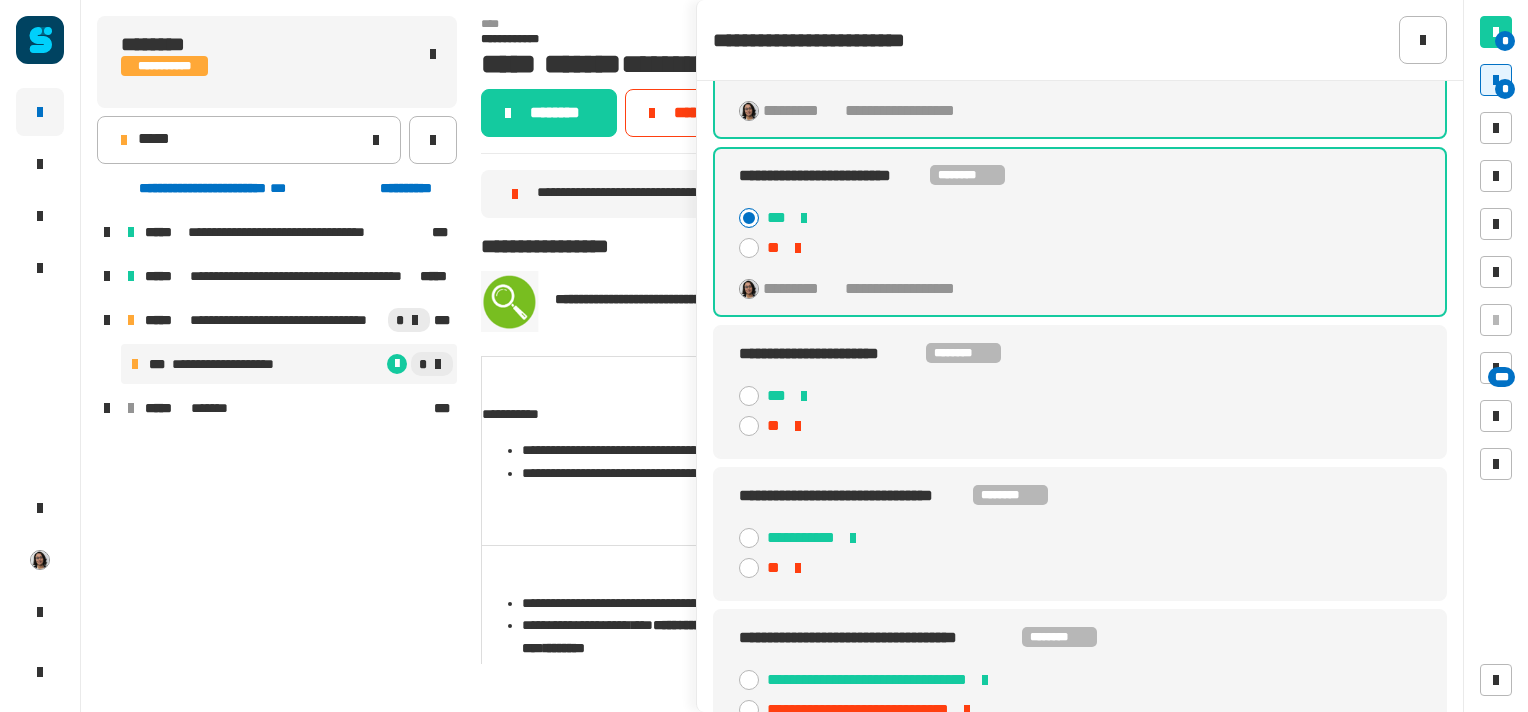 scroll, scrollTop: 299, scrollLeft: 0, axis: vertical 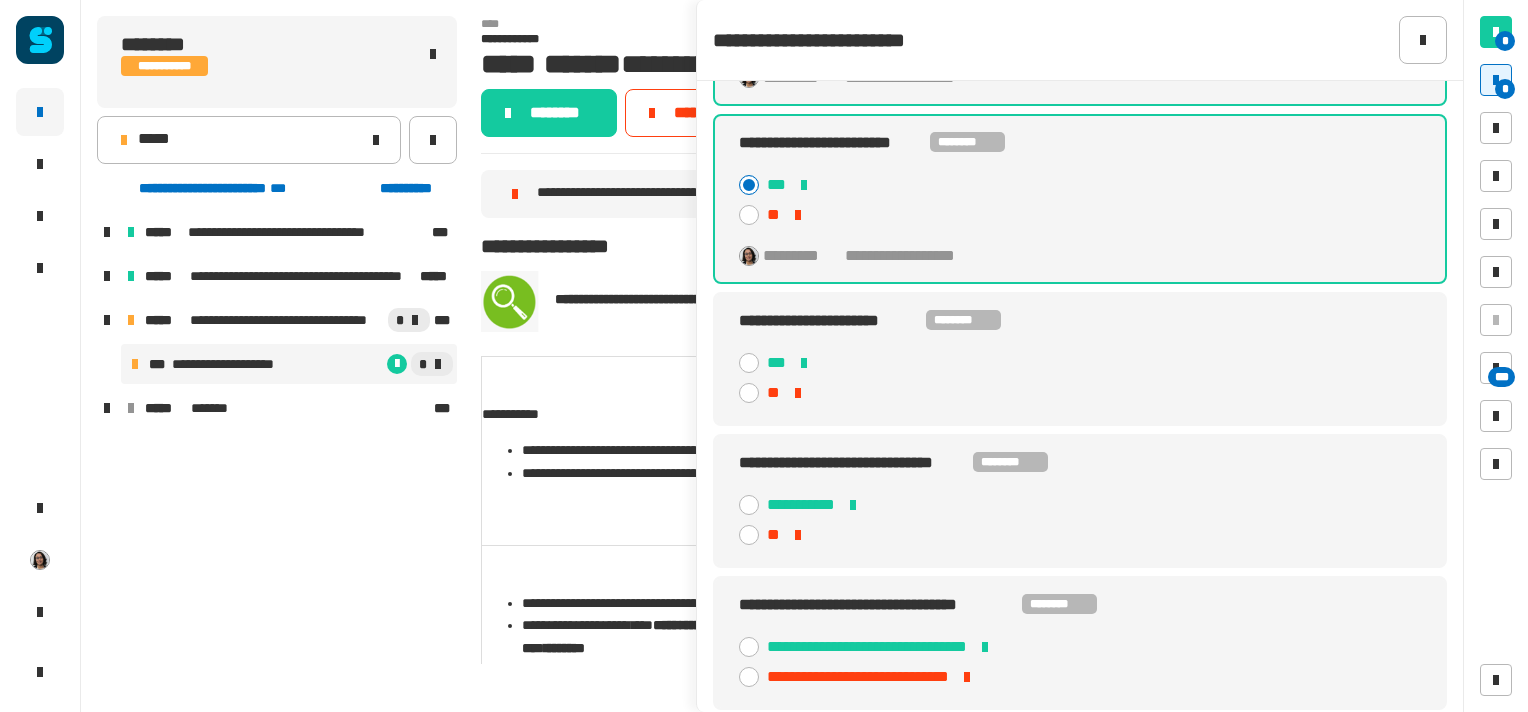 click on "***" 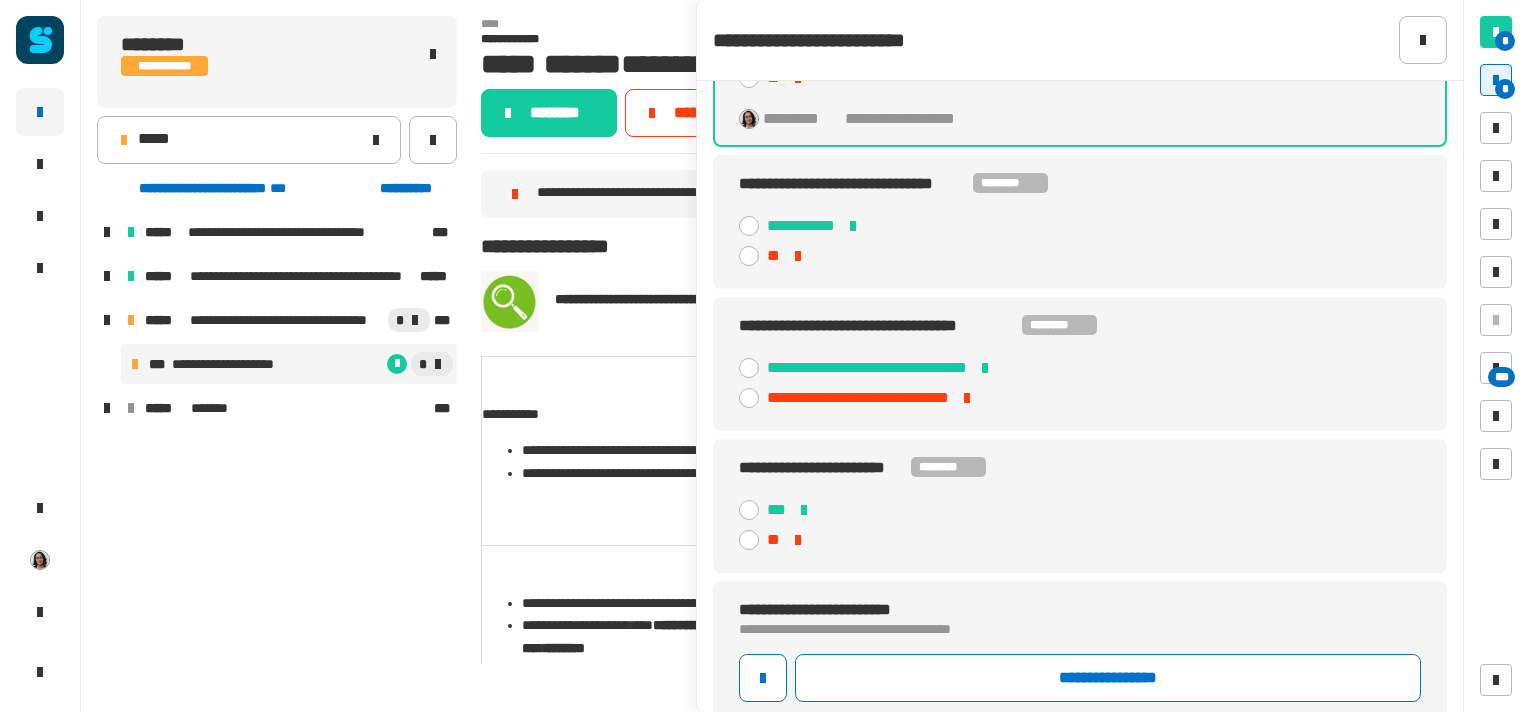 scroll, scrollTop: 624, scrollLeft: 0, axis: vertical 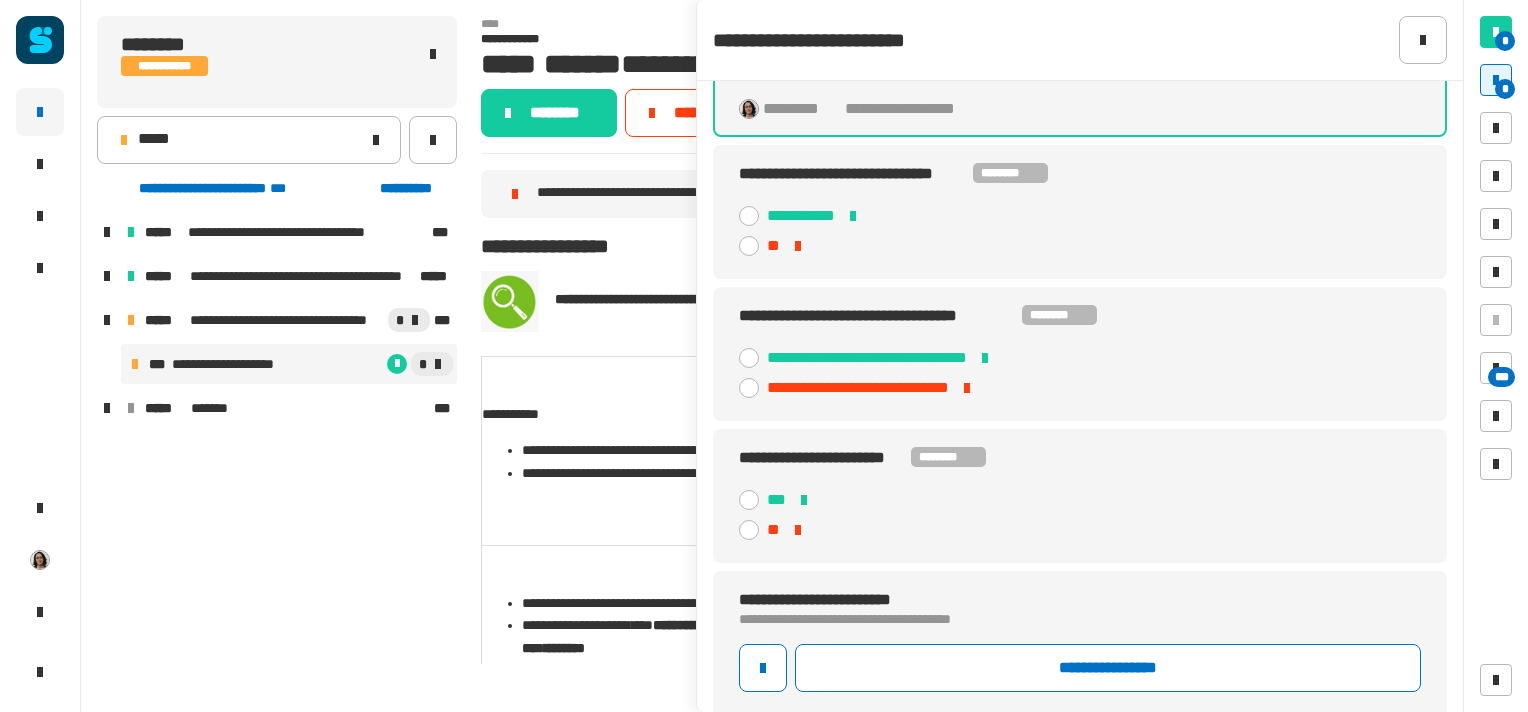click 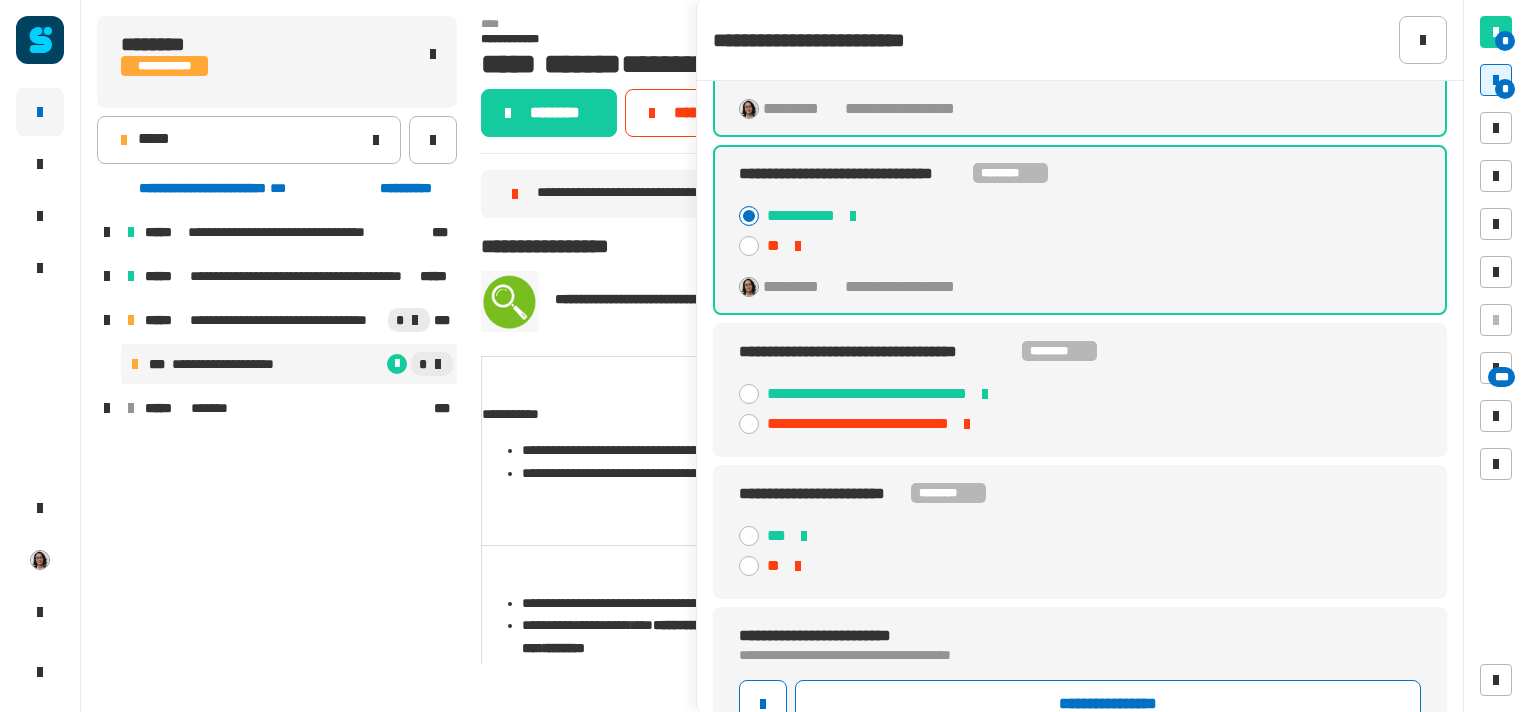 scroll, scrollTop: 660, scrollLeft: 0, axis: vertical 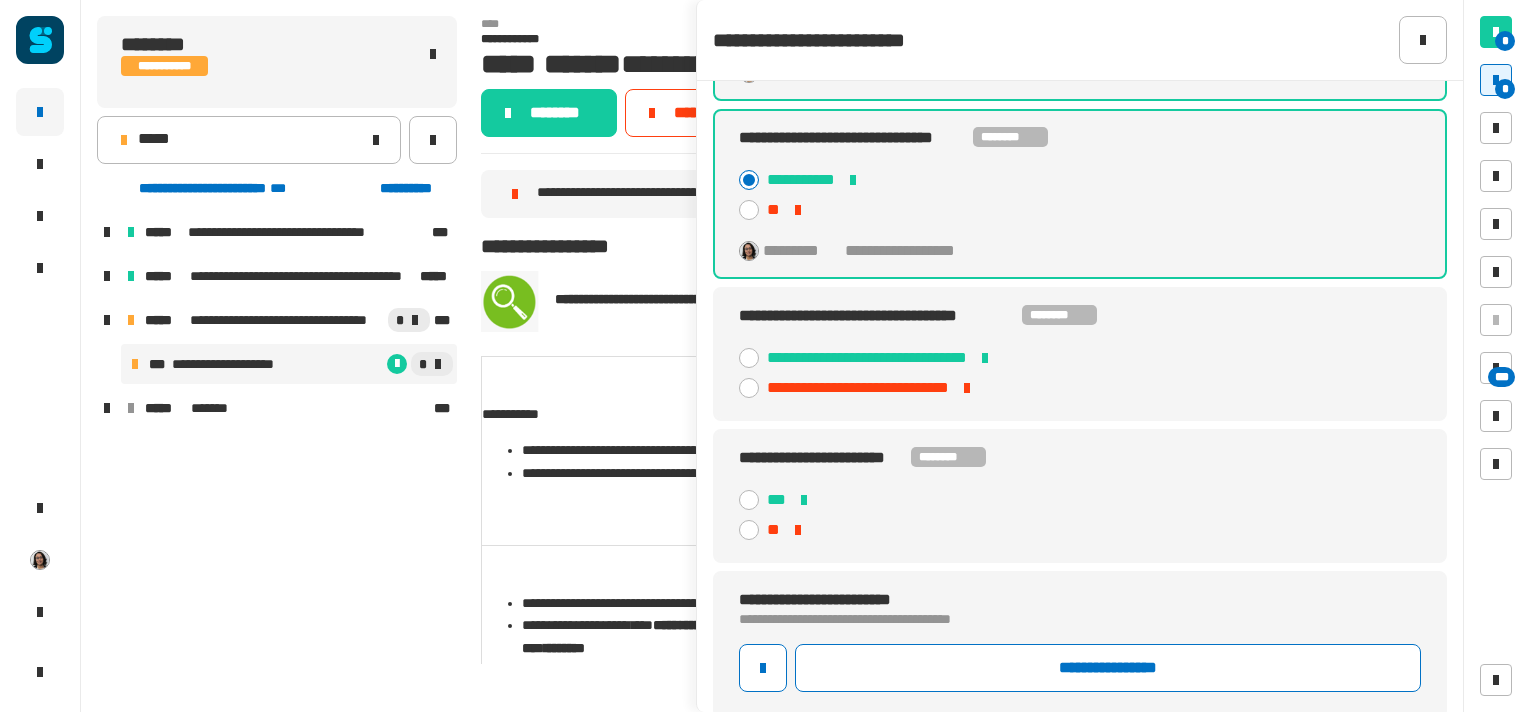 click 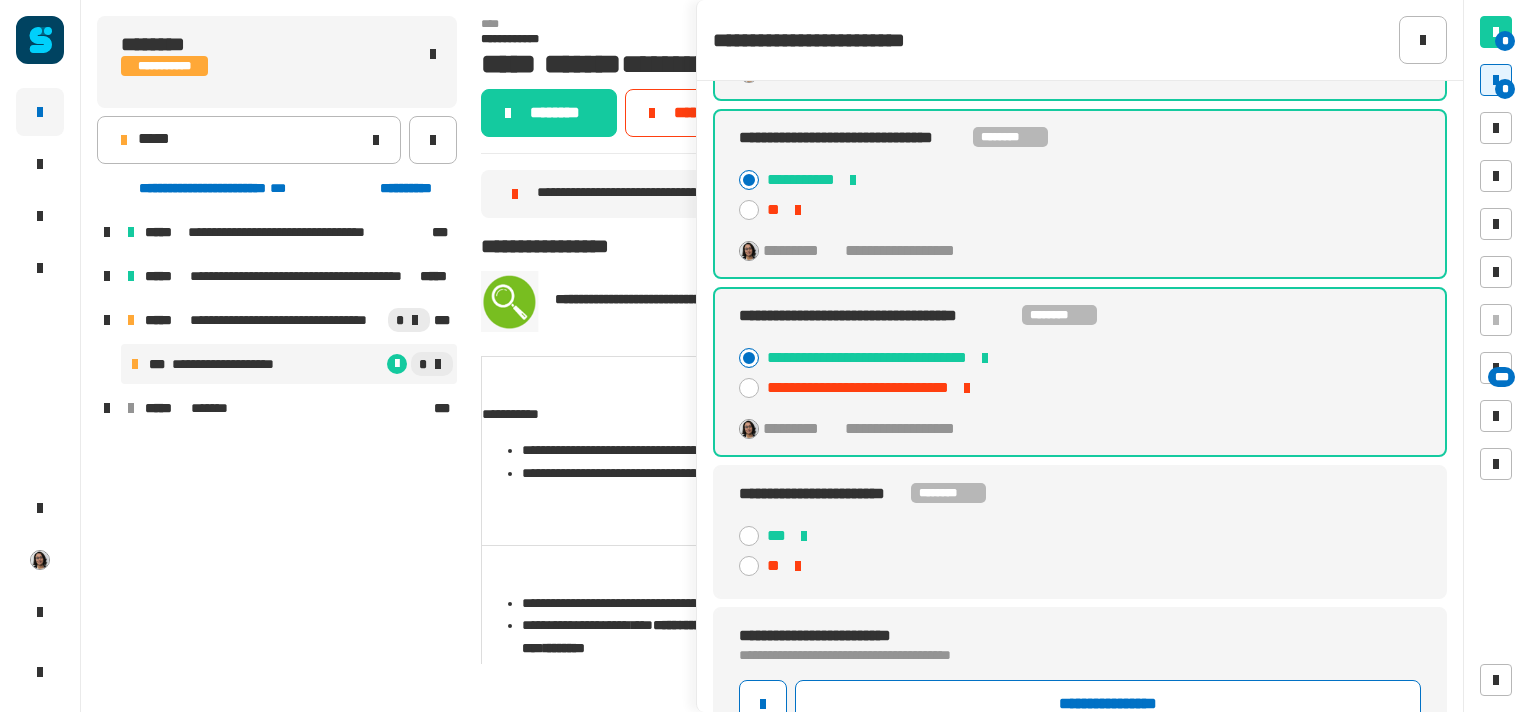 scroll, scrollTop: 696, scrollLeft: 0, axis: vertical 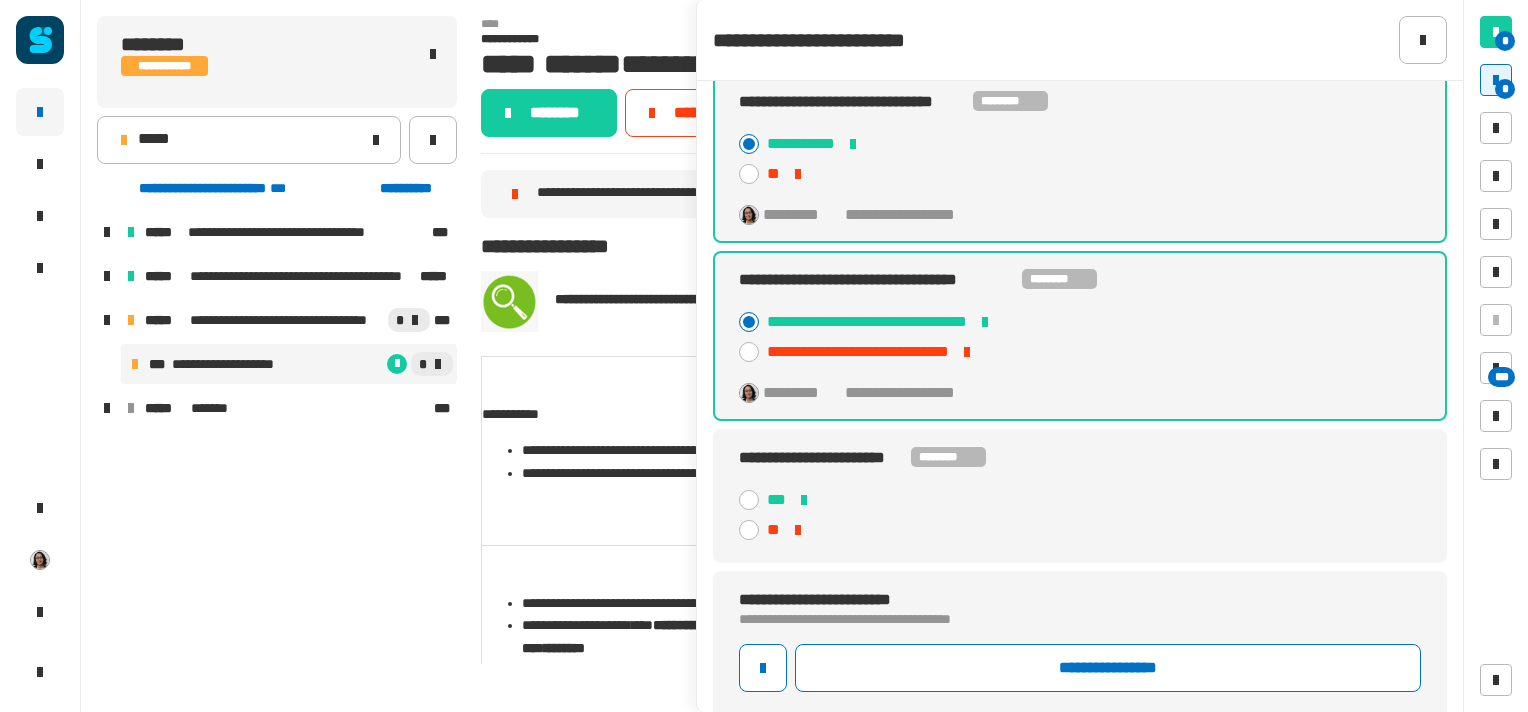 click 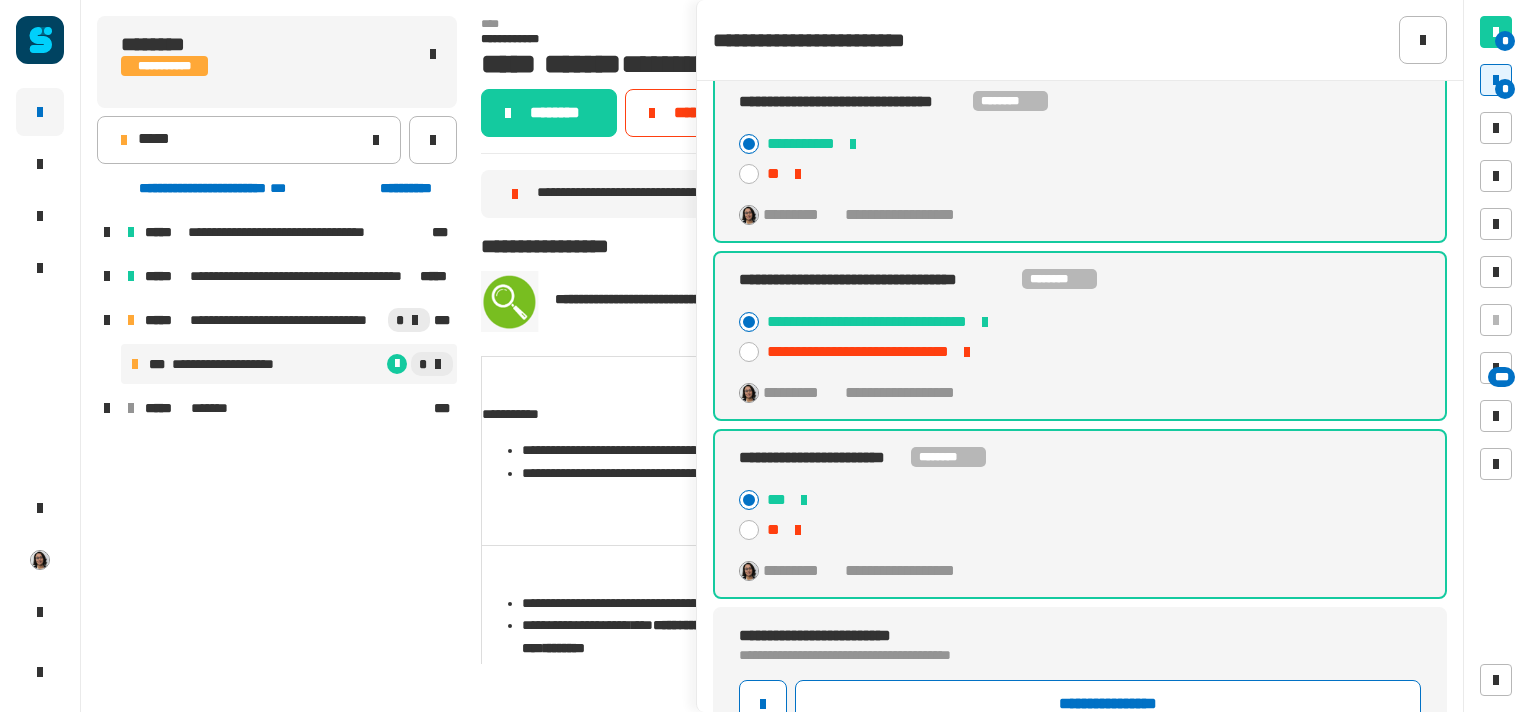 scroll, scrollTop: 732, scrollLeft: 0, axis: vertical 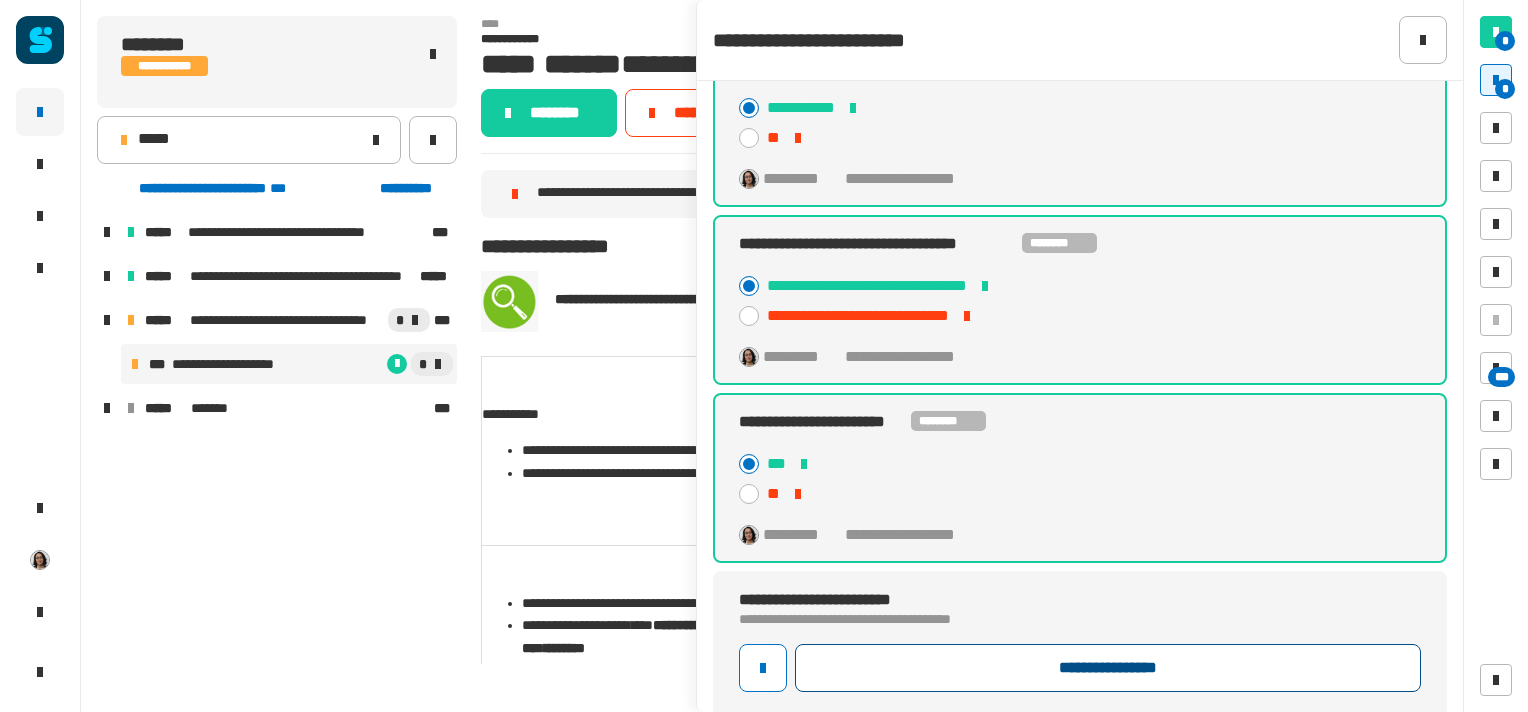 click on "**********" 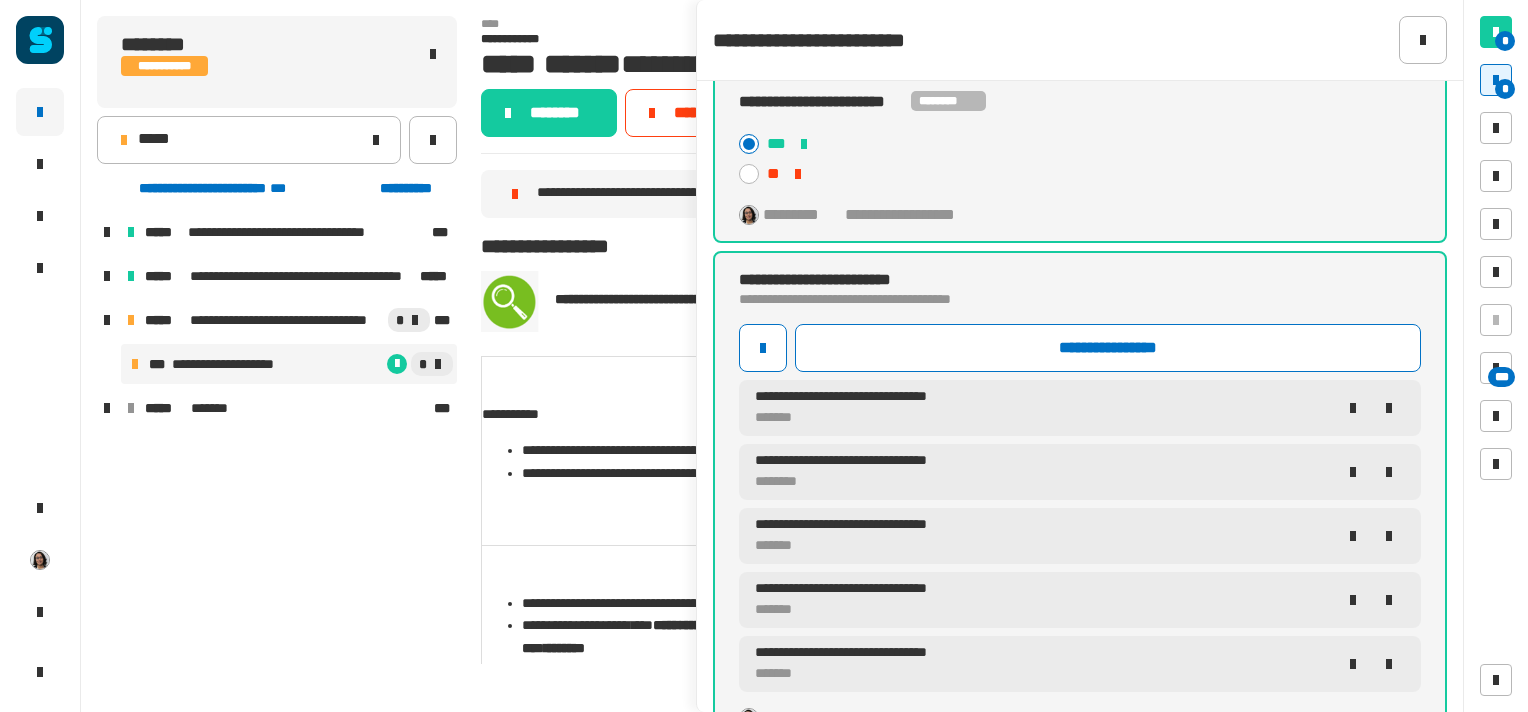 scroll, scrollTop: 1080, scrollLeft: 0, axis: vertical 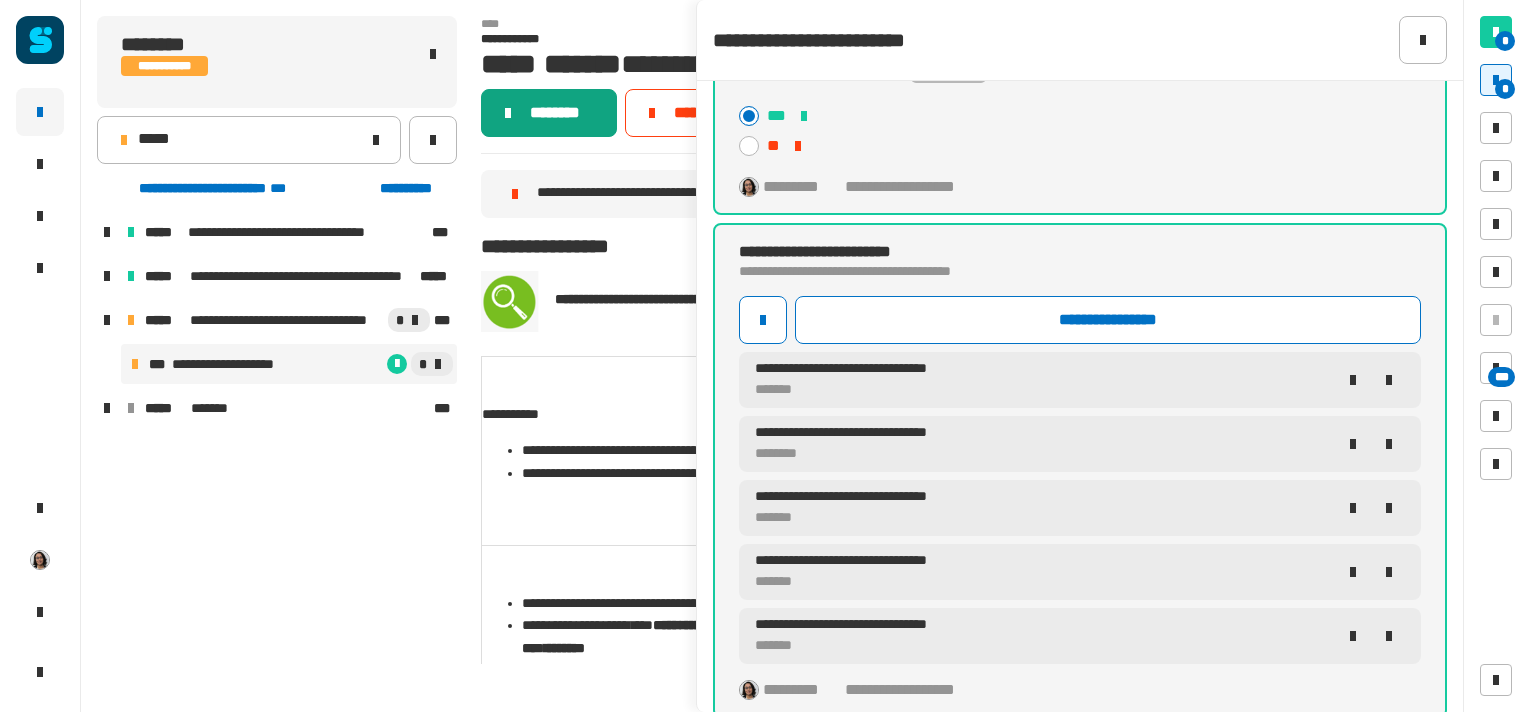 click on "********" 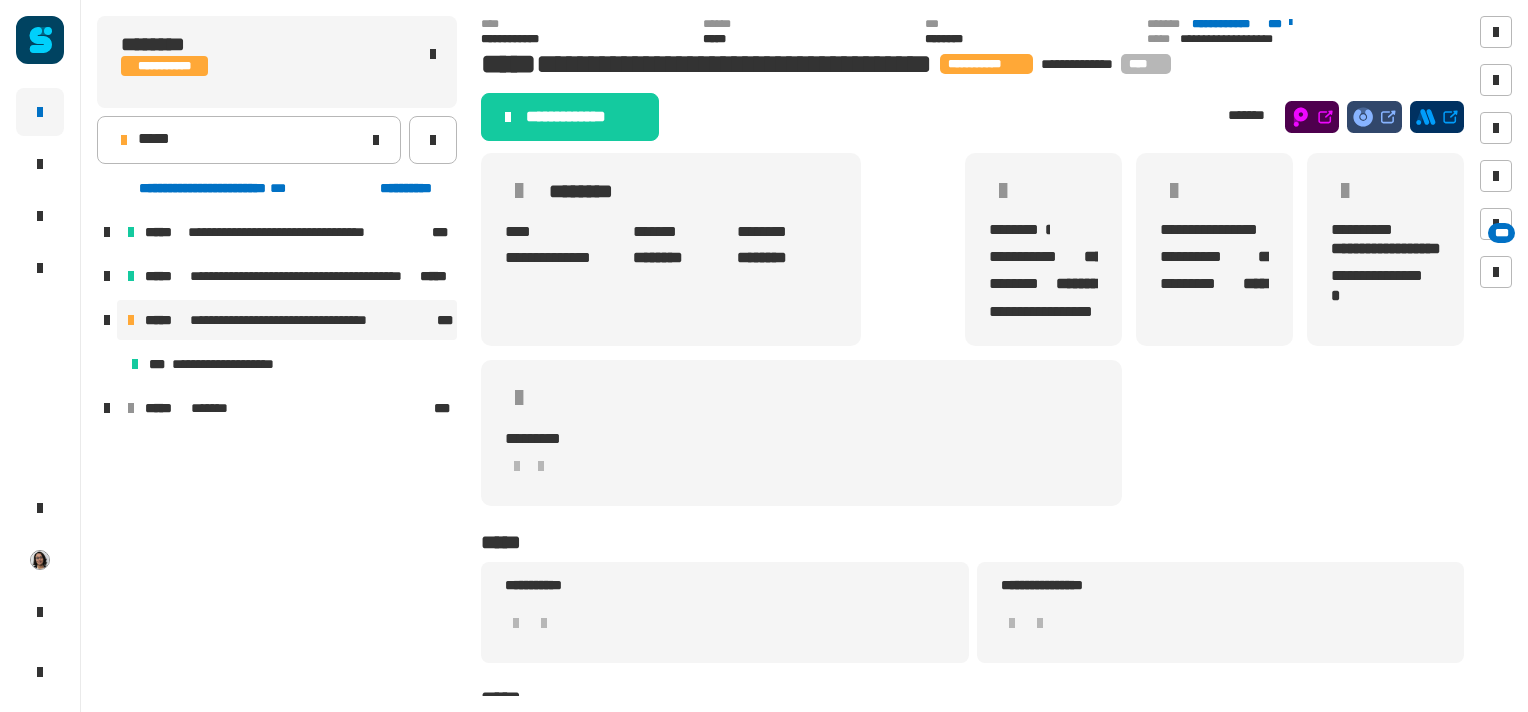 click on "**********" 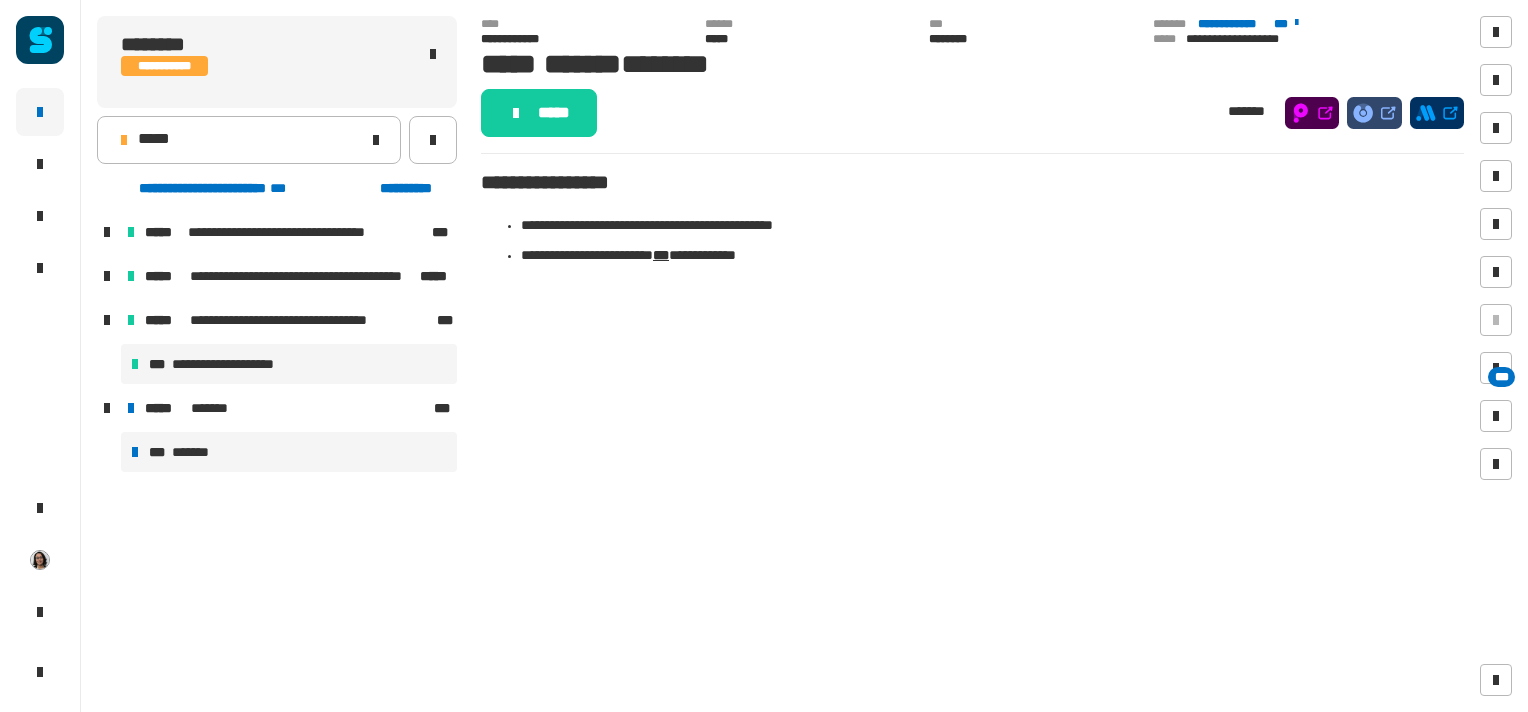 click on "**********" at bounding box center (289, 364) 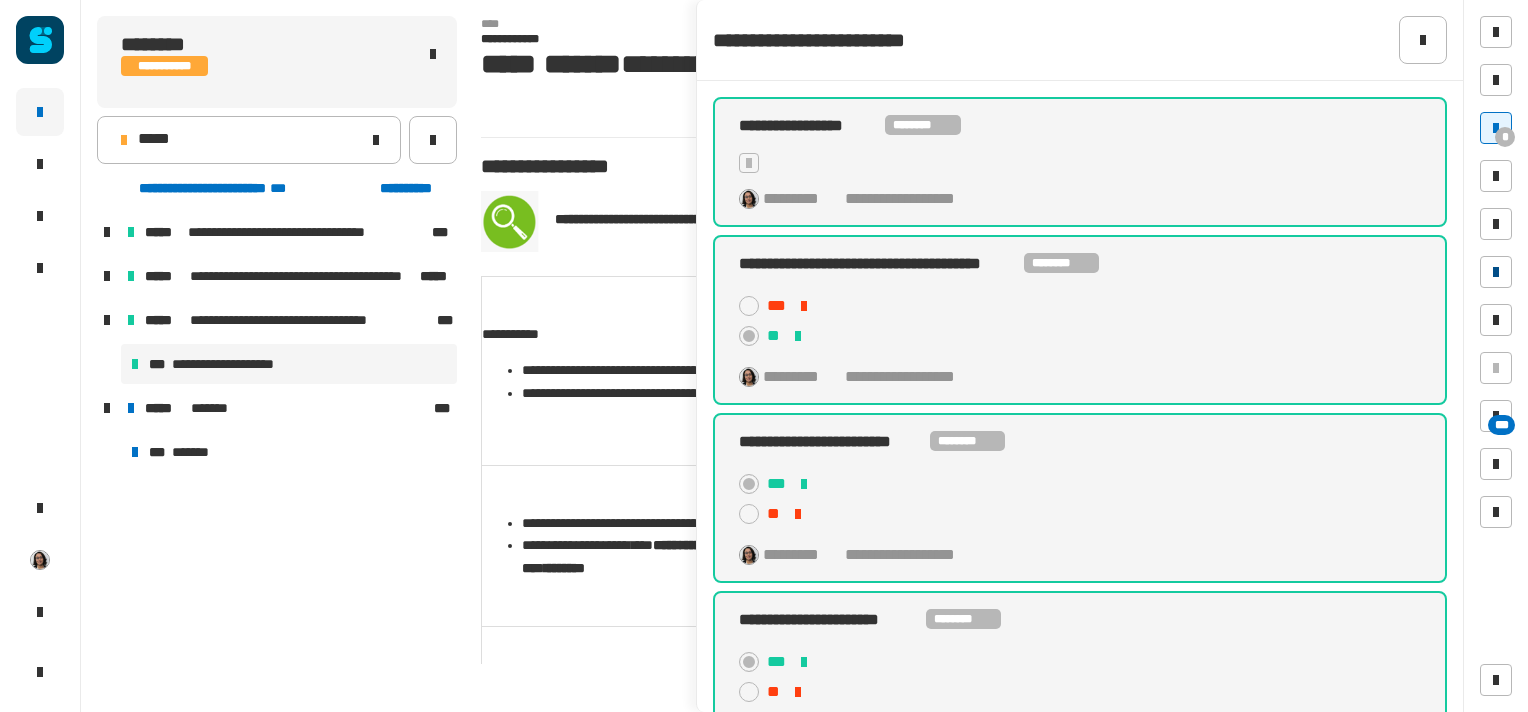 click at bounding box center [1496, 272] 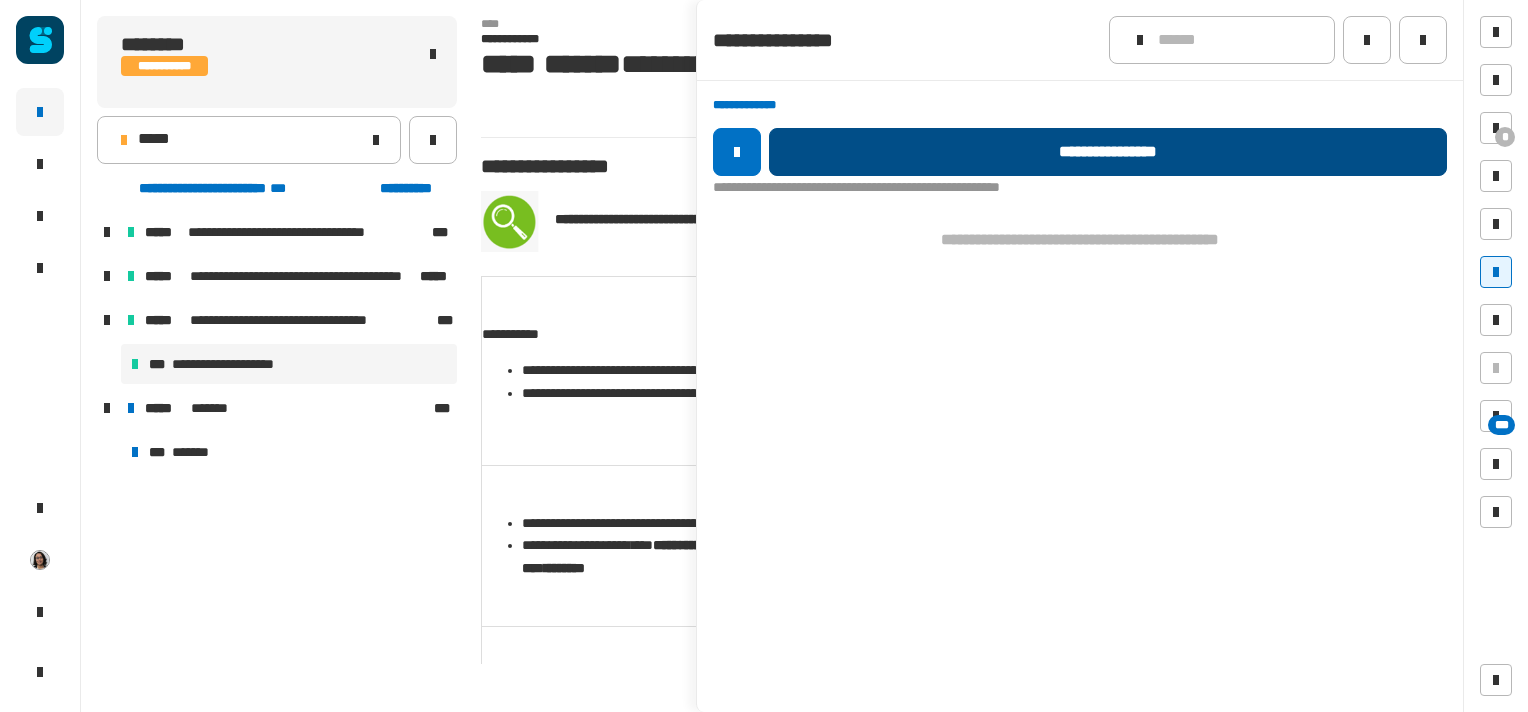 click on "**********" 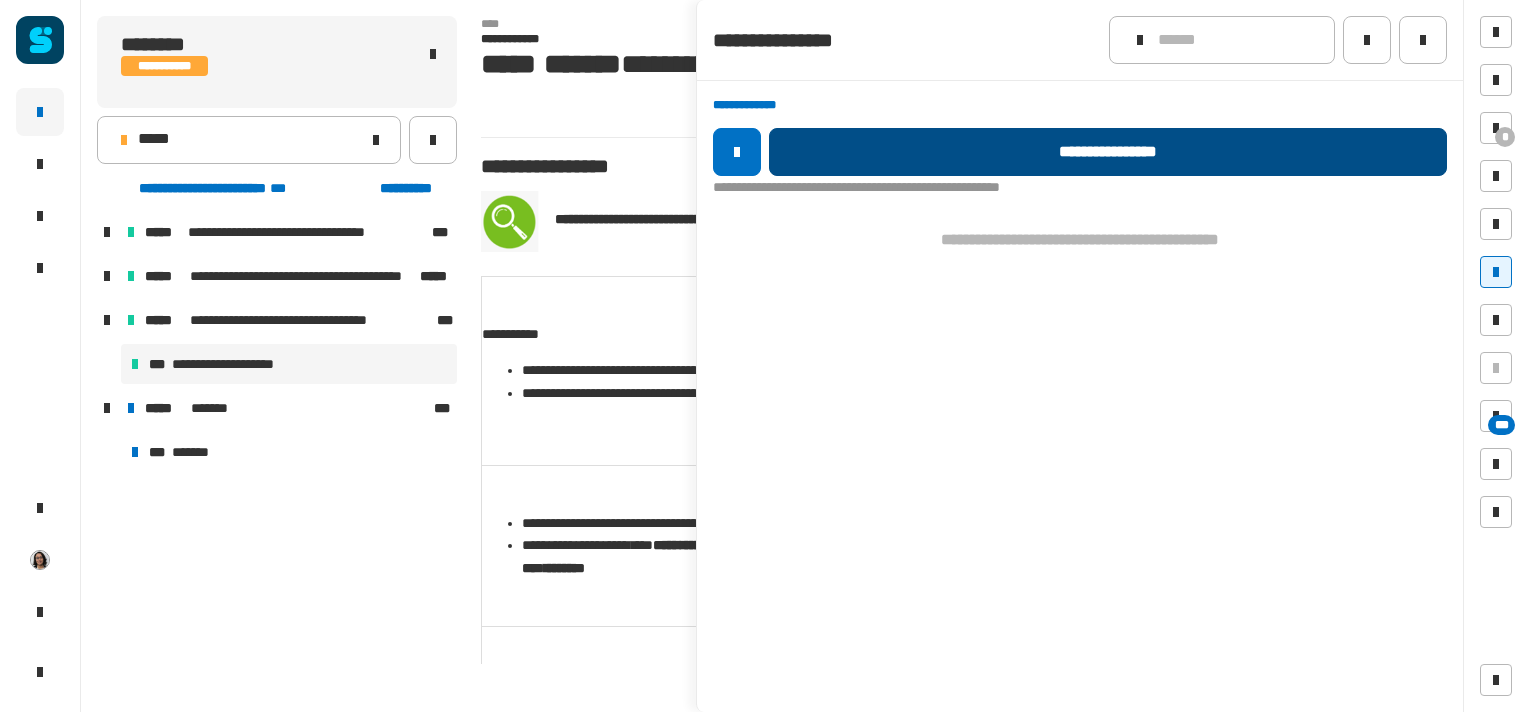 click on "**********" 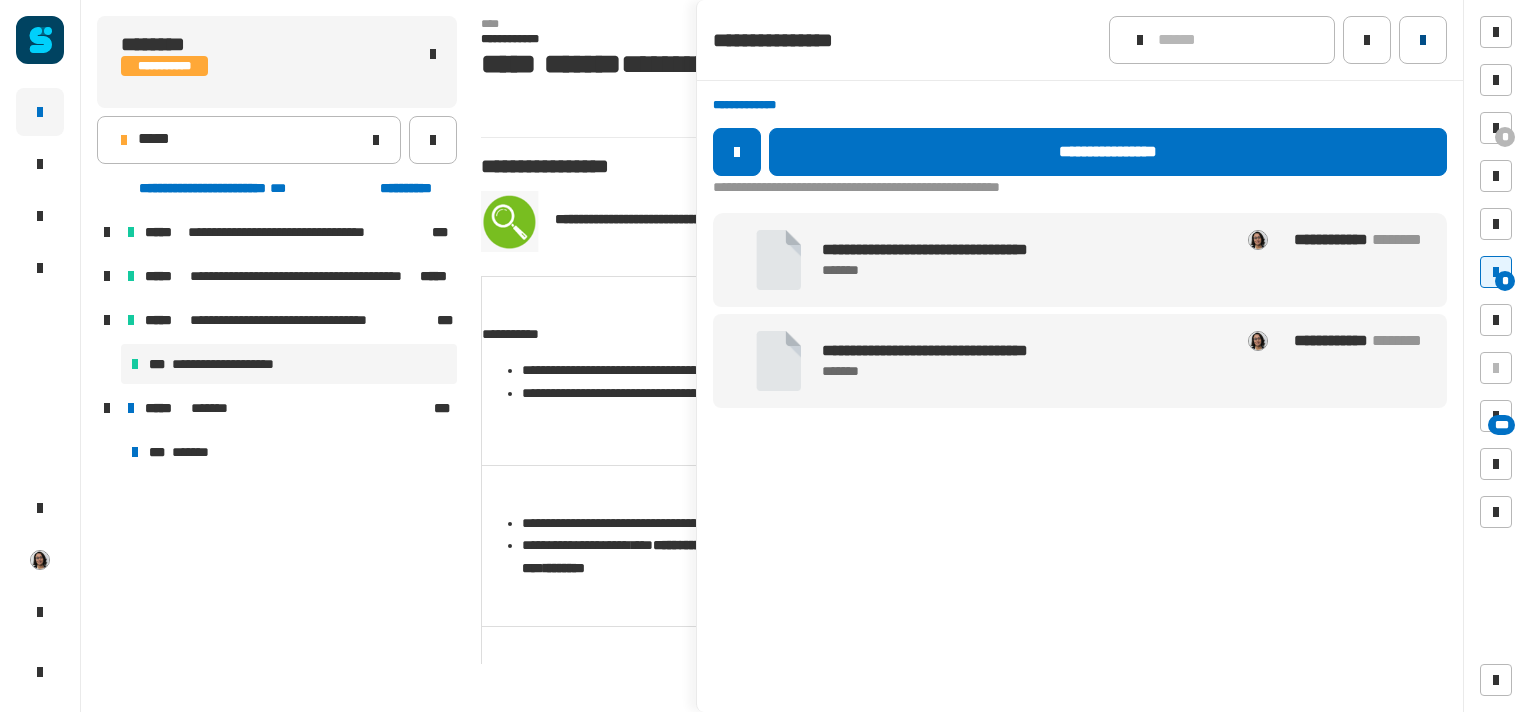 click 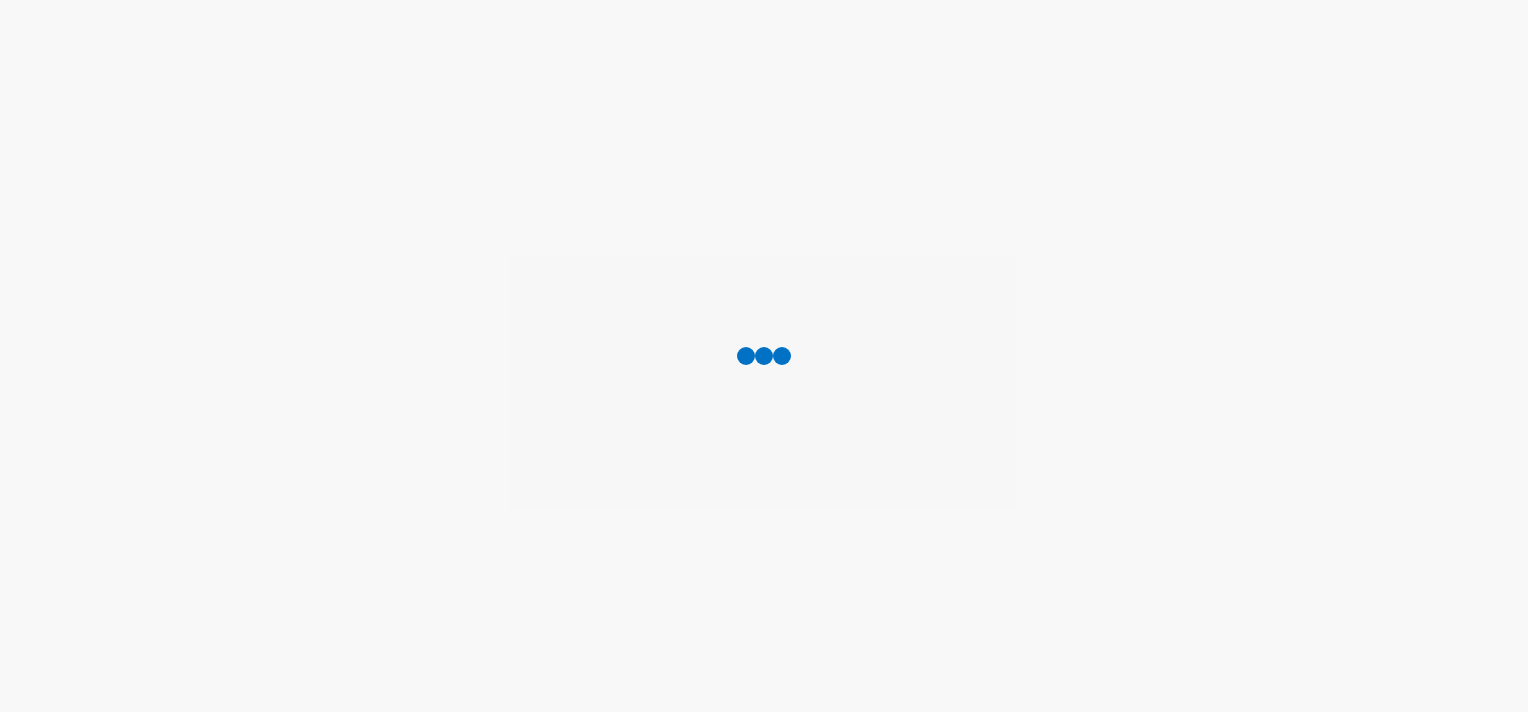 scroll, scrollTop: 0, scrollLeft: 0, axis: both 